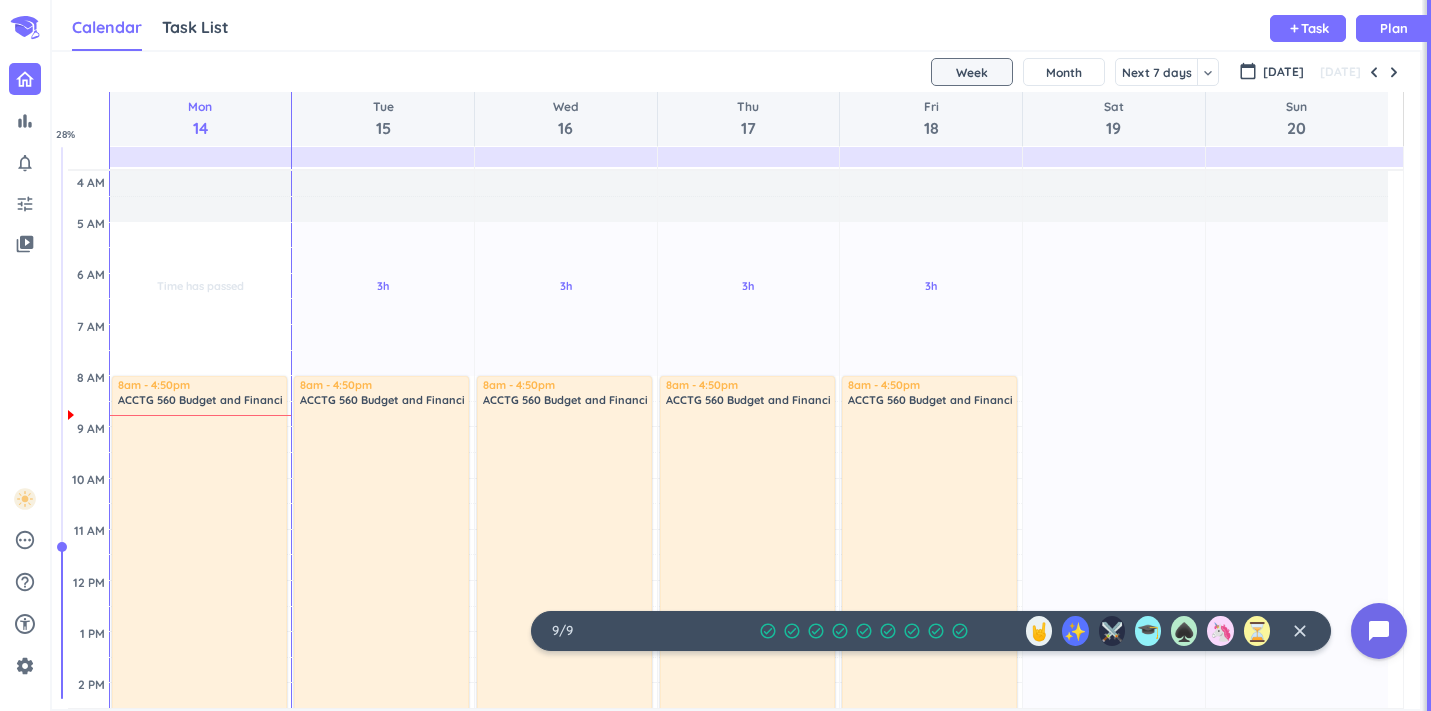 scroll, scrollTop: 0, scrollLeft: 0, axis: both 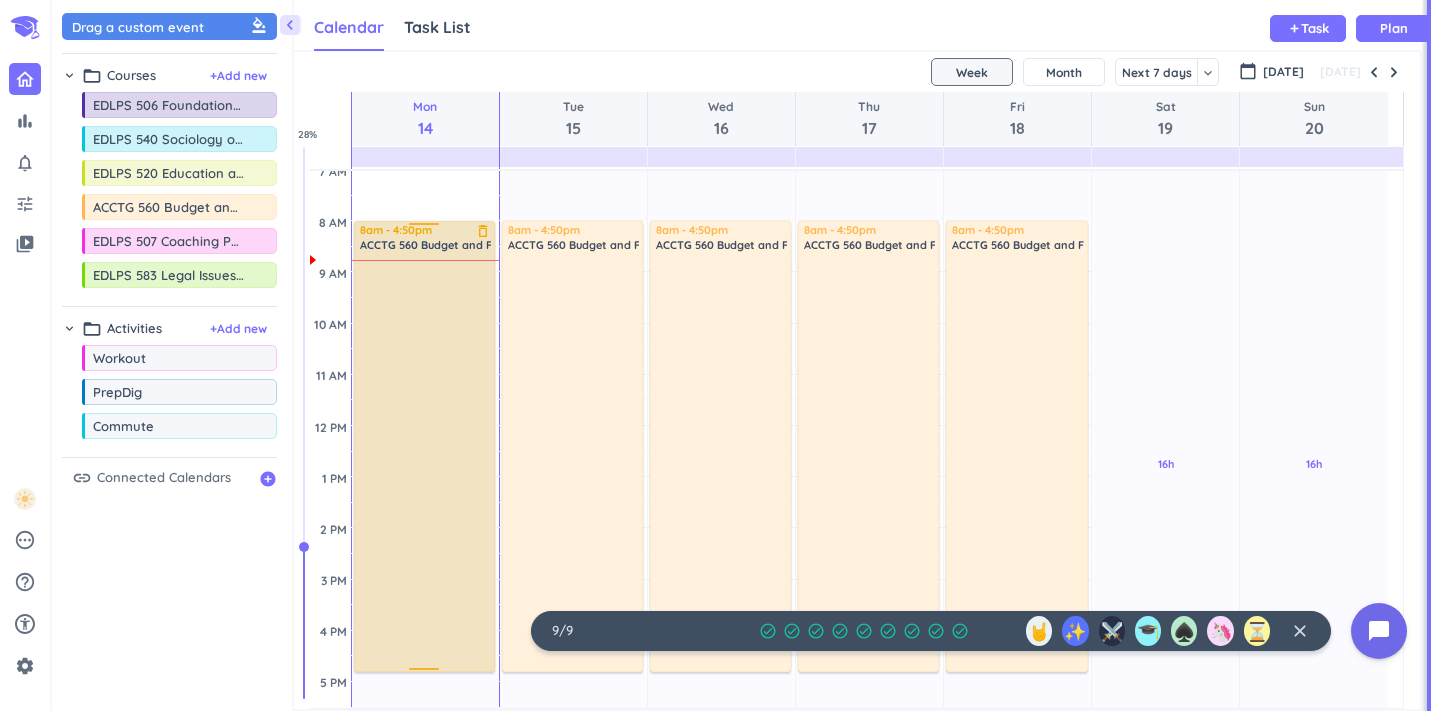 click at bounding box center (425, 461) 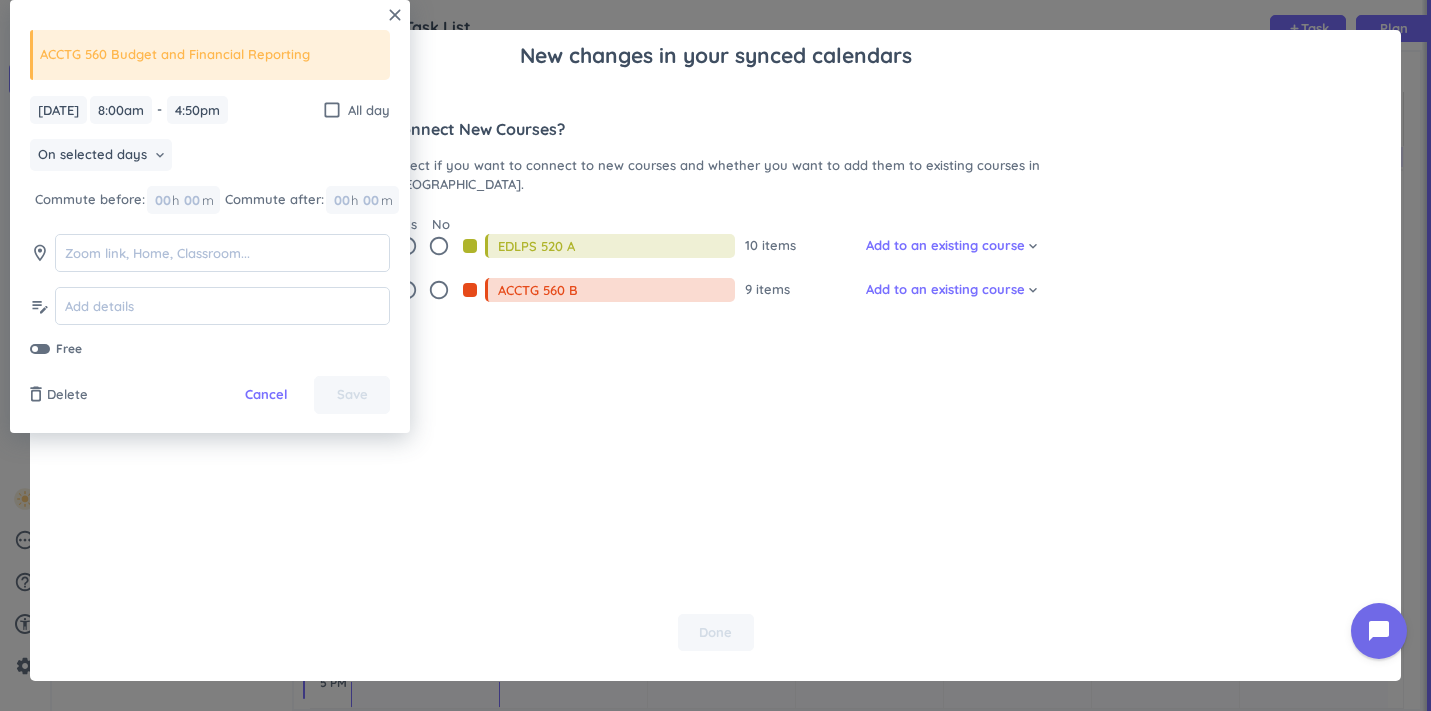 drag, startPoint x: 423, startPoint y: 223, endPoint x: 247, endPoint y: 172, distance: 183.24028 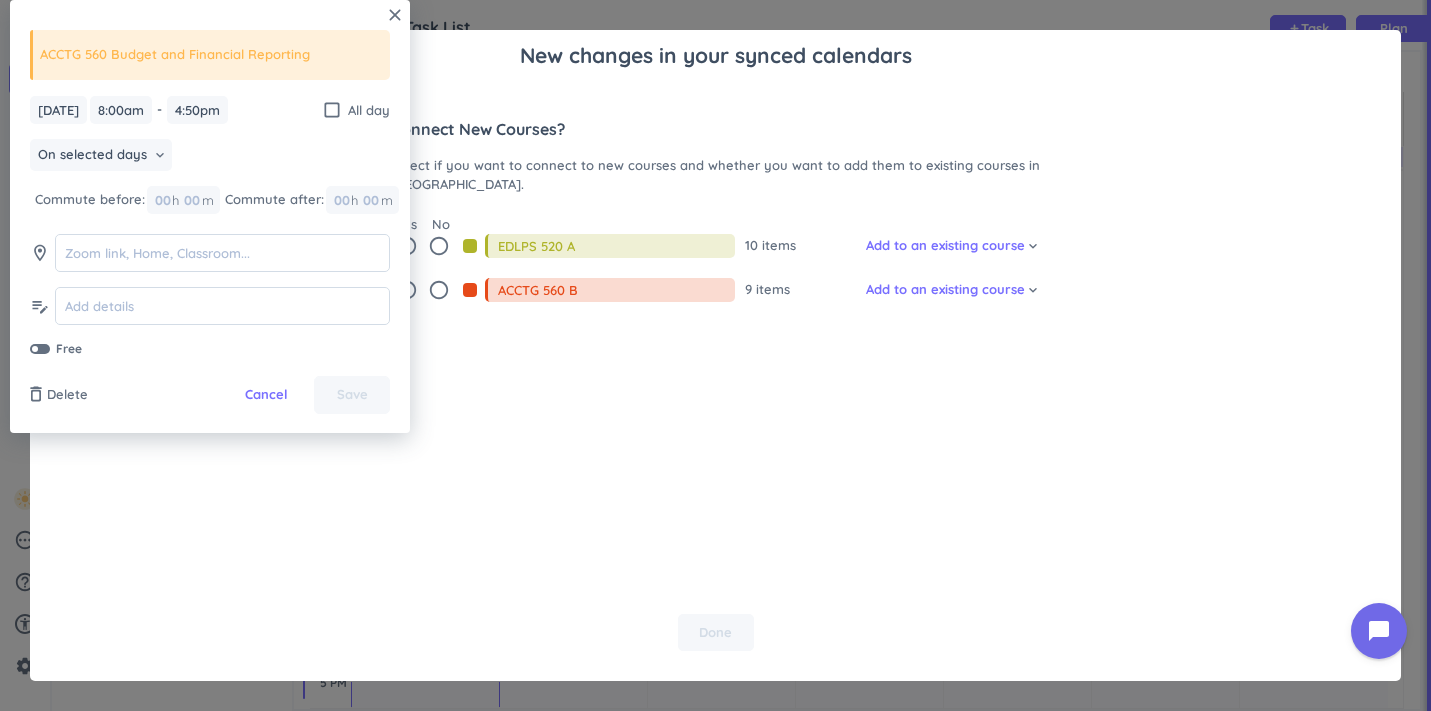 type on "9:00am" 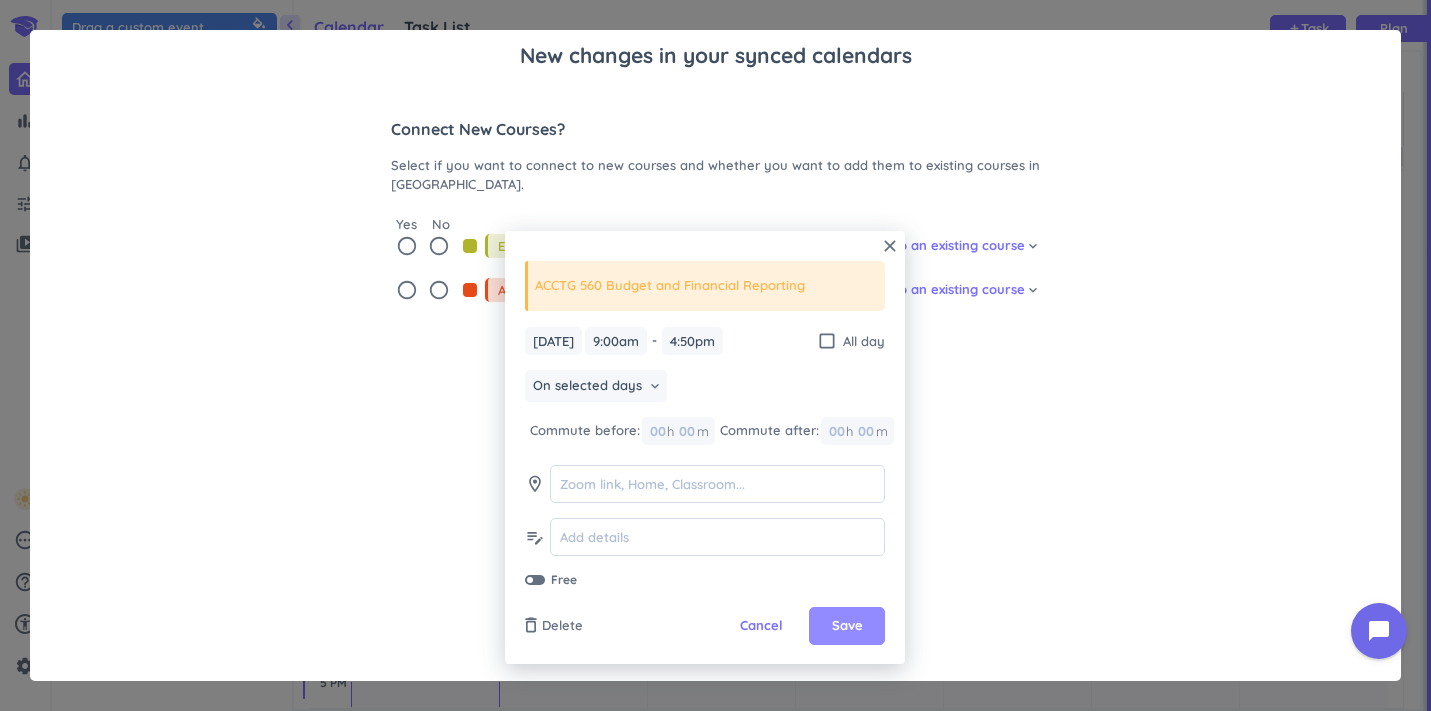 click on "Save" at bounding box center (847, 626) 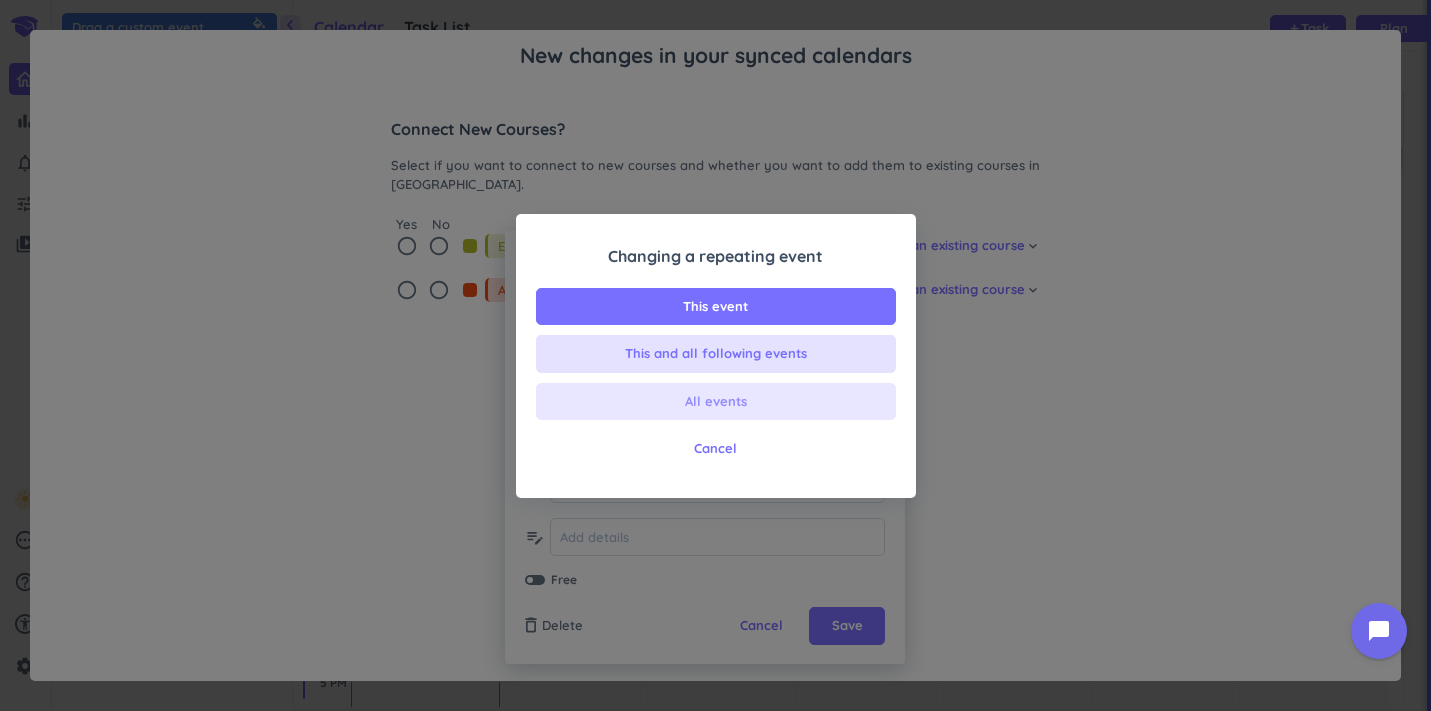 click on "All events" at bounding box center [716, 402] 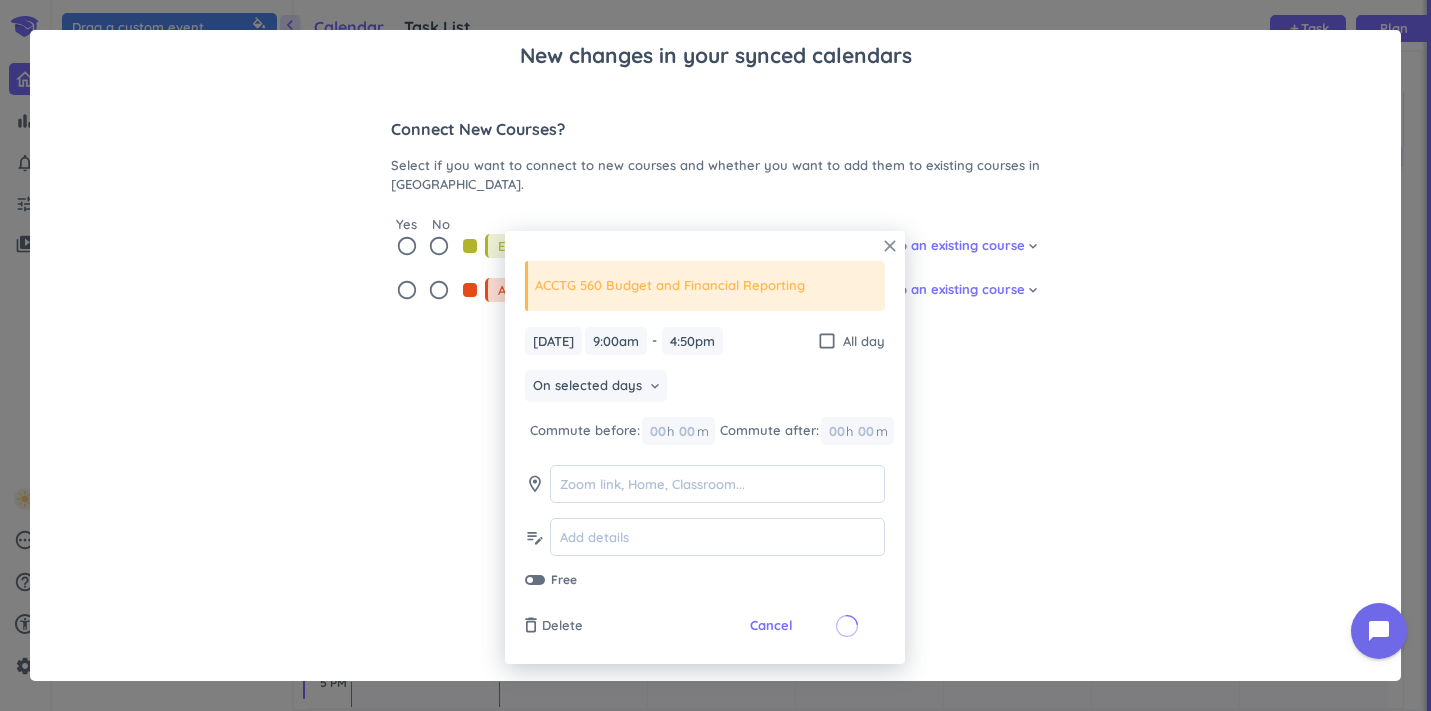 click on "close" at bounding box center [890, 246] 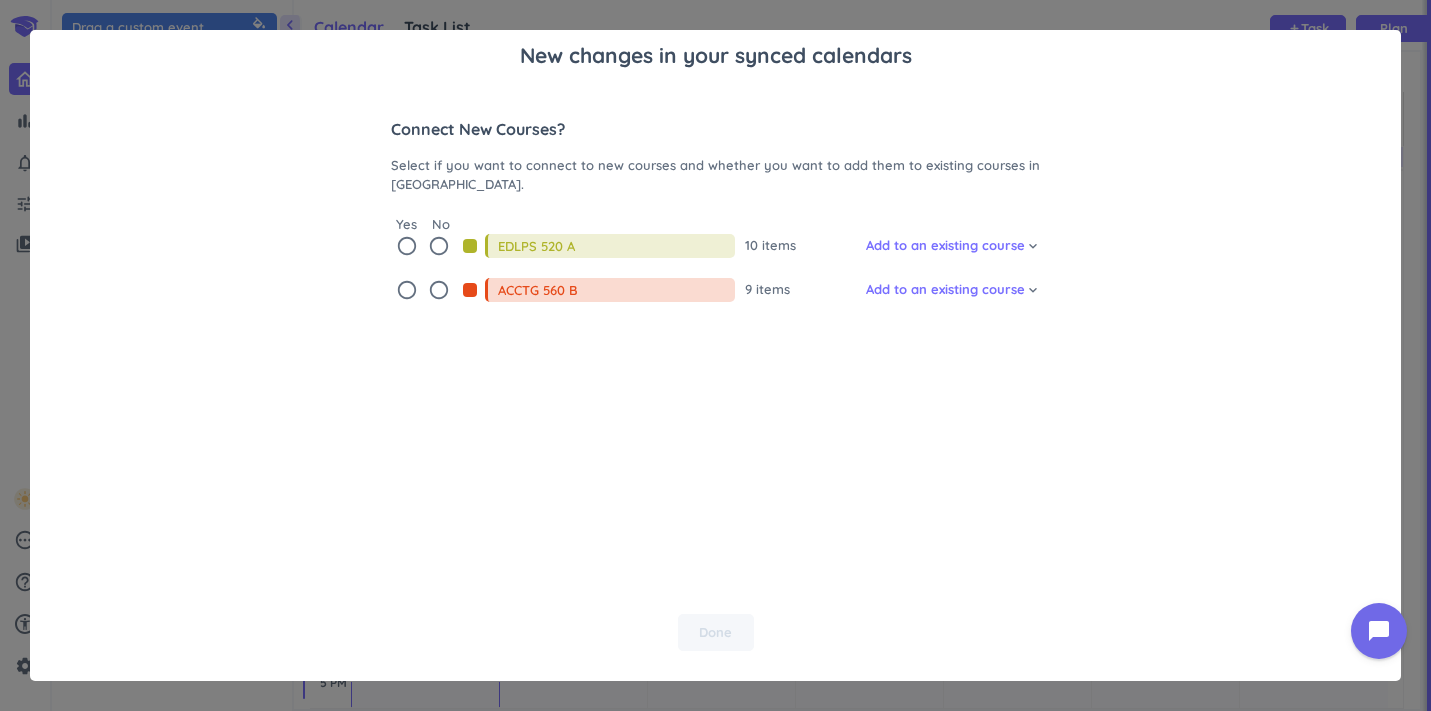 click on "radio_button_unchecked" at bounding box center [407, 290] 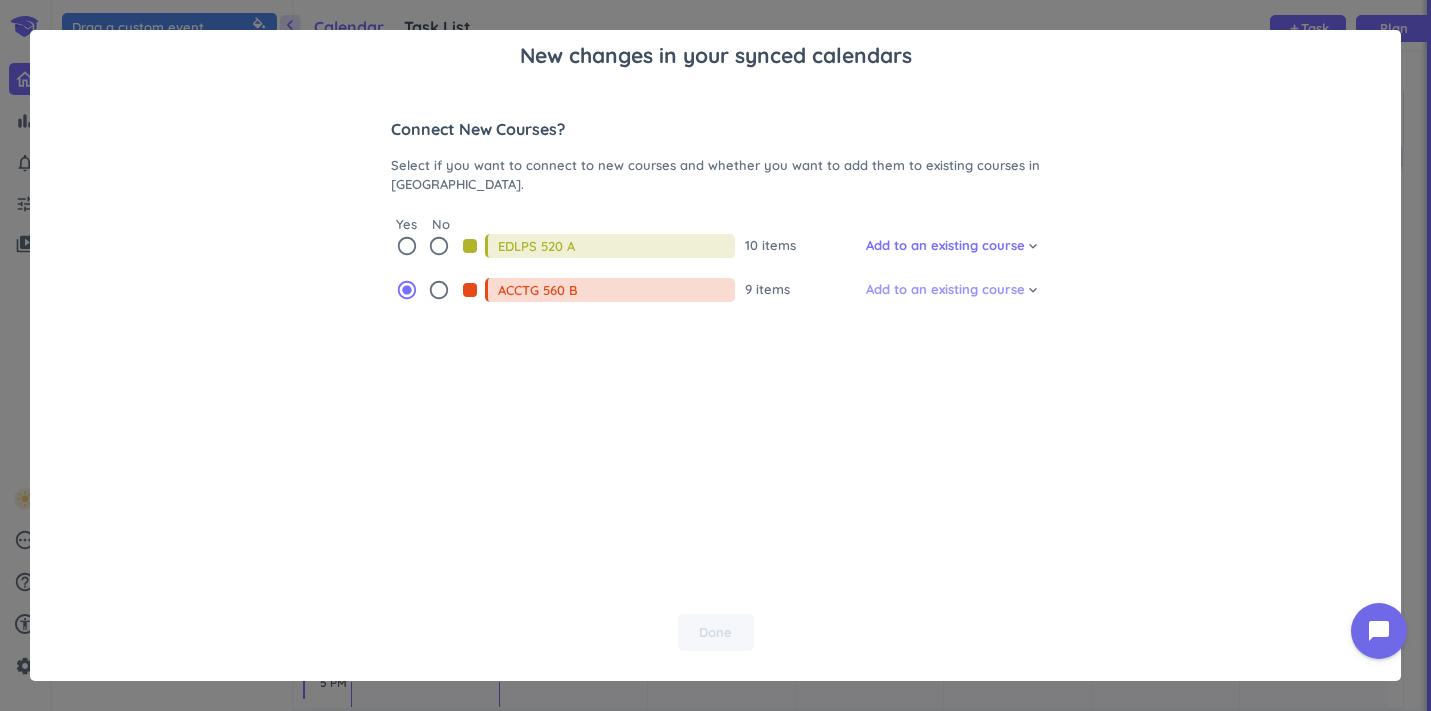 click on "Add to an existing course" at bounding box center [945, 290] 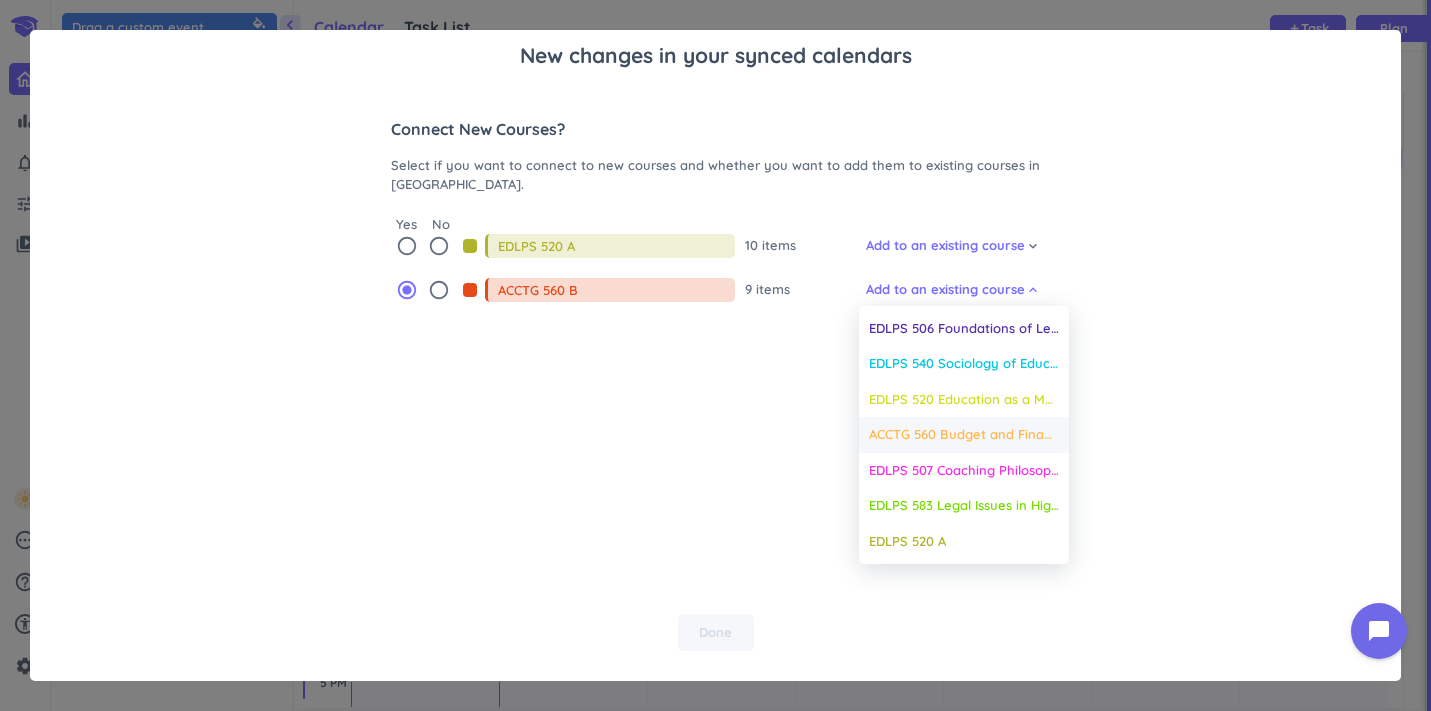 click on "ACCTG 560 Budget and Financial Reporting" at bounding box center (964, 435) 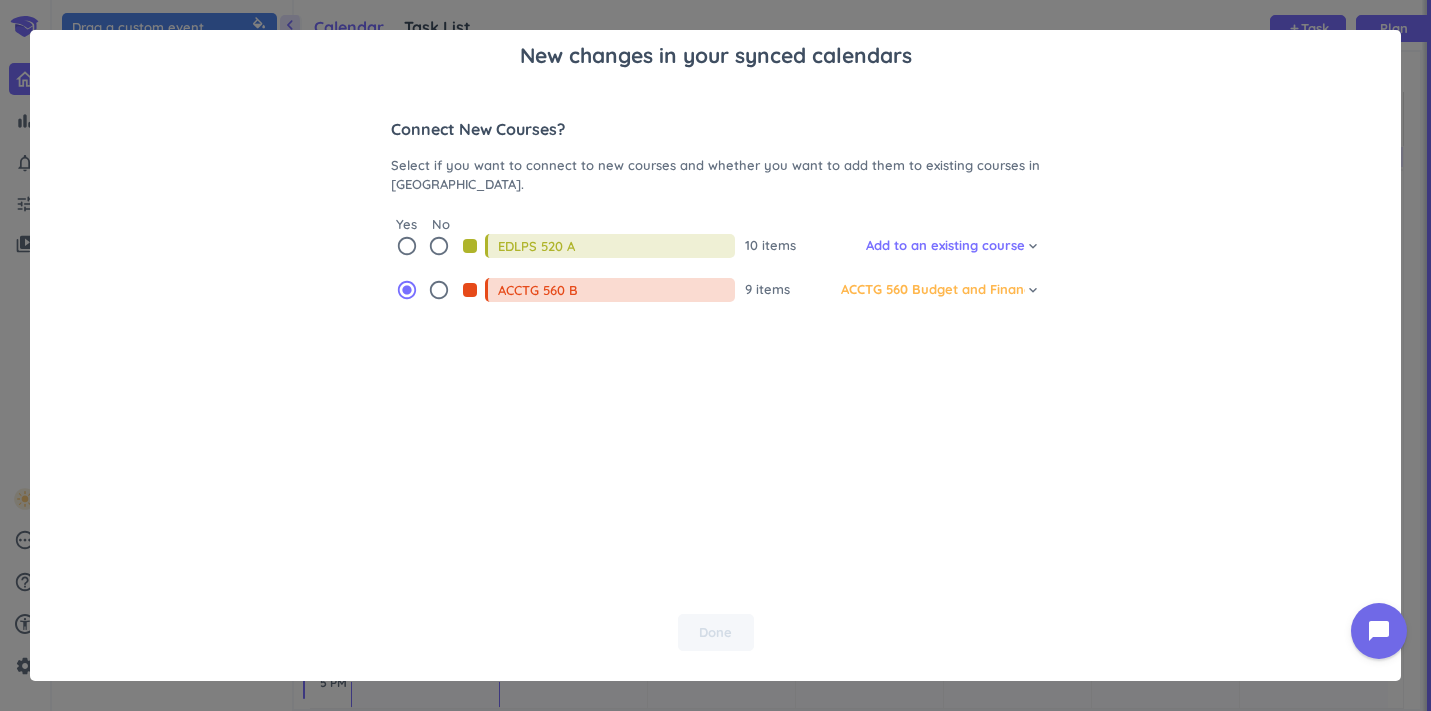 click on "radio_button_unchecked" at bounding box center [439, 246] 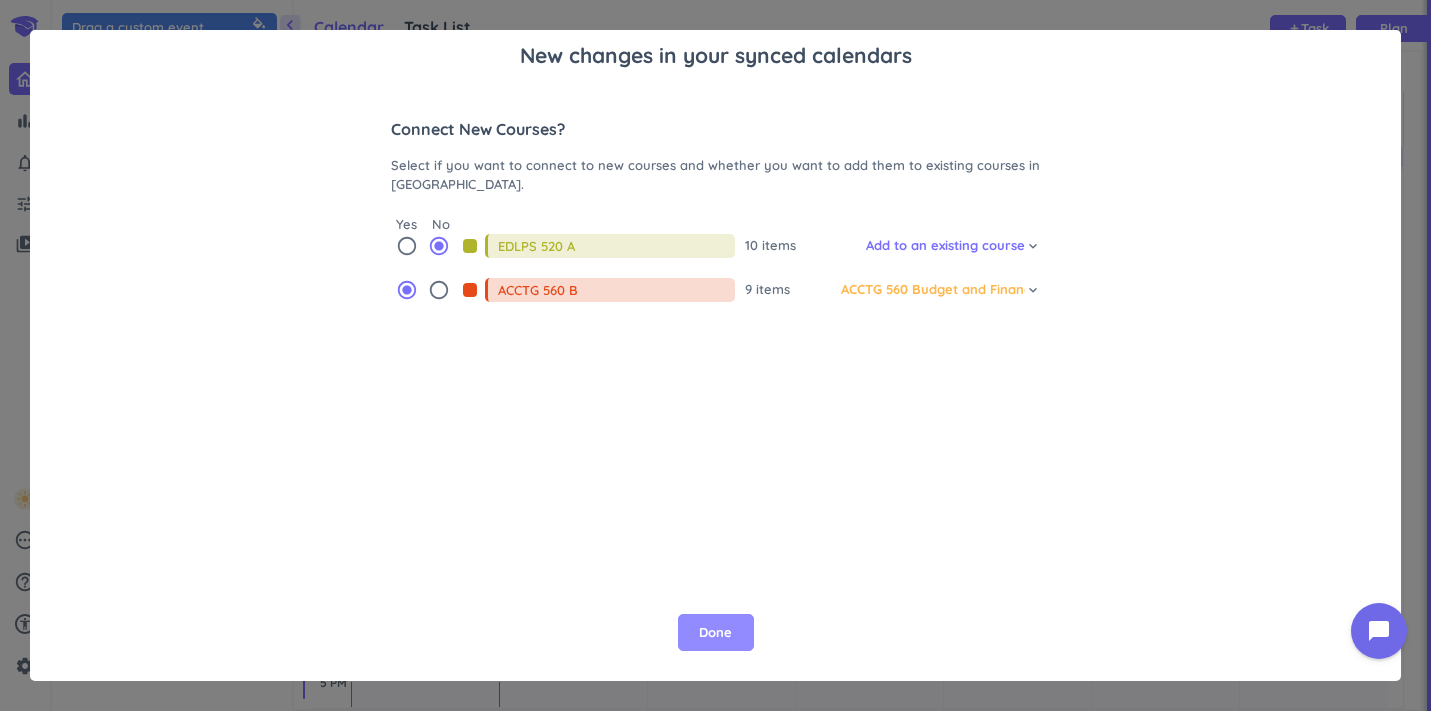 click on "Done" at bounding box center [715, 633] 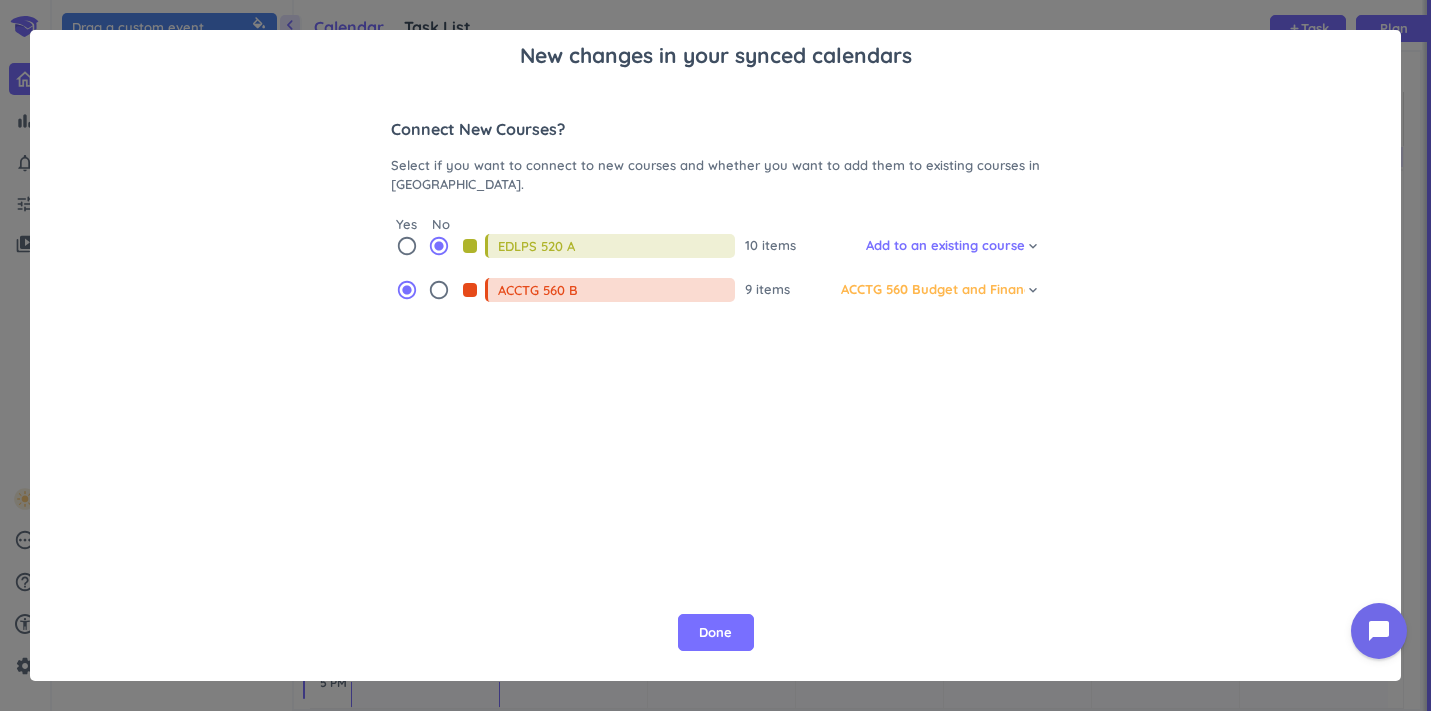 click on "radio_button_unchecked" at bounding box center [407, 246] 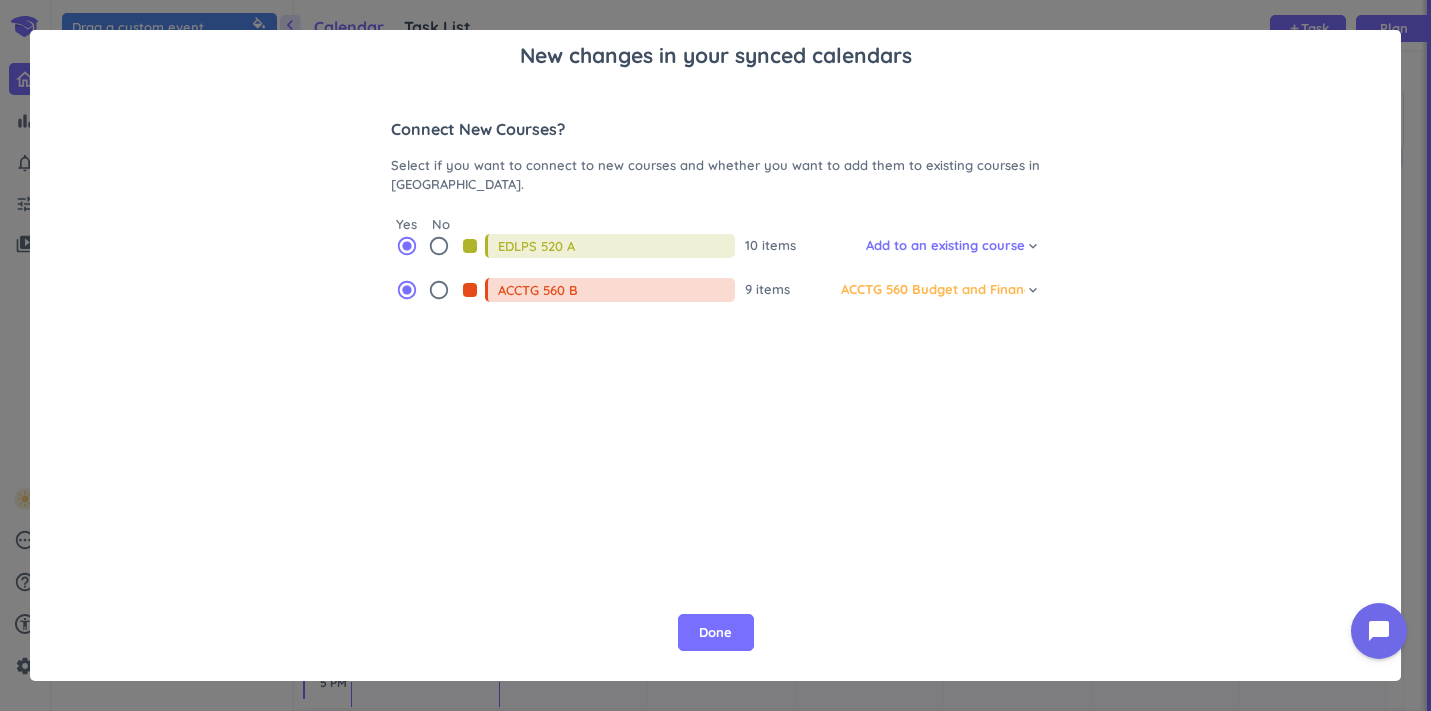 click on "radio_button_unchecked" at bounding box center [439, 246] 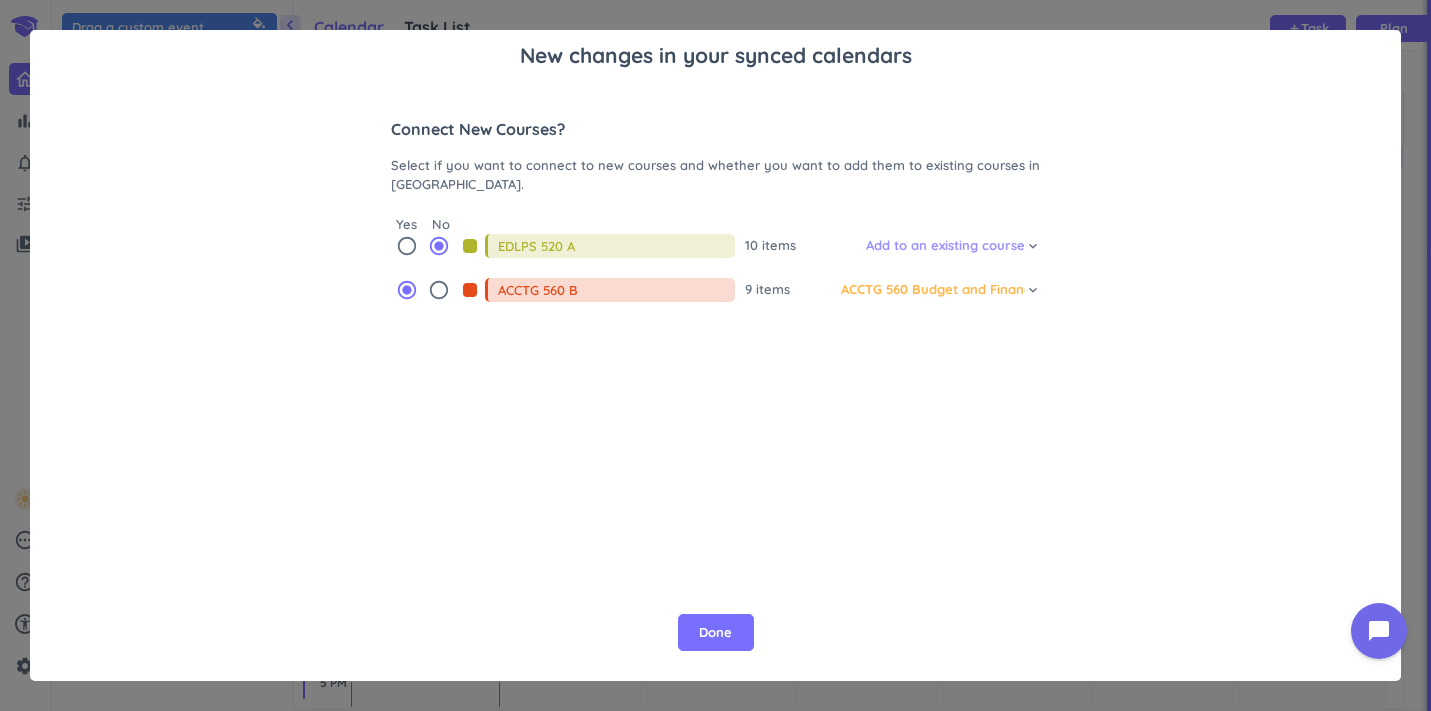 click on "Add to an existing course" at bounding box center (945, 246) 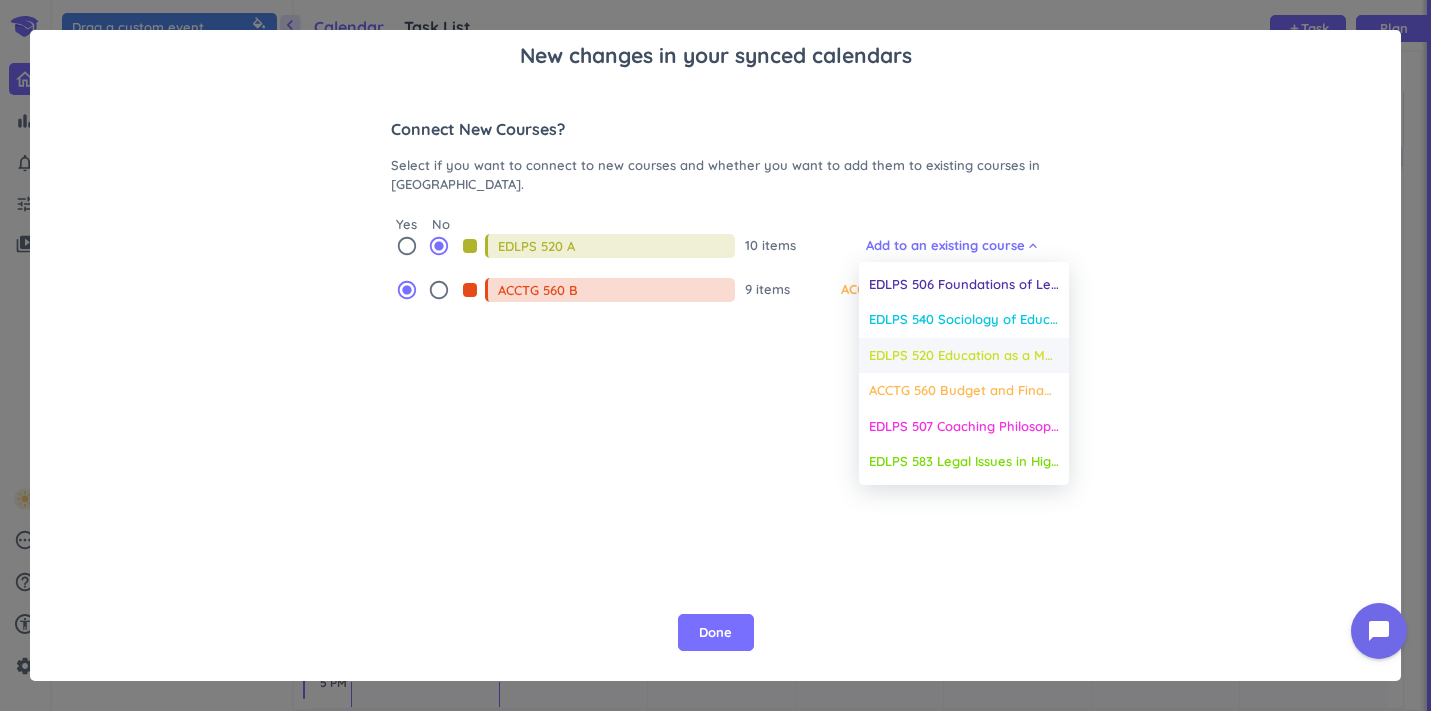 click on "EDLPS 520 Education as a Moral Endeavor" at bounding box center [964, 356] 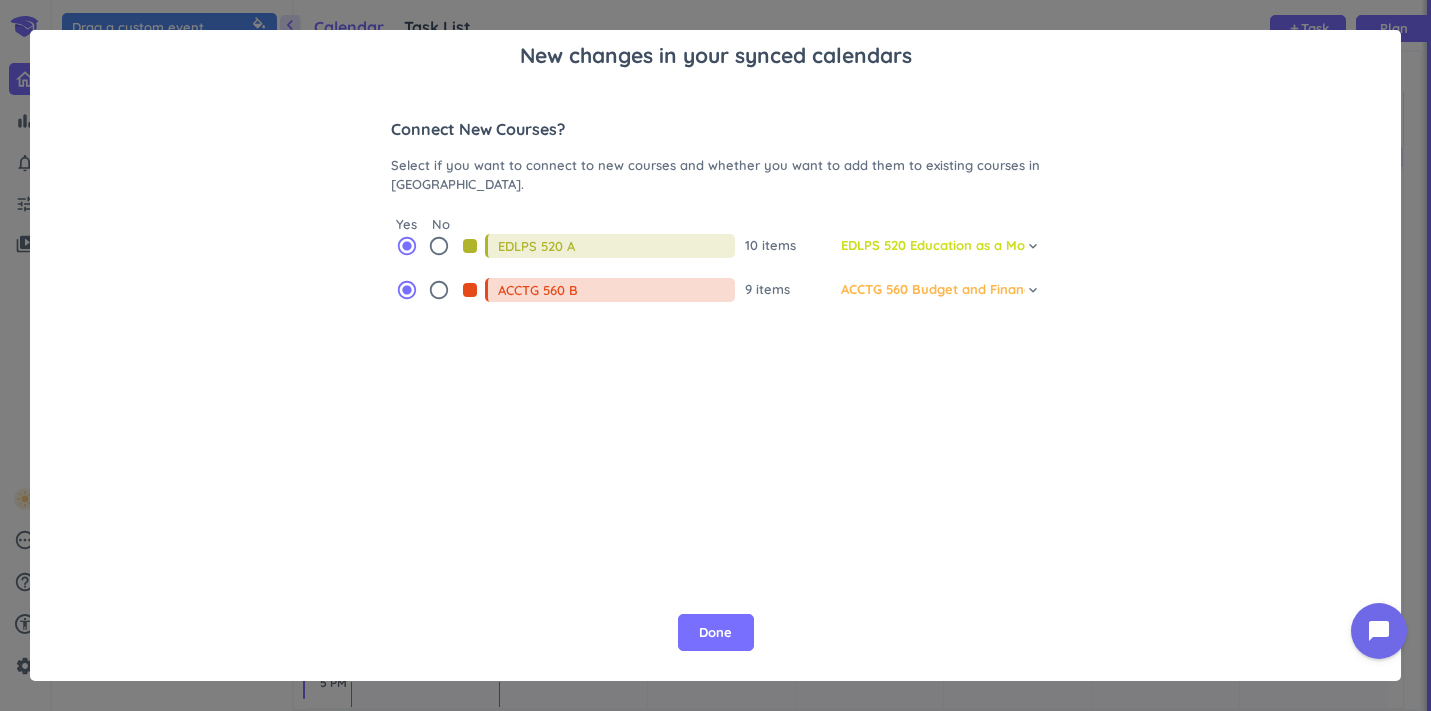 click on "radio_button_unchecked" at bounding box center (439, 246) 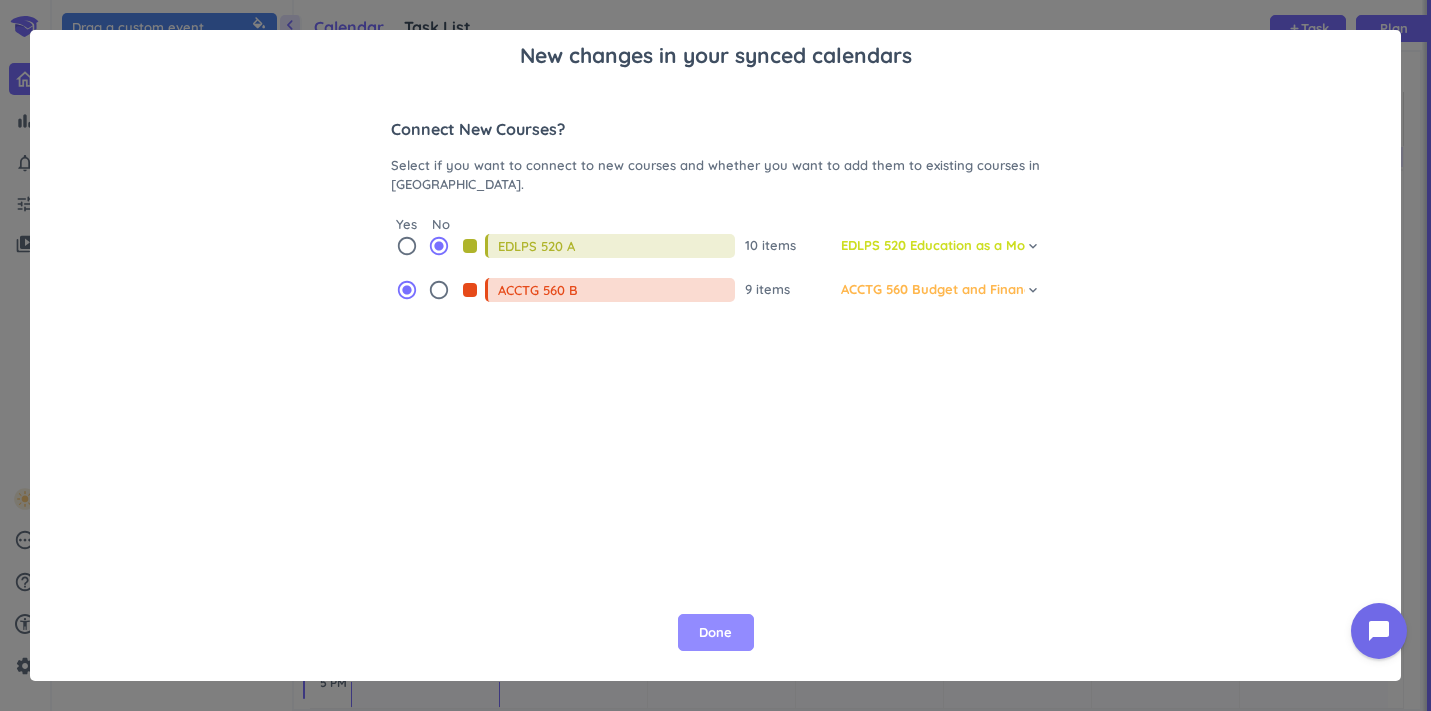 click on "Done" at bounding box center (716, 633) 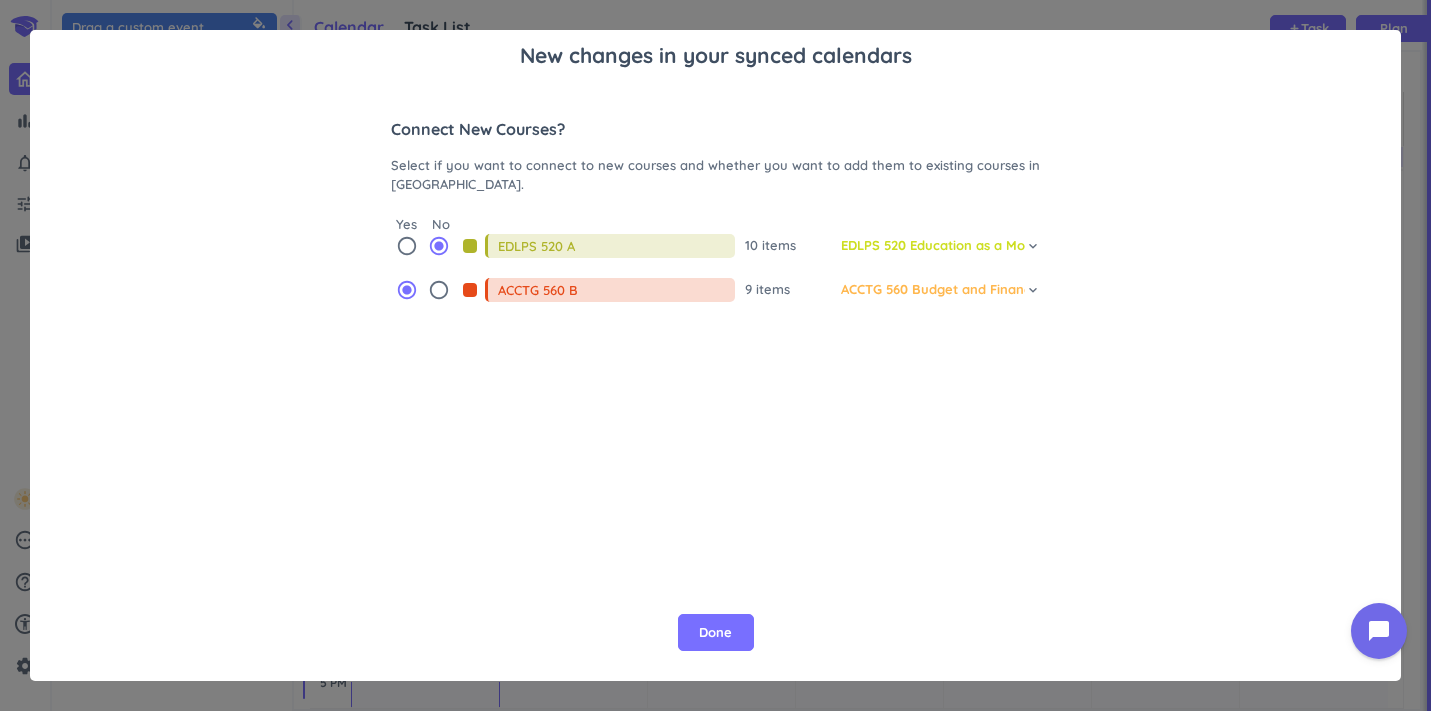 drag, startPoint x: 675, startPoint y: 607, endPoint x: 668, endPoint y: 599, distance: 10.630146 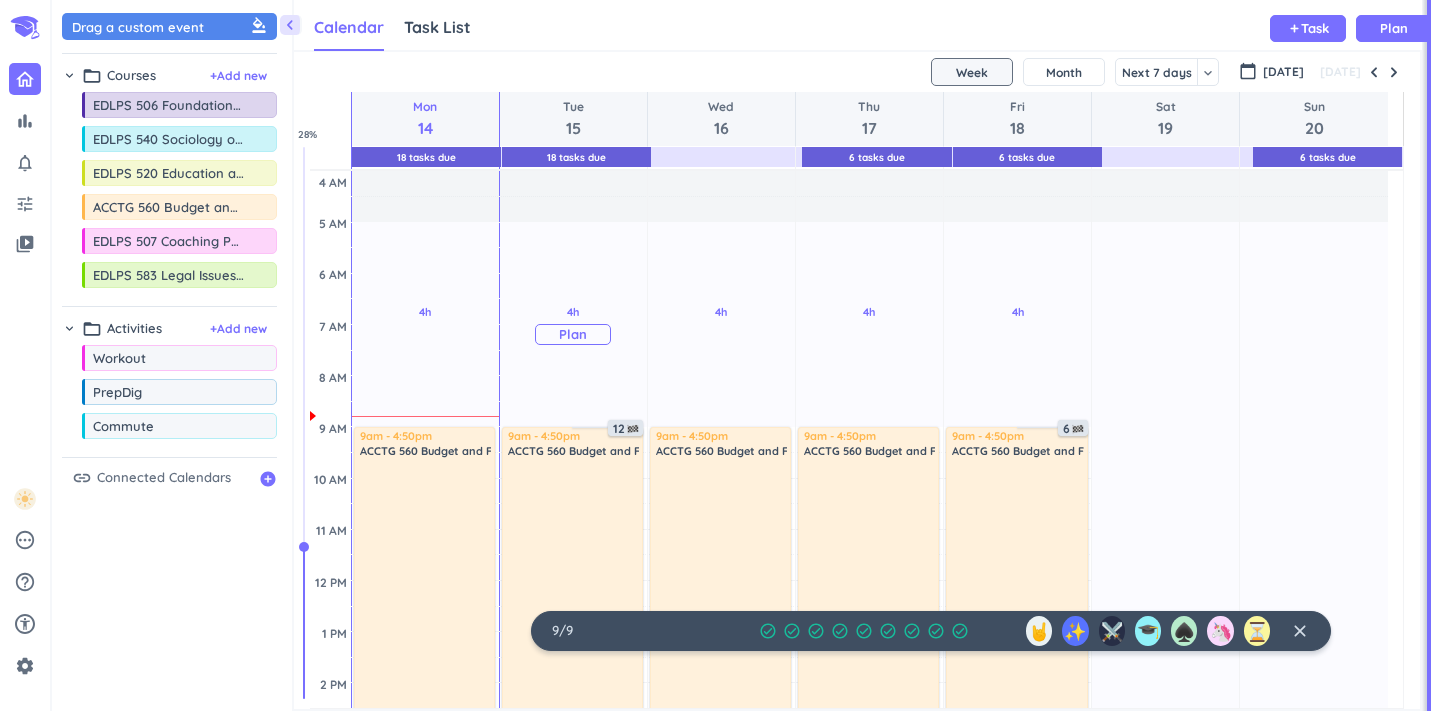 scroll, scrollTop: 0, scrollLeft: 0, axis: both 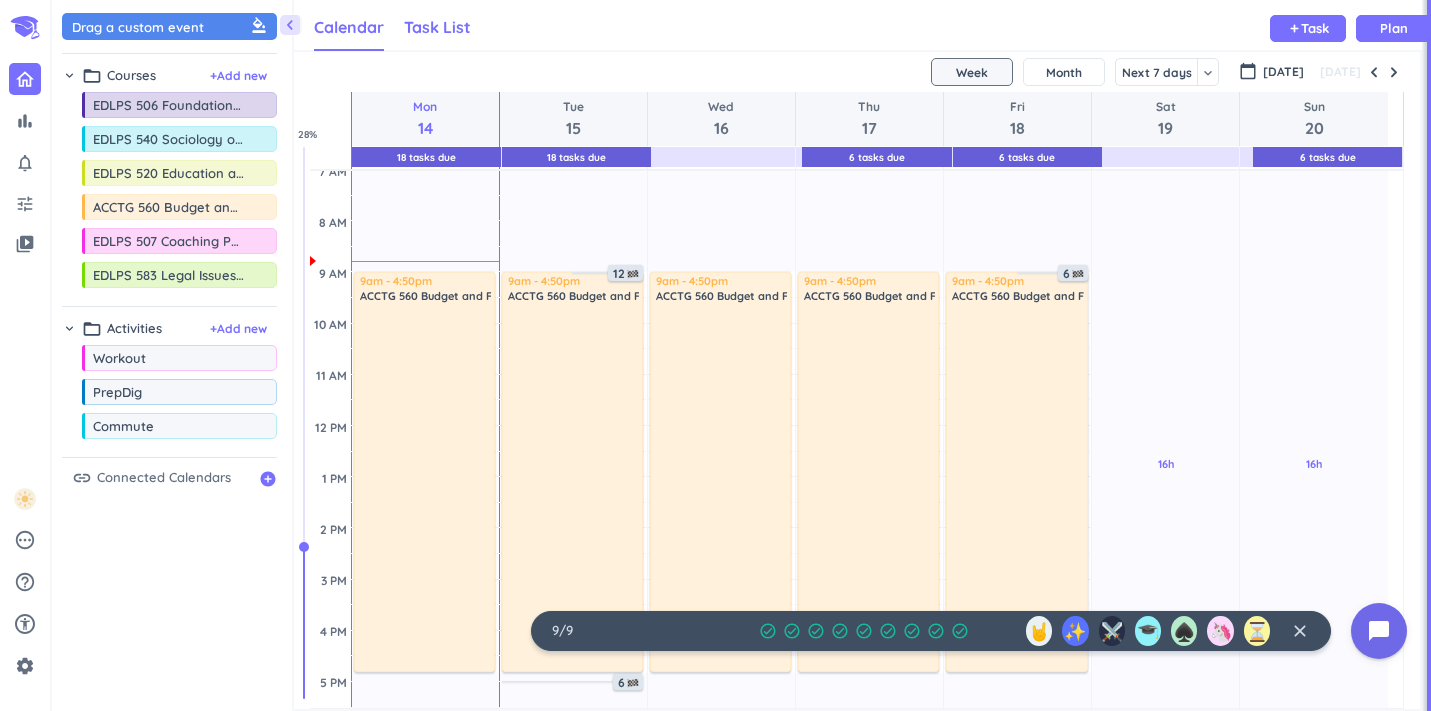 click on "Task List" at bounding box center [437, 27] 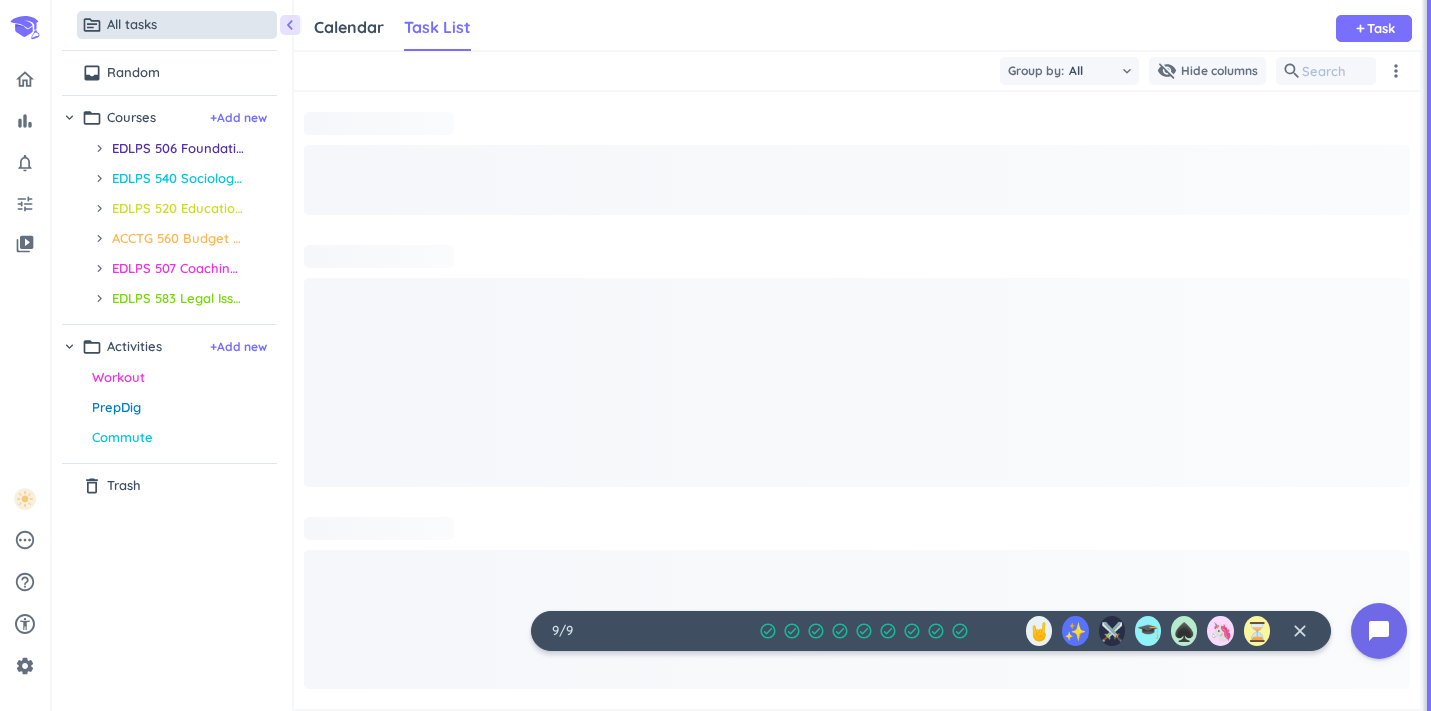 scroll, scrollTop: 16, scrollLeft: 16, axis: both 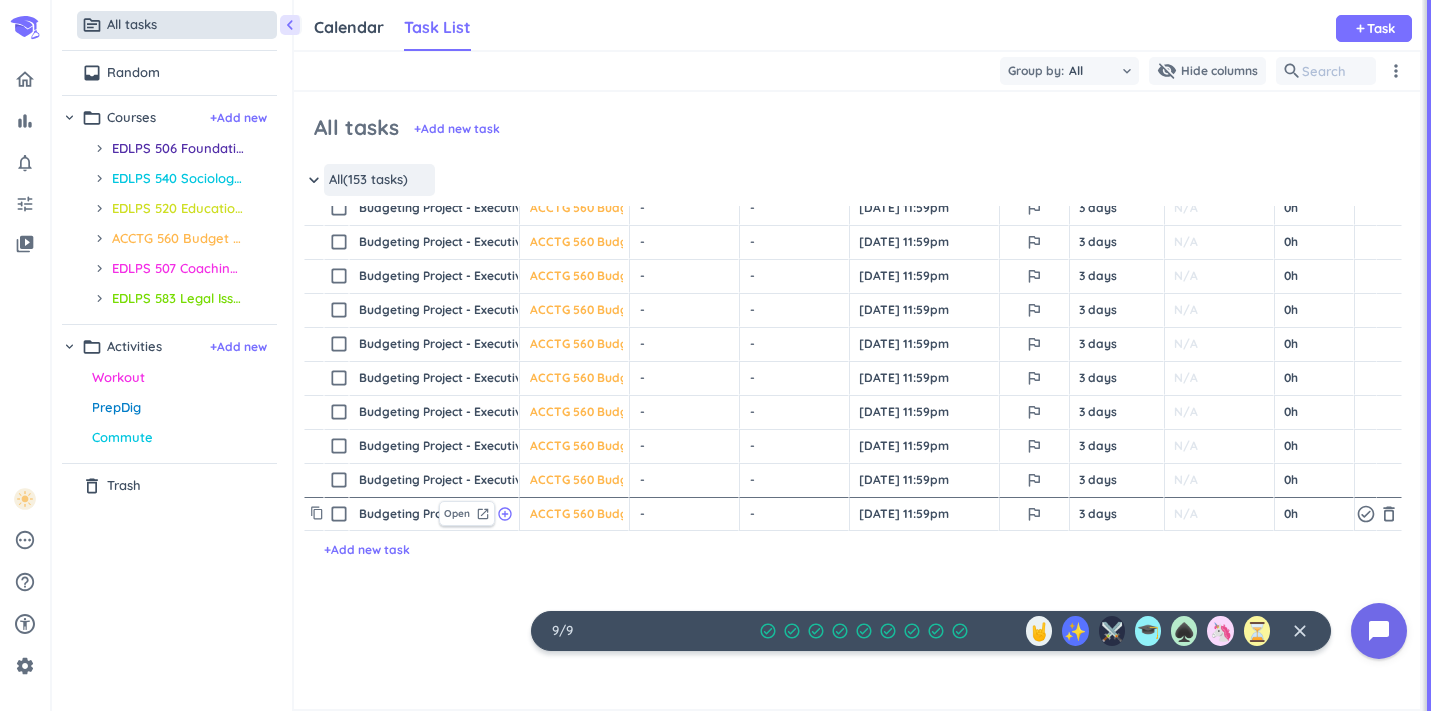 click on "check_box_outline_blank" at bounding box center [339, 514] 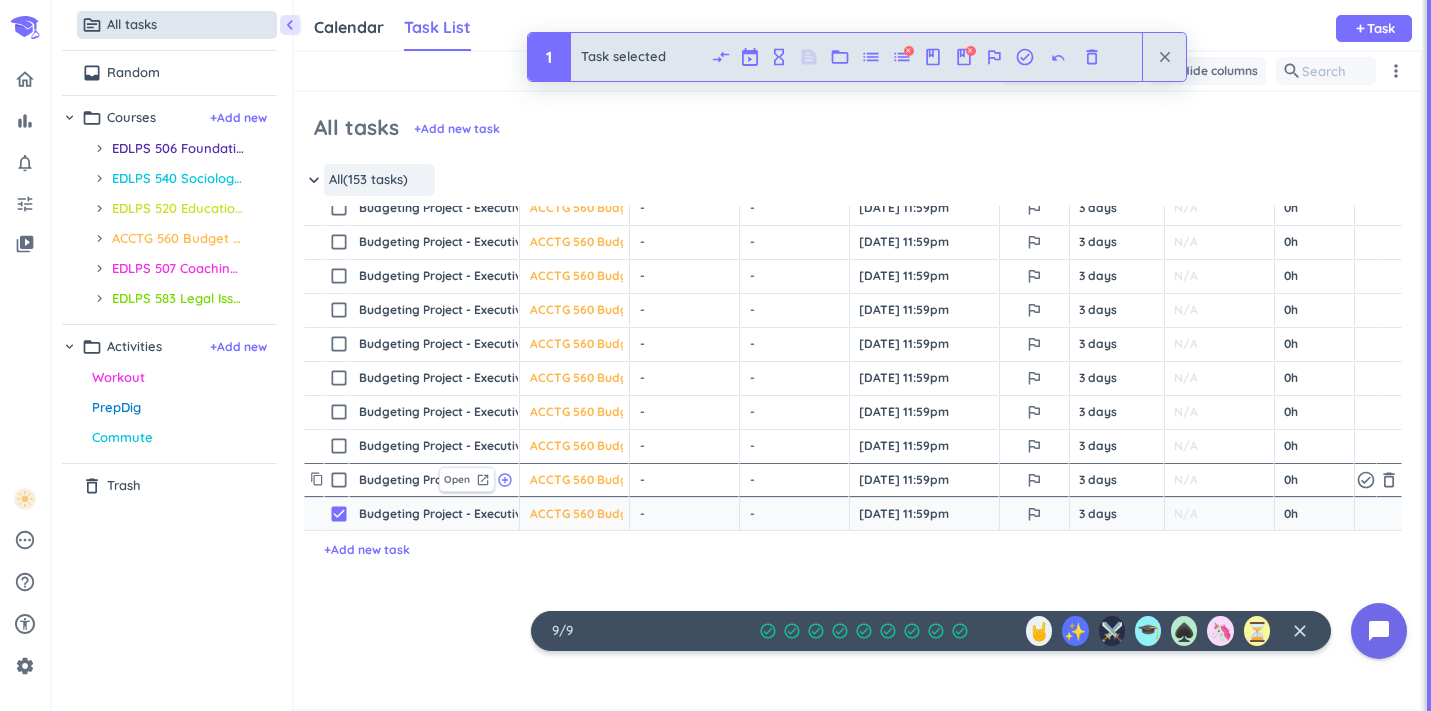 click on "check_box_outline_blank" at bounding box center (339, 480) 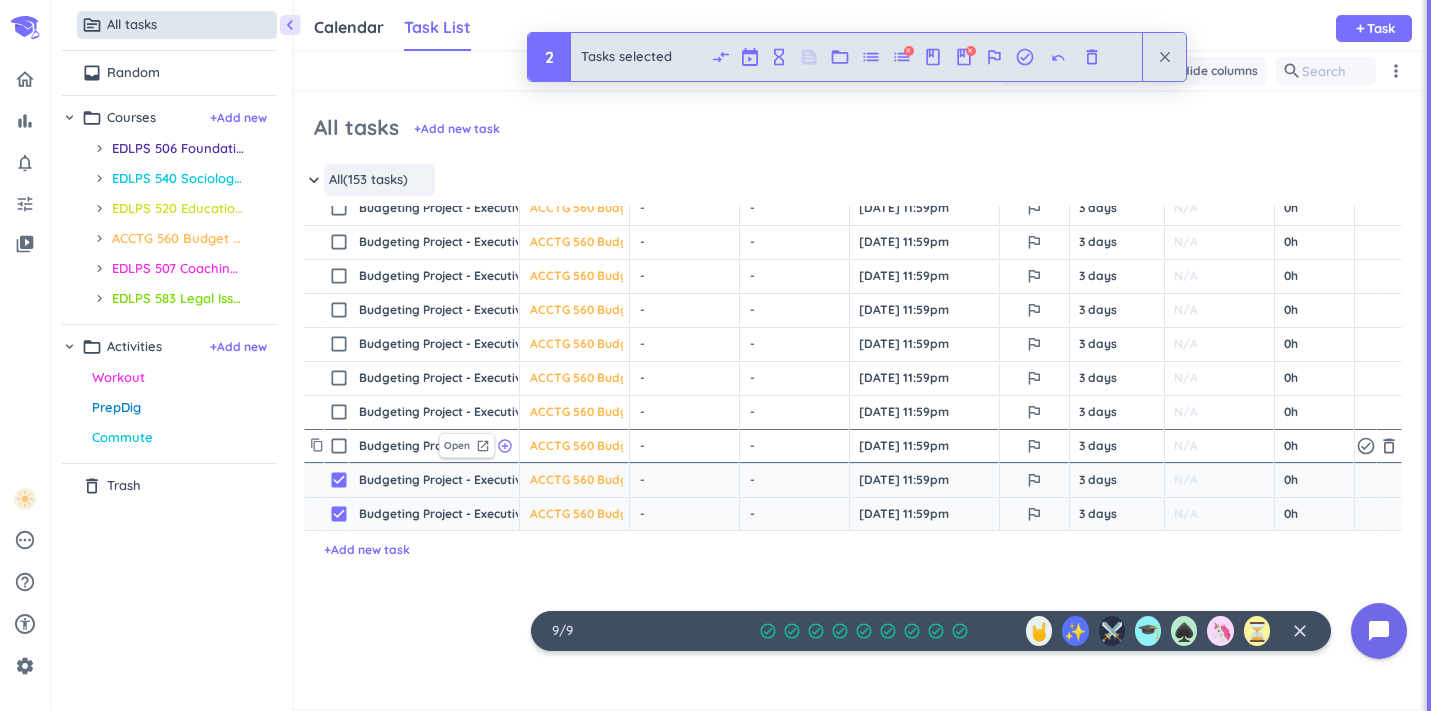 click on "check_box_outline_blank" at bounding box center (336, 446) 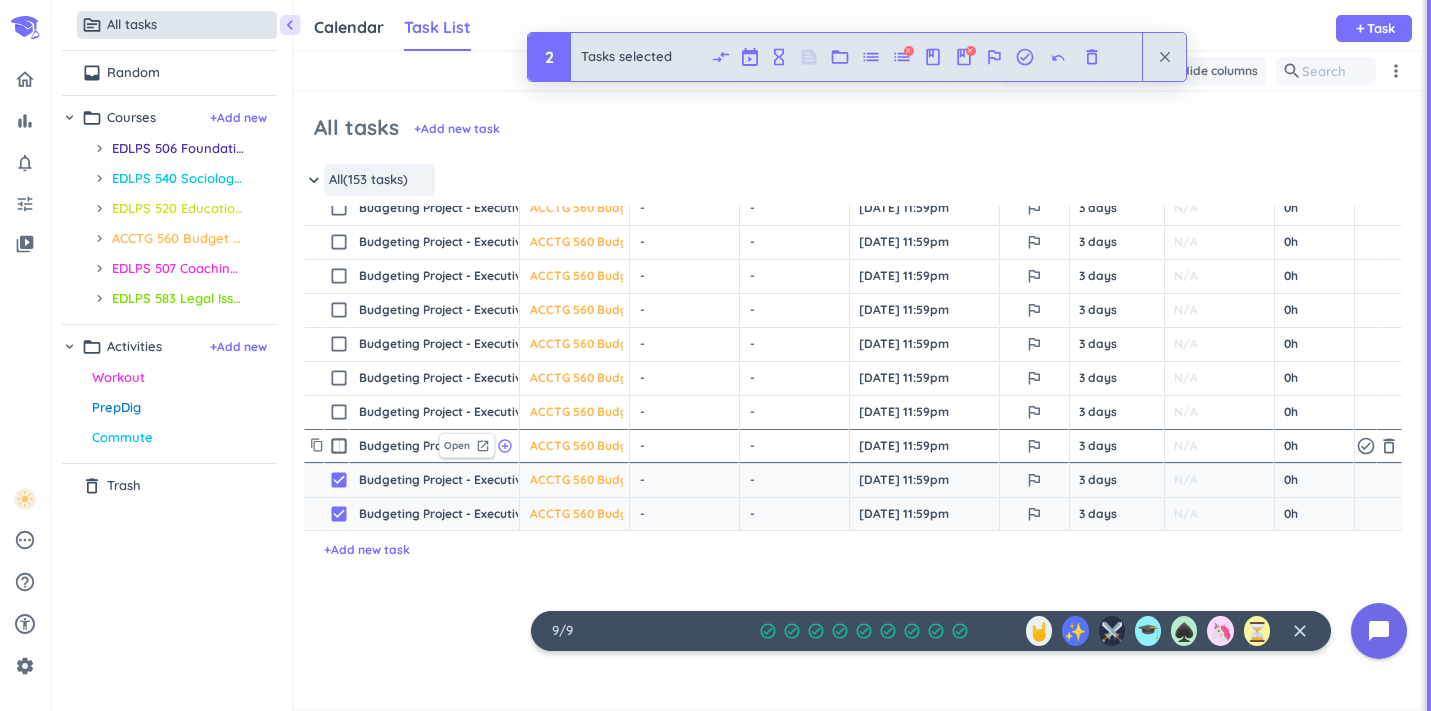 click on "check_box_outline_blank" at bounding box center [339, 446] 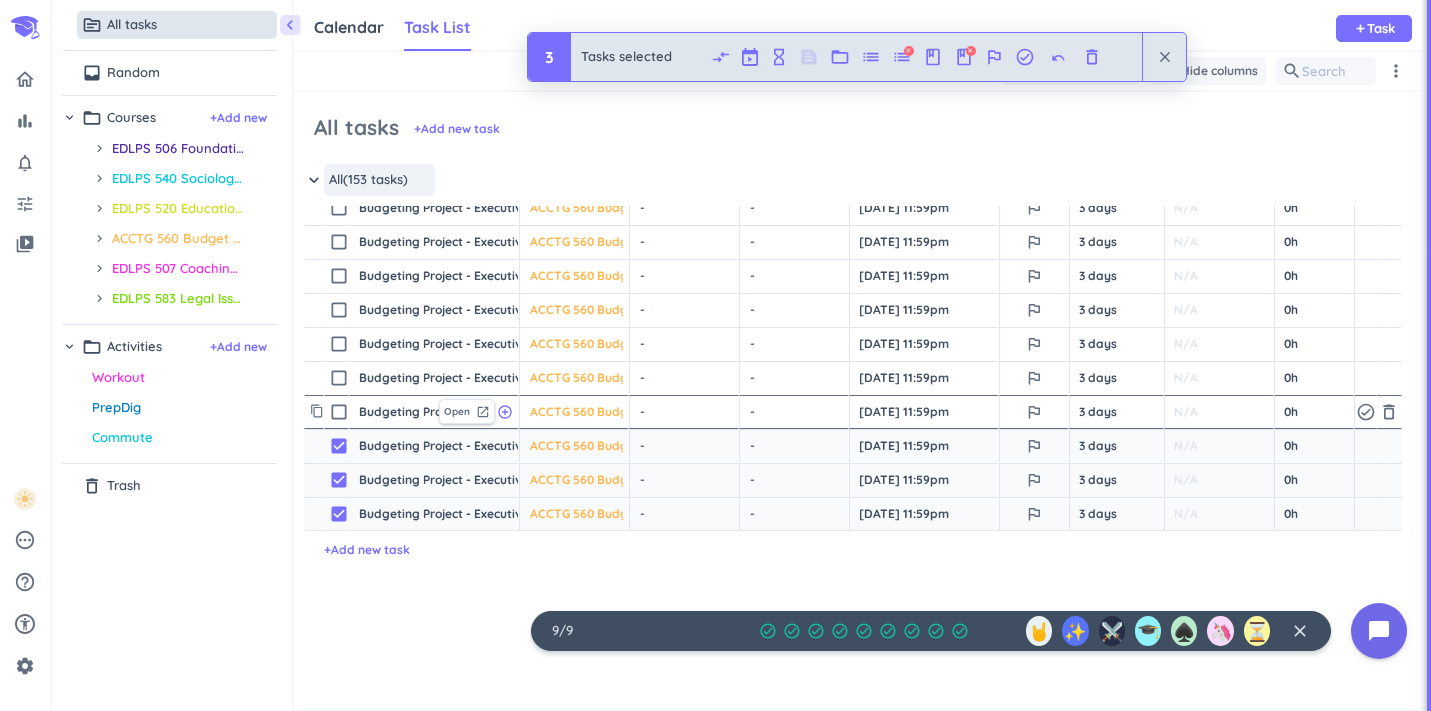 click on "check_box_outline_blank" at bounding box center (339, 412) 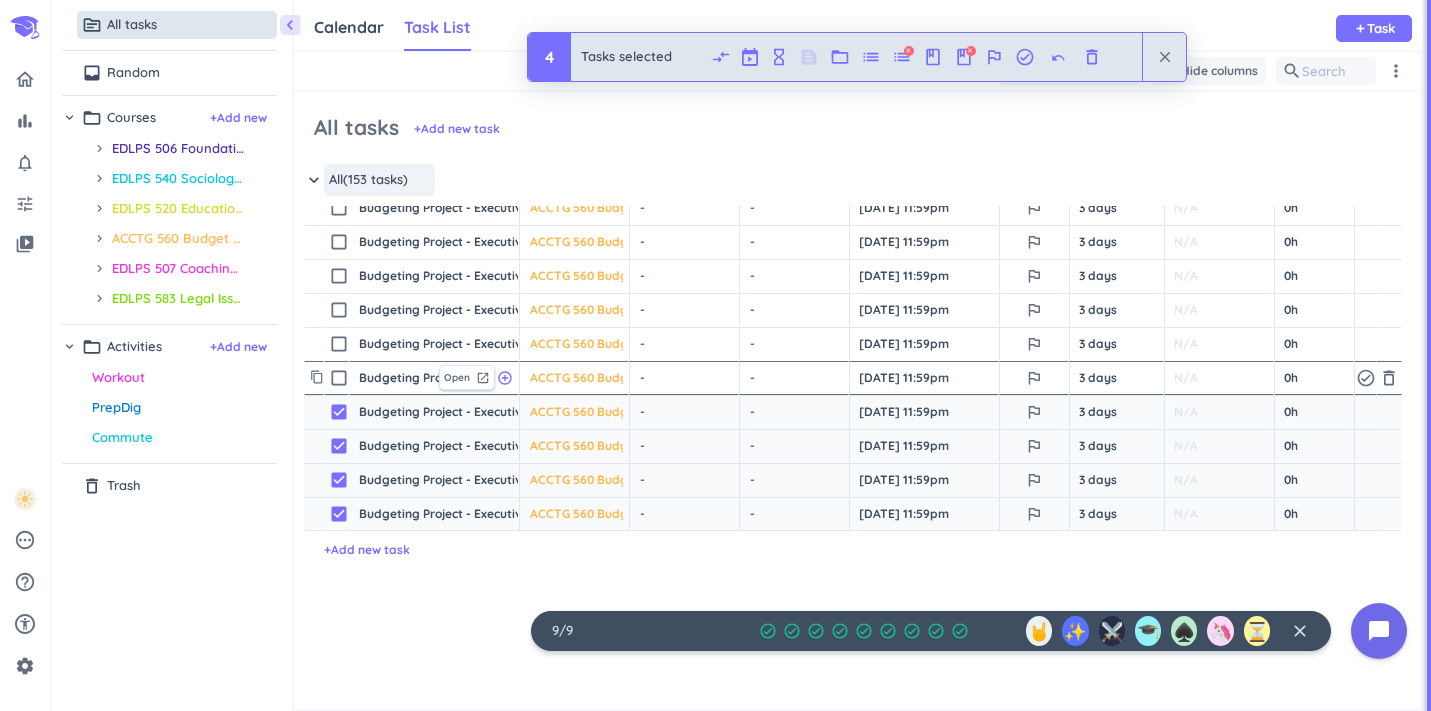 click on "check_box_outline_blank" at bounding box center (339, 378) 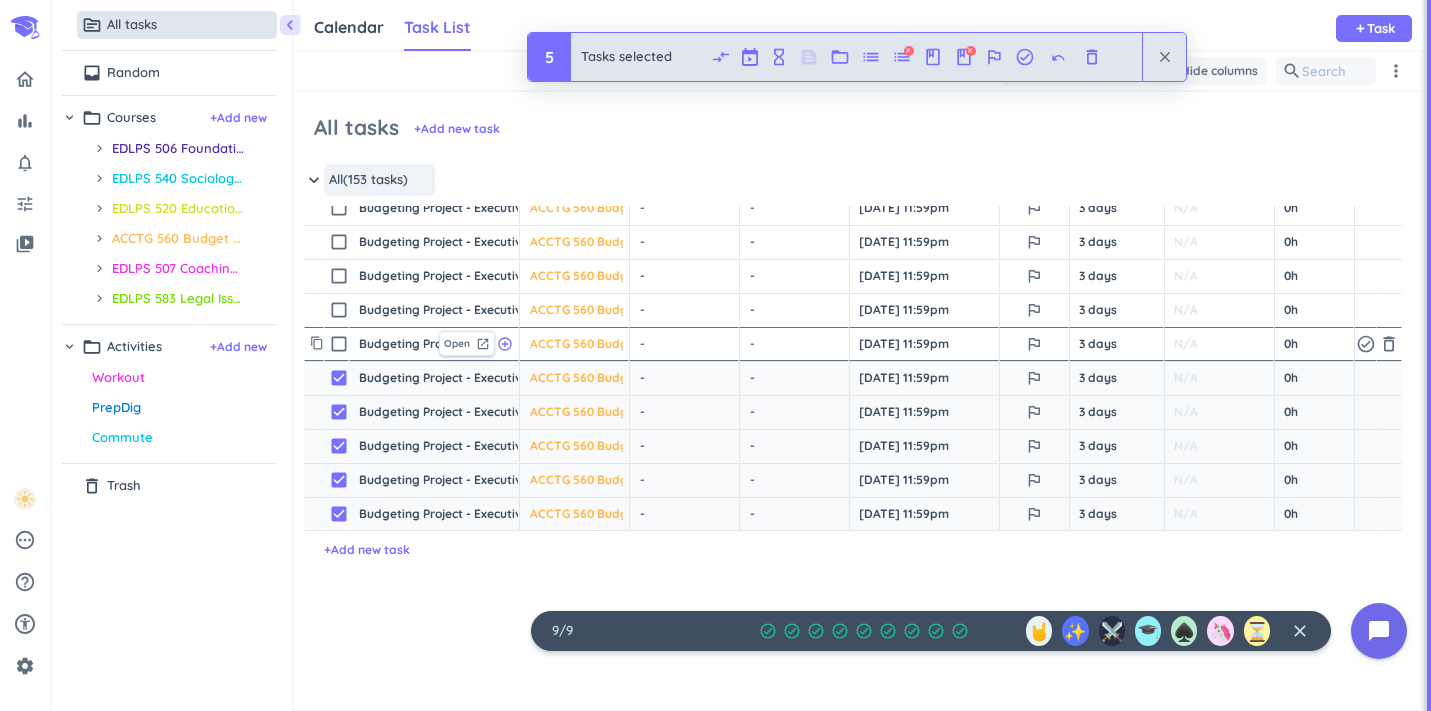 click on "check_box_outline_blank" at bounding box center [339, 344] 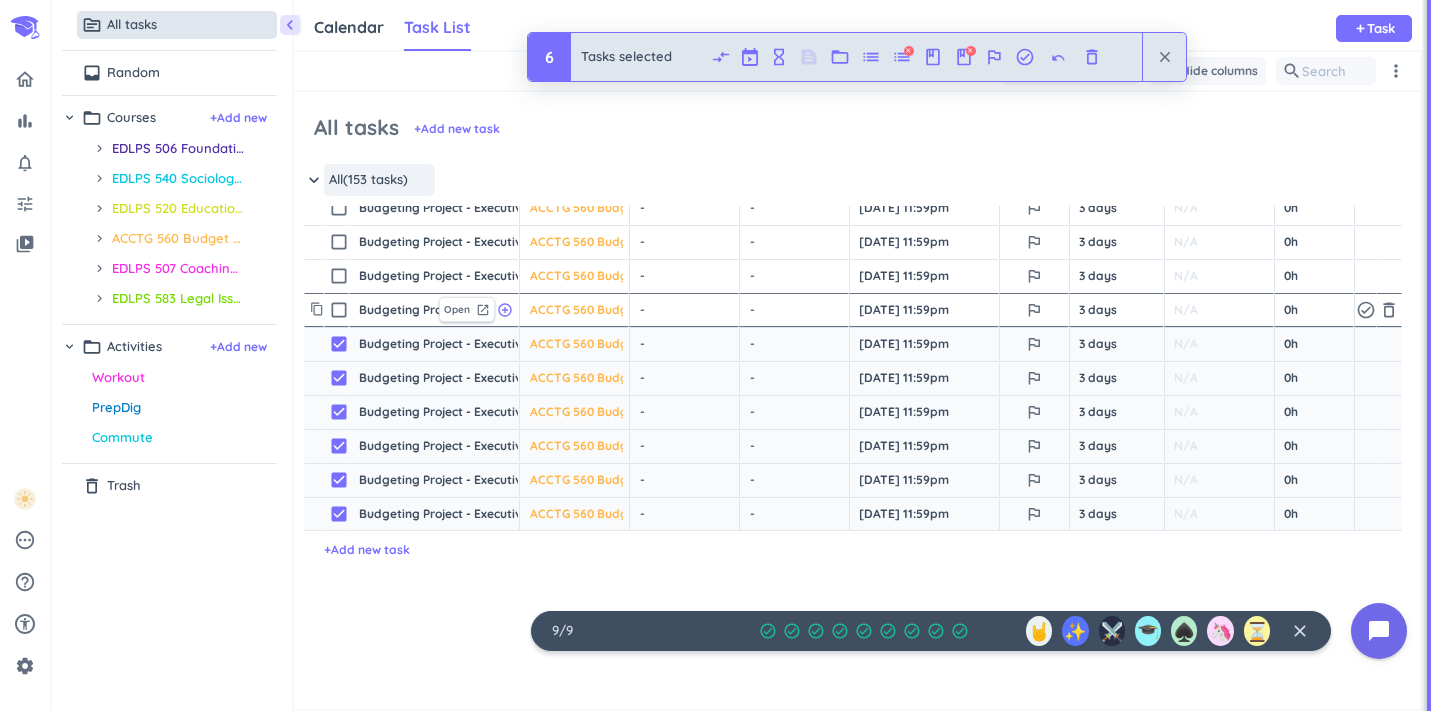 click on "check_box_outline_blank" at bounding box center [339, 310] 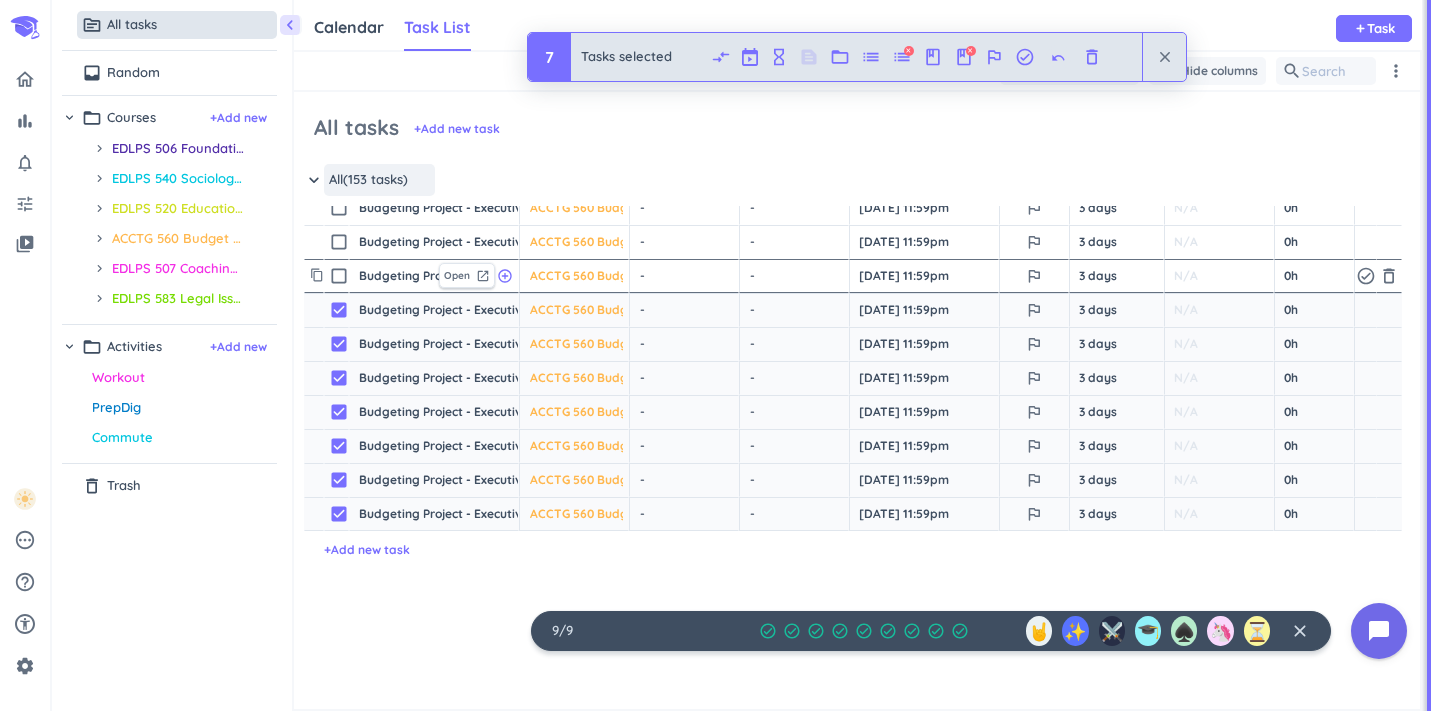 click on "check_box_outline_blank" at bounding box center (339, 276) 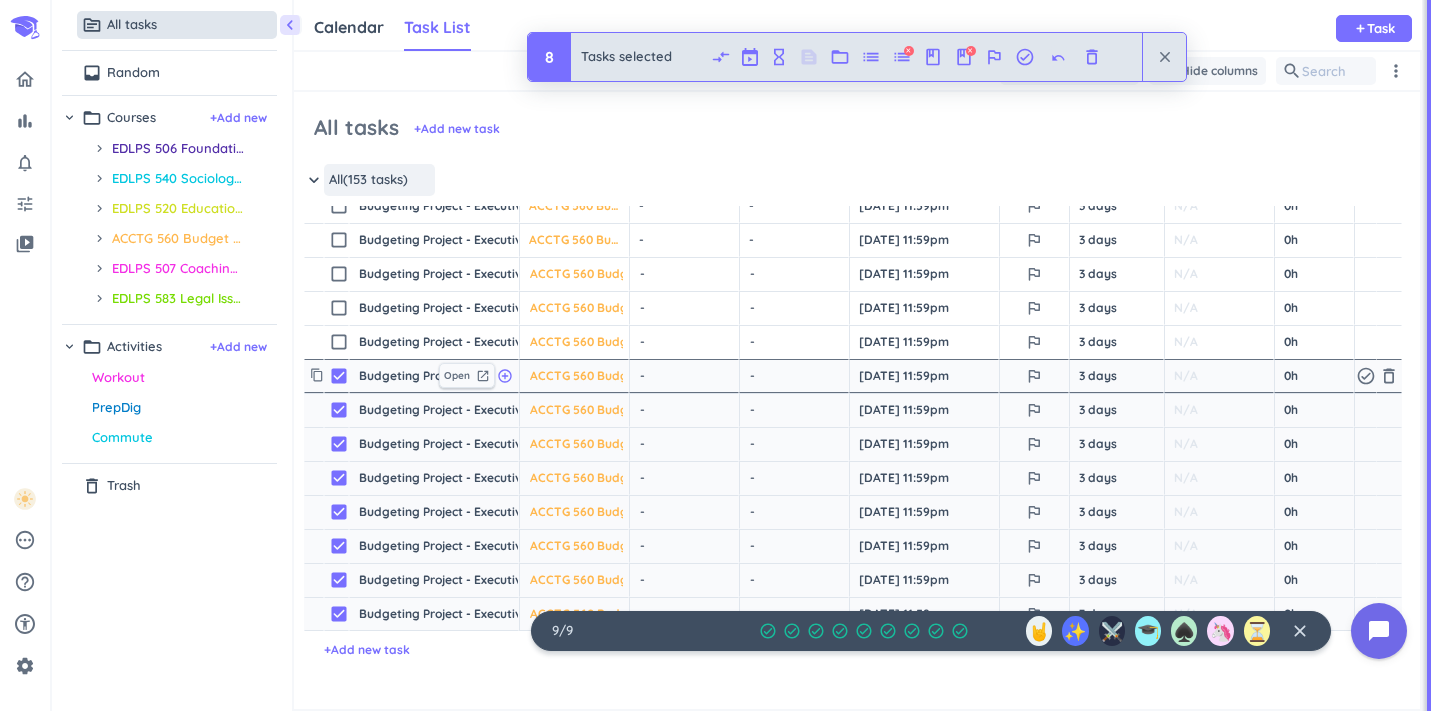 scroll, scrollTop: 4844, scrollLeft: 0, axis: vertical 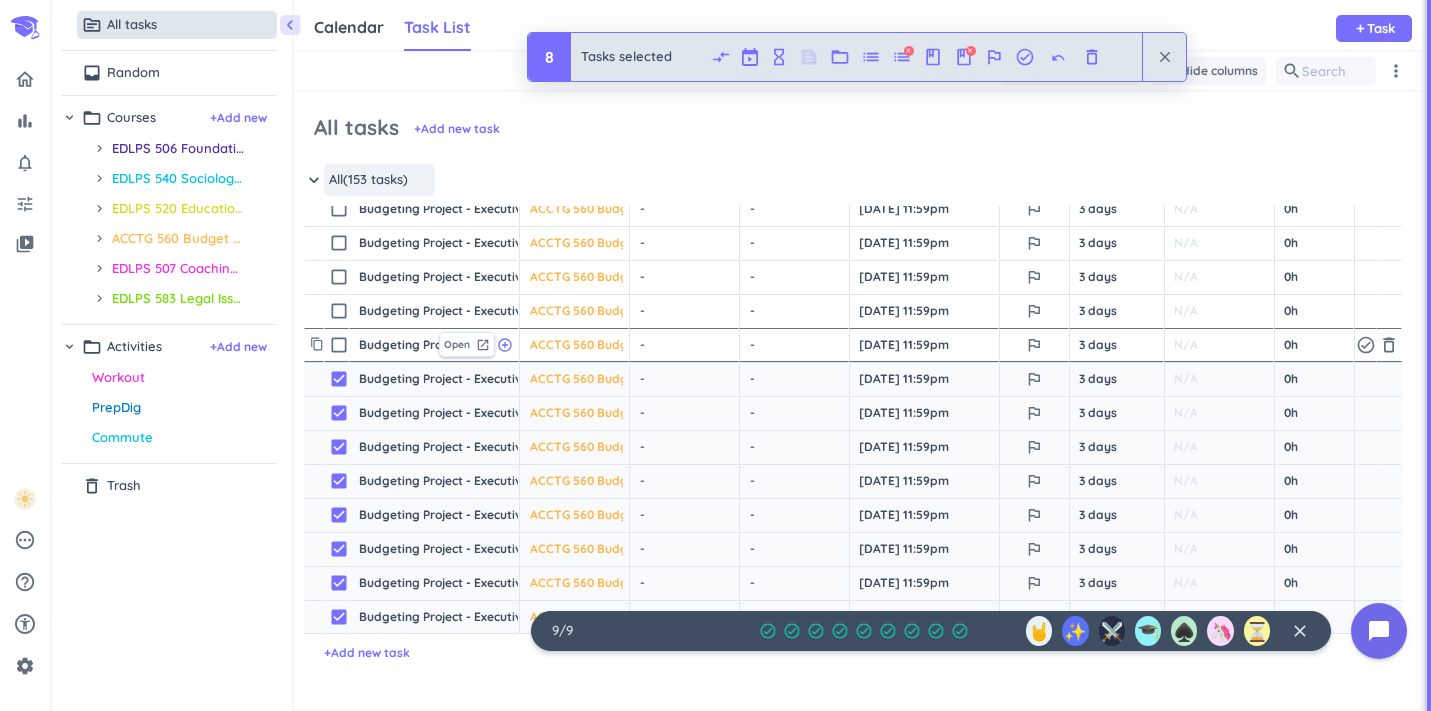 click on "check_box_outline_blank" at bounding box center [339, 345] 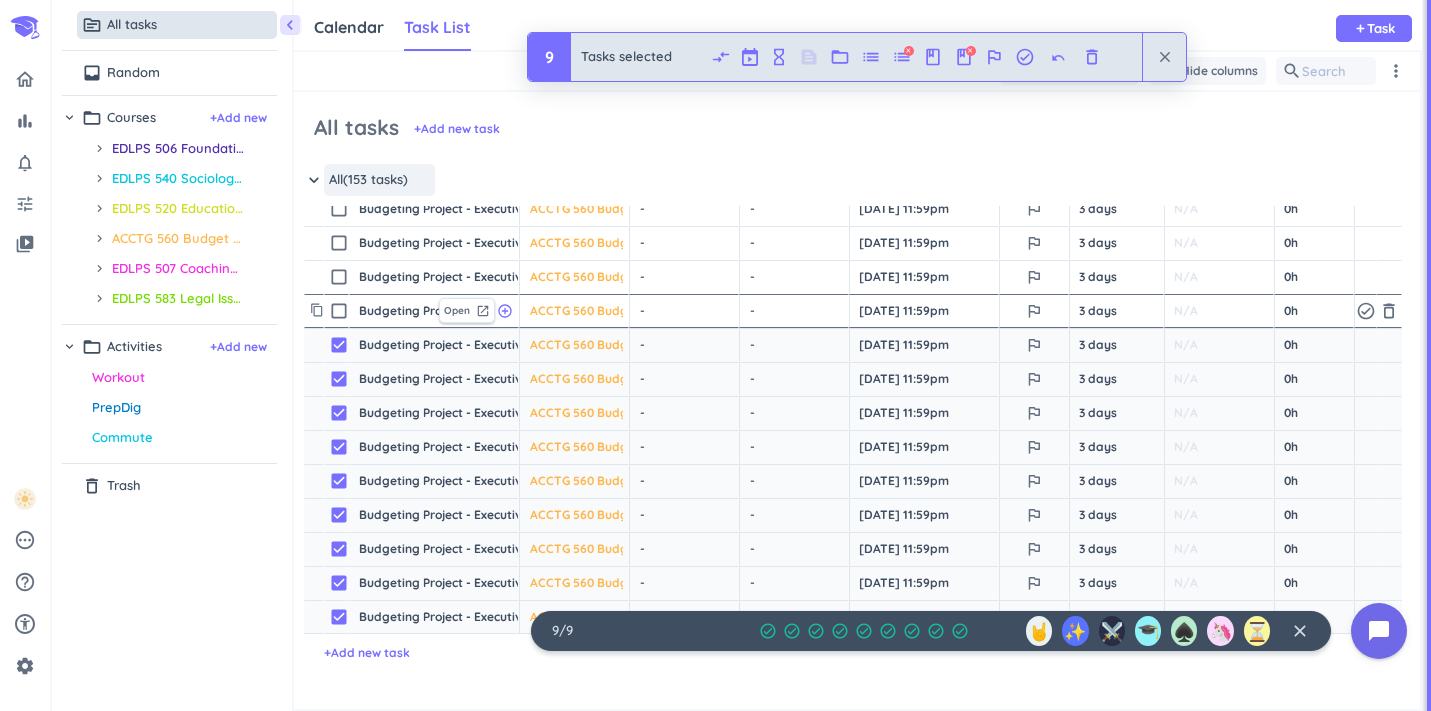 click on "check_box_outline_blank" at bounding box center (339, 311) 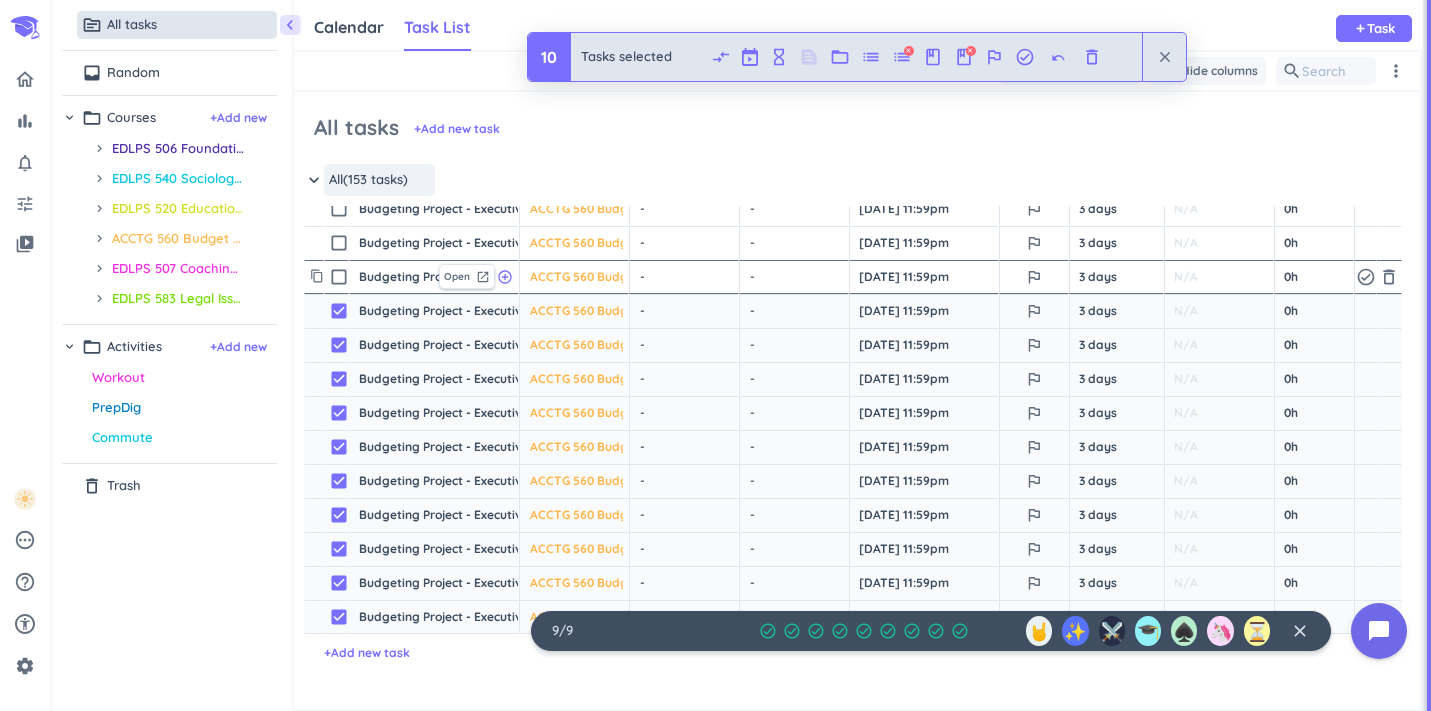 click on "check_box_outline_blank" at bounding box center [339, 277] 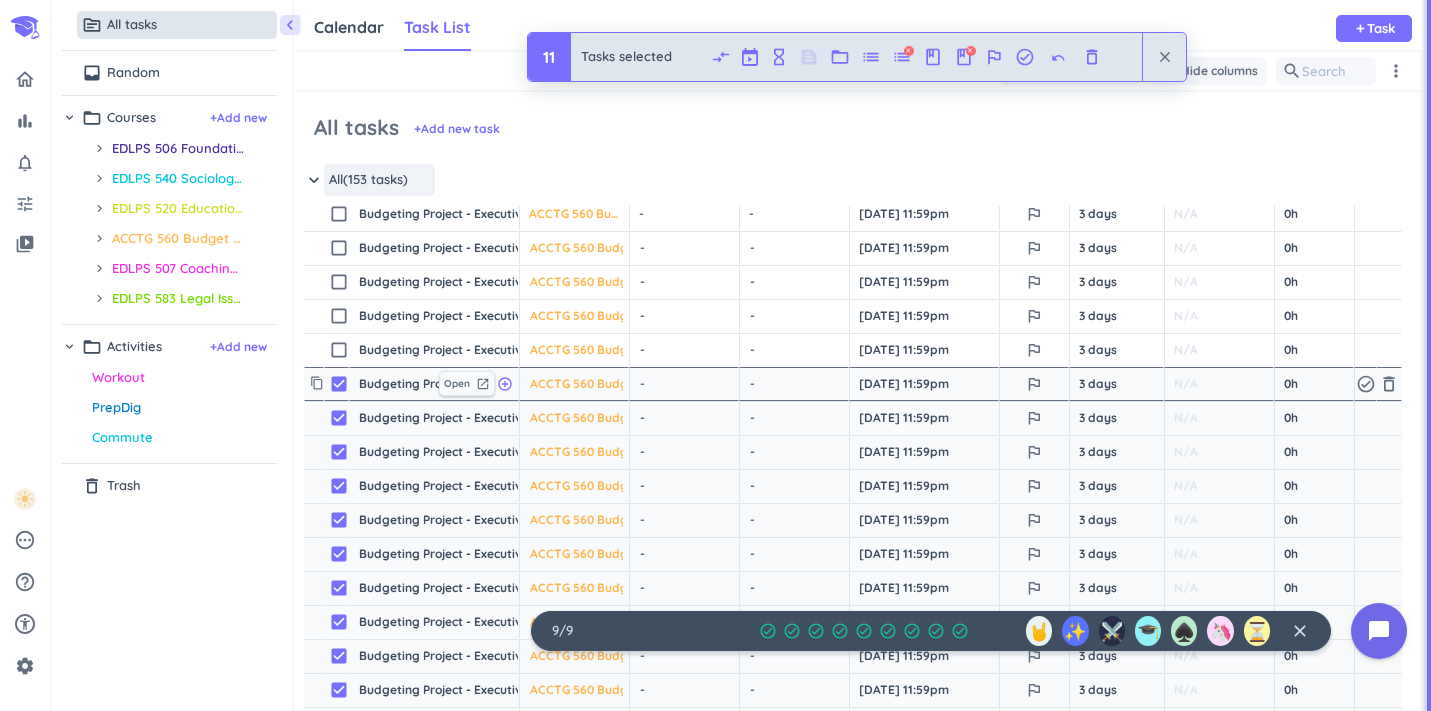 scroll, scrollTop: 4689, scrollLeft: 0, axis: vertical 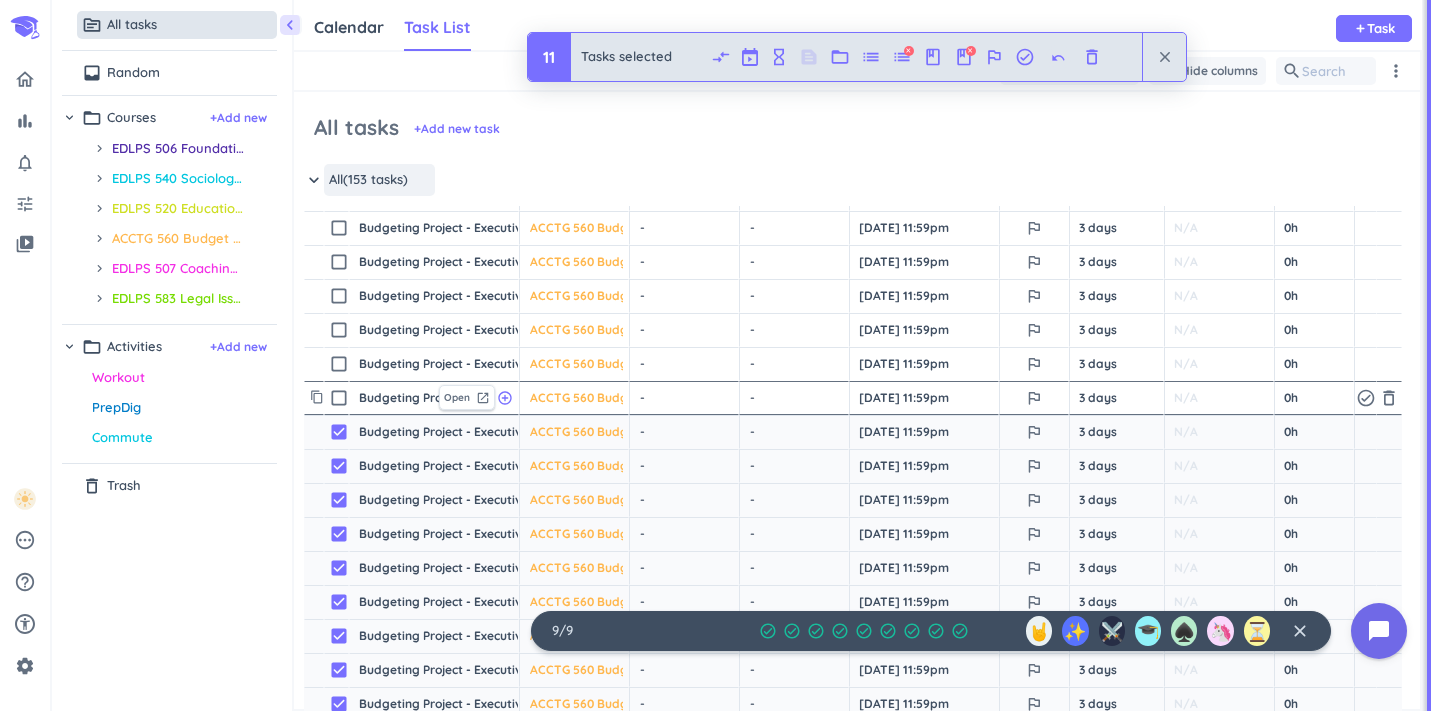 click on "check_box_outline_blank" at bounding box center [339, 398] 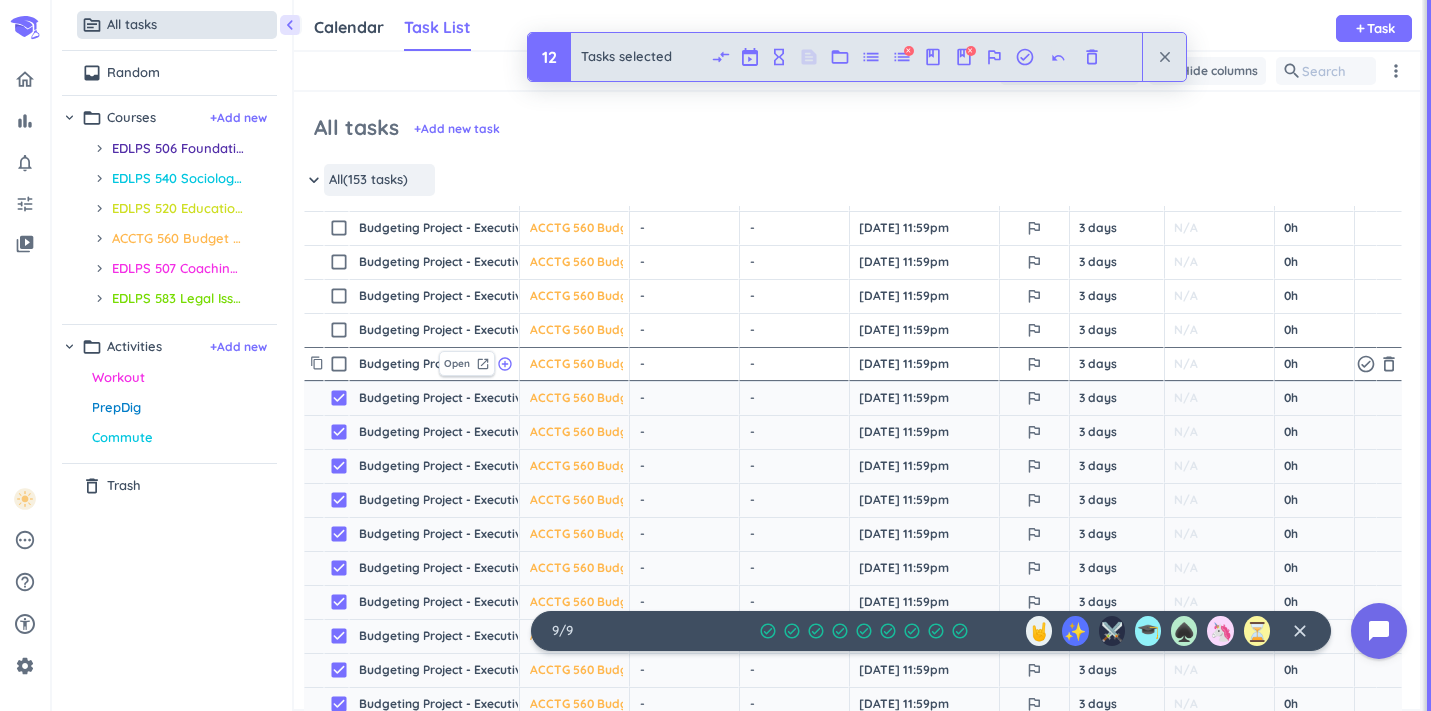 click on "check_box_outline_blank" at bounding box center (339, 364) 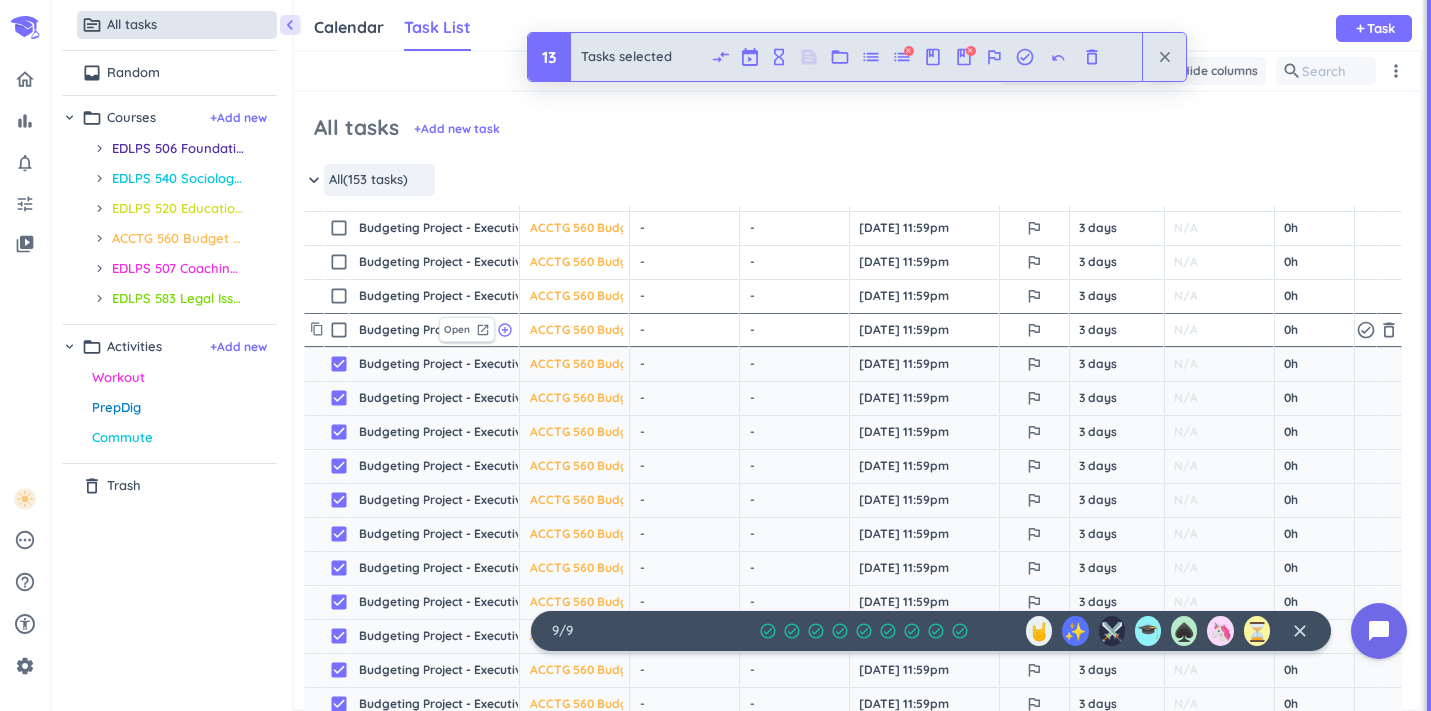 click on "check_box_outline_blank" at bounding box center (339, 330) 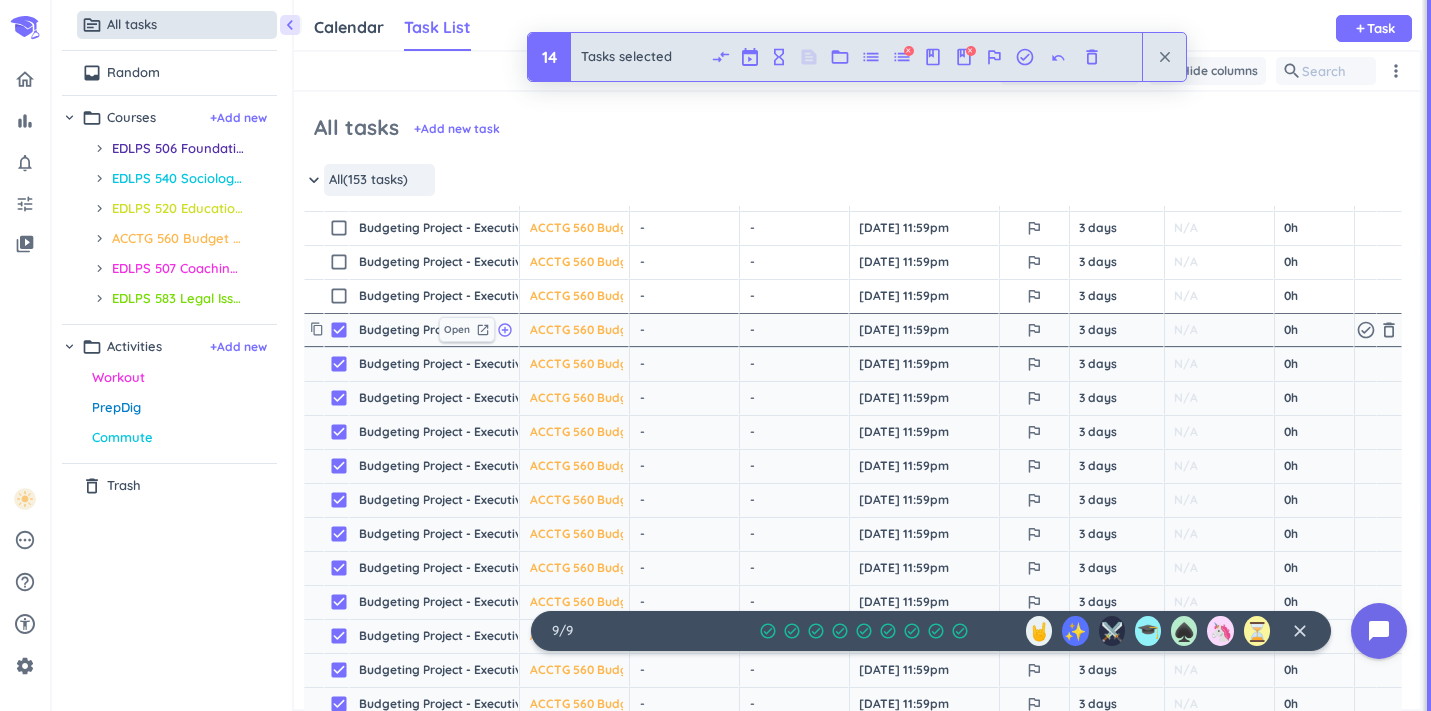 scroll, scrollTop: 4626, scrollLeft: 0, axis: vertical 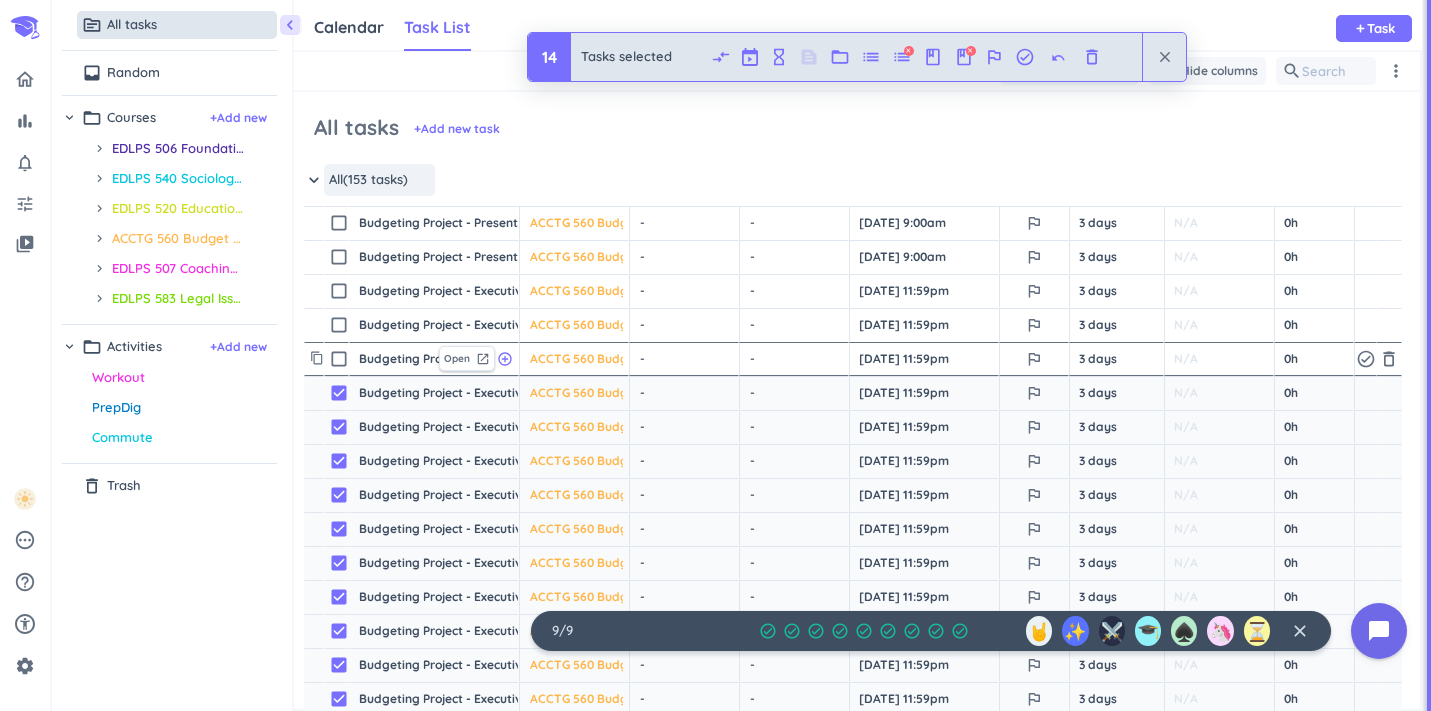 click on "check_box_outline_blank" at bounding box center [339, 359] 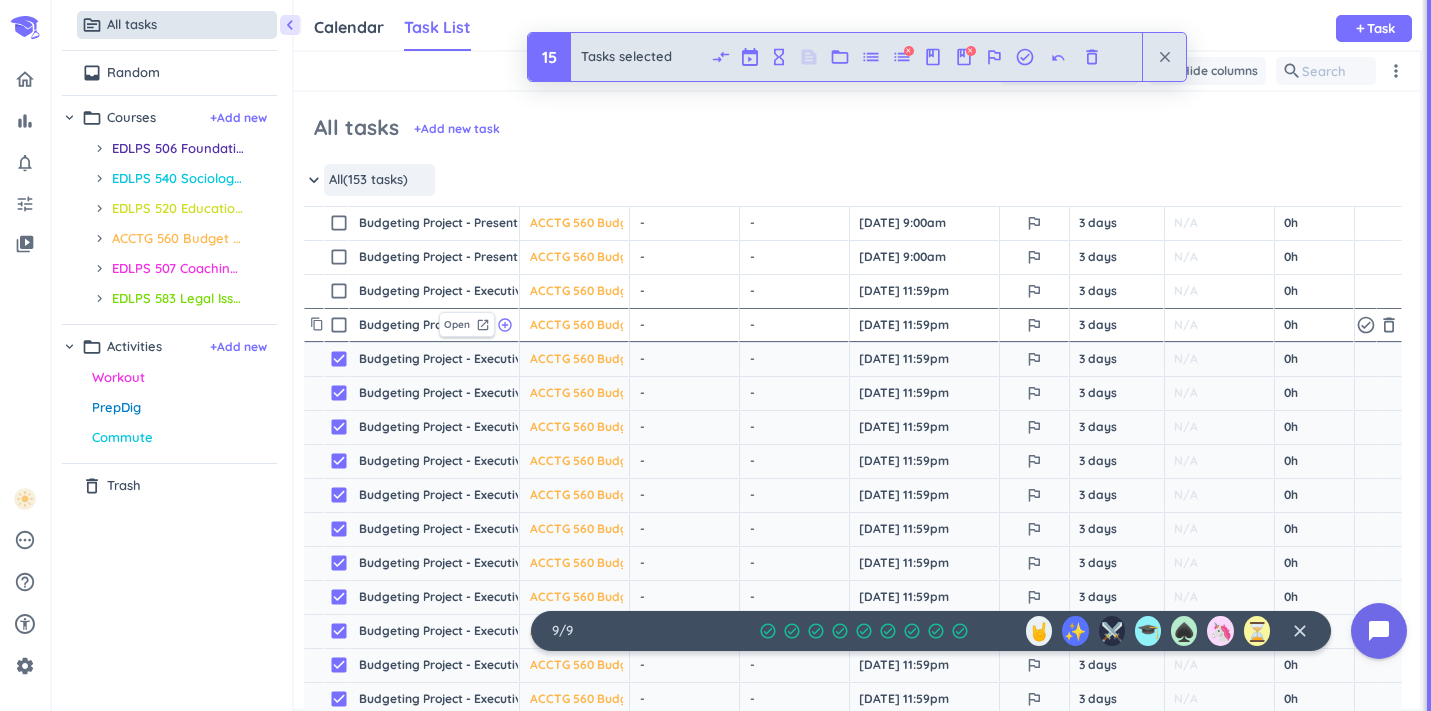 click on "check_box_outline_blank" at bounding box center (339, 325) 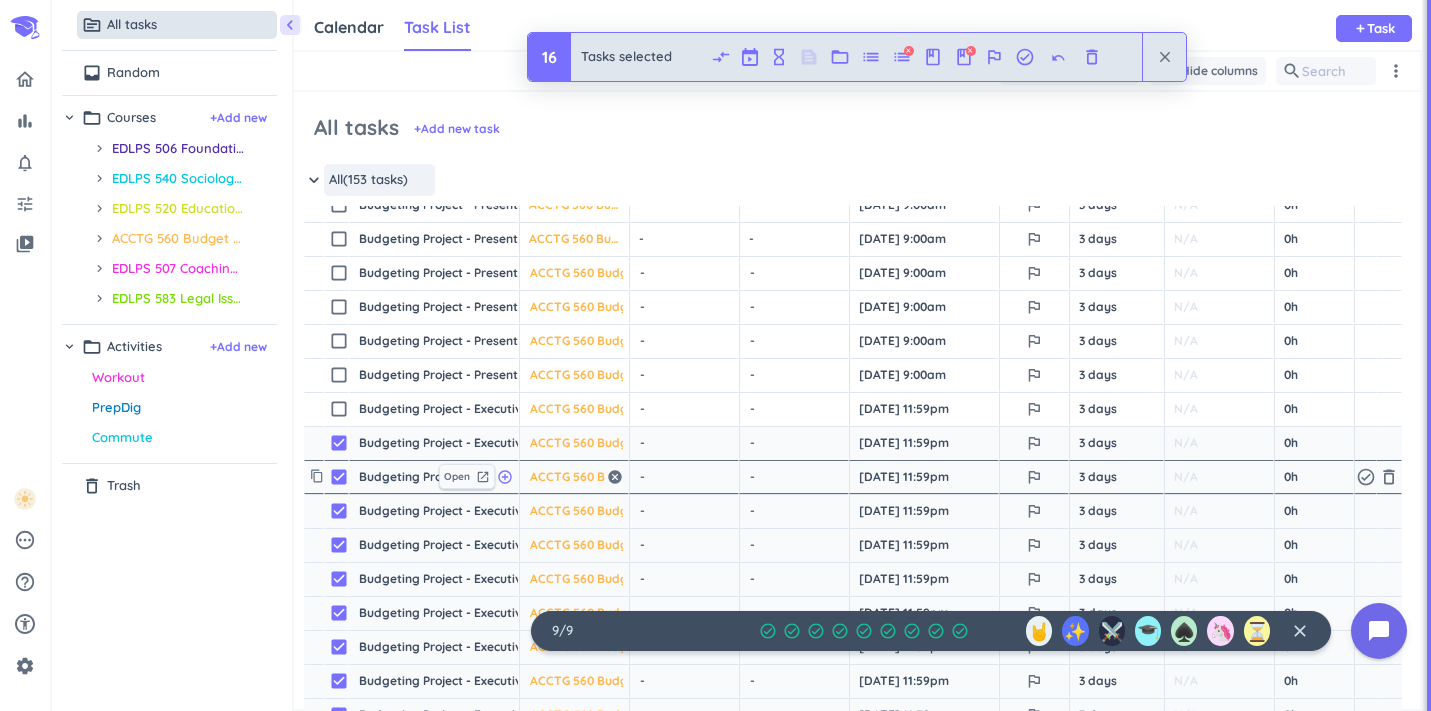 scroll, scrollTop: 4503, scrollLeft: 0, axis: vertical 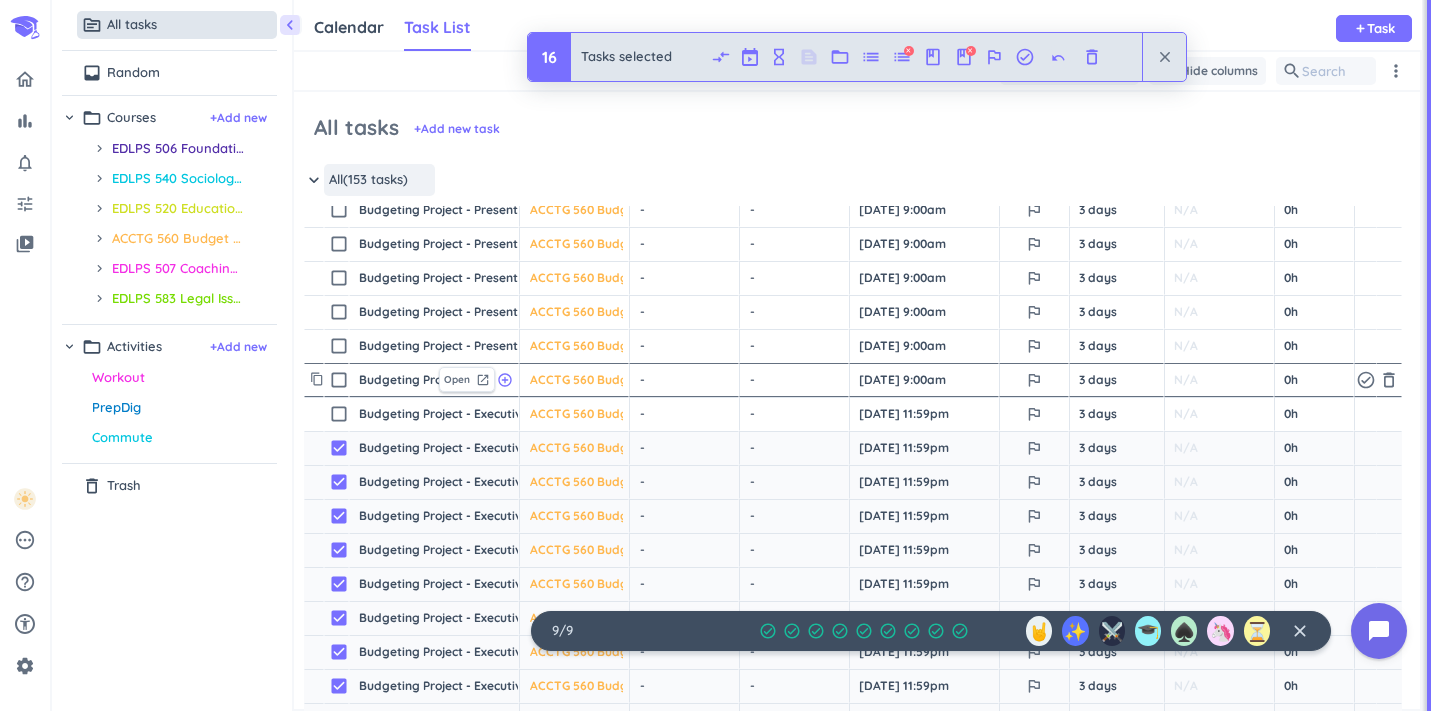 click on "check_box_outline_blank" at bounding box center (339, 380) 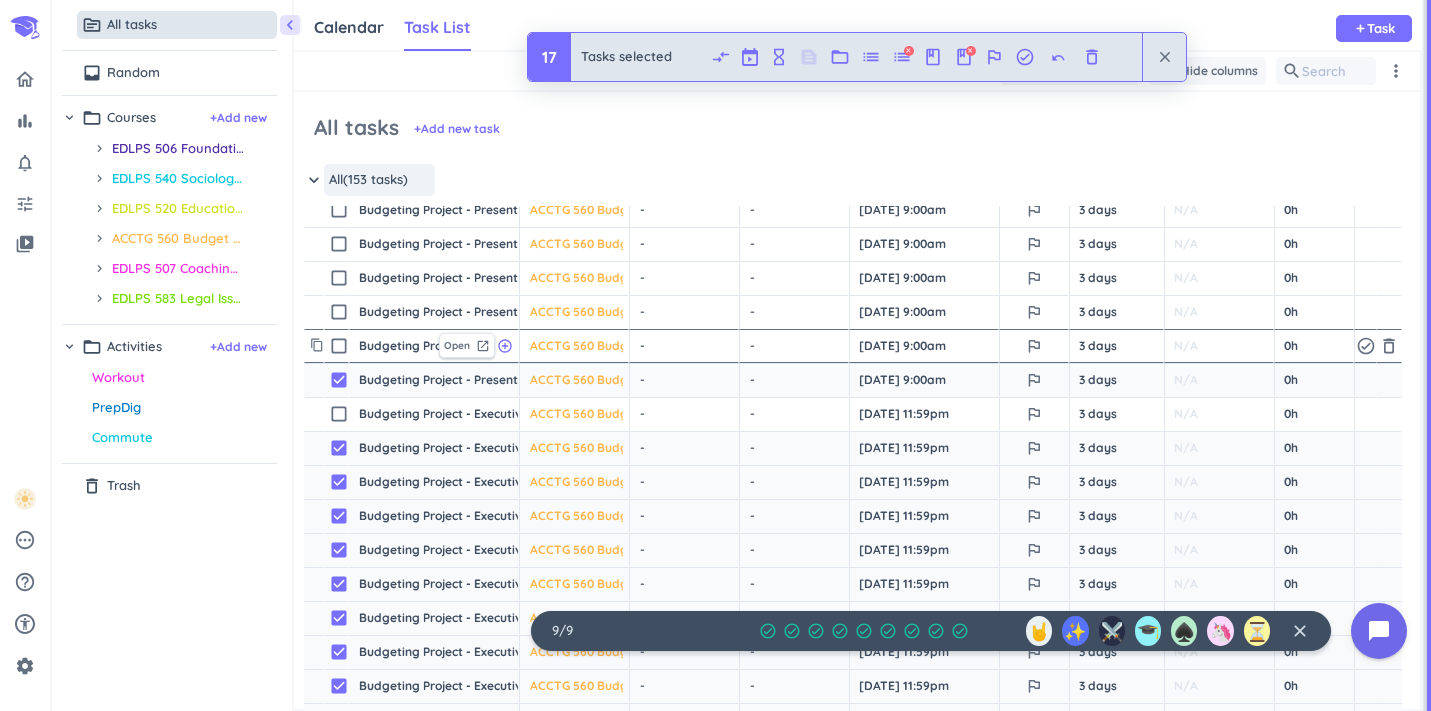 click on "check_box_outline_blank" at bounding box center [339, 346] 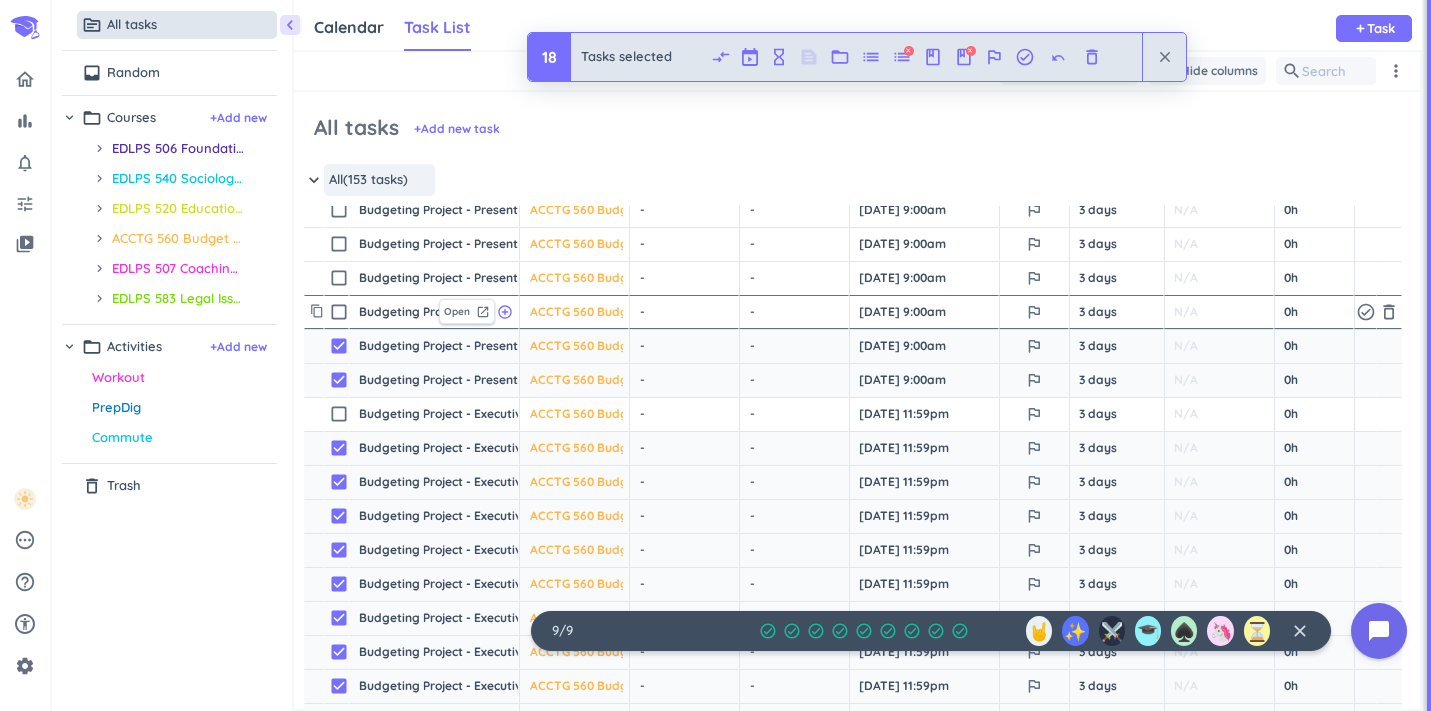 click on "check_box_outline_blank" at bounding box center (339, 312) 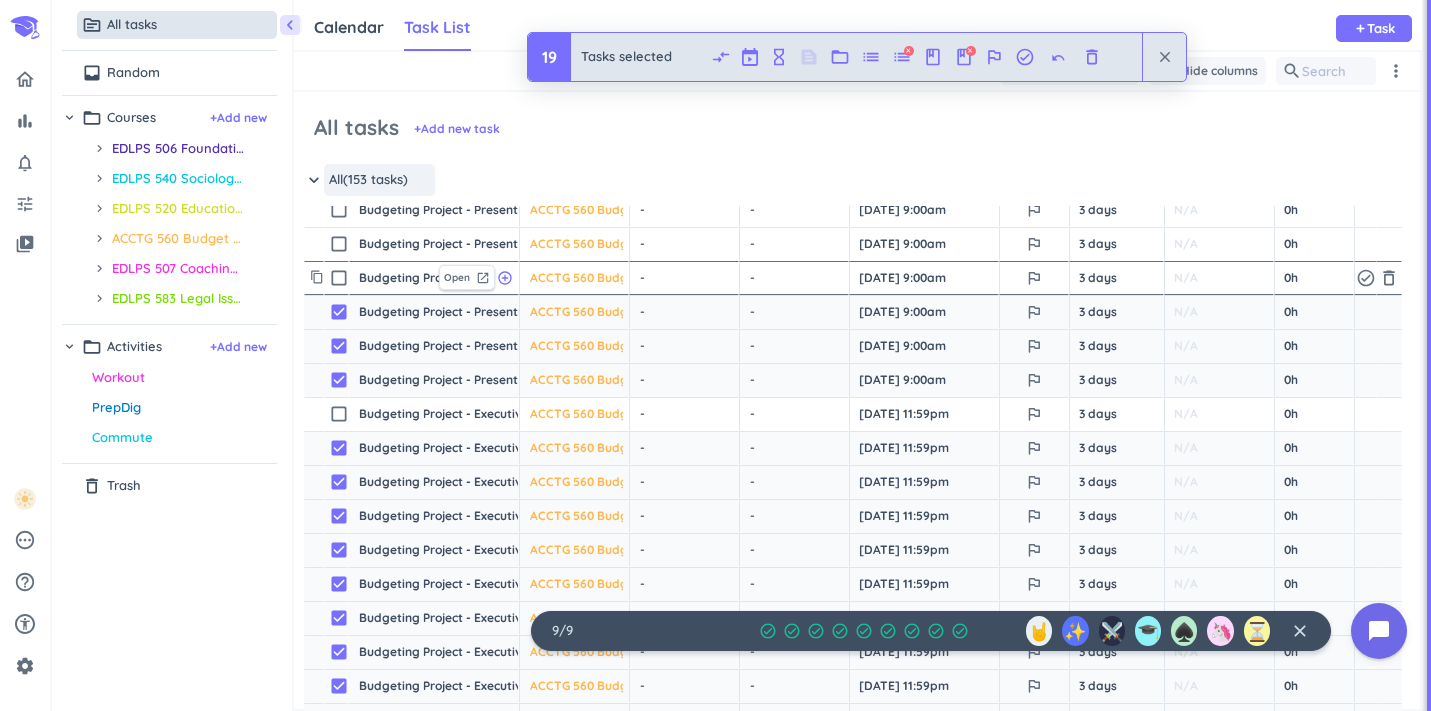 click on "check_box_outline_blank" at bounding box center [339, 278] 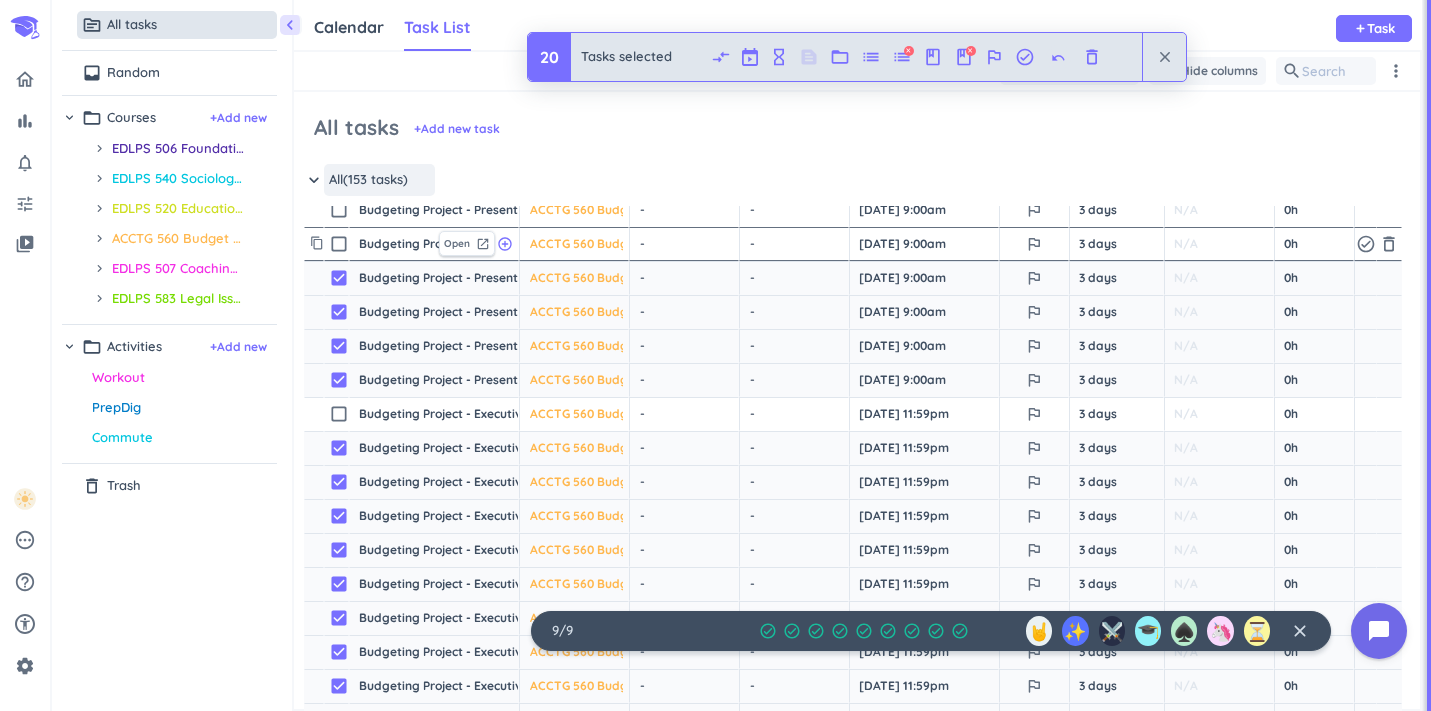 click on "check_box_outline_blank" at bounding box center (339, 244) 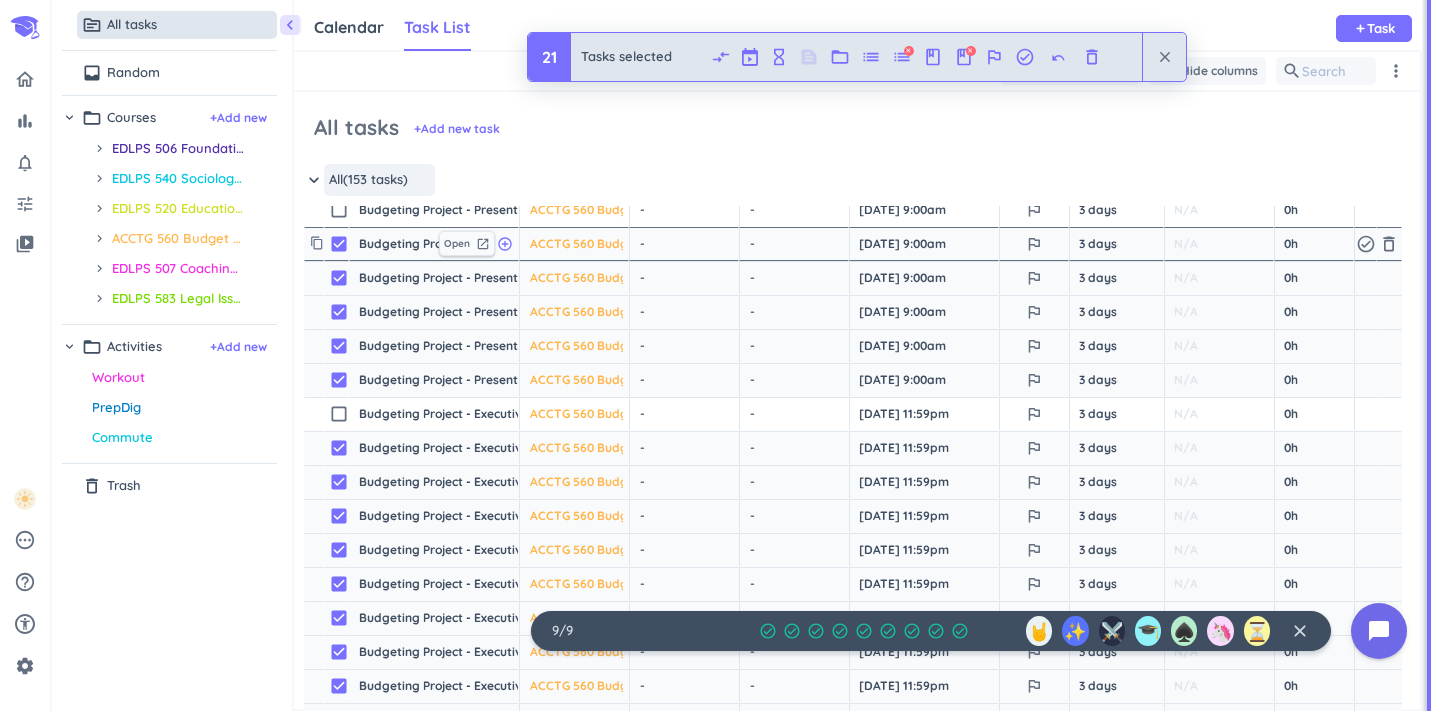 scroll, scrollTop: 4408, scrollLeft: 0, axis: vertical 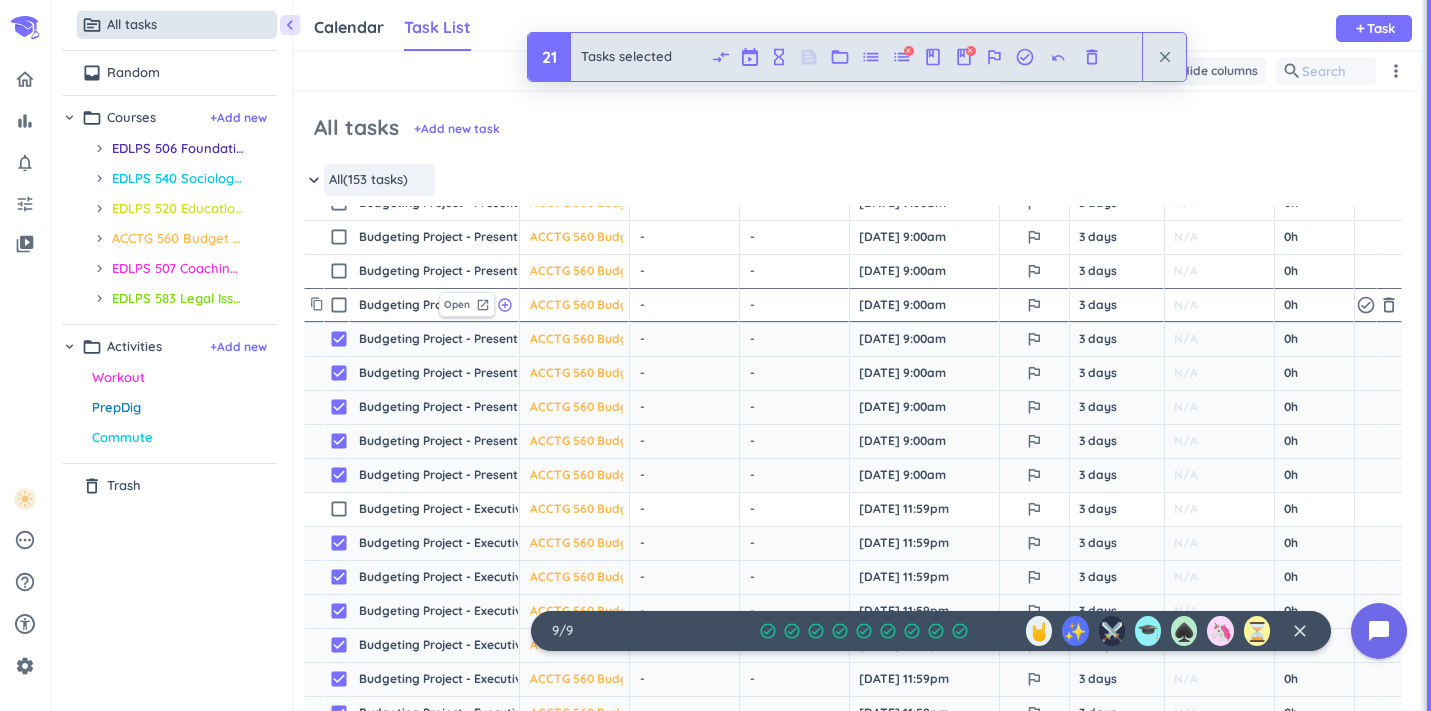 click on "check_box_outline_blank" at bounding box center (339, 305) 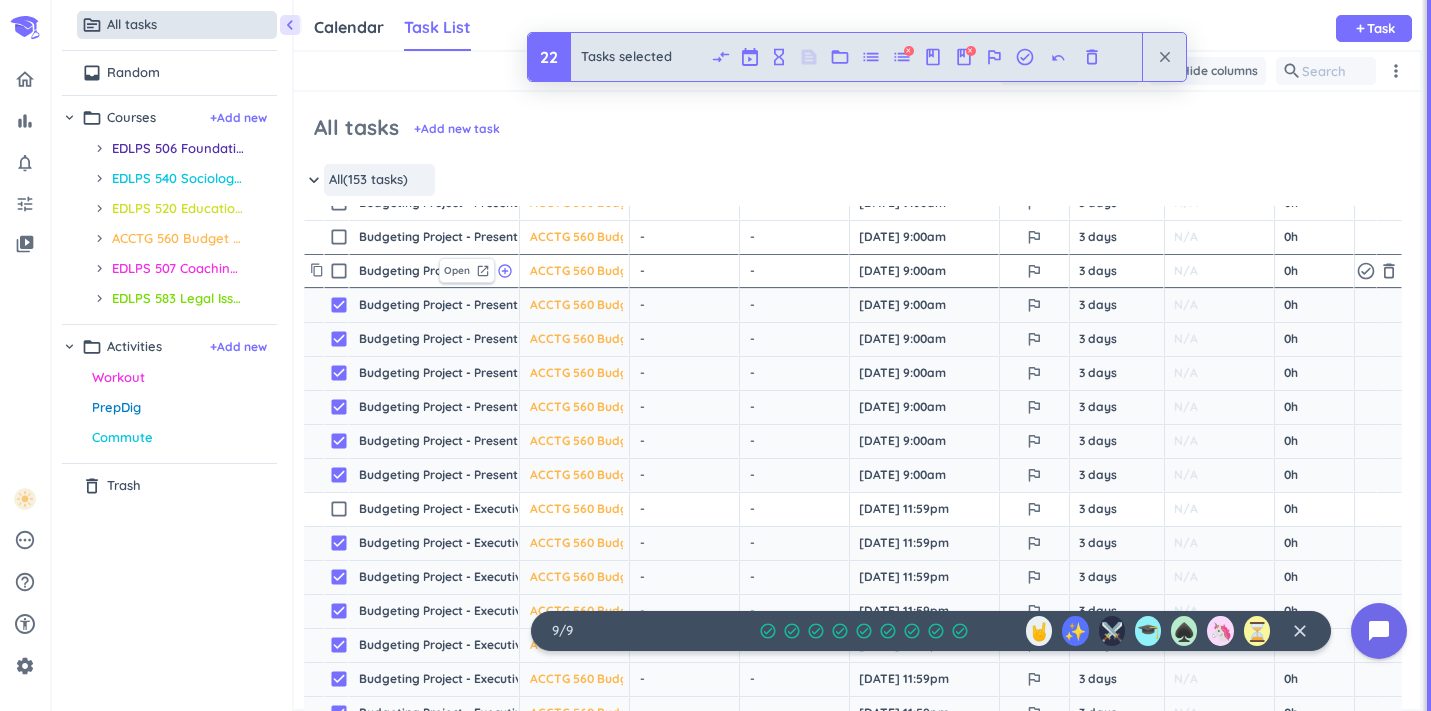 click on "check_box_outline_blank" at bounding box center (339, 271) 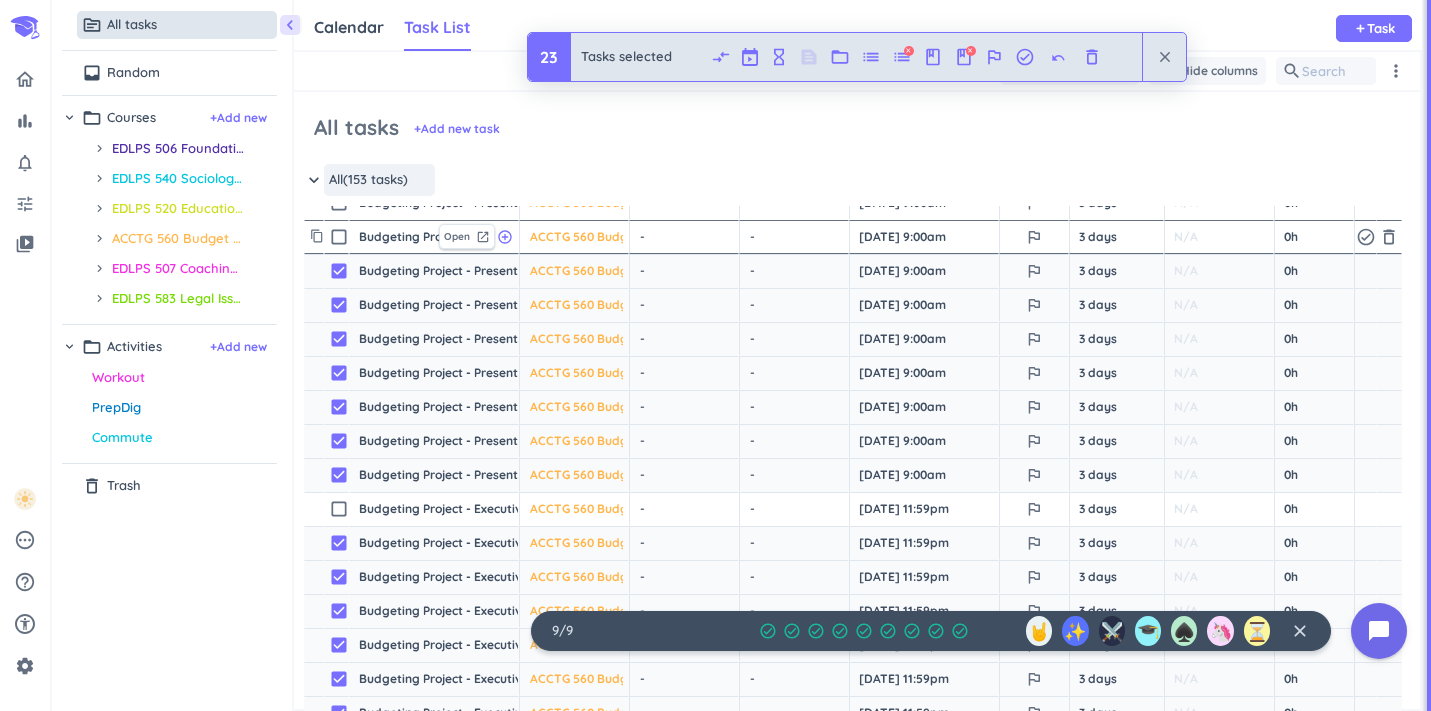 click on "check_box_outline_blank" at bounding box center (339, 237) 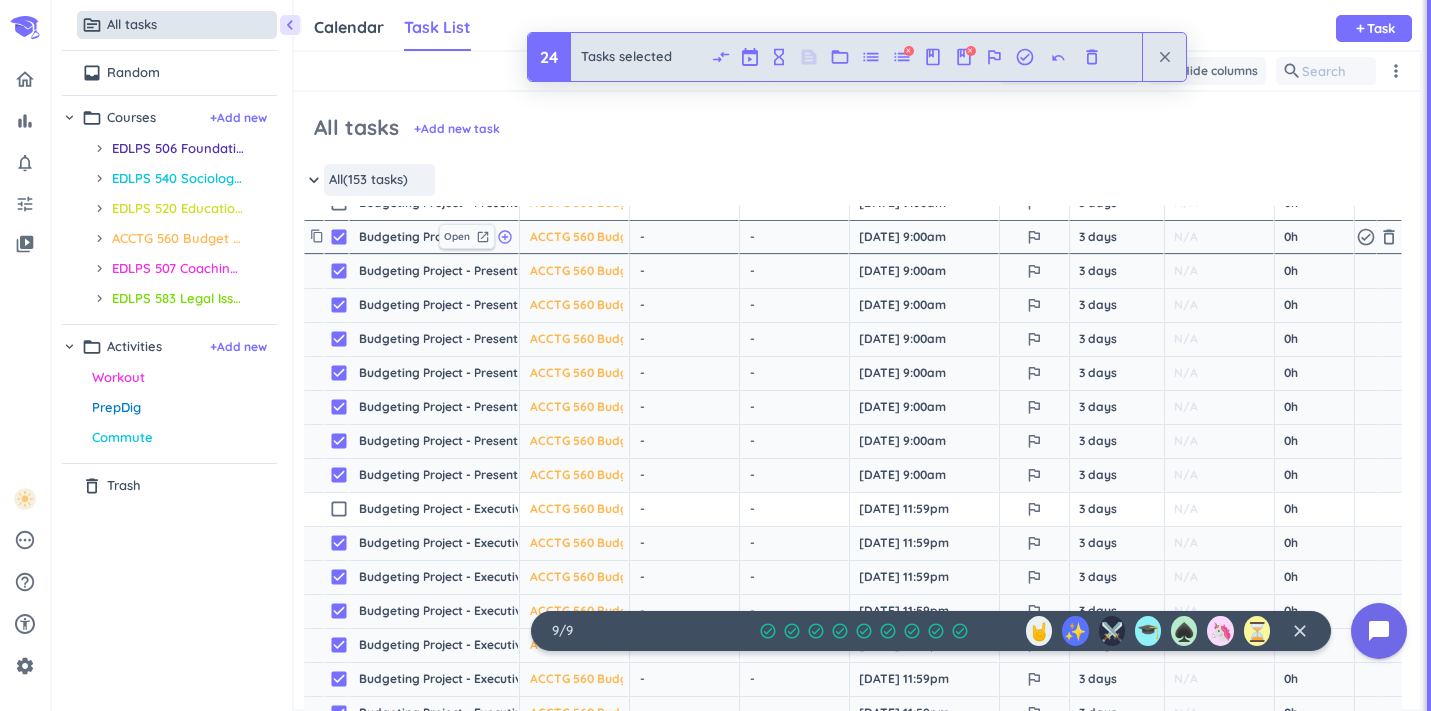 scroll, scrollTop: 4278, scrollLeft: 0, axis: vertical 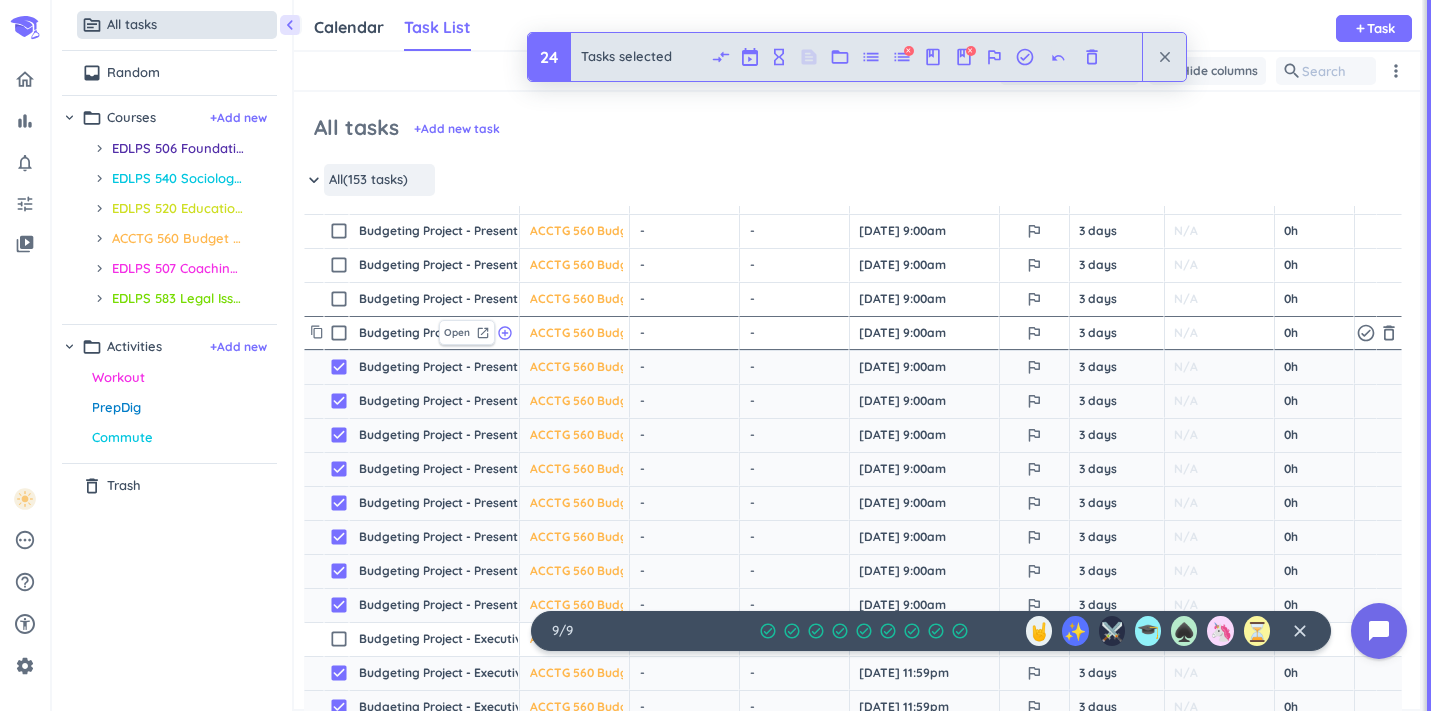 click on "check_box_outline_blank" at bounding box center [339, 333] 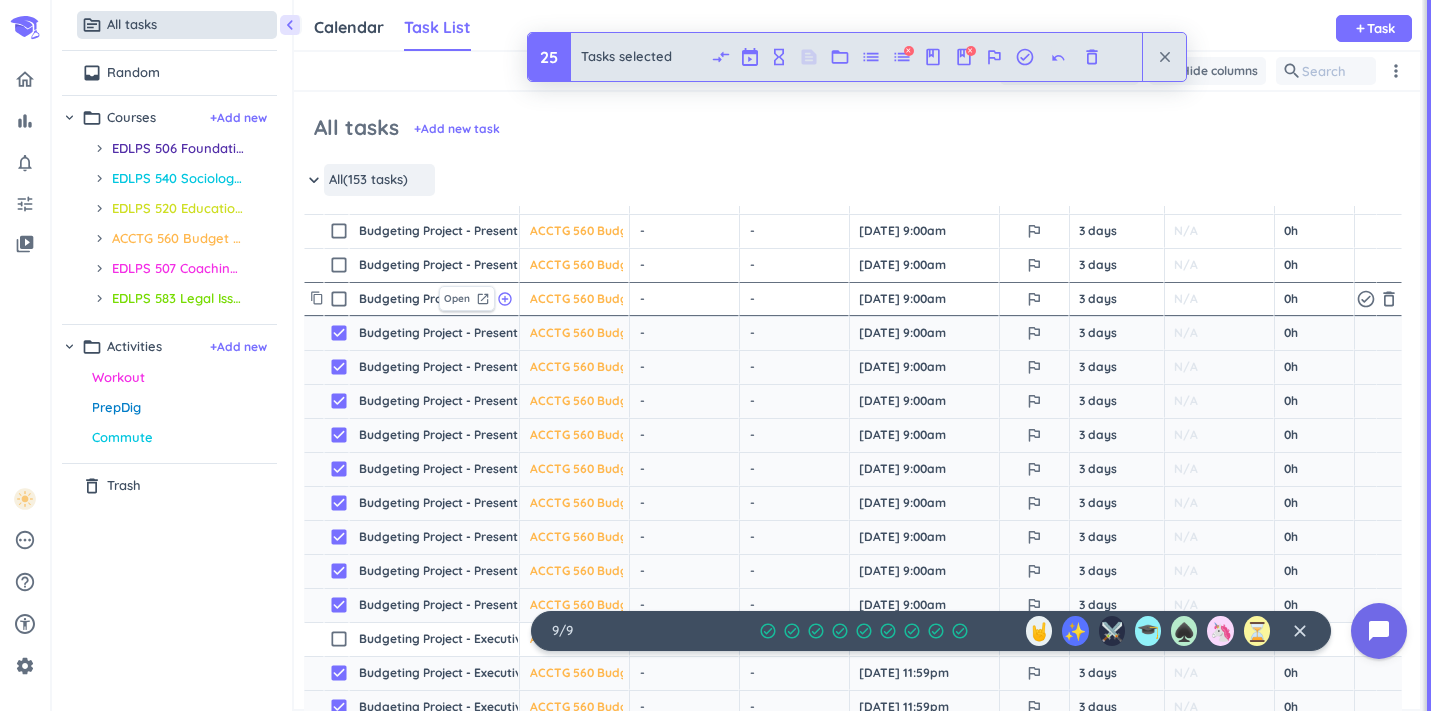 click on "check_box_outline_blank" at bounding box center (339, 299) 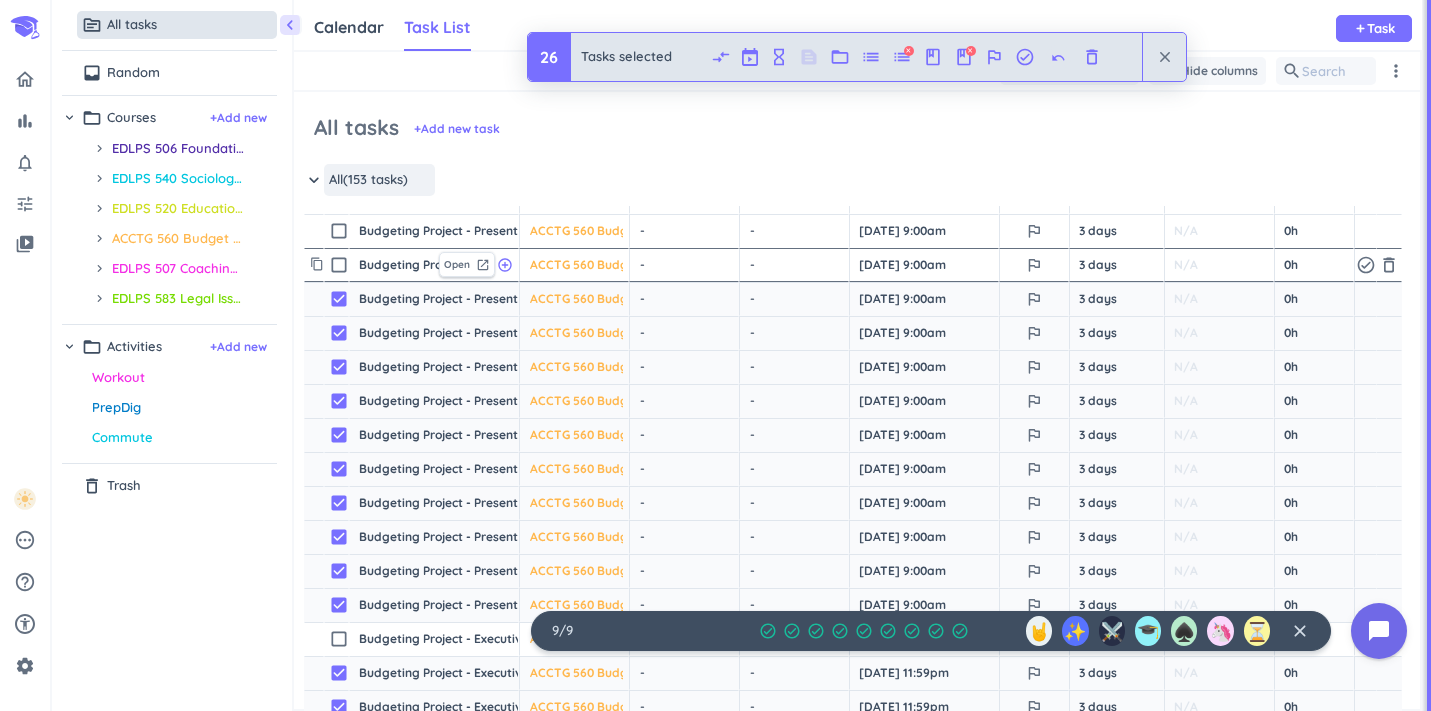 click on "check_box_outline_blank" at bounding box center (339, 265) 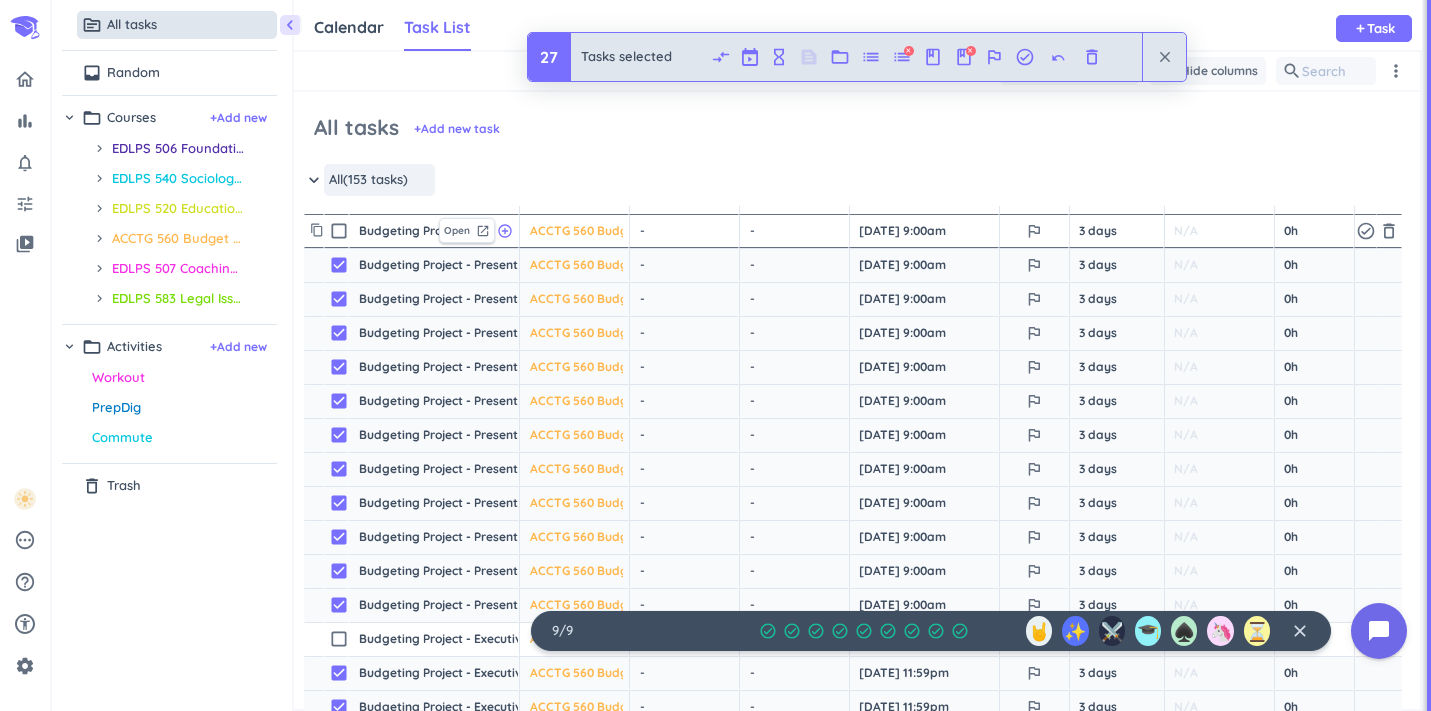 click on "check_box_outline_blank" at bounding box center (339, 231) 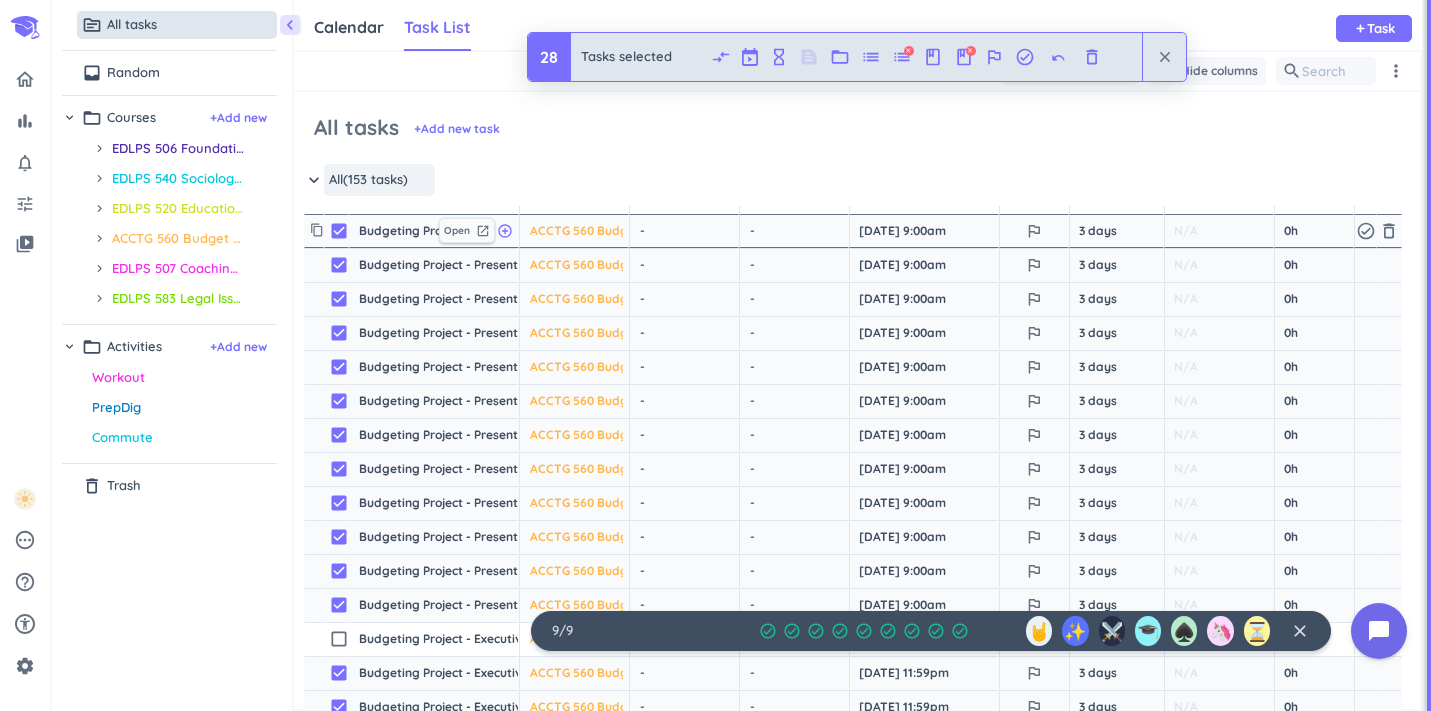 scroll, scrollTop: 4124, scrollLeft: 0, axis: vertical 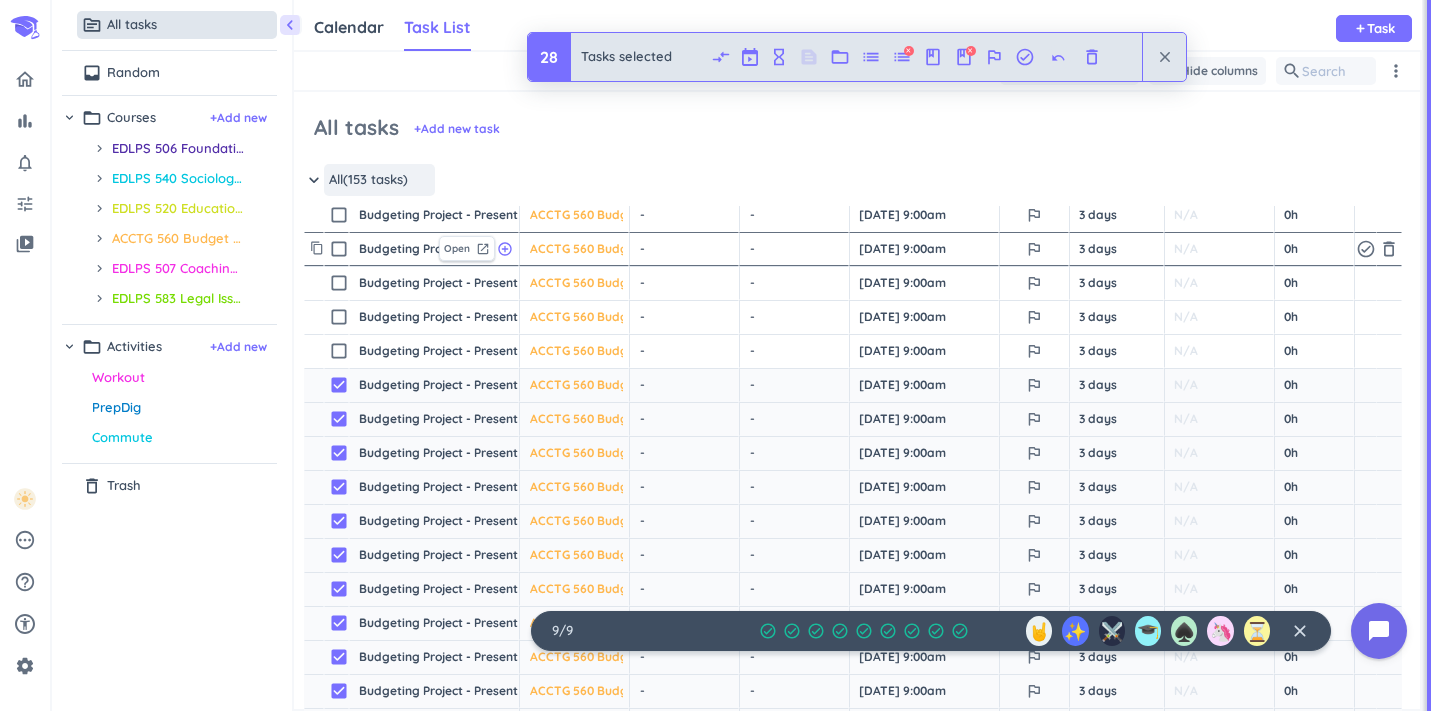 click on "check_box_outline_blank" at bounding box center (339, 249) 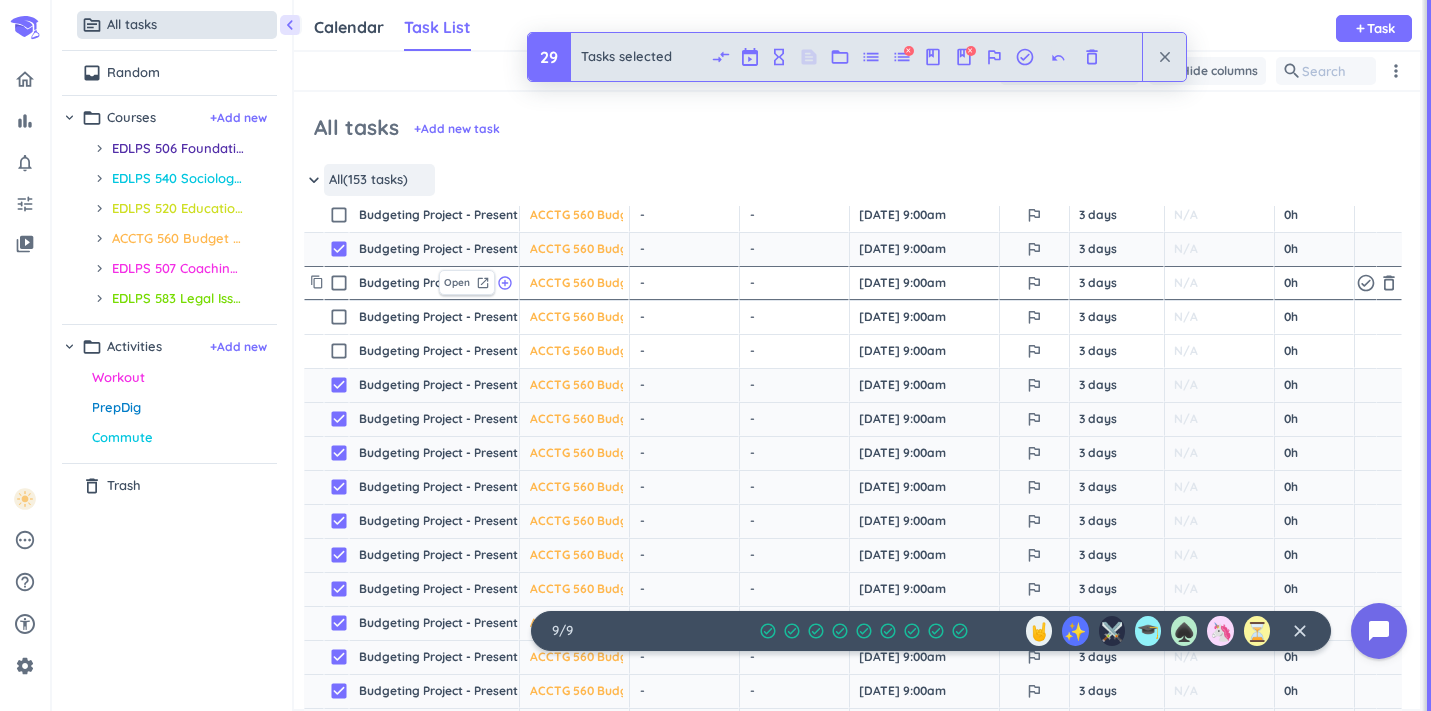 click on "check_box_outline_blank" at bounding box center (339, 283) 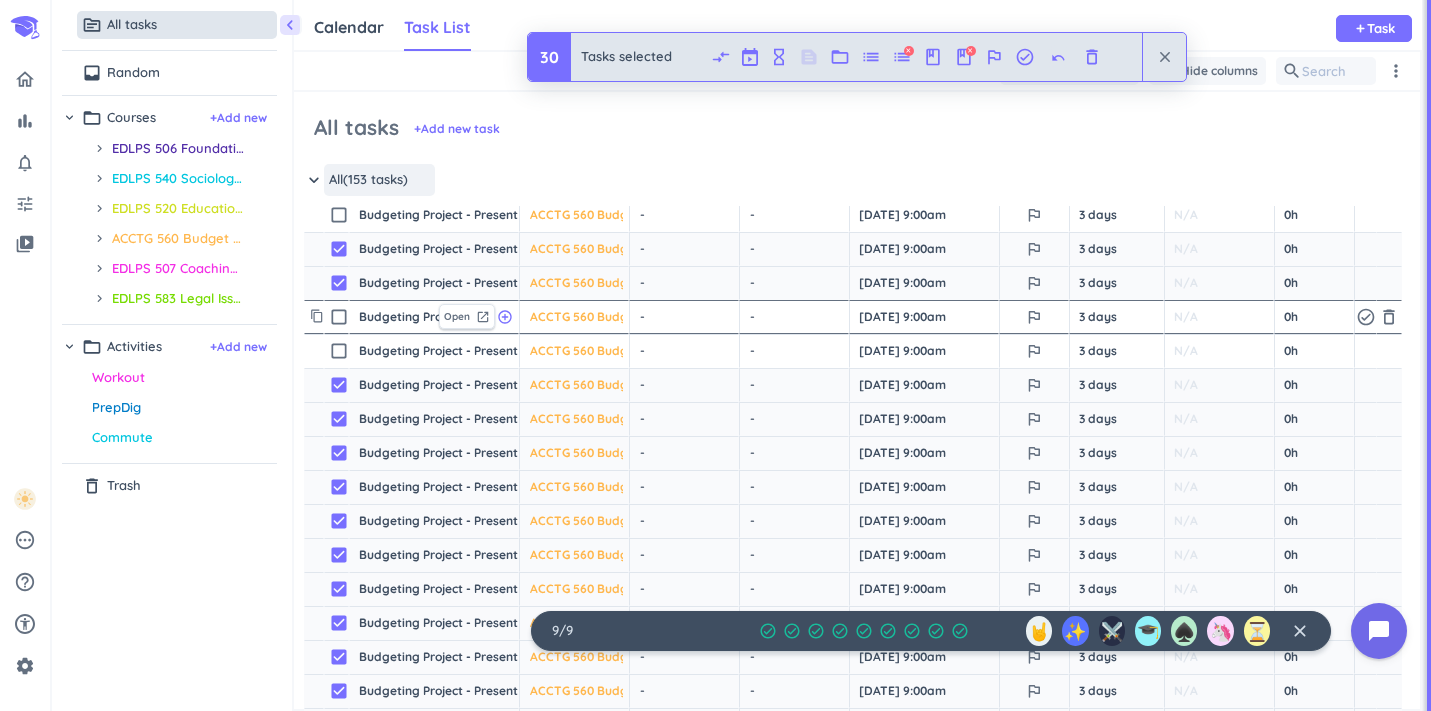 click on "check_box_outline_blank" at bounding box center (339, 317) 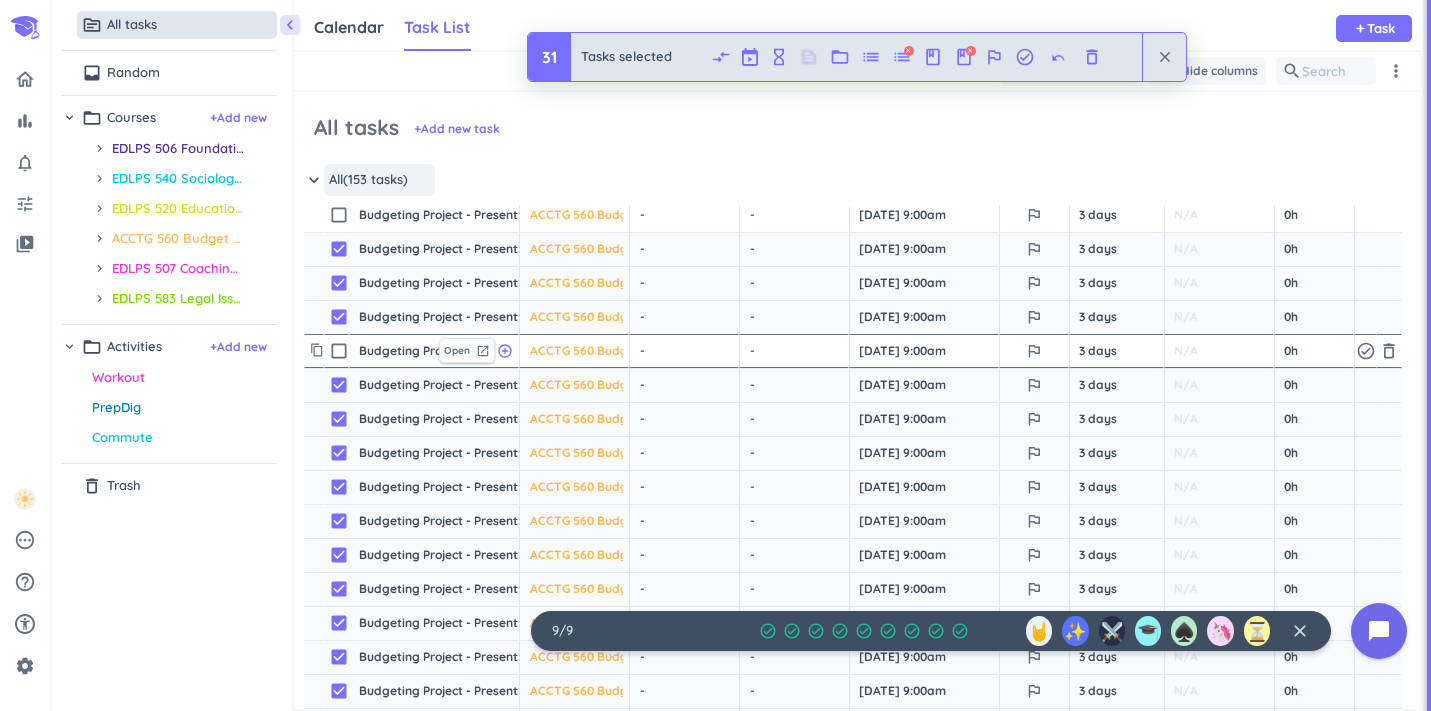 click on "check_box_outline_blank" at bounding box center (339, 351) 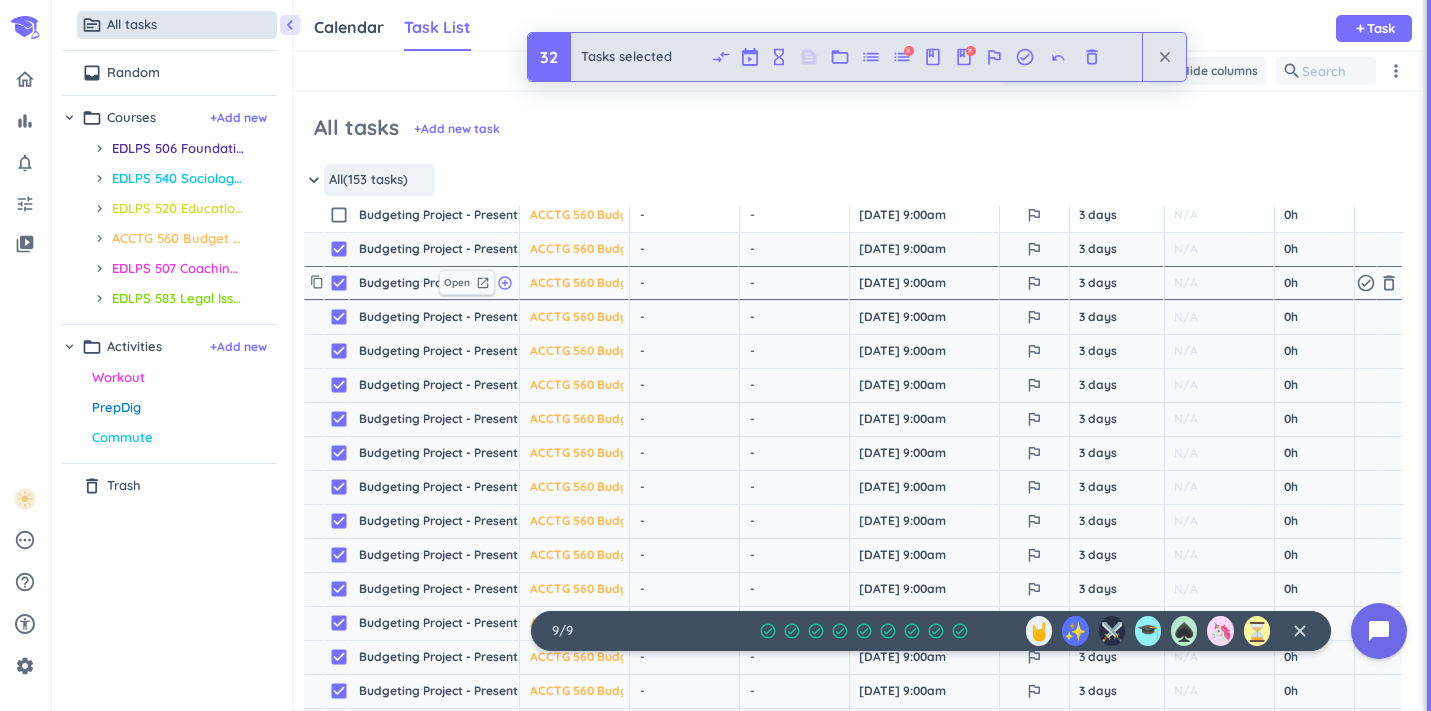 scroll, scrollTop: 4002, scrollLeft: 0, axis: vertical 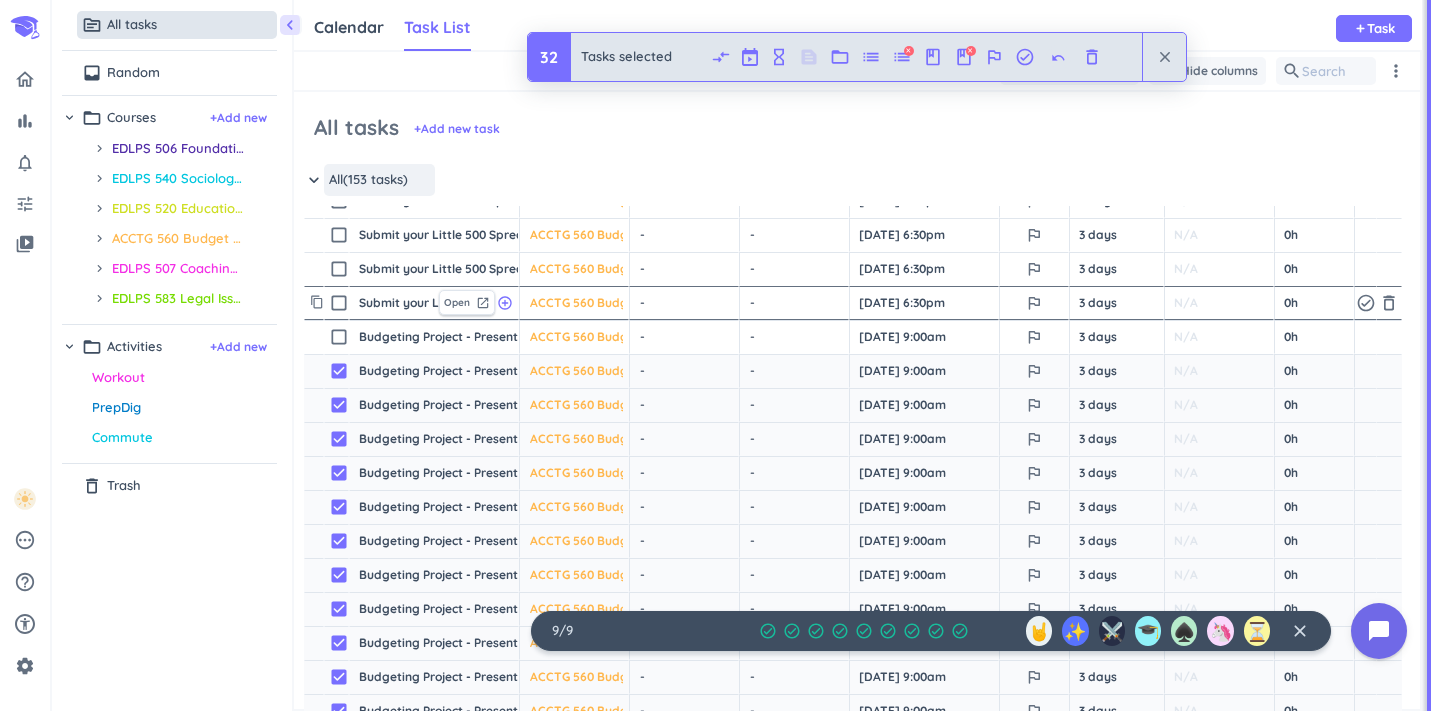 click on "check_box_outline_blank" at bounding box center (336, 303) 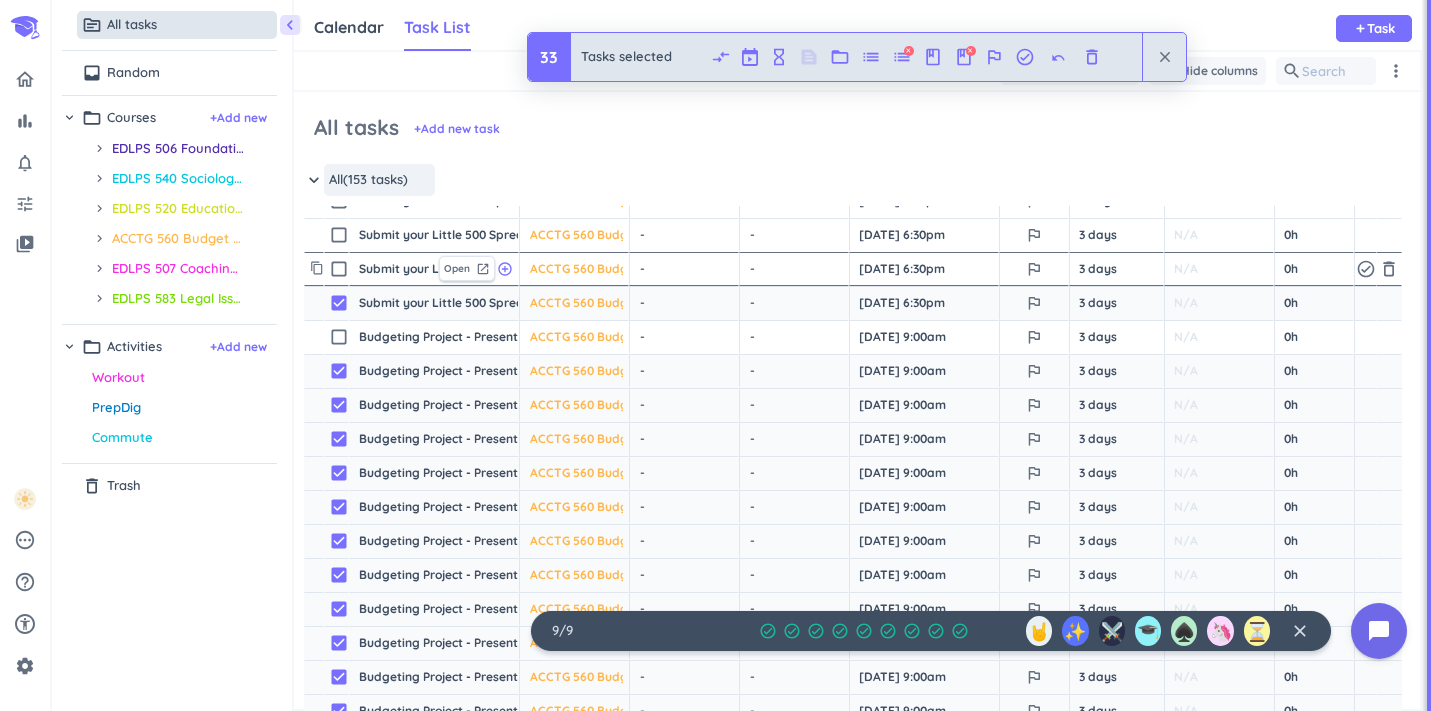 click on "check_box_outline_blank" at bounding box center [339, 269] 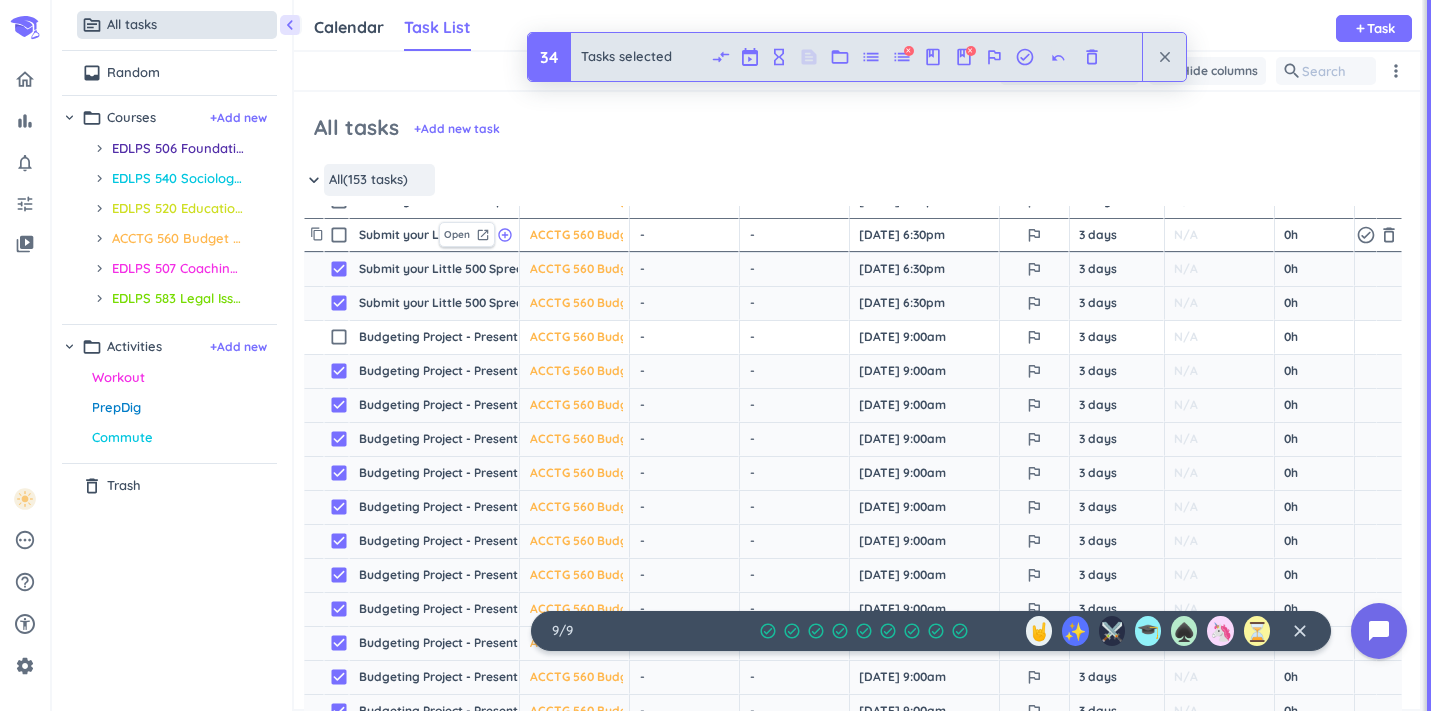 click on "check_box_outline_blank" at bounding box center [339, 235] 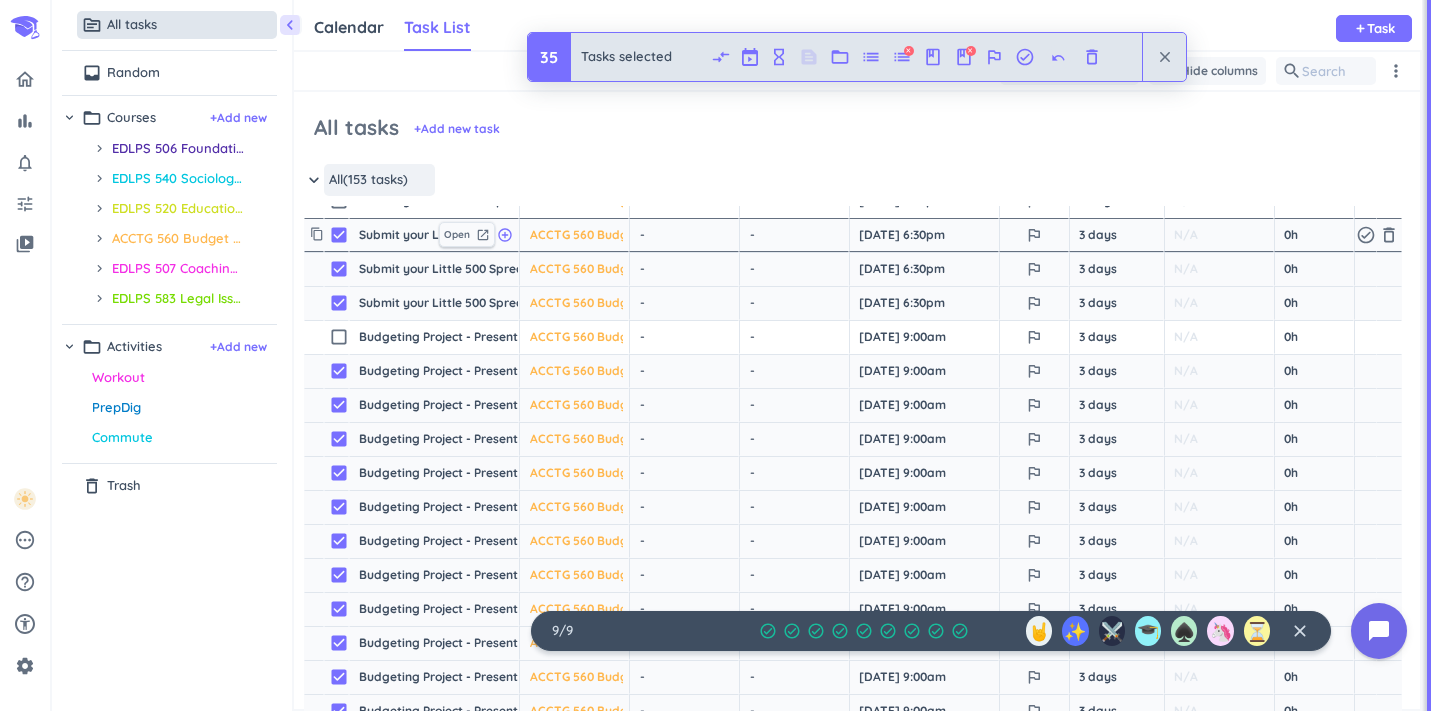 scroll, scrollTop: 3855, scrollLeft: 0, axis: vertical 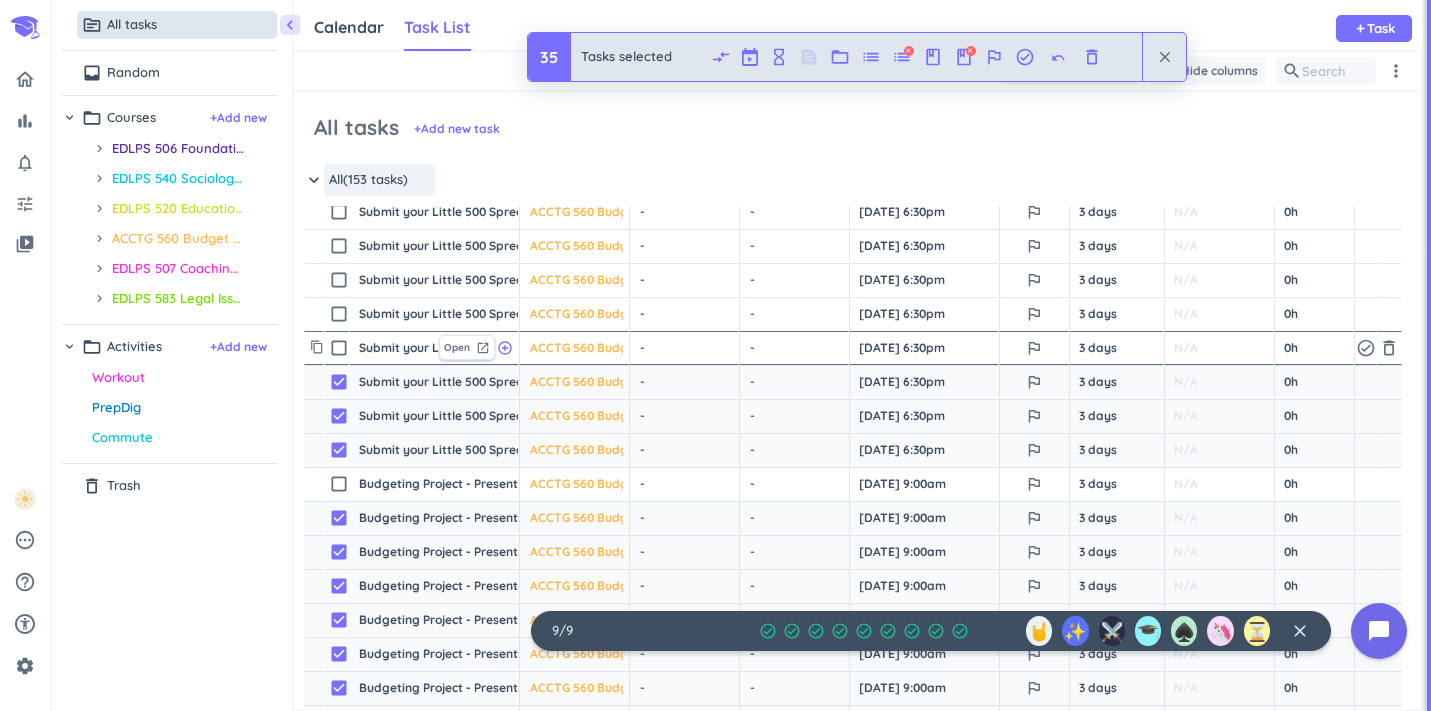 click on "check_box_outline_blank" at bounding box center (339, 348) 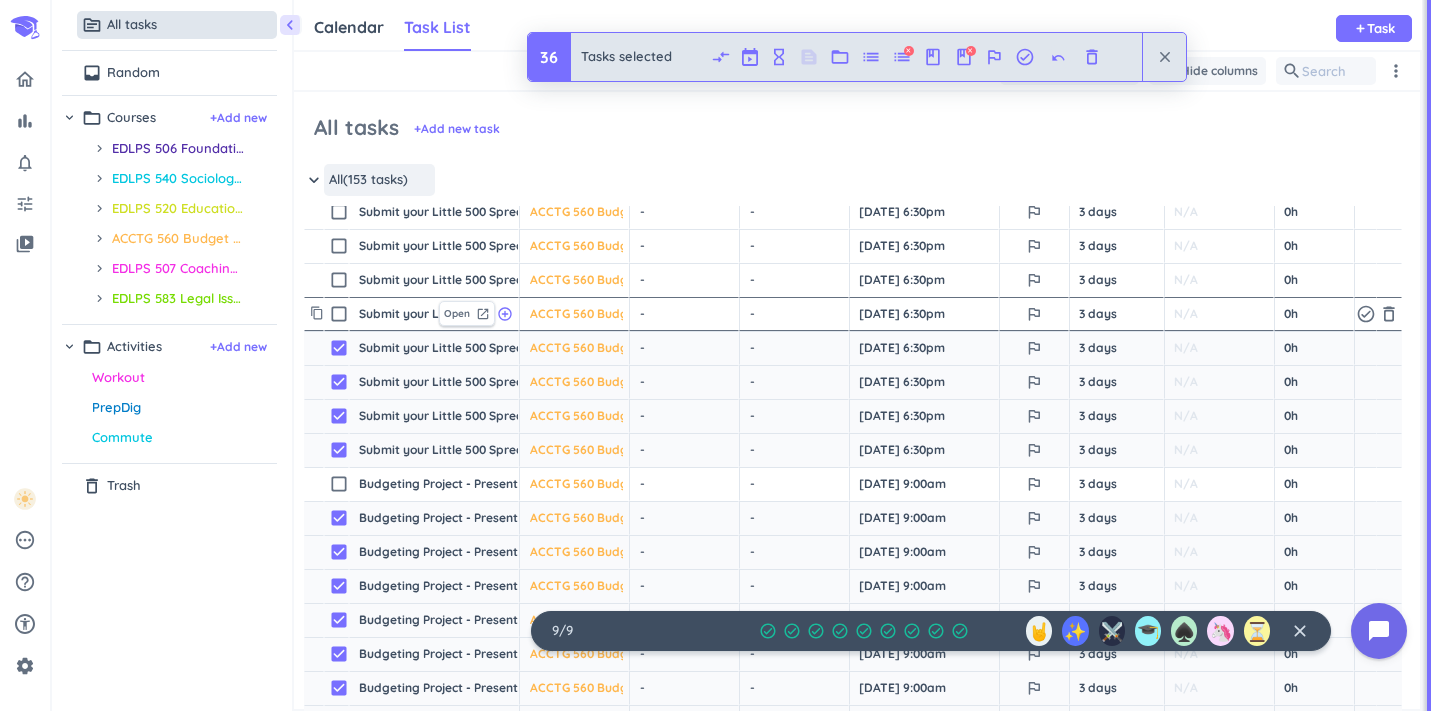 click on "check_box_outline_blank" at bounding box center [339, 314] 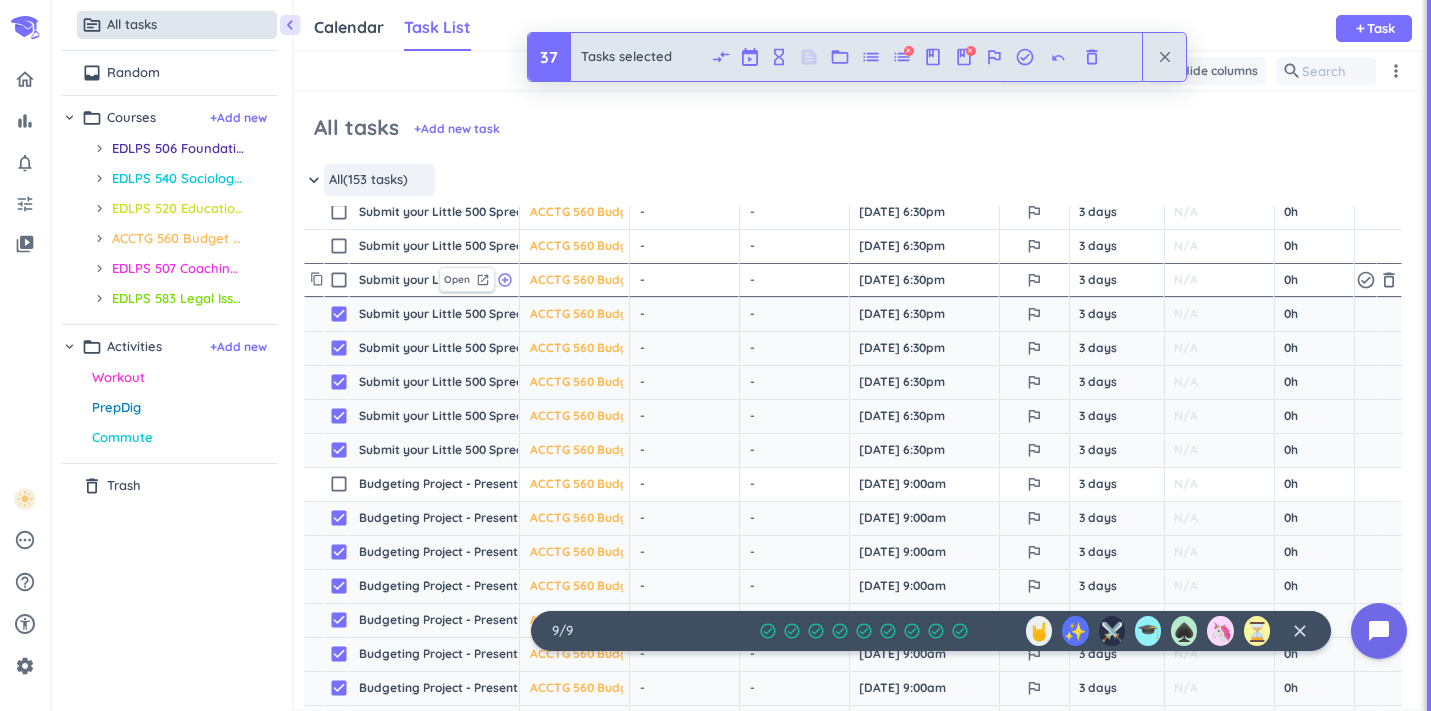 click on "check_box_outline_blank" at bounding box center (336, 280) 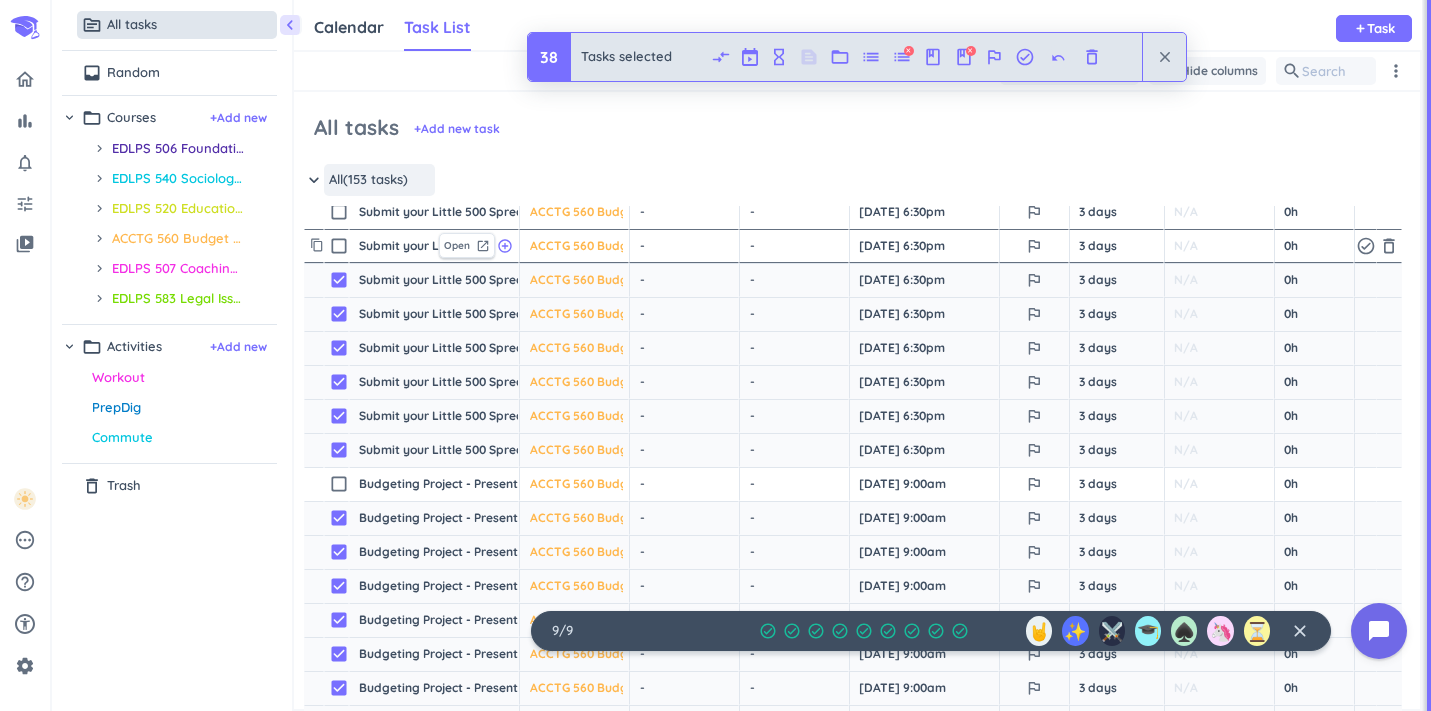 click on "check_box_outline_blank" at bounding box center [339, 246] 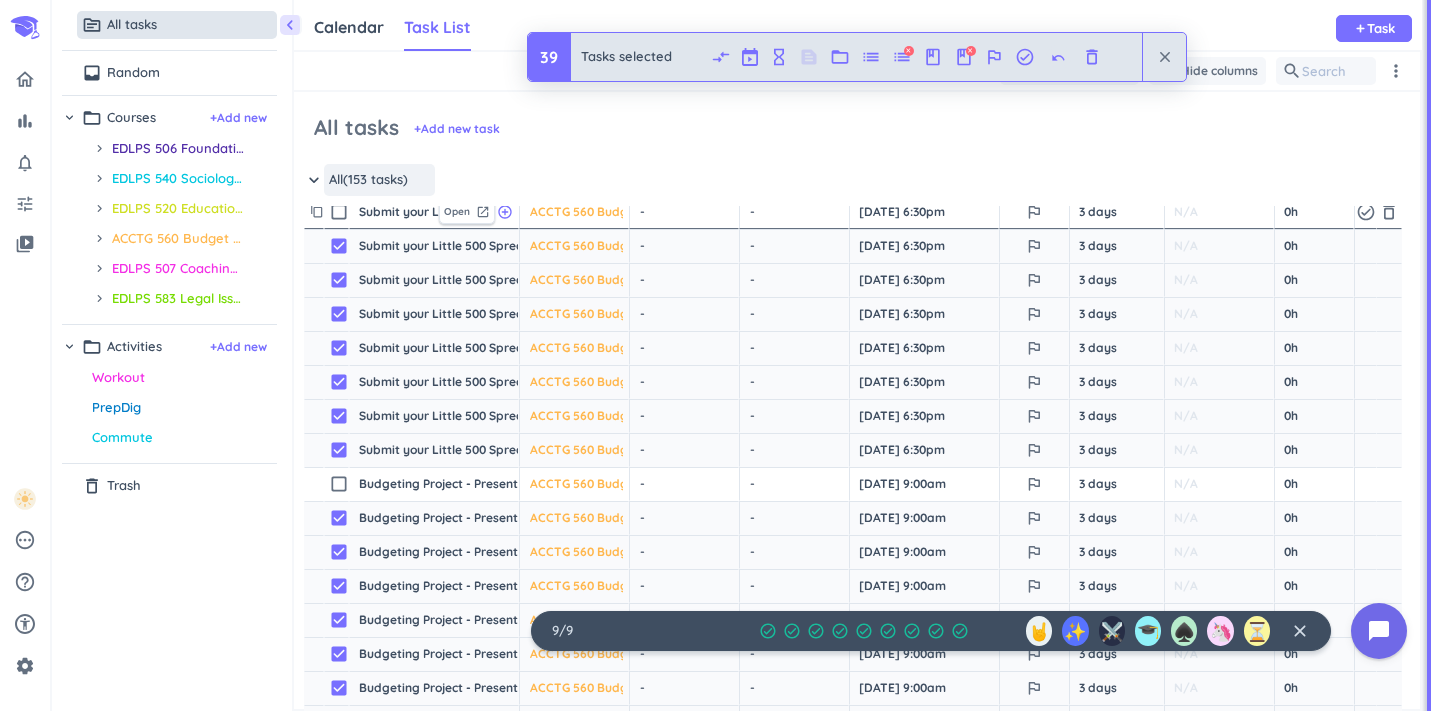 click on "check_box_outline_blank" at bounding box center (339, 212) 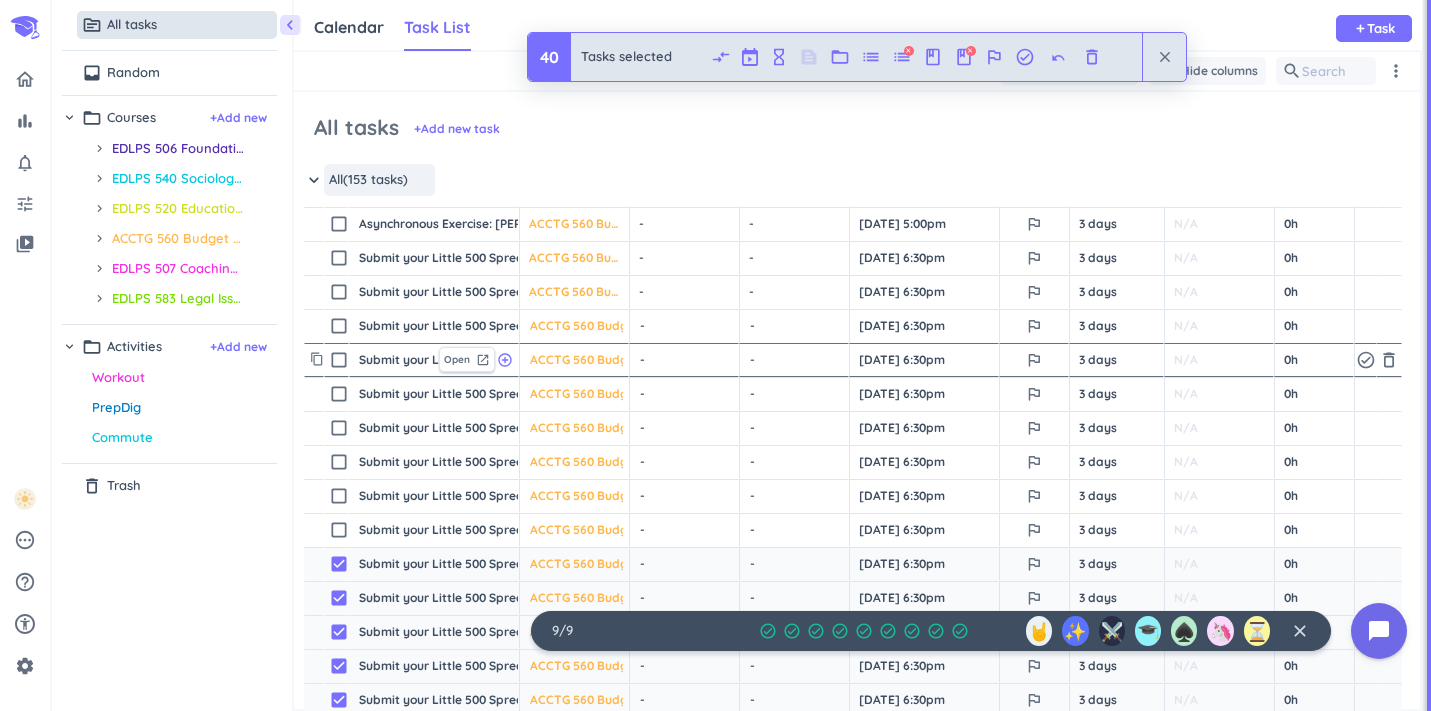 scroll, scrollTop: 3502, scrollLeft: 0, axis: vertical 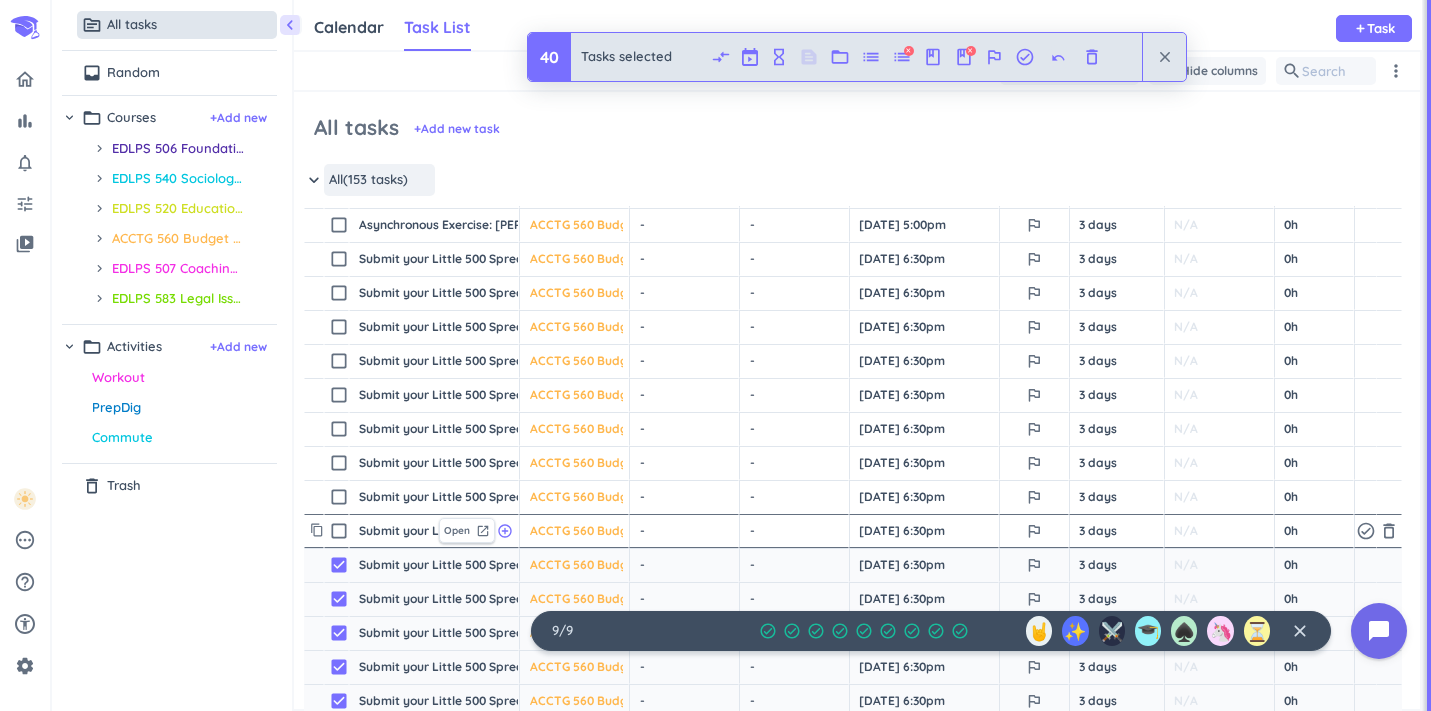 click on "check_box_outline_blank" at bounding box center (336, 531) 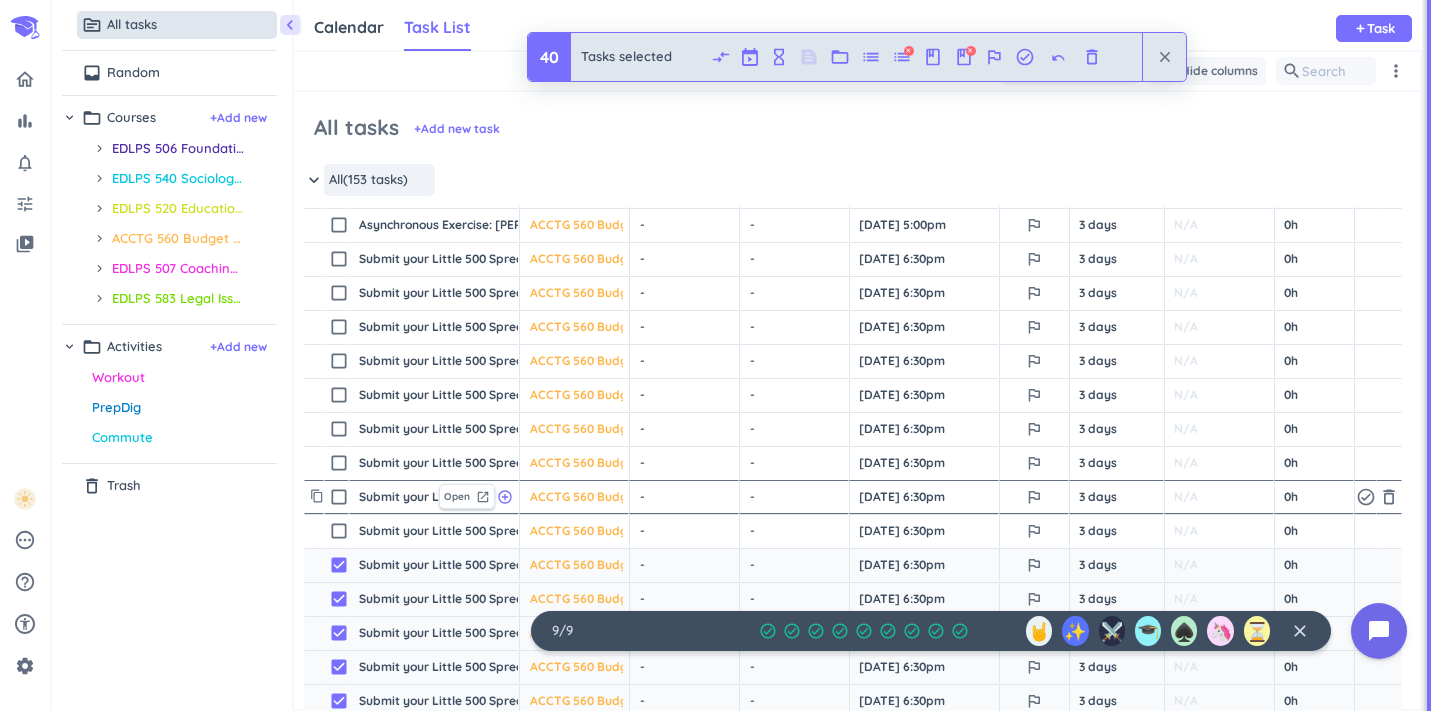 click on "check_box_outline_blank" at bounding box center (339, 497) 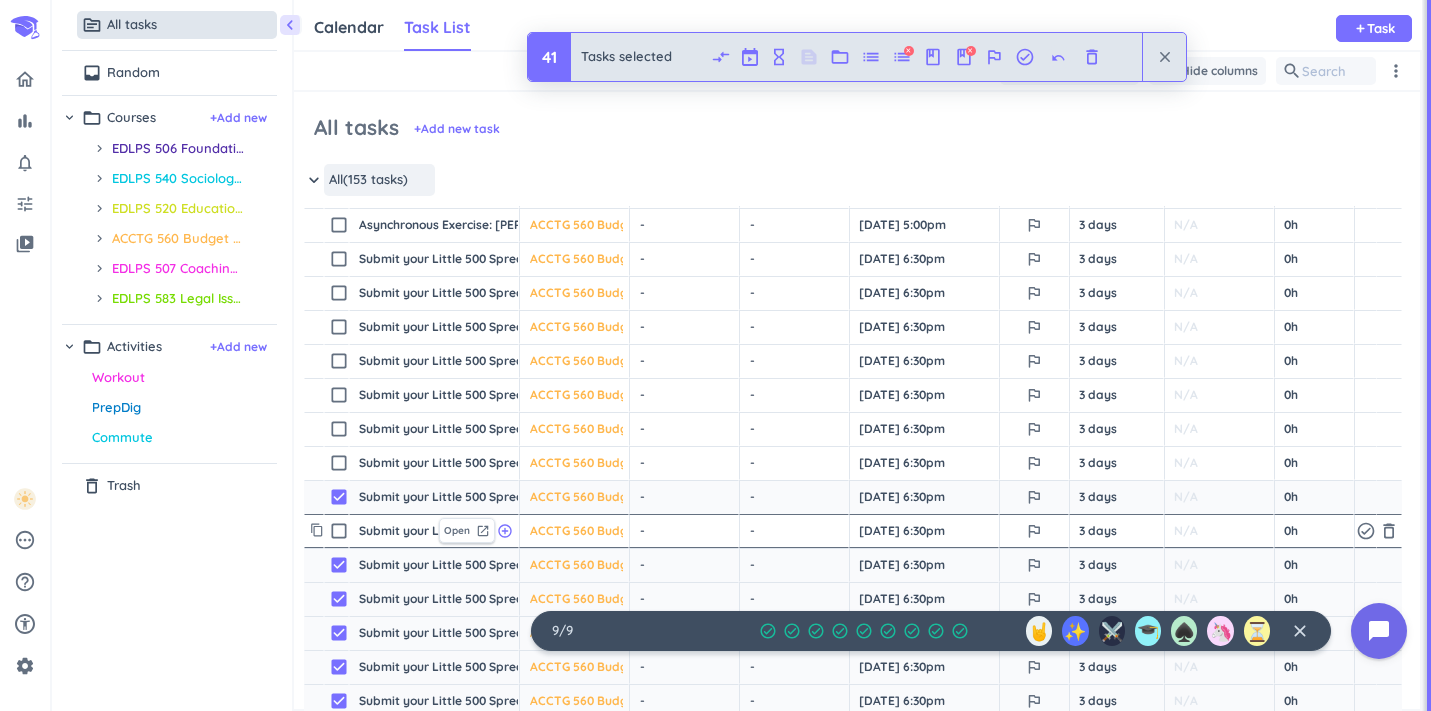 click on "check_box_outline_blank" at bounding box center (339, 531) 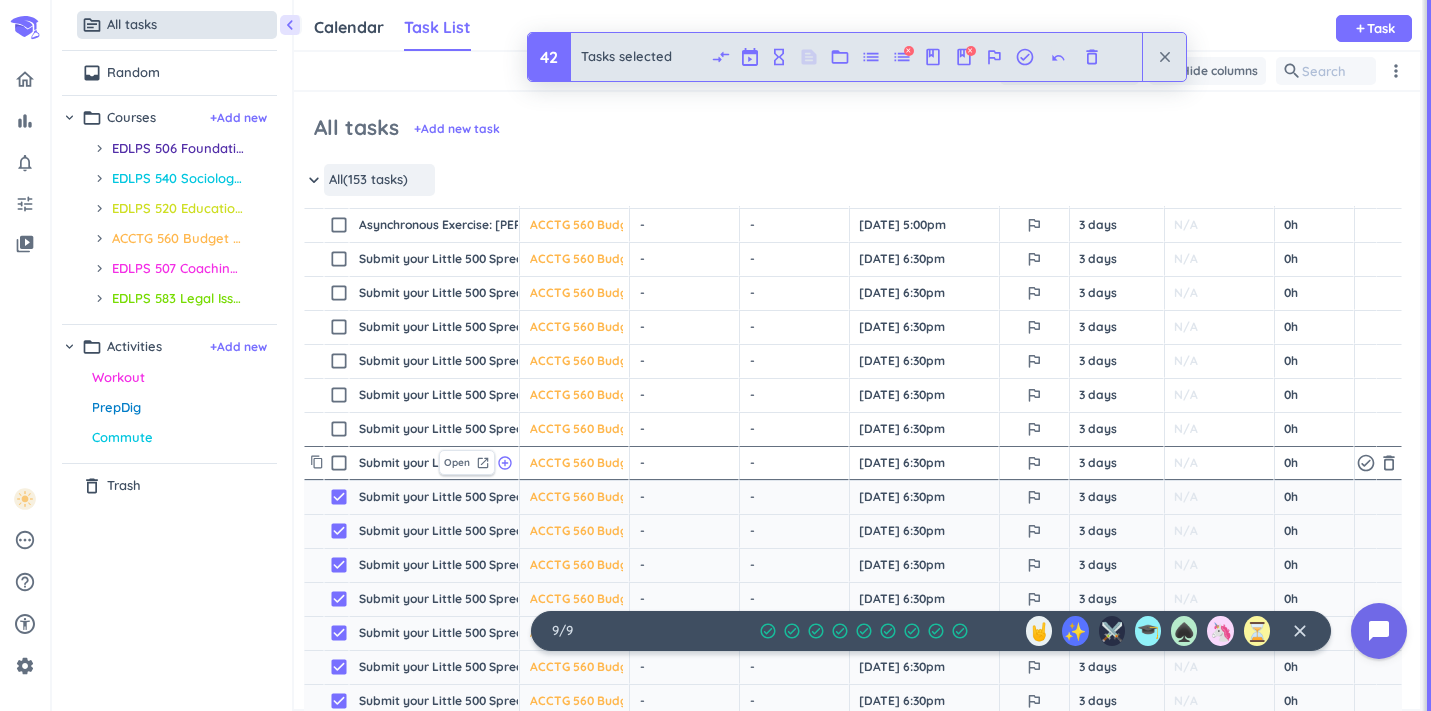 click on "check_box_outline_blank" at bounding box center [339, 463] 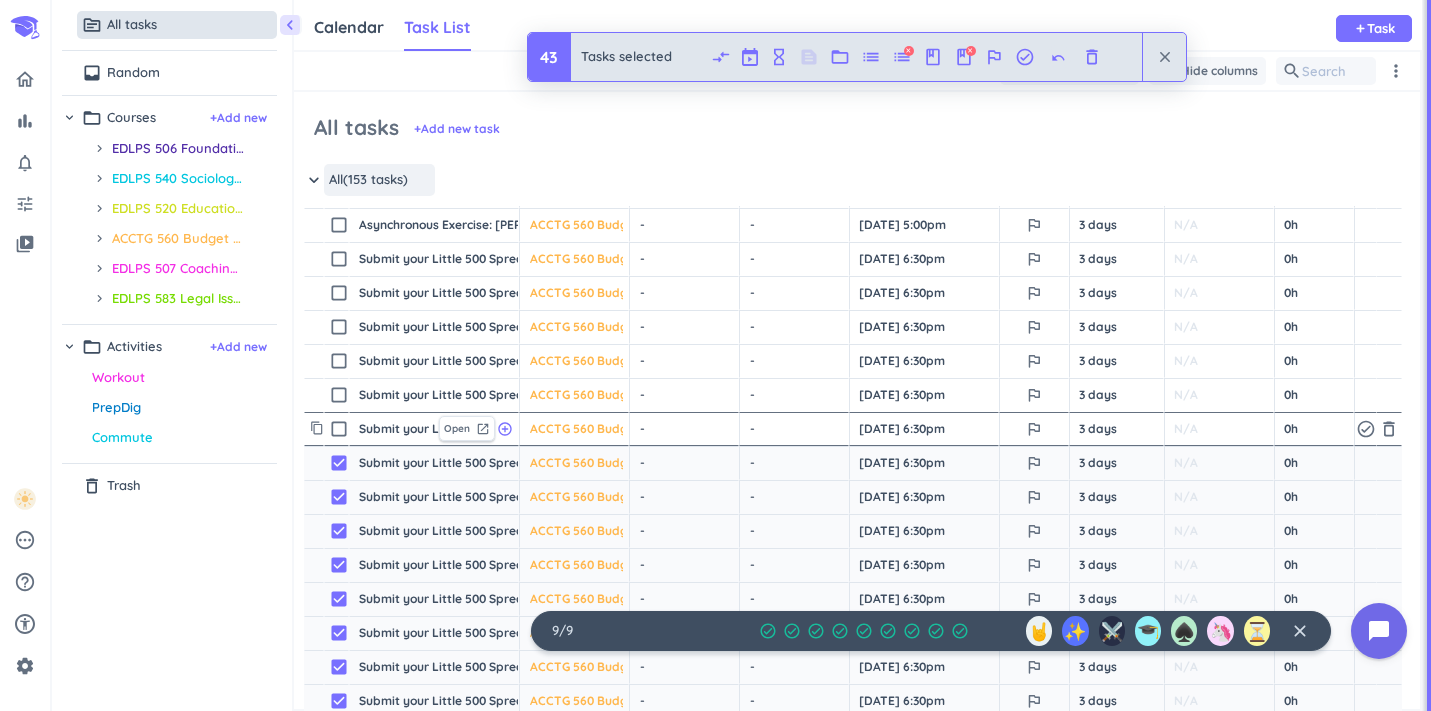 click on "check_box_outline_blank" at bounding box center [339, 429] 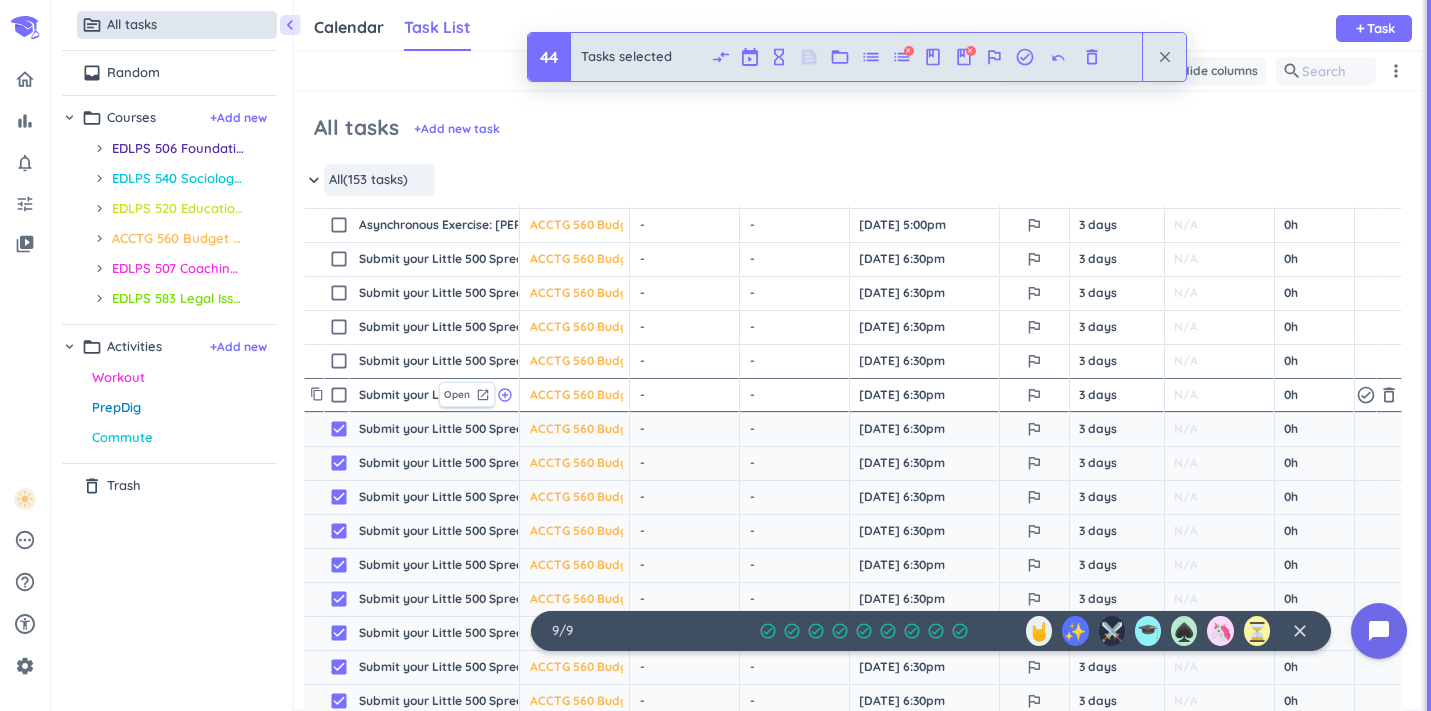 click on "check_box_outline_blank" at bounding box center [339, 395] 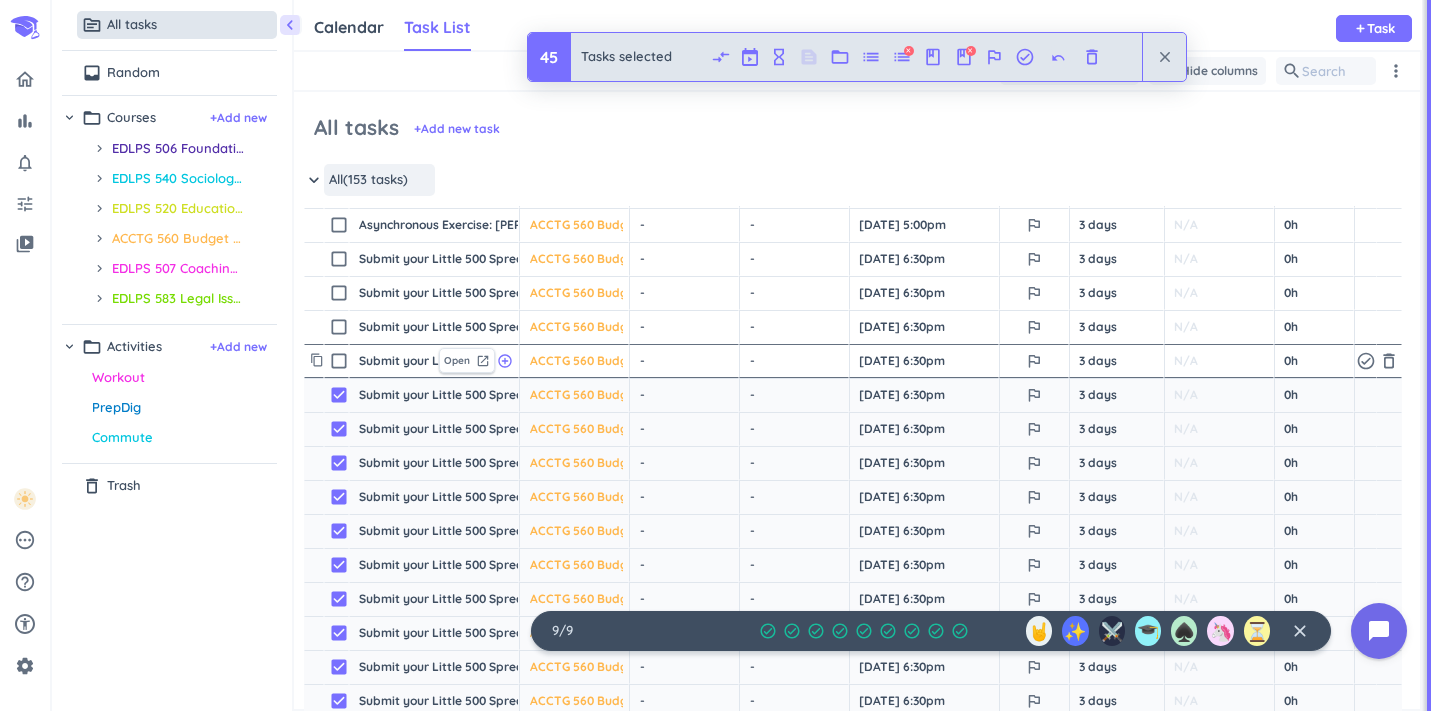 click on "check_box_outline_blank" at bounding box center (336, 361) 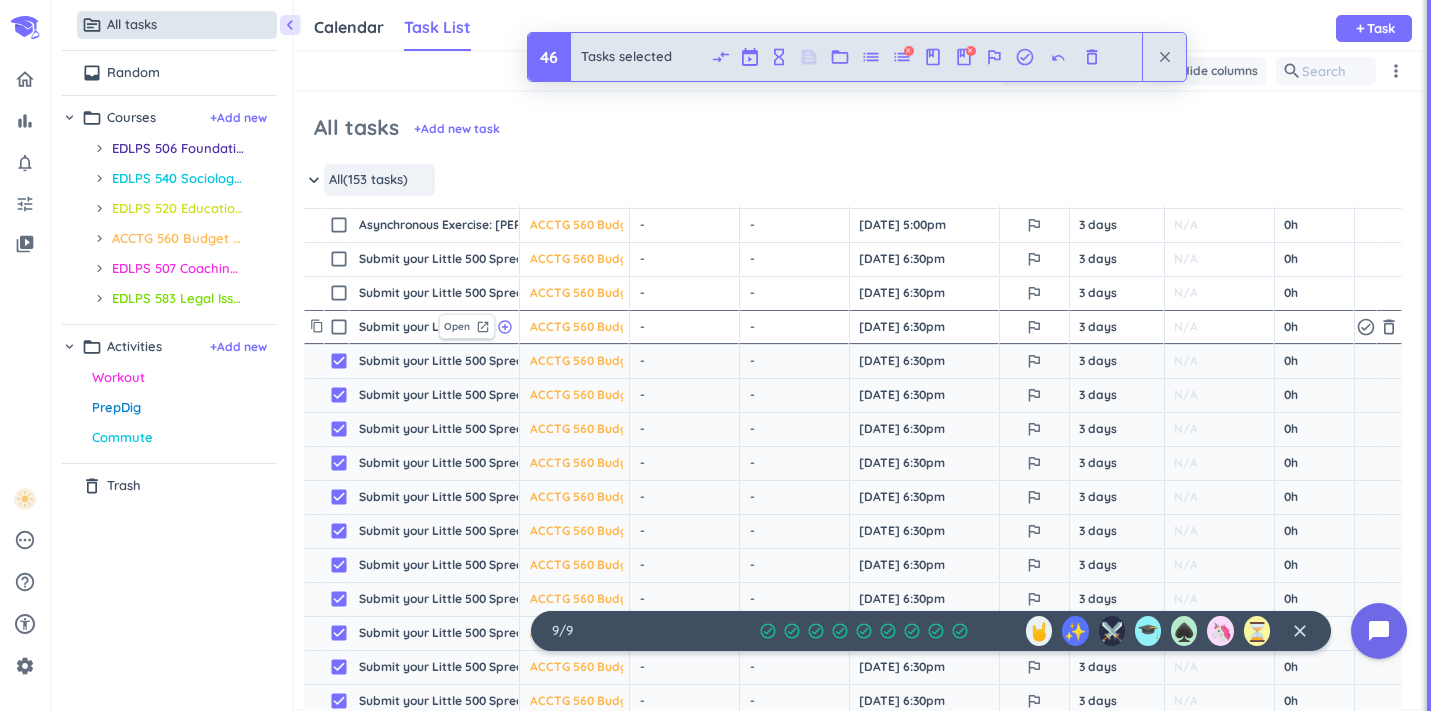 click on "check_box_outline_blank" at bounding box center [339, 327] 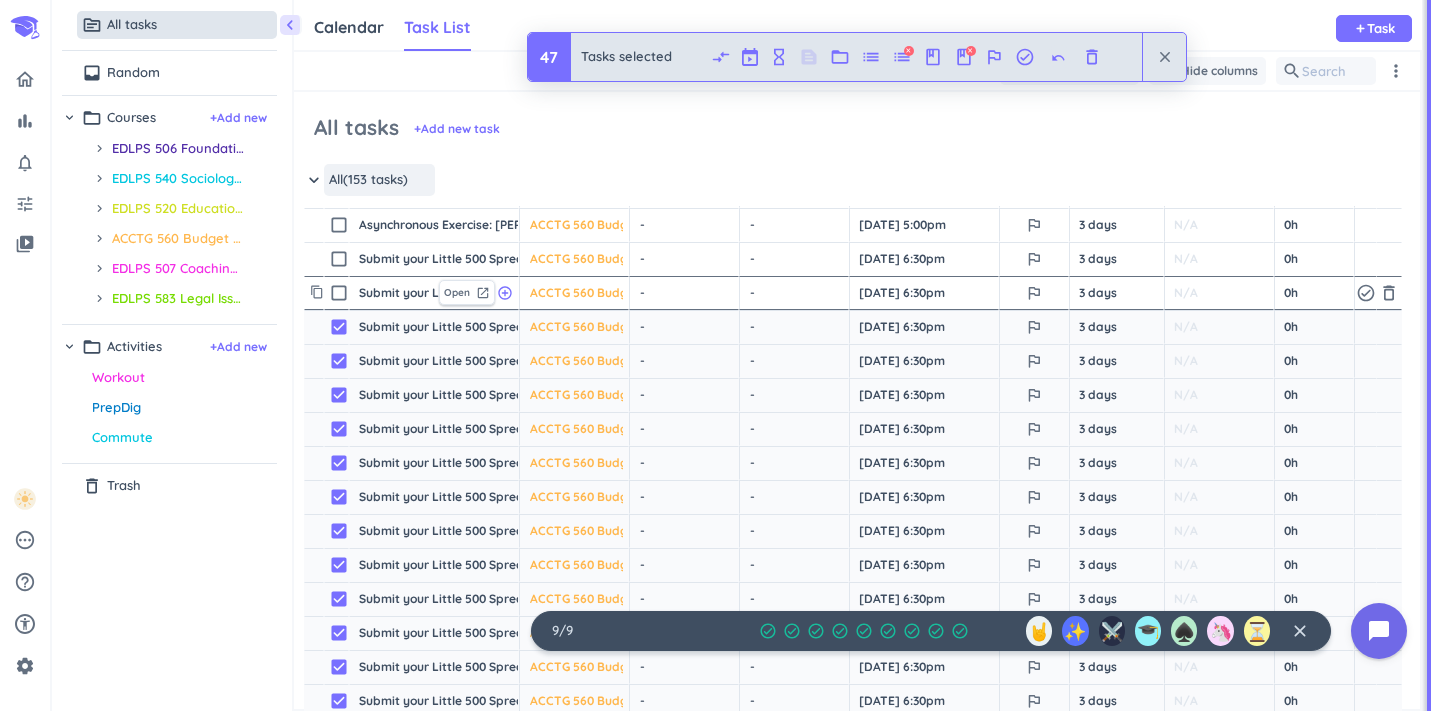 click on "check_box_outline_blank" at bounding box center (339, 293) 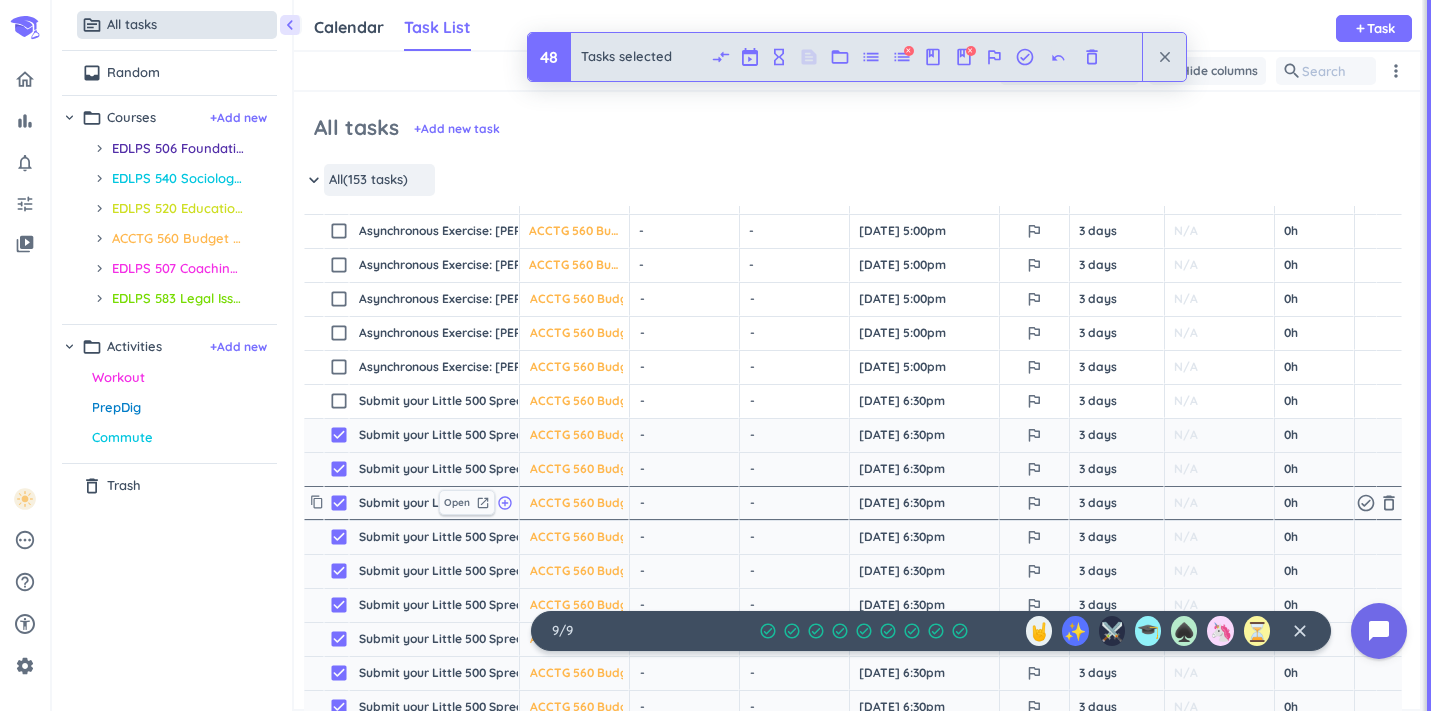 scroll, scrollTop: 3350, scrollLeft: 1, axis: both 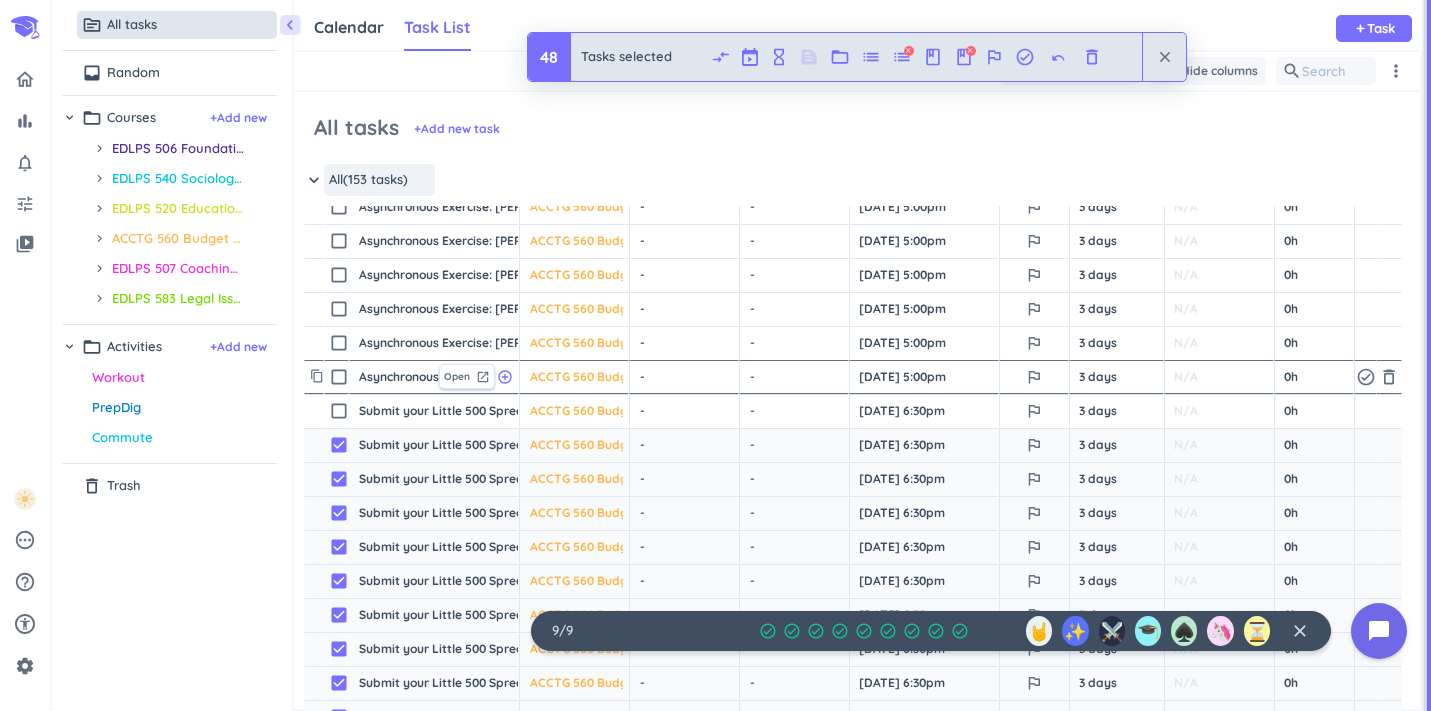 click on "check_box_outline_blank" at bounding box center (339, 377) 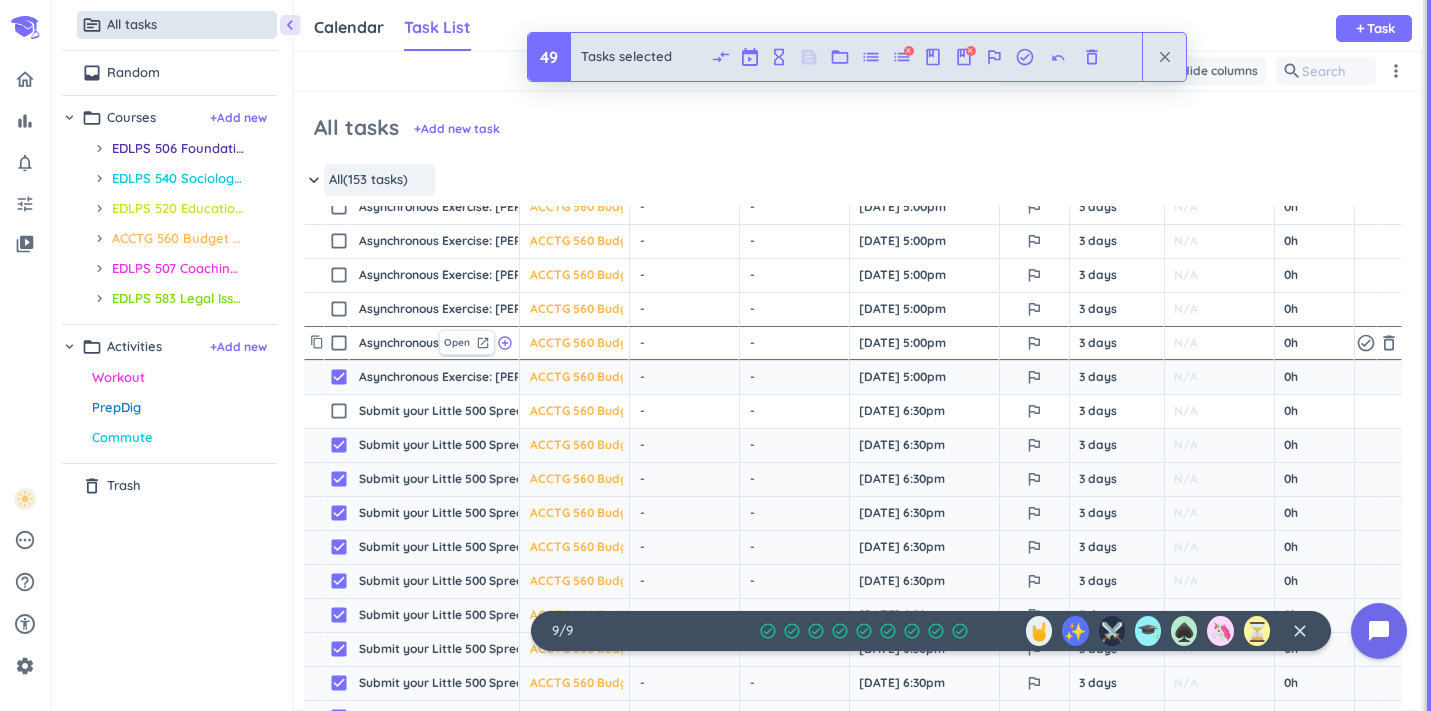 click on "check_box_outline_blank" at bounding box center [336, 343] 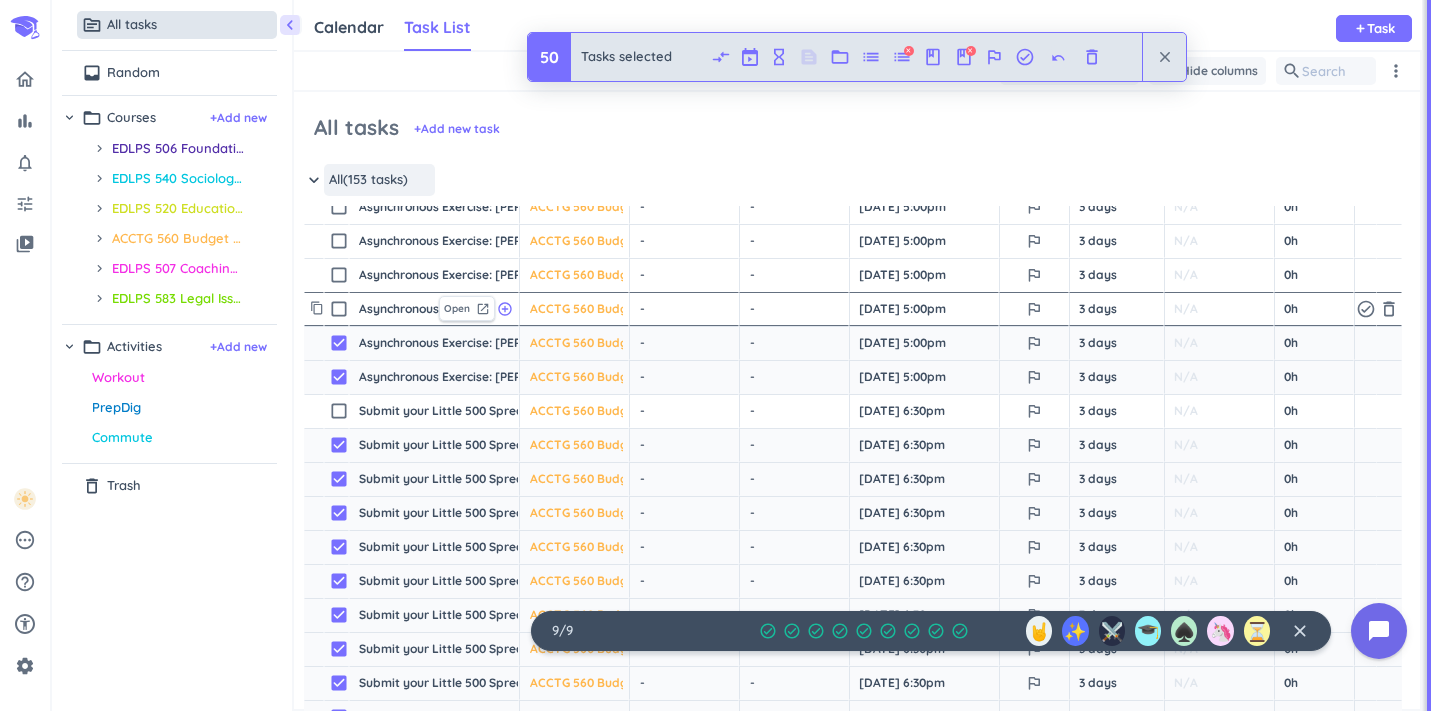 click on "check_box_outline_blank" at bounding box center [339, 309] 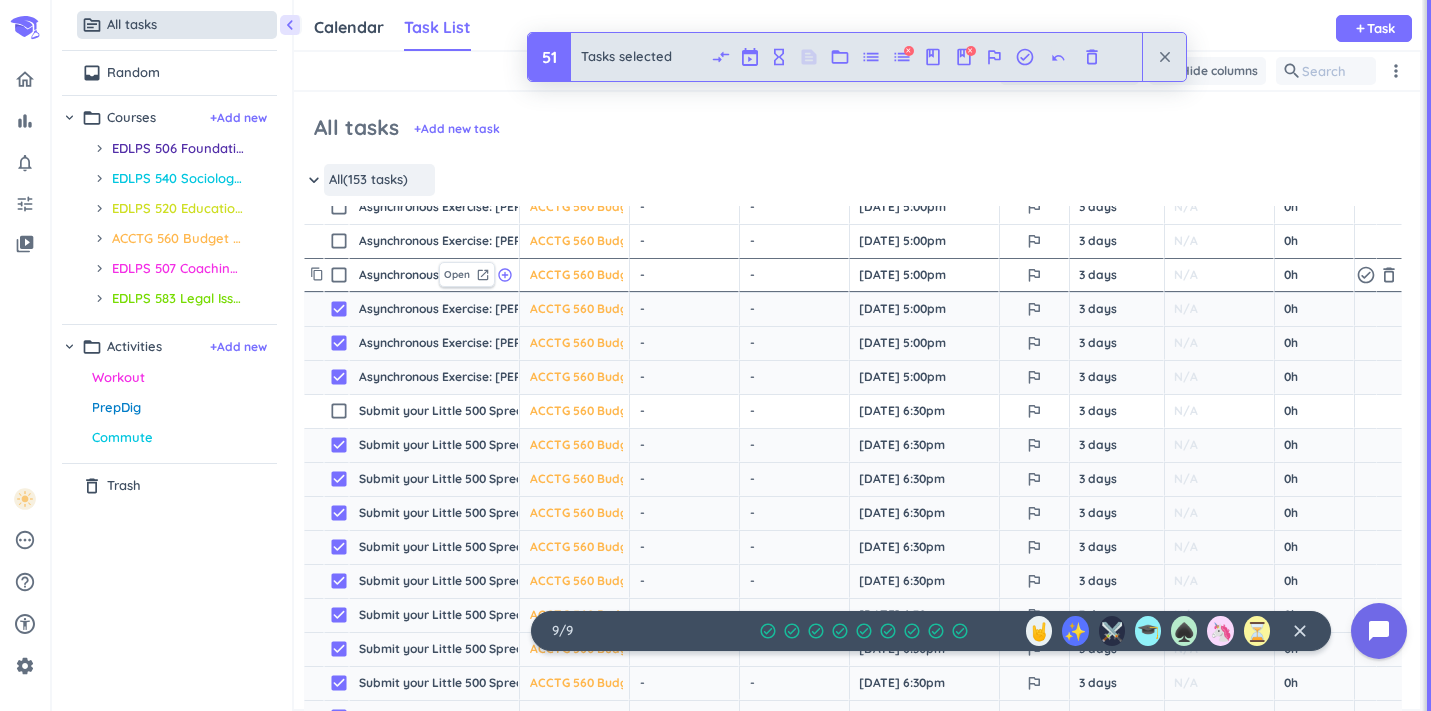 click on "check_box_outline_blank" at bounding box center [339, 275] 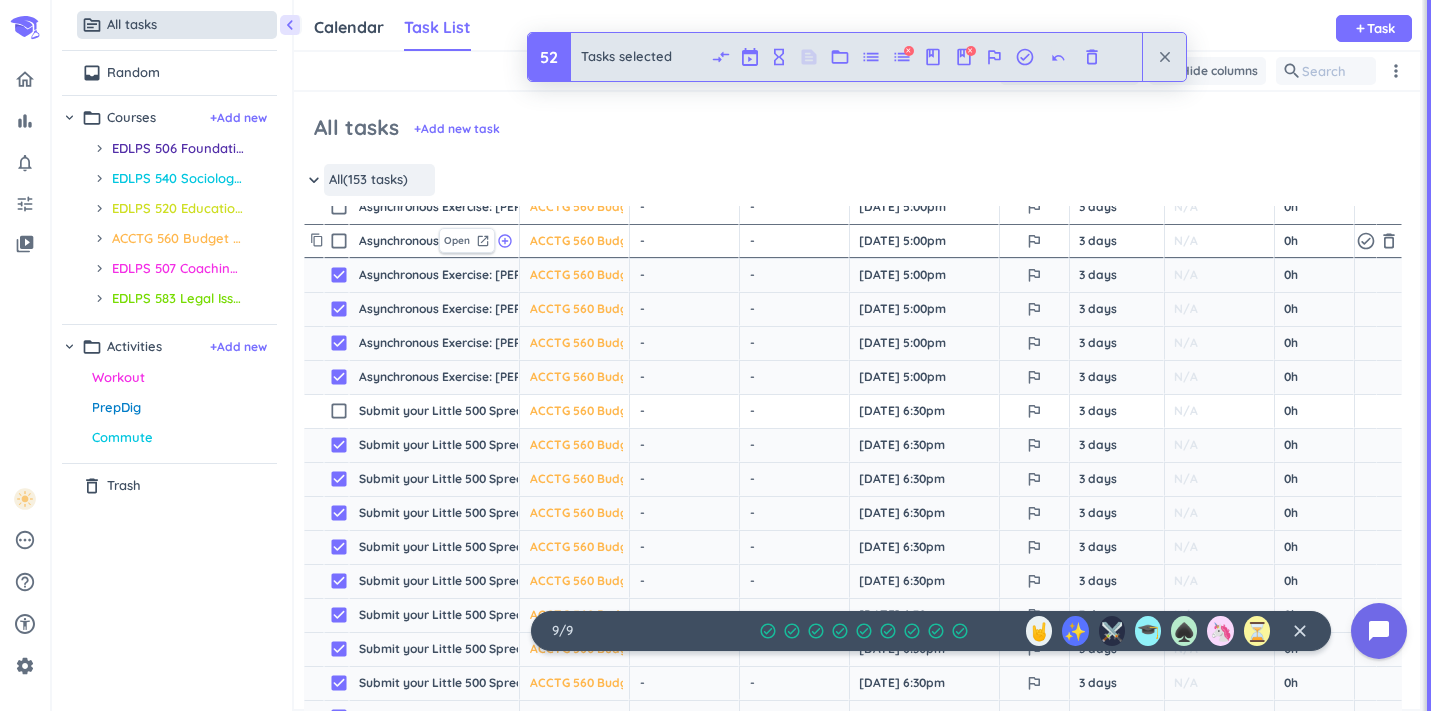 click on "check_box_outline_blank" at bounding box center (336, 241) 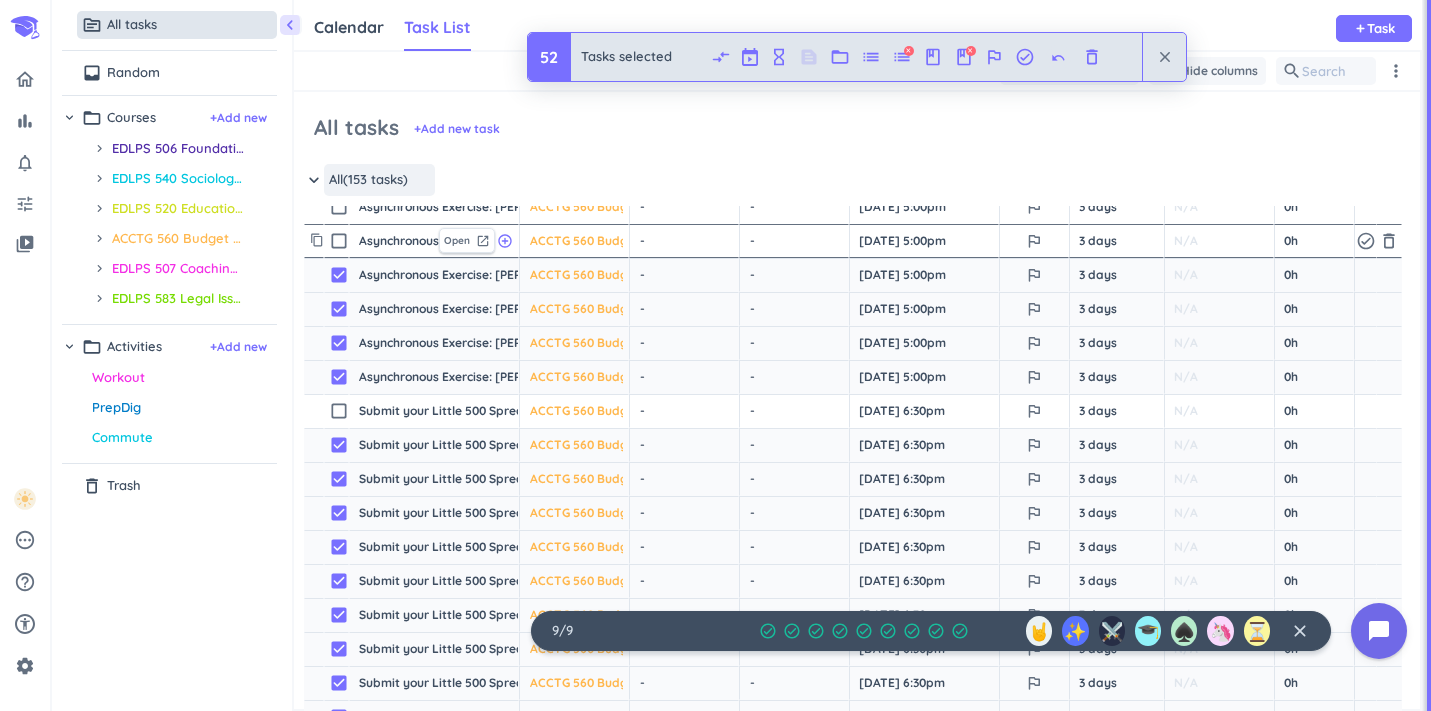 click on "check_box_outline_blank" at bounding box center [339, 241] 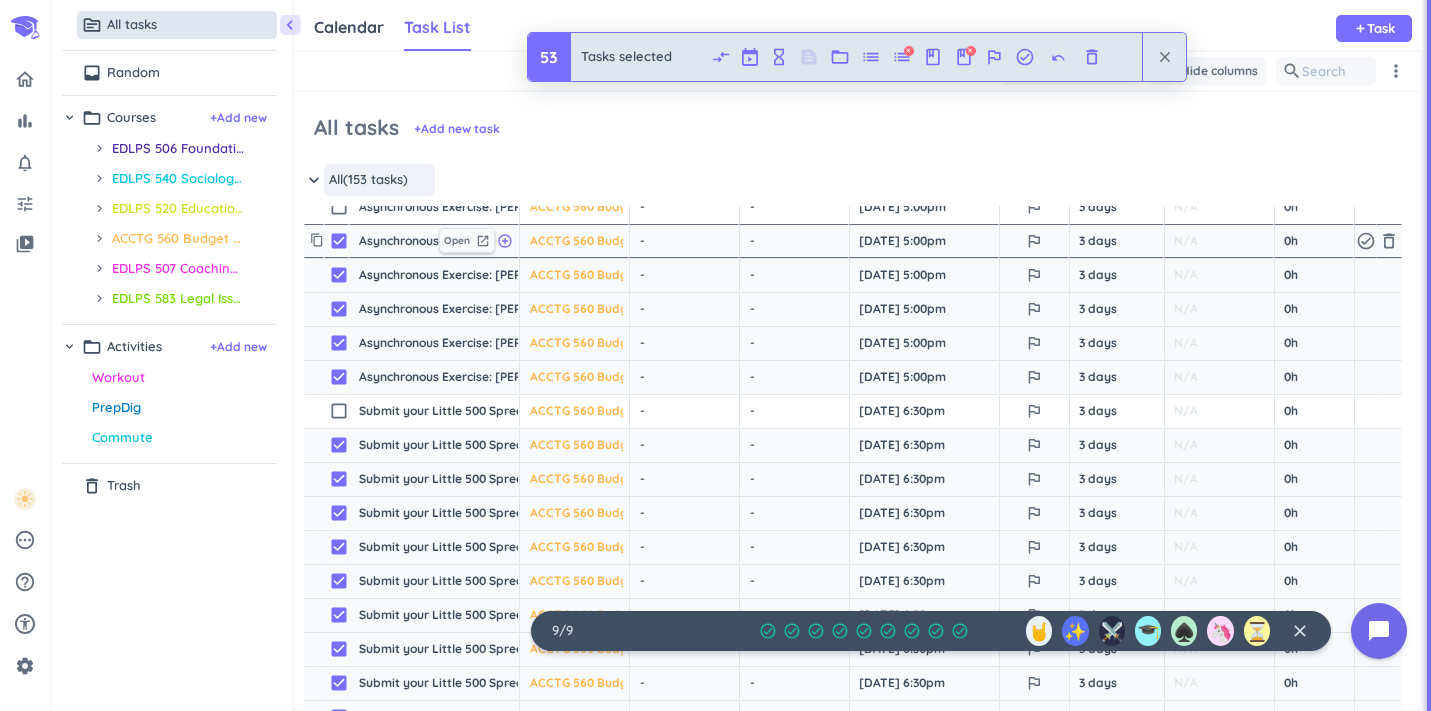 scroll, scrollTop: 3237, scrollLeft: 1, axis: both 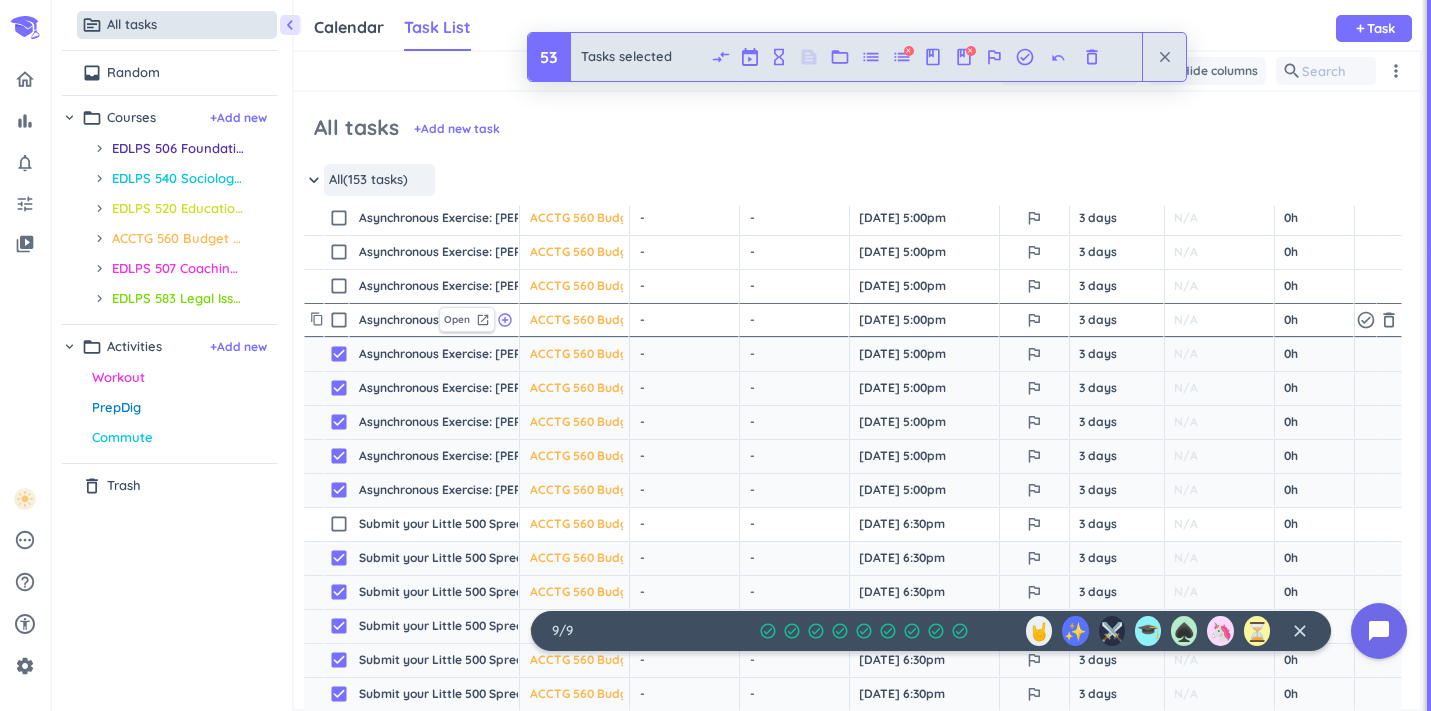 click on "check_box_outline_blank" at bounding box center (339, 320) 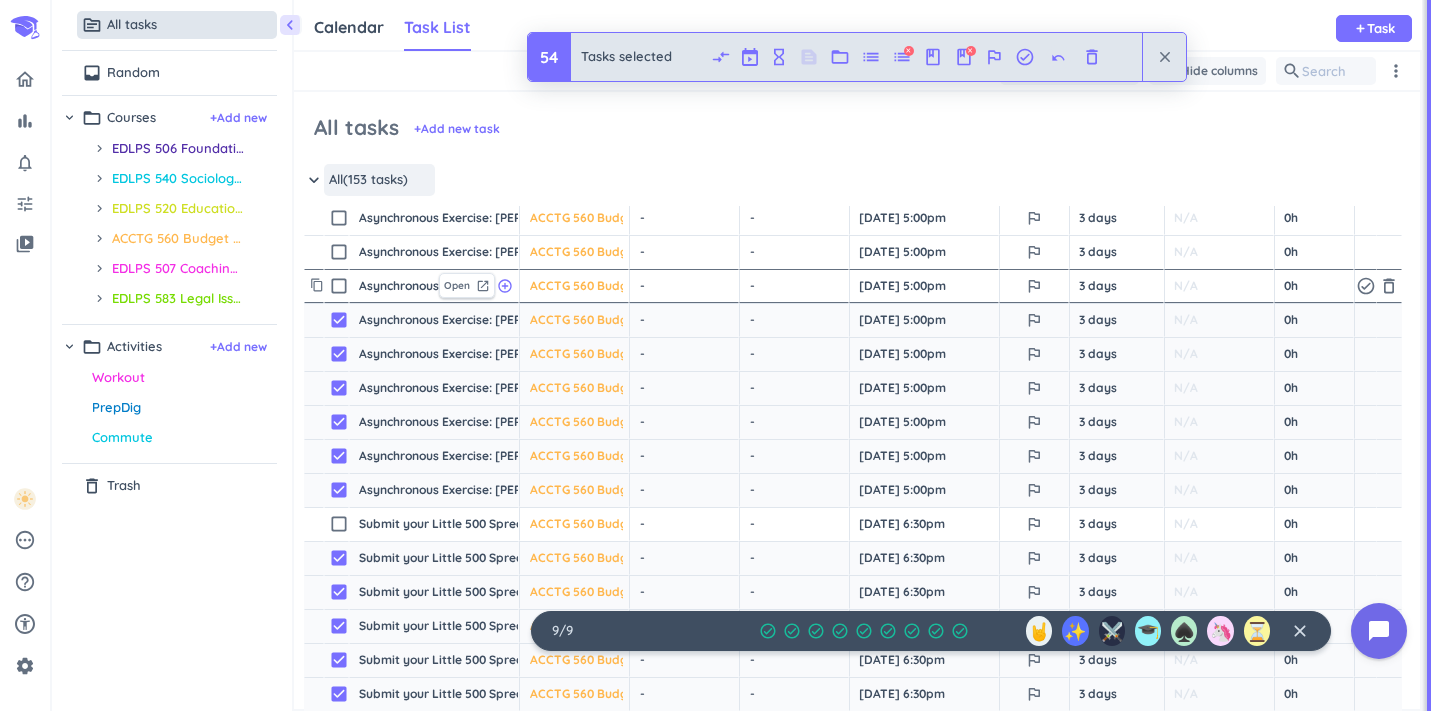 click on "check_box_outline_blank" at bounding box center [339, 286] 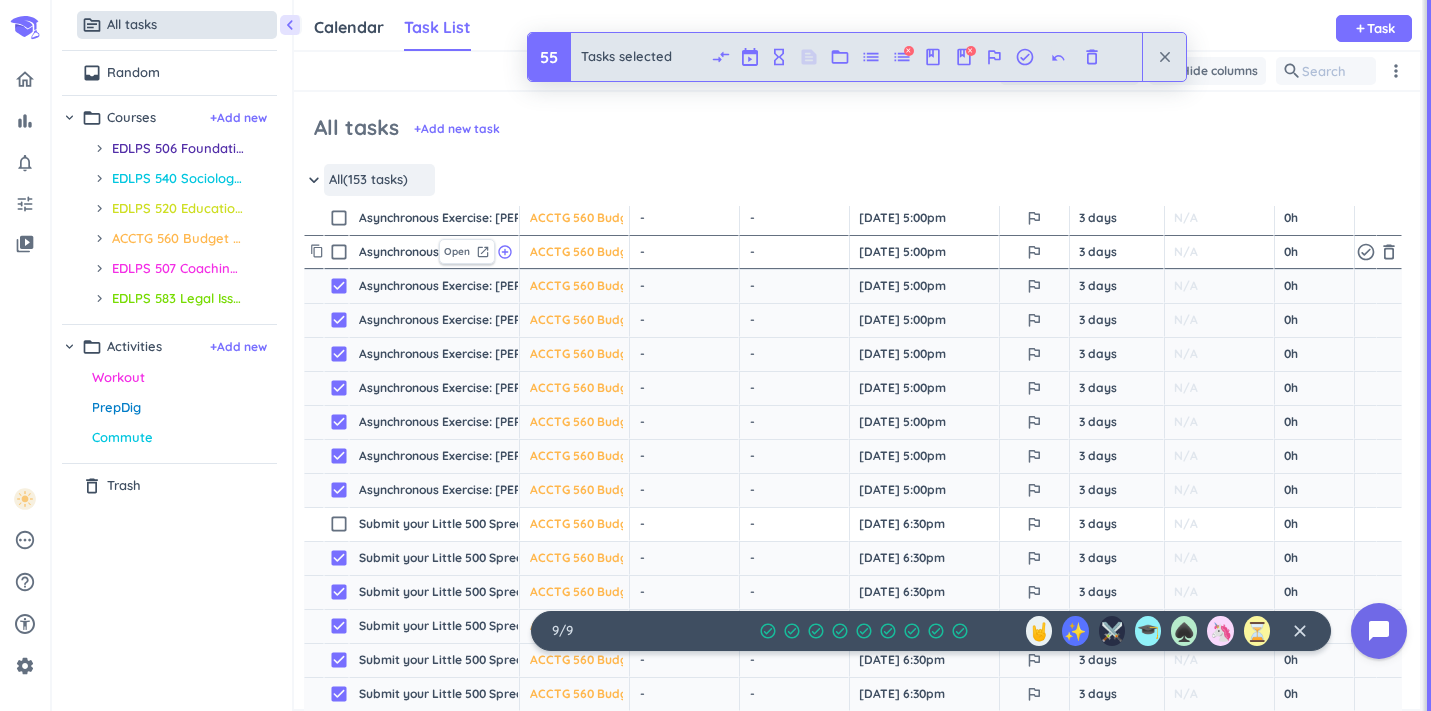 click on "check_box_outline_blank" at bounding box center (339, 252) 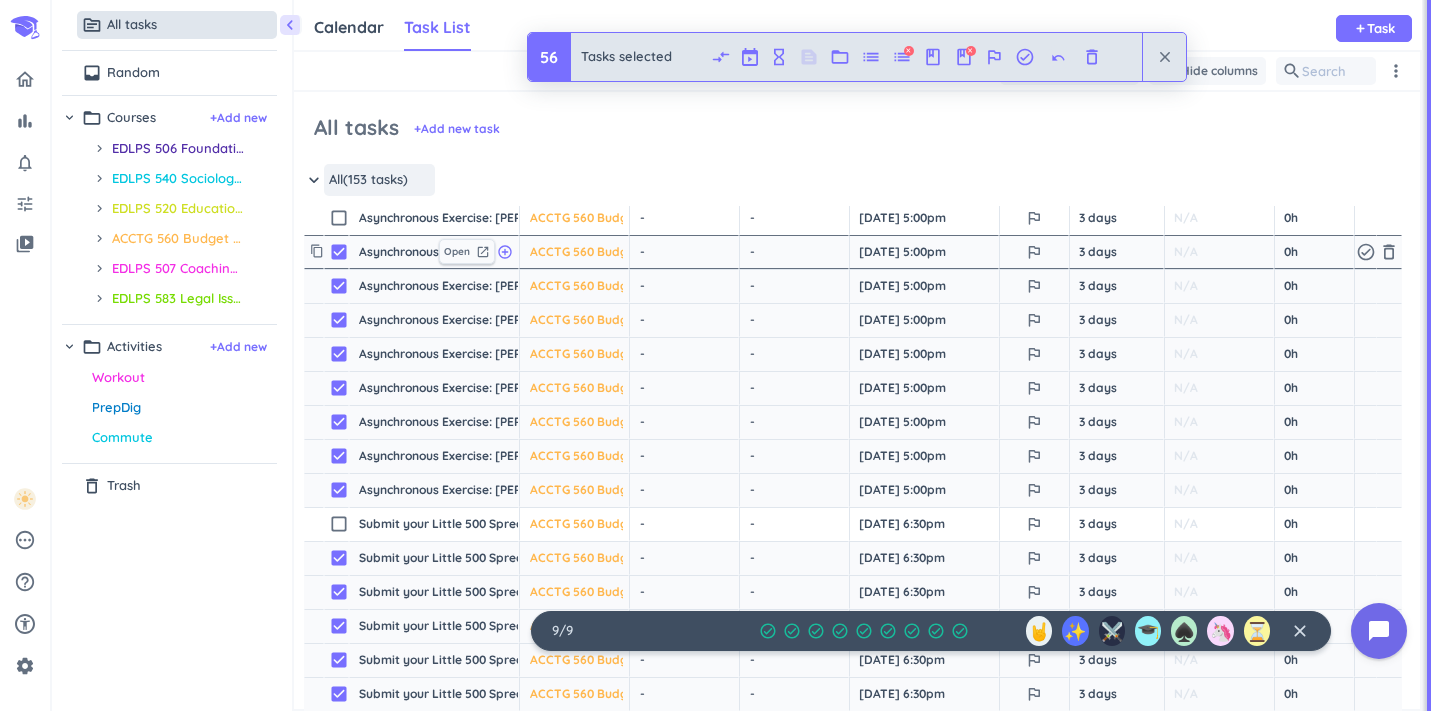 scroll, scrollTop: 3075, scrollLeft: 1, axis: both 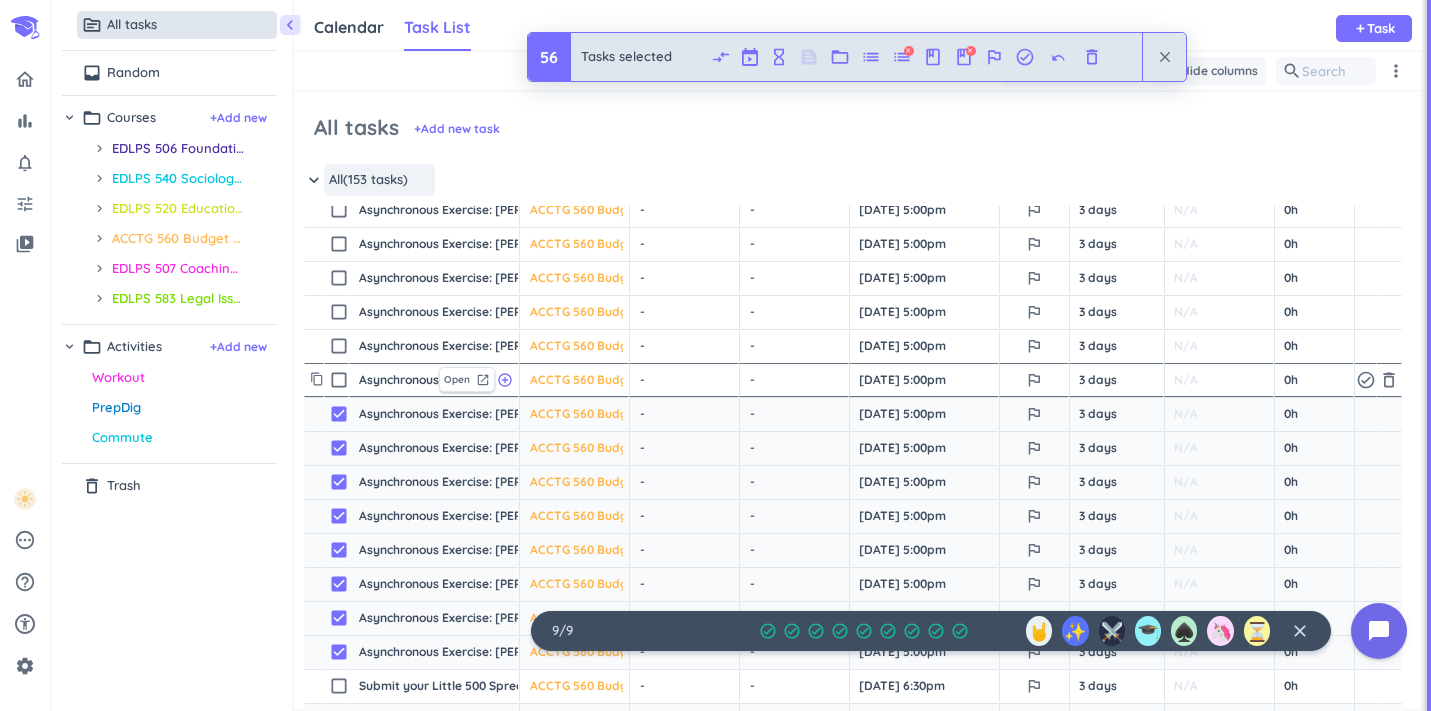 click on "check_box_outline_blank" at bounding box center [339, 380] 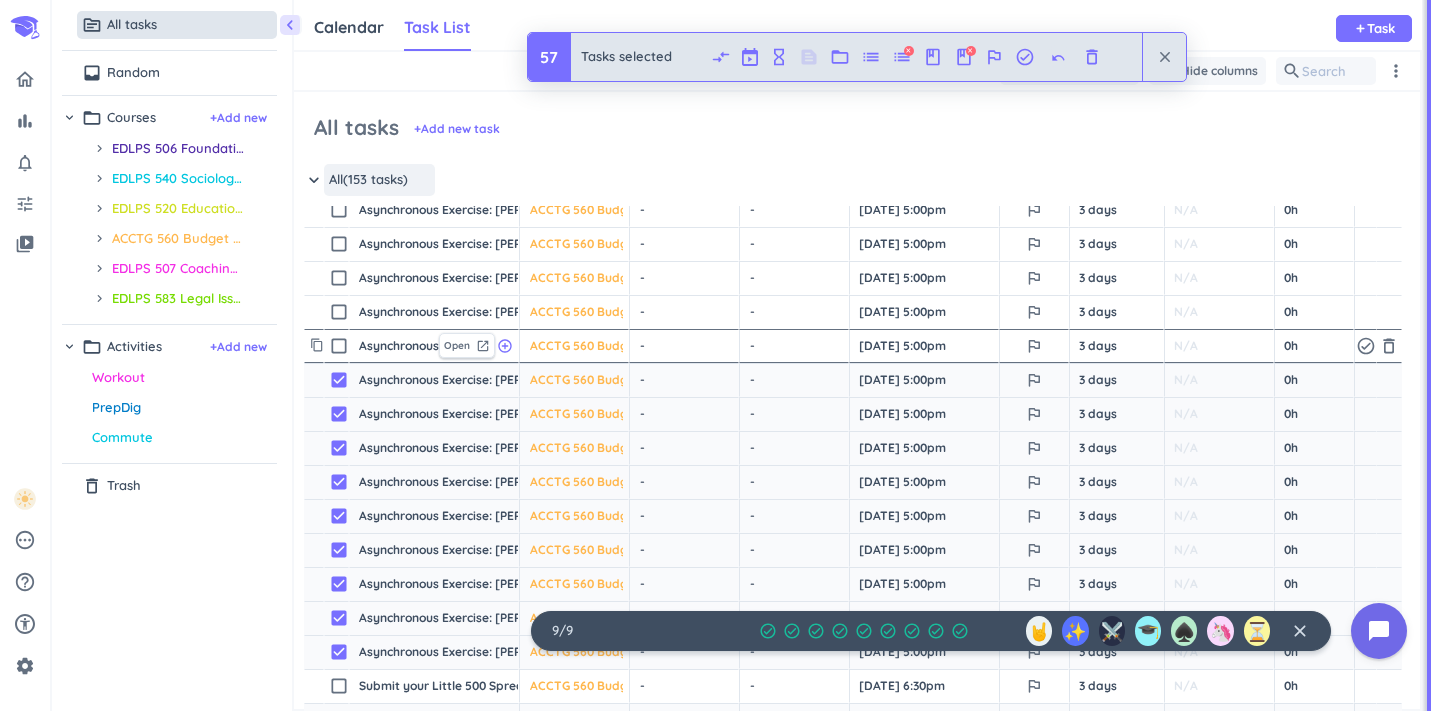 click on "check_box_outline_blank" at bounding box center (339, 346) 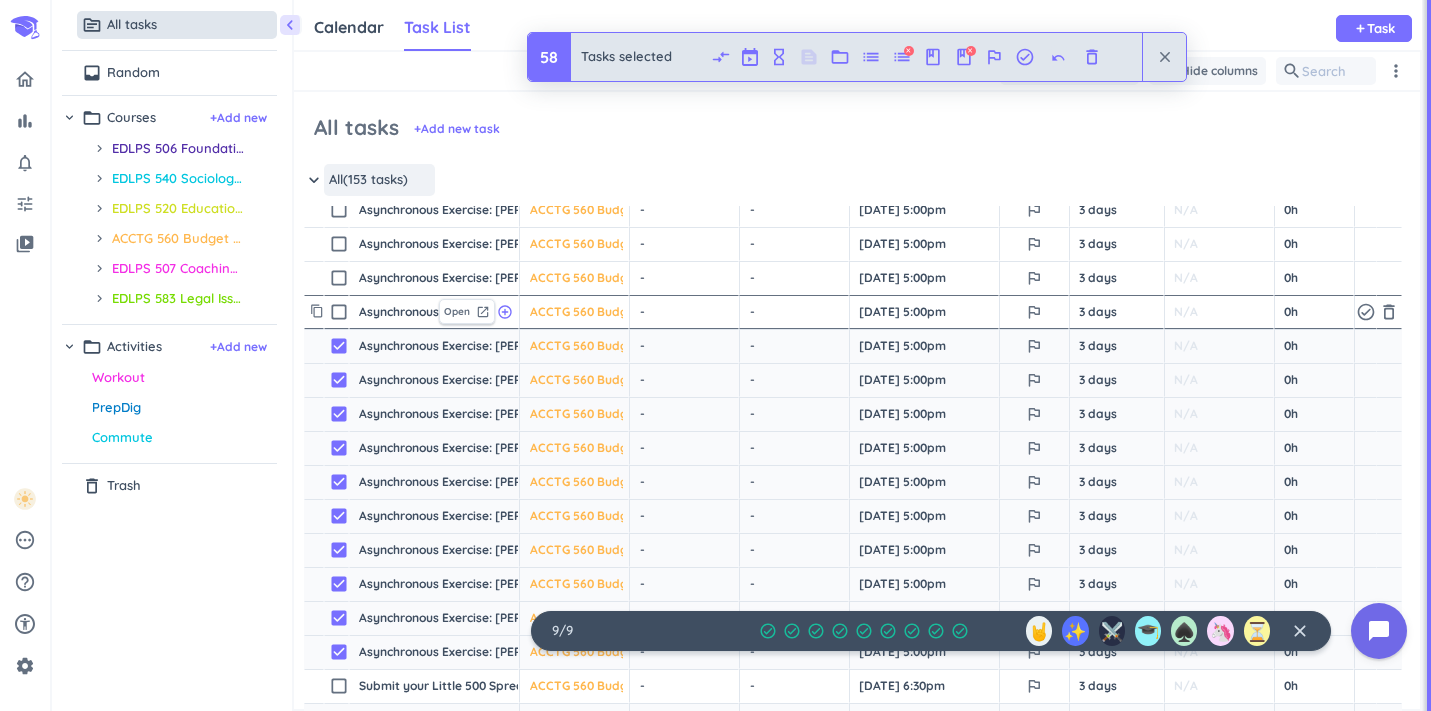 click on "check_box_outline_blank" at bounding box center [339, 312] 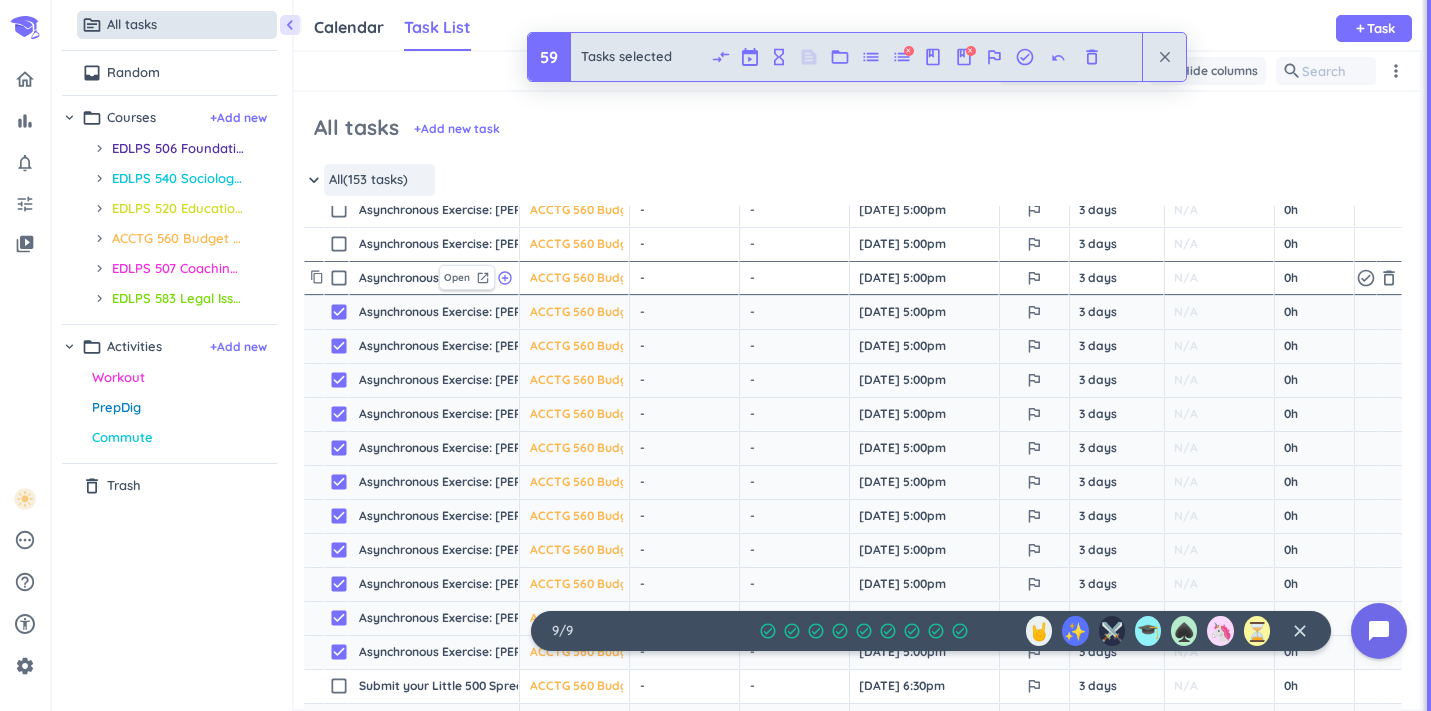click on "check_box_outline_blank" at bounding box center (339, 278) 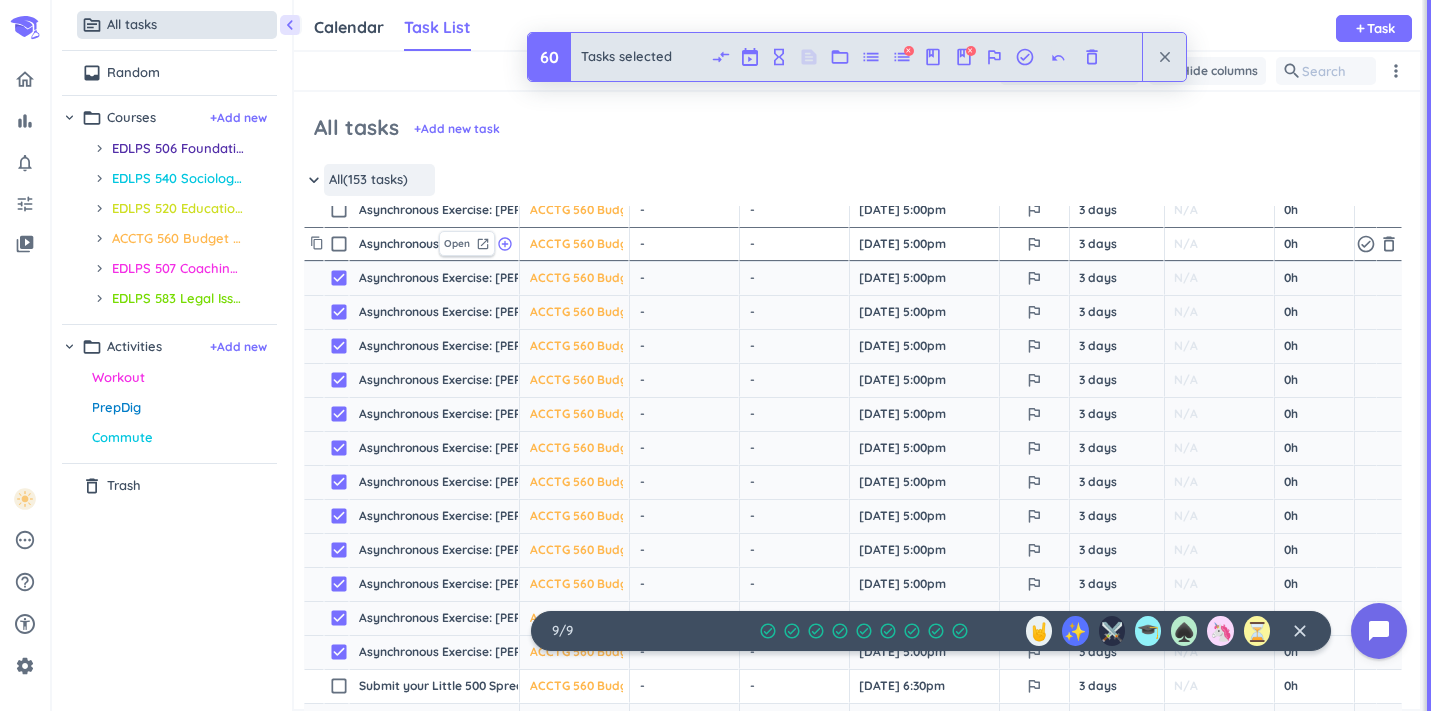 click on "check_box_outline_blank" at bounding box center (339, 244) 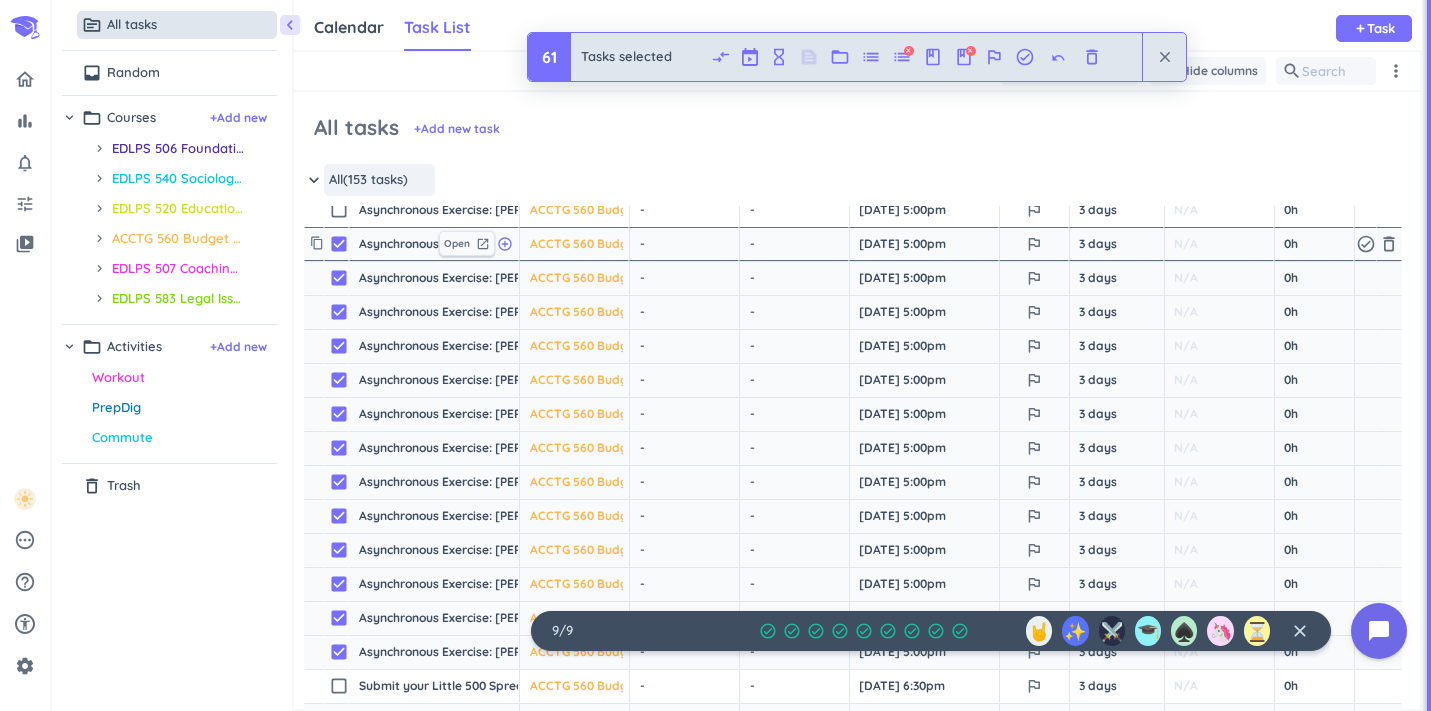 scroll, scrollTop: 2899, scrollLeft: 1, axis: both 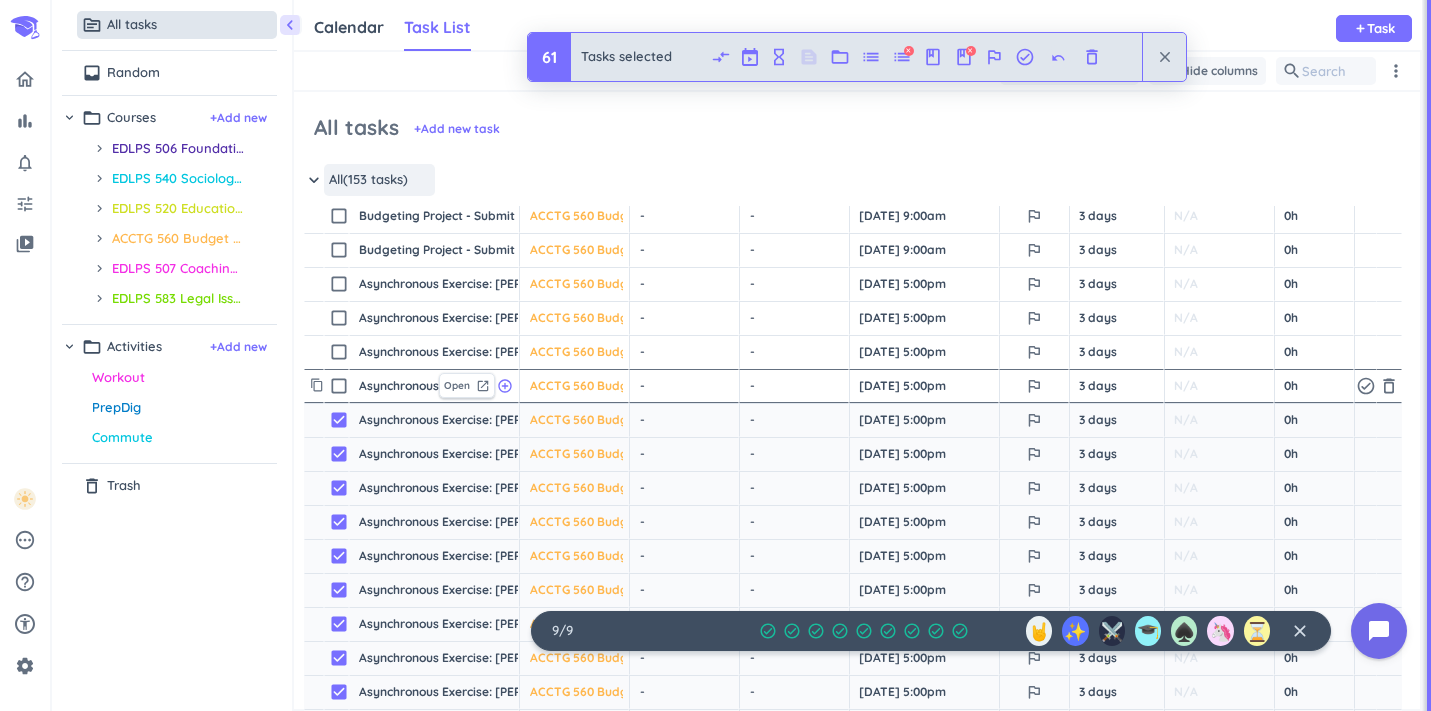 click on "check_box_outline_blank" at bounding box center [339, 386] 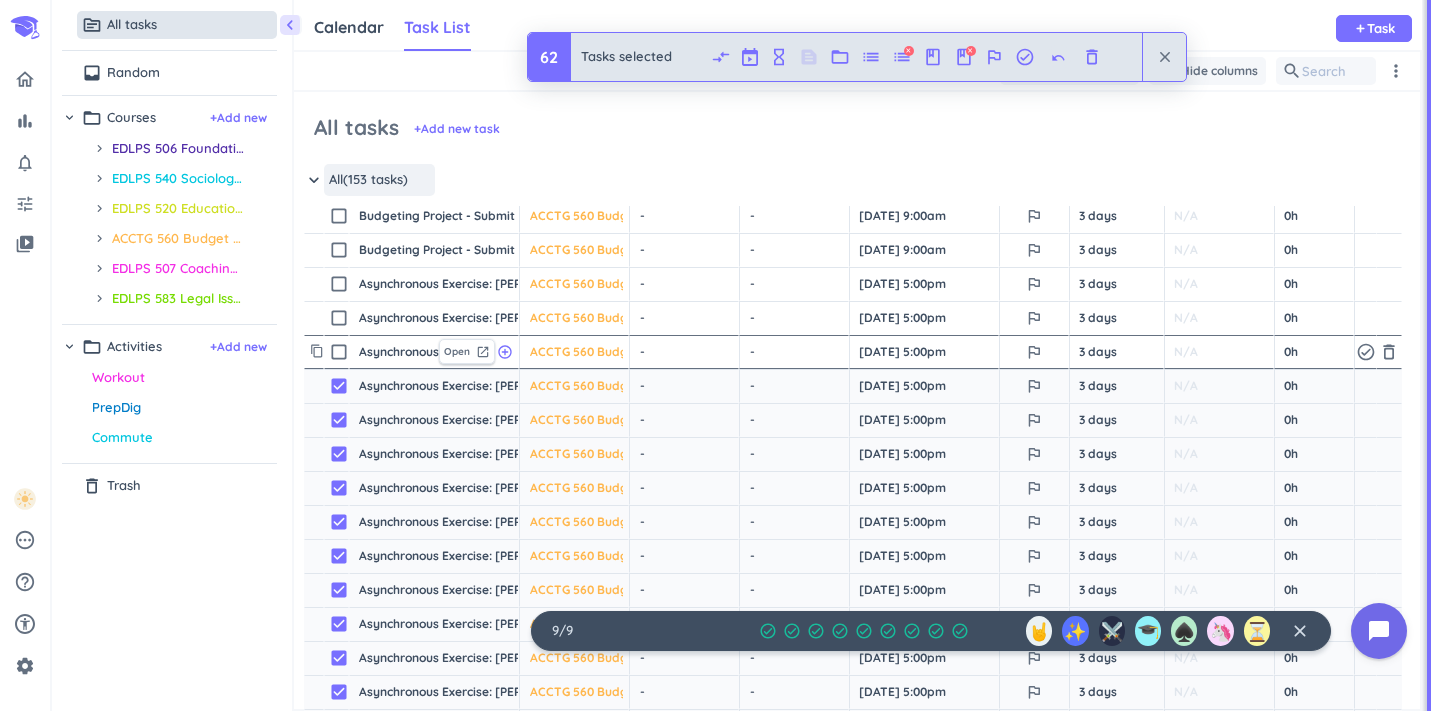 click on "check_box_outline_blank" at bounding box center (339, 352) 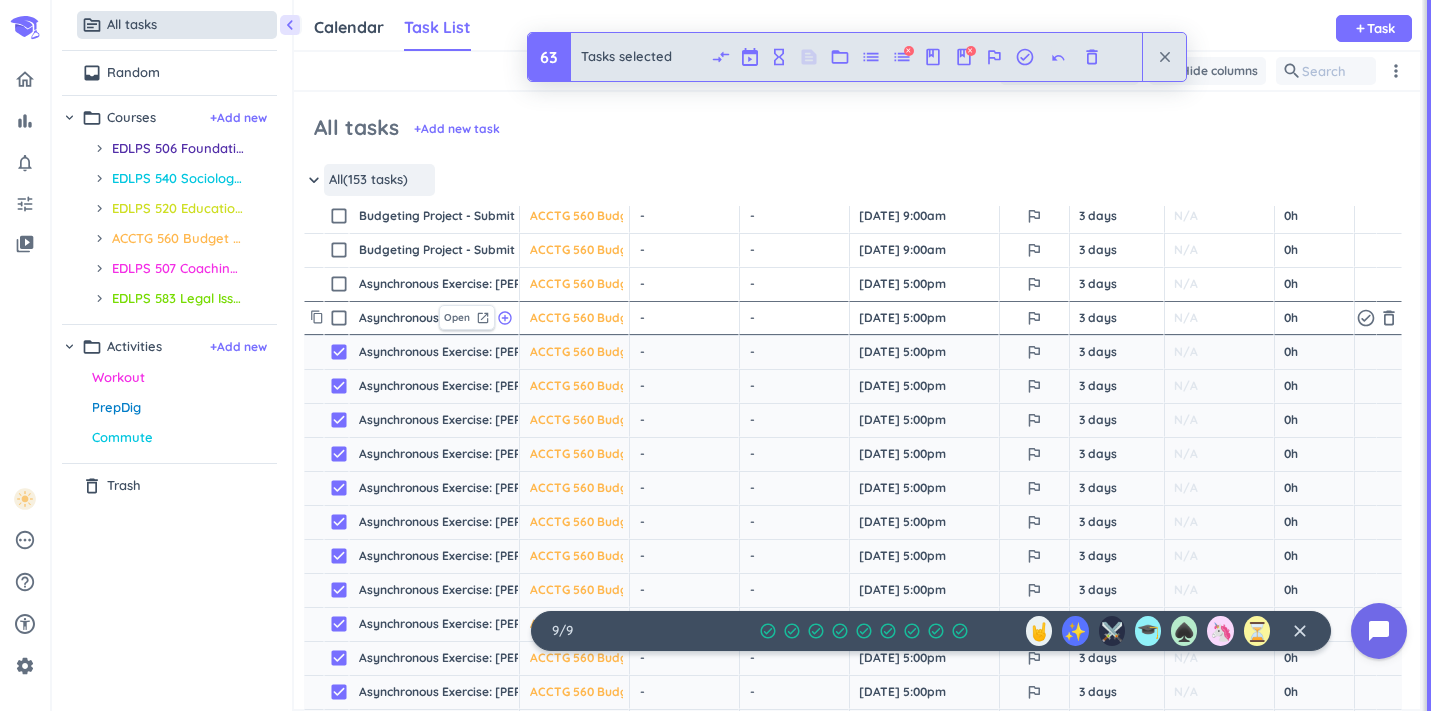 click on "check_box_outline_blank" at bounding box center [339, 318] 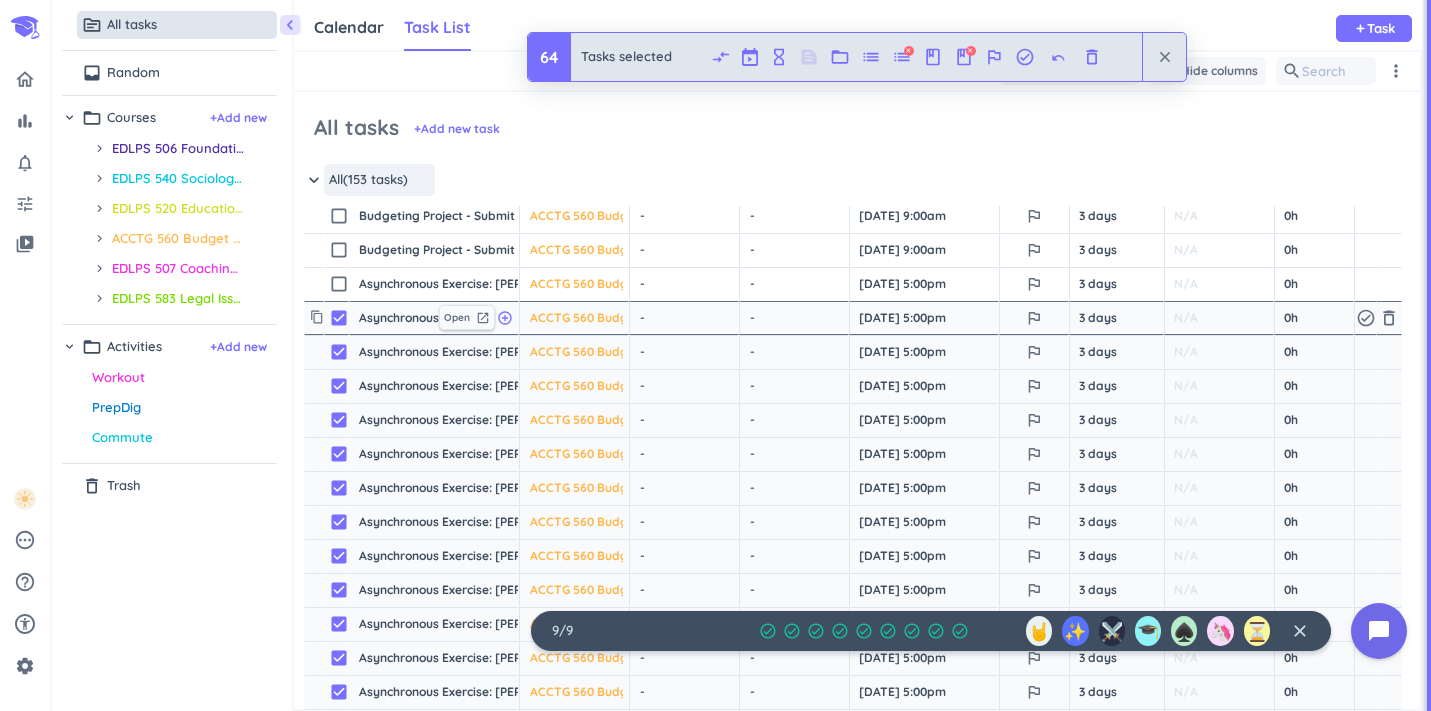 scroll, scrollTop: 2803, scrollLeft: 0, axis: vertical 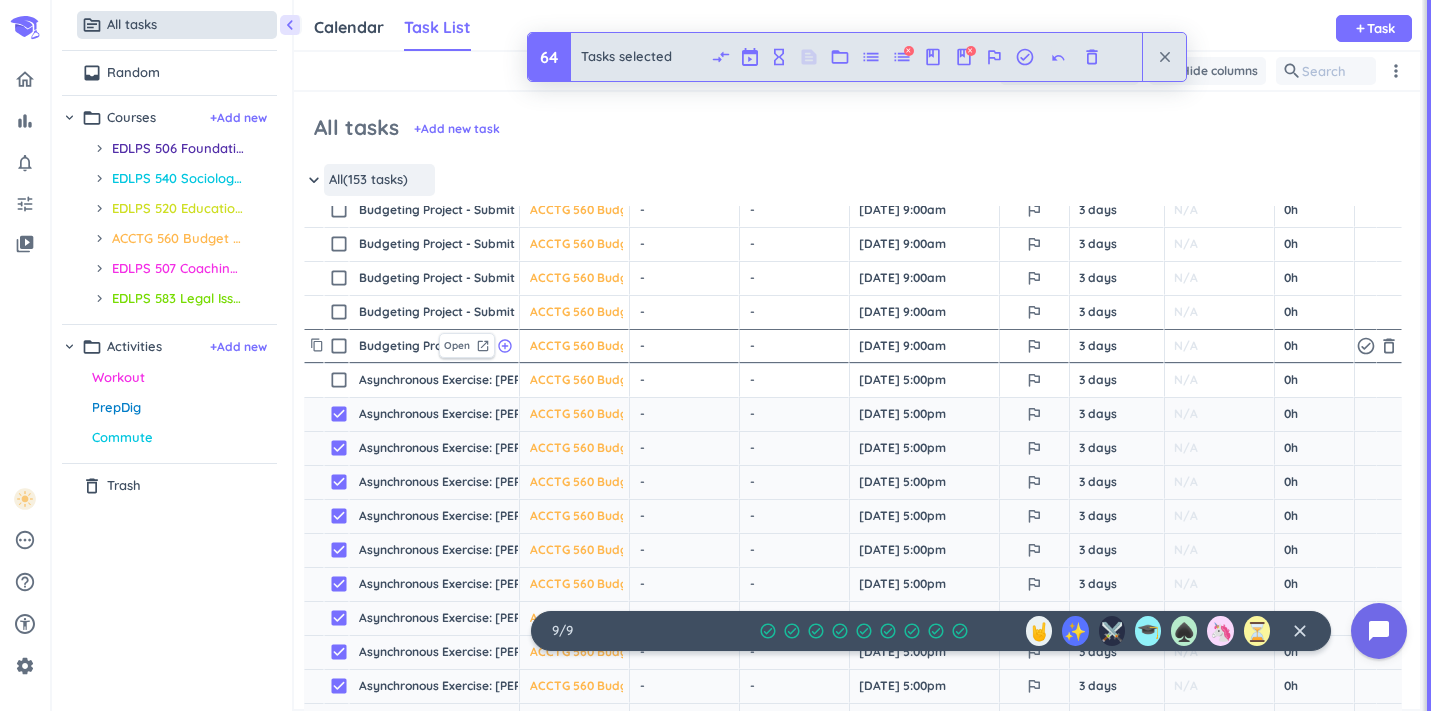 click on "check_box_outline_blank" at bounding box center (339, 346) 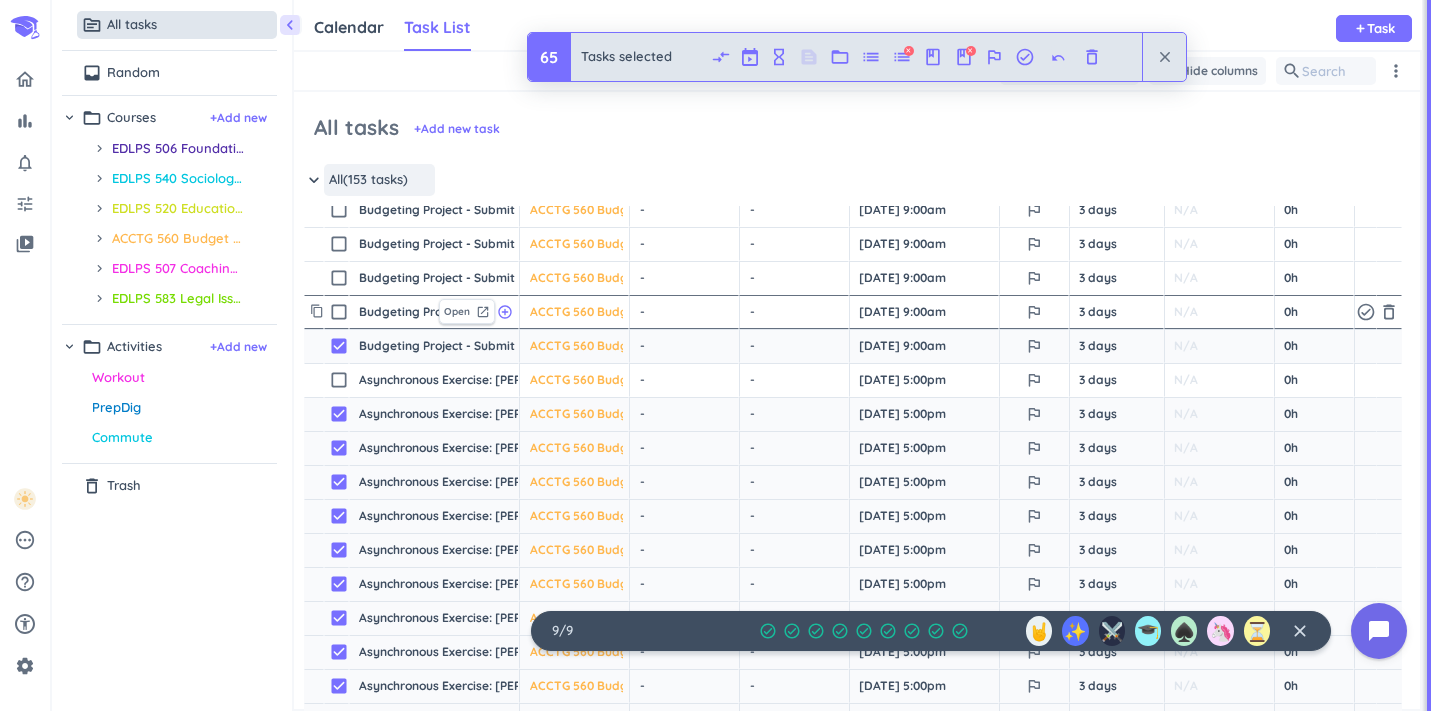 click on "check_box_outline_blank" at bounding box center (336, 312) 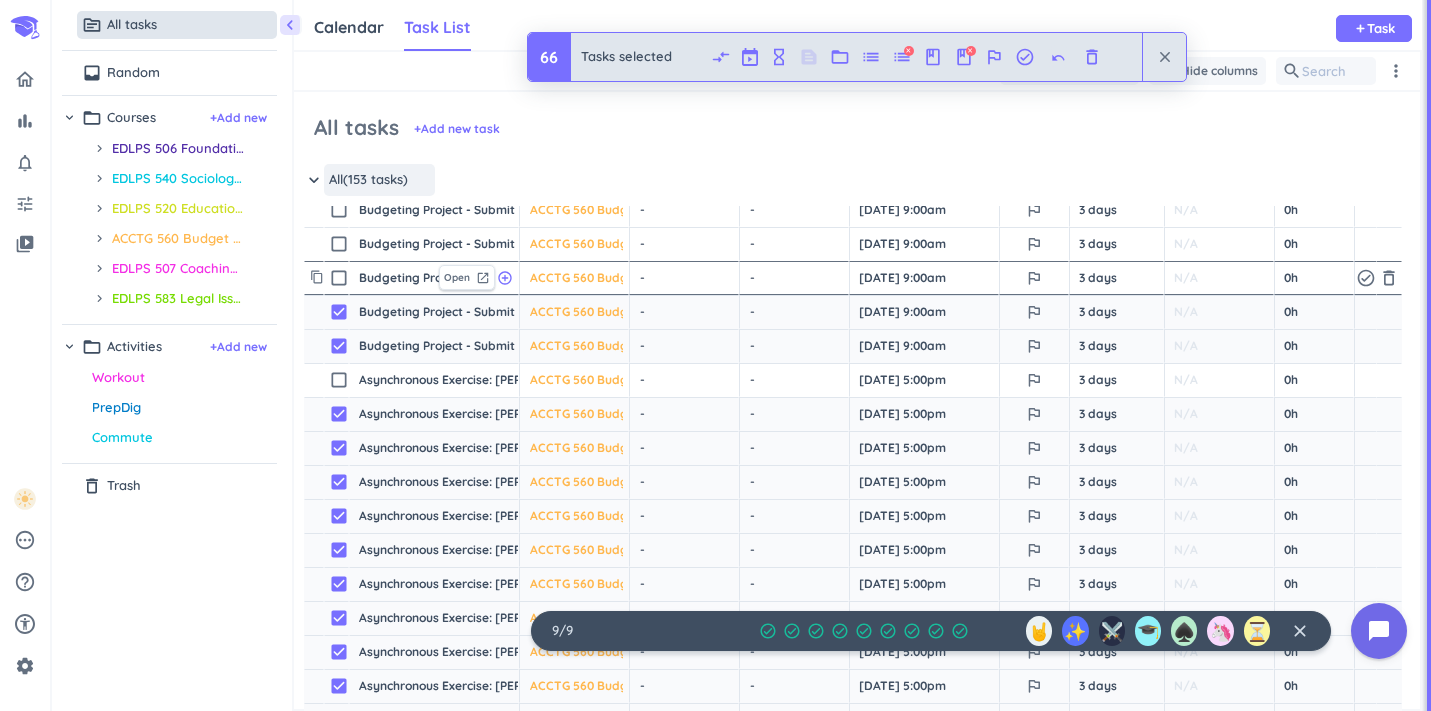 click on "check_box_outline_blank" at bounding box center [339, 278] 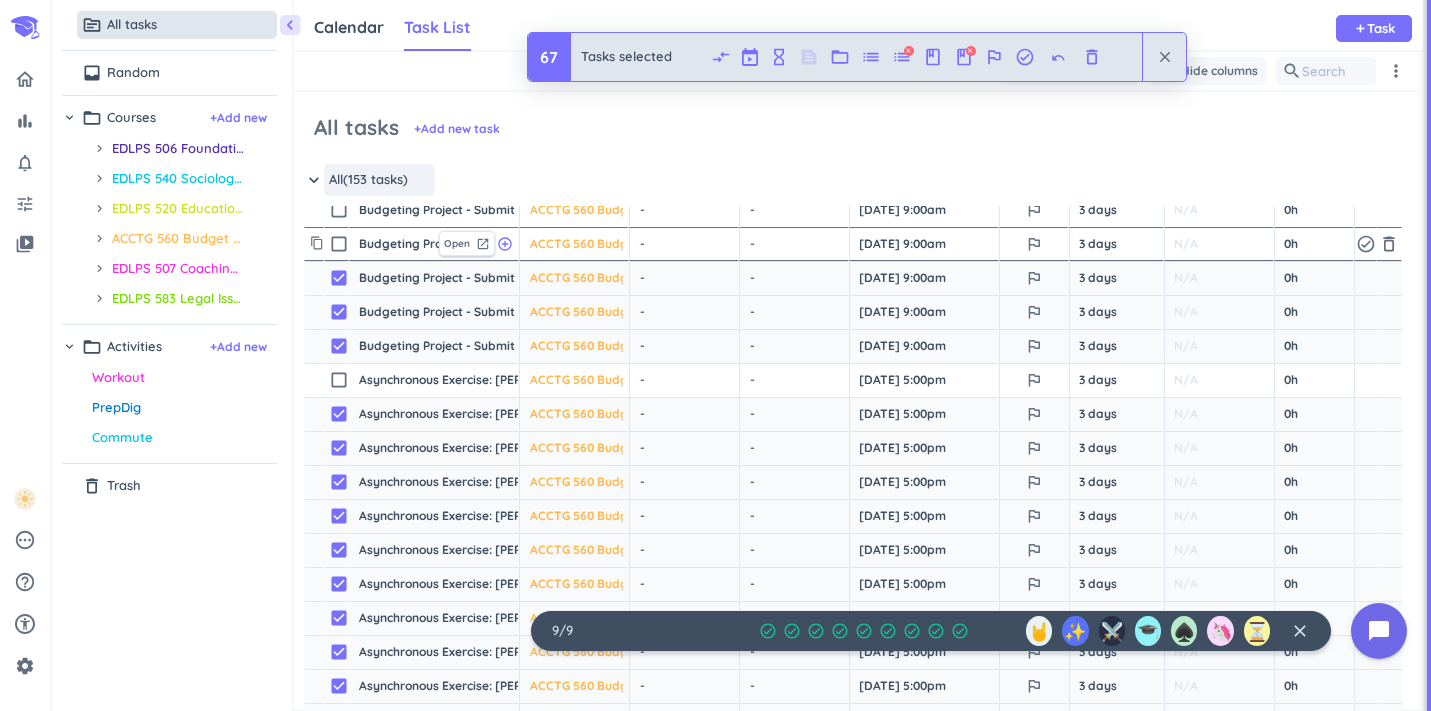 click on "check_box_outline_blank" at bounding box center [339, 244] 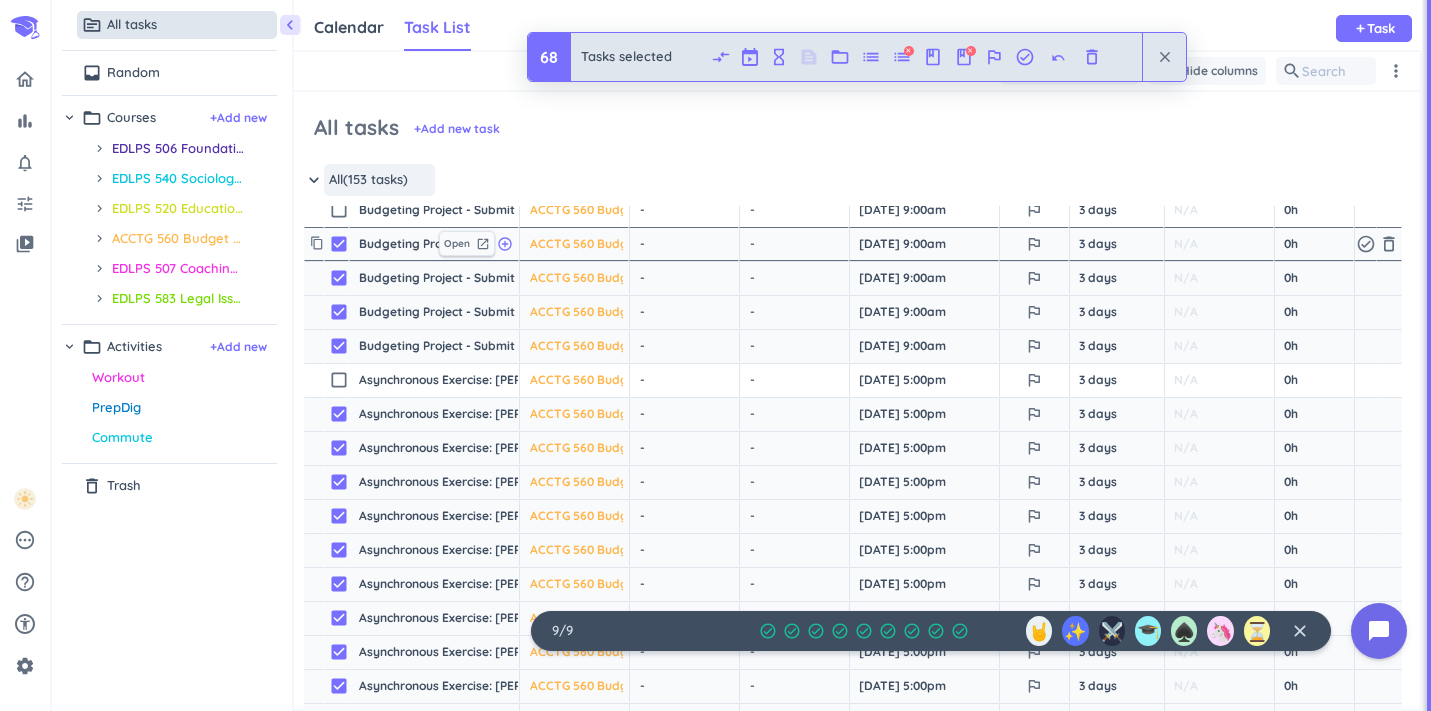 scroll, scrollTop: 2752, scrollLeft: 0, axis: vertical 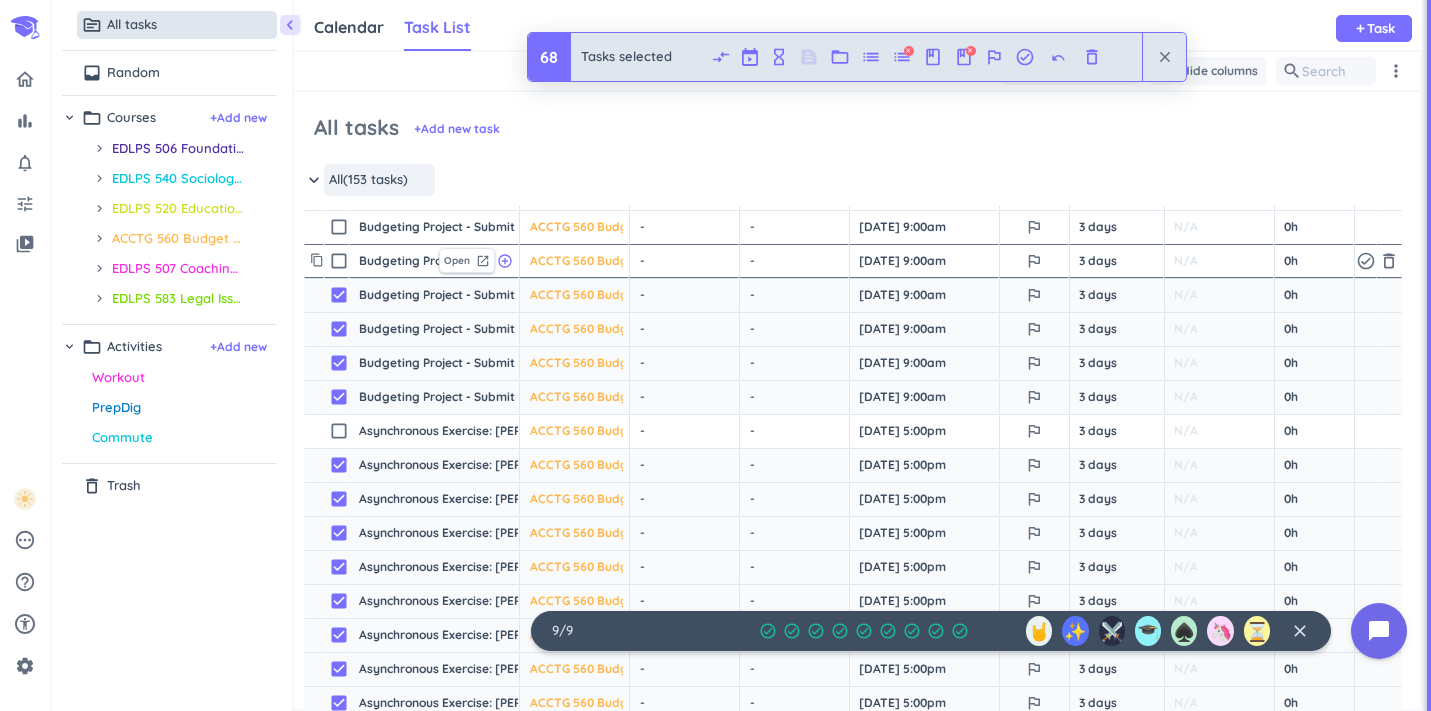 click on "check_box_outline_blank" at bounding box center [339, 261] 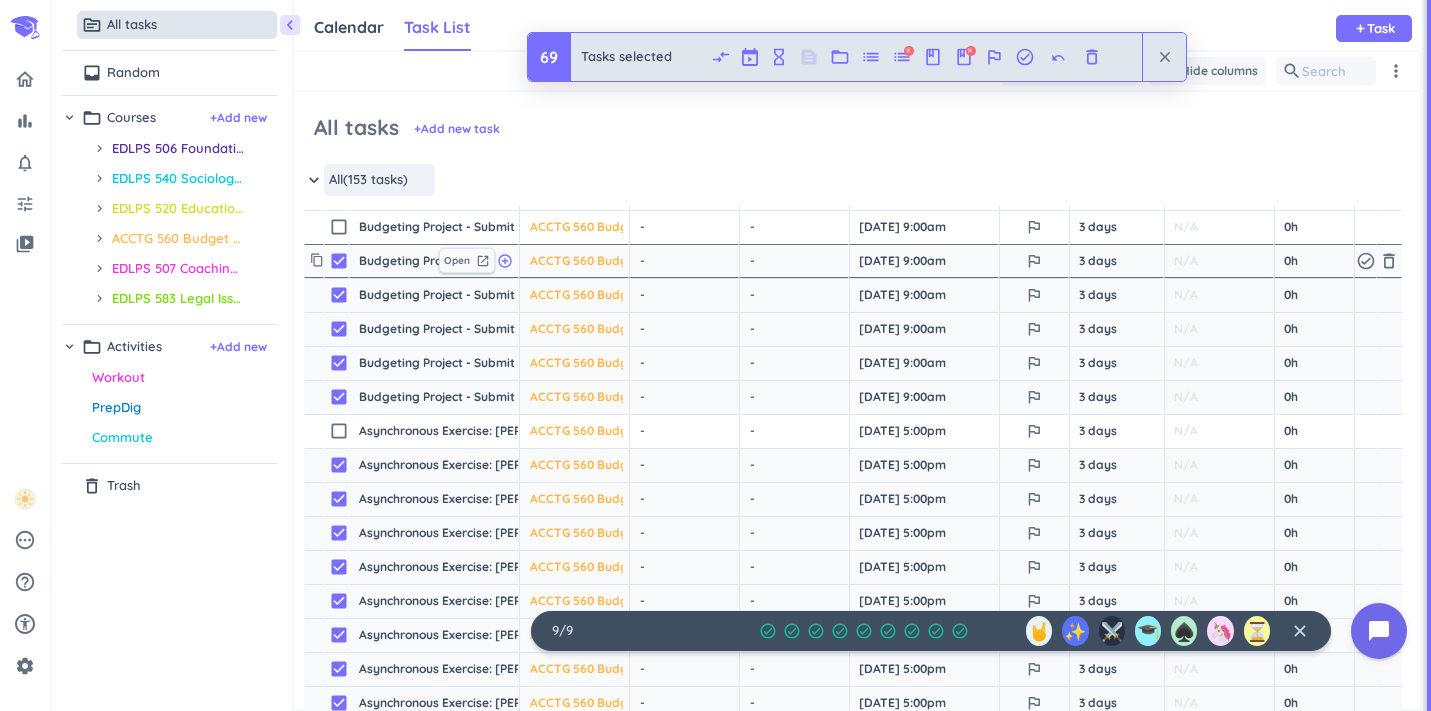 scroll, scrollTop: 2536, scrollLeft: 1, axis: both 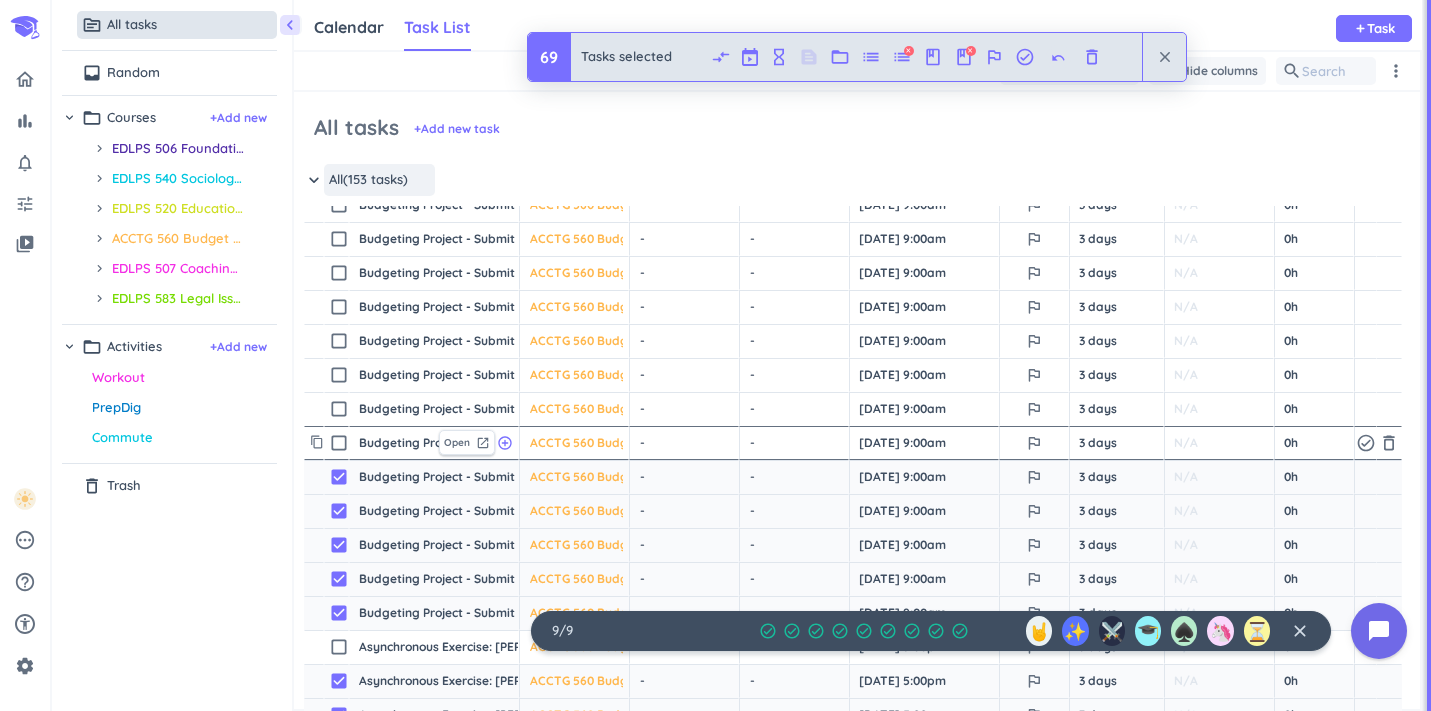 click on "check_box_outline_blank" at bounding box center (339, 443) 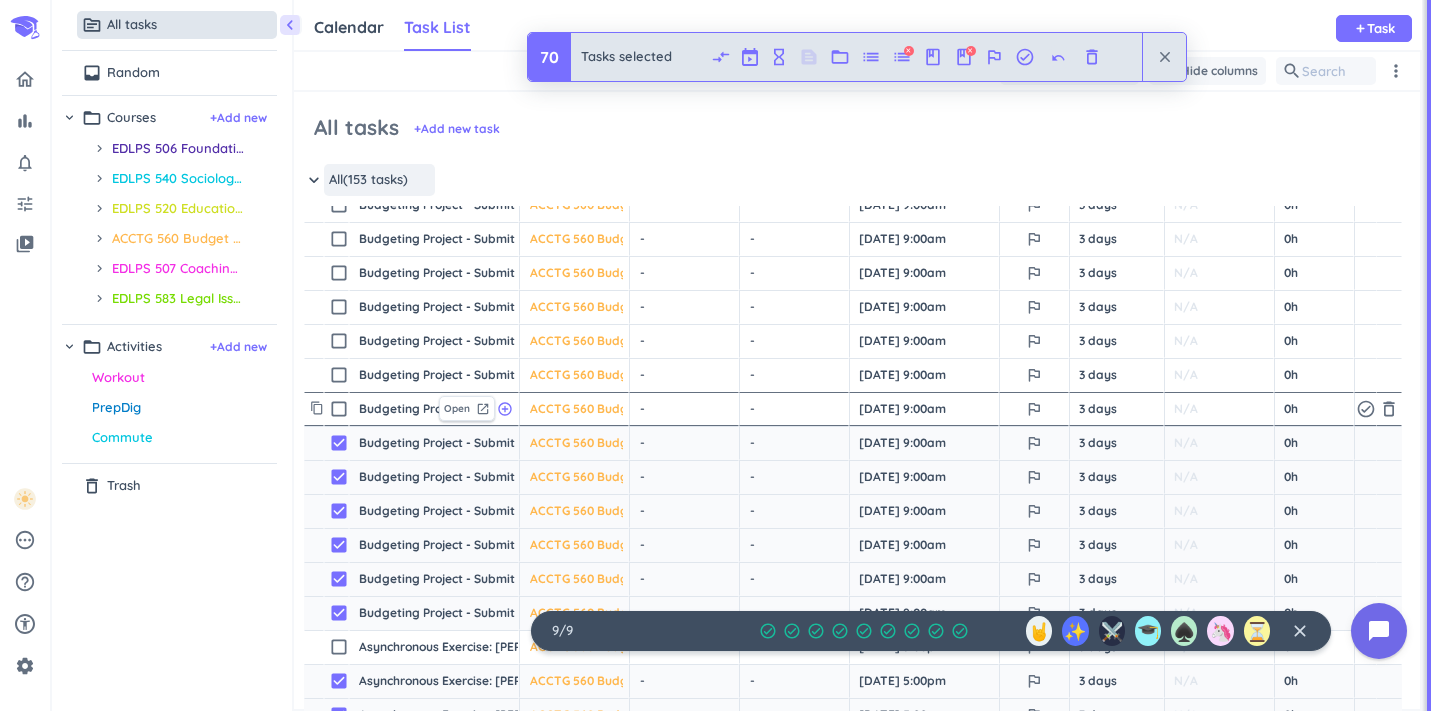 click on "check_box_outline_blank" at bounding box center (336, 409) 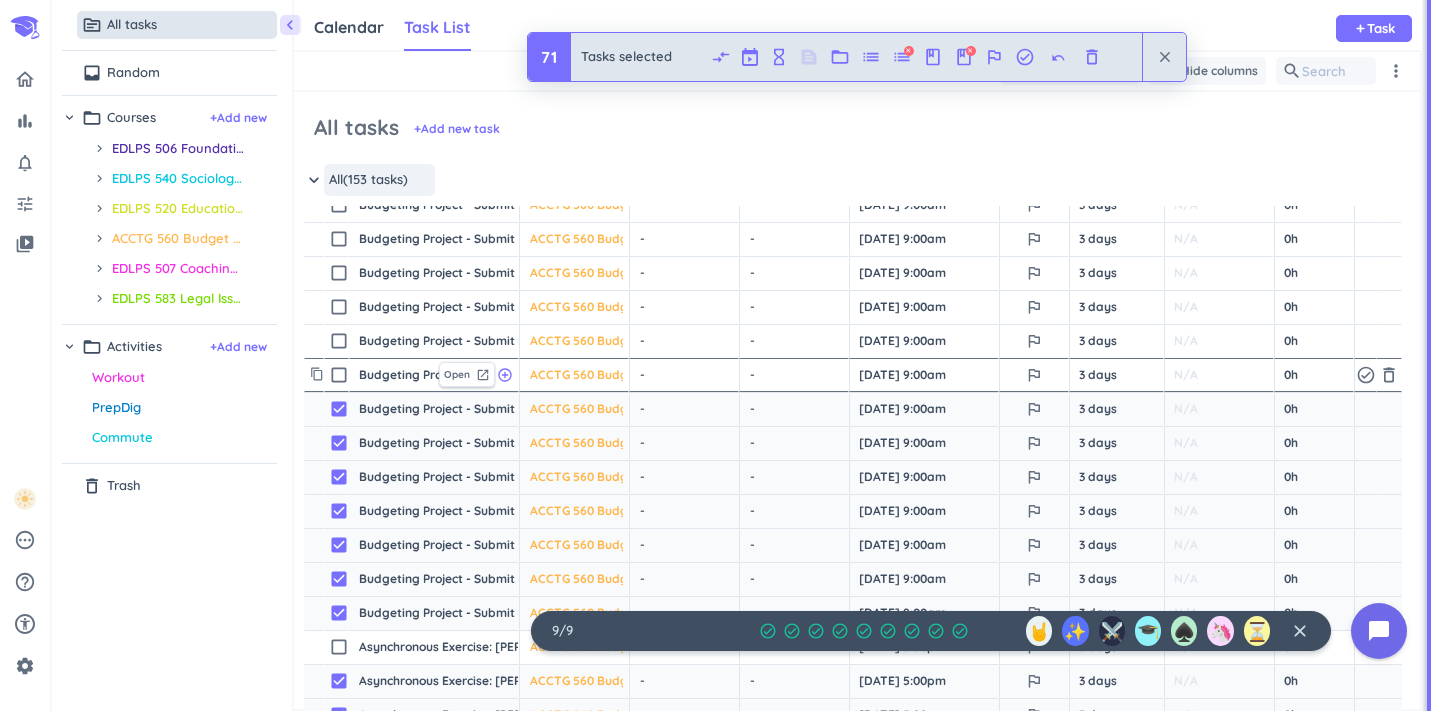 click on "check_box_outline_blank" at bounding box center (339, 375) 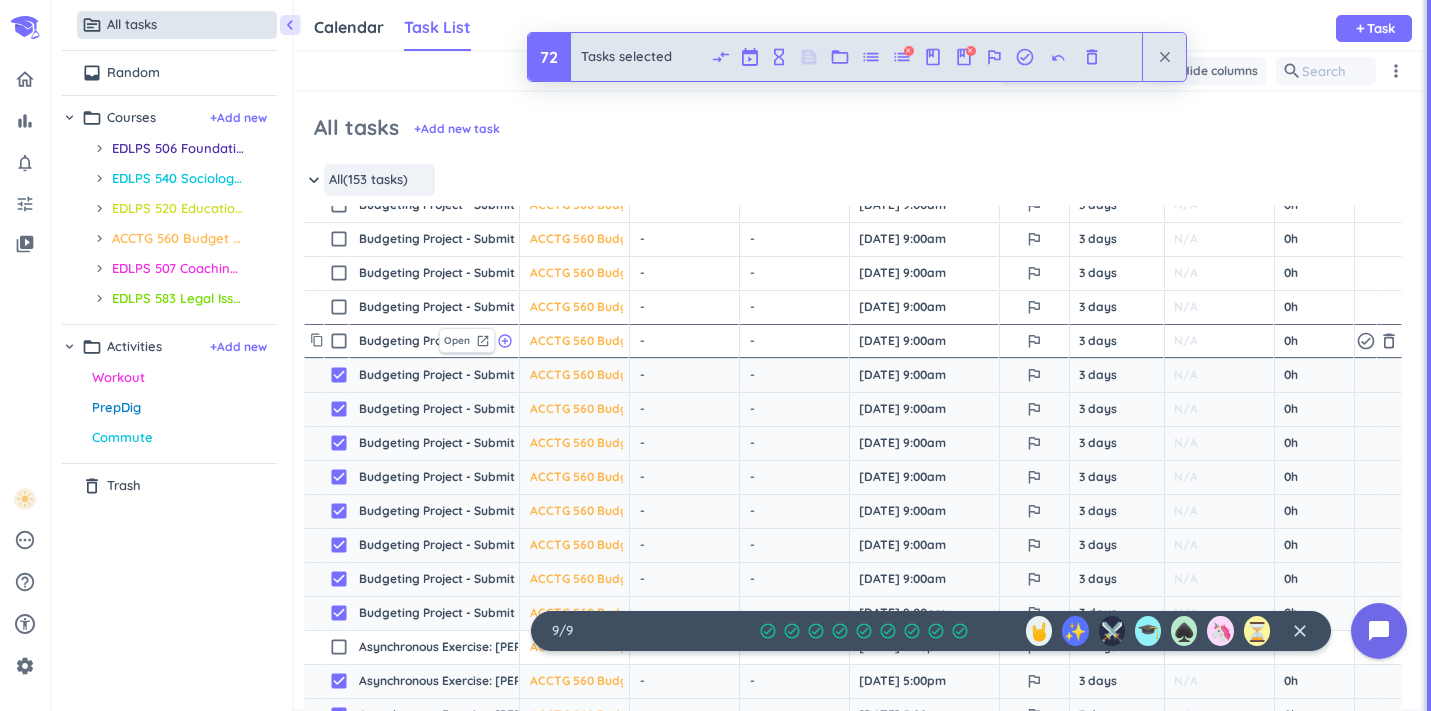click on "check_box_outline_blank" at bounding box center (339, 341) 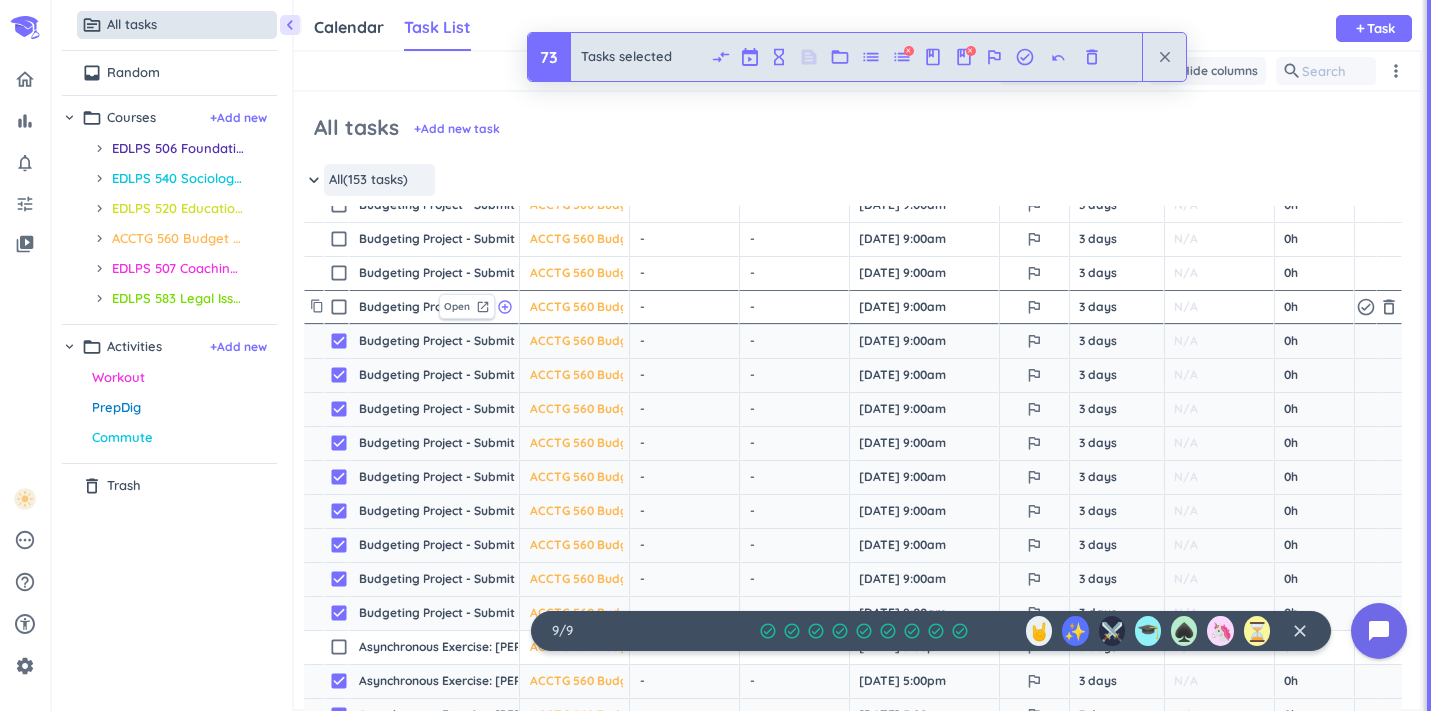 click on "check_box_outline_blank" at bounding box center [339, 307] 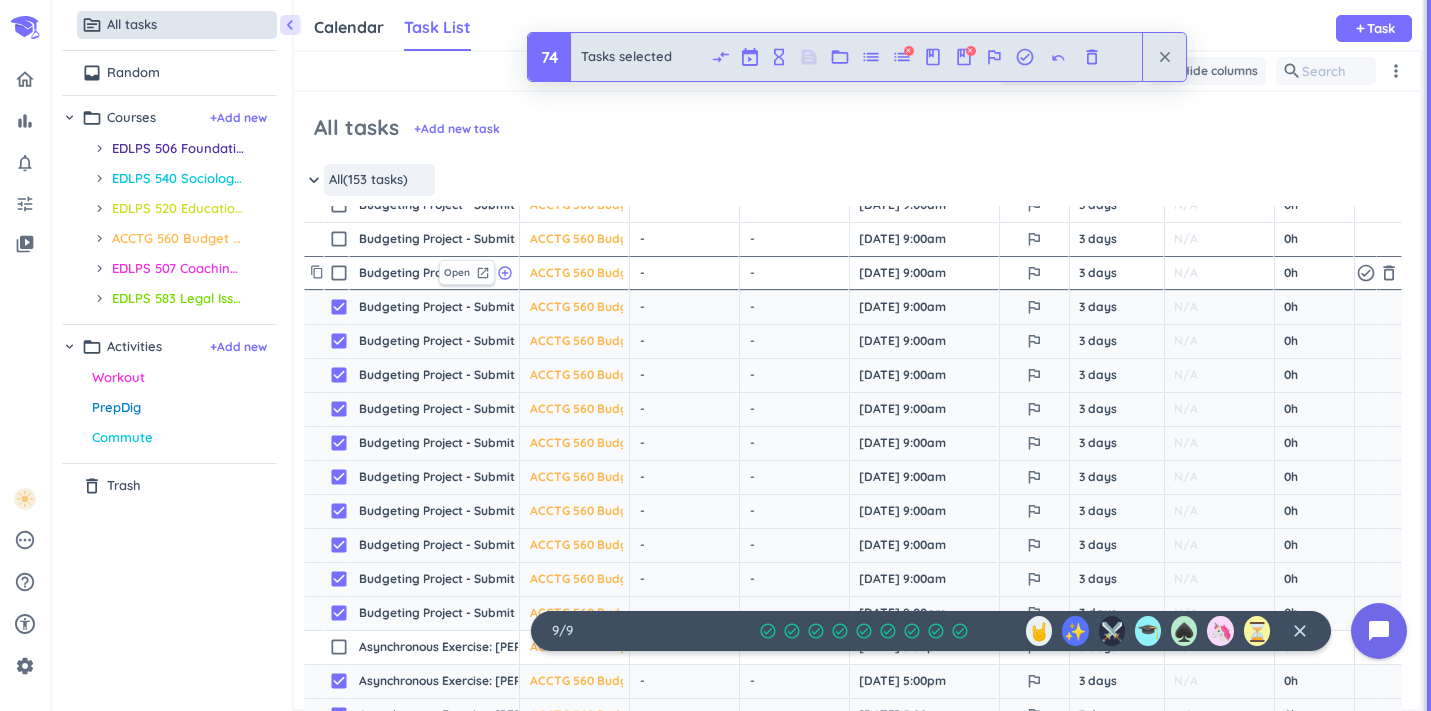 click on "check_box_outline_blank" at bounding box center (339, 273) 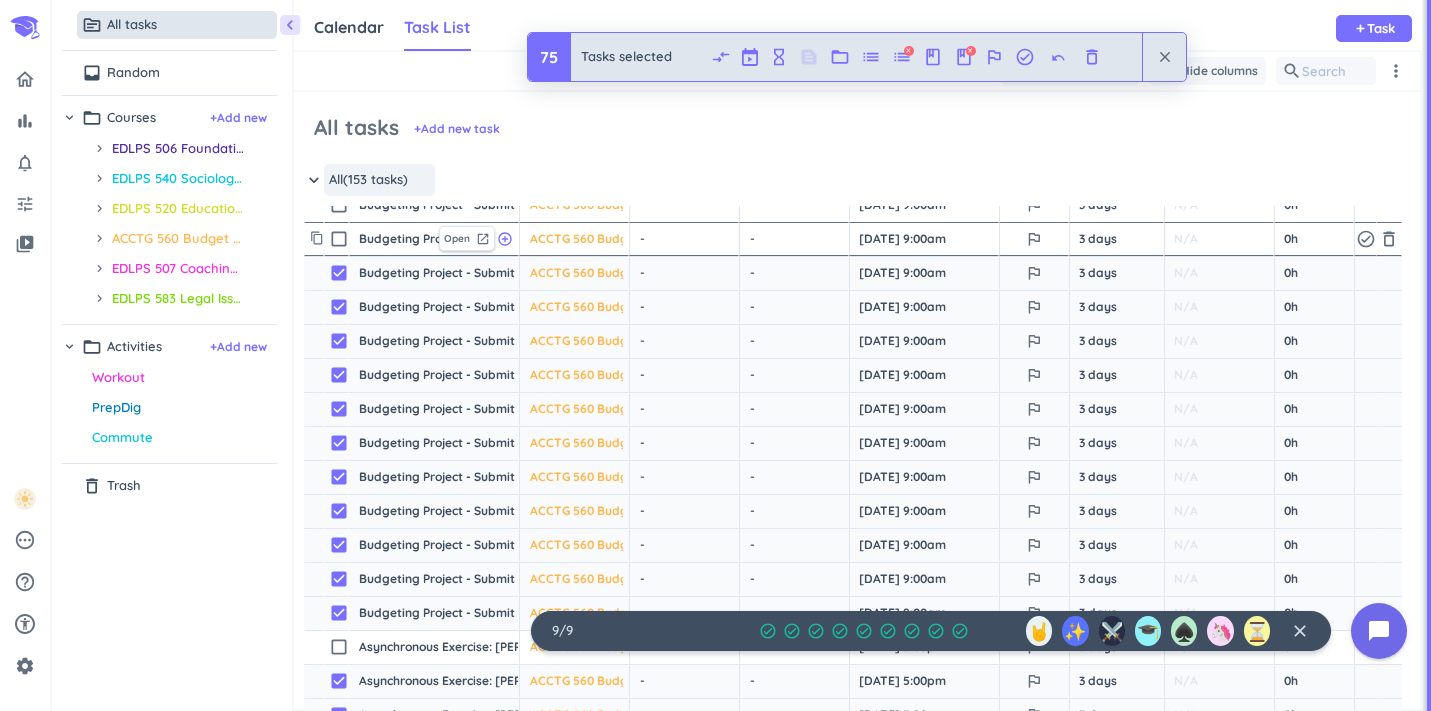 click on "check_box_outline_blank" at bounding box center (339, 239) 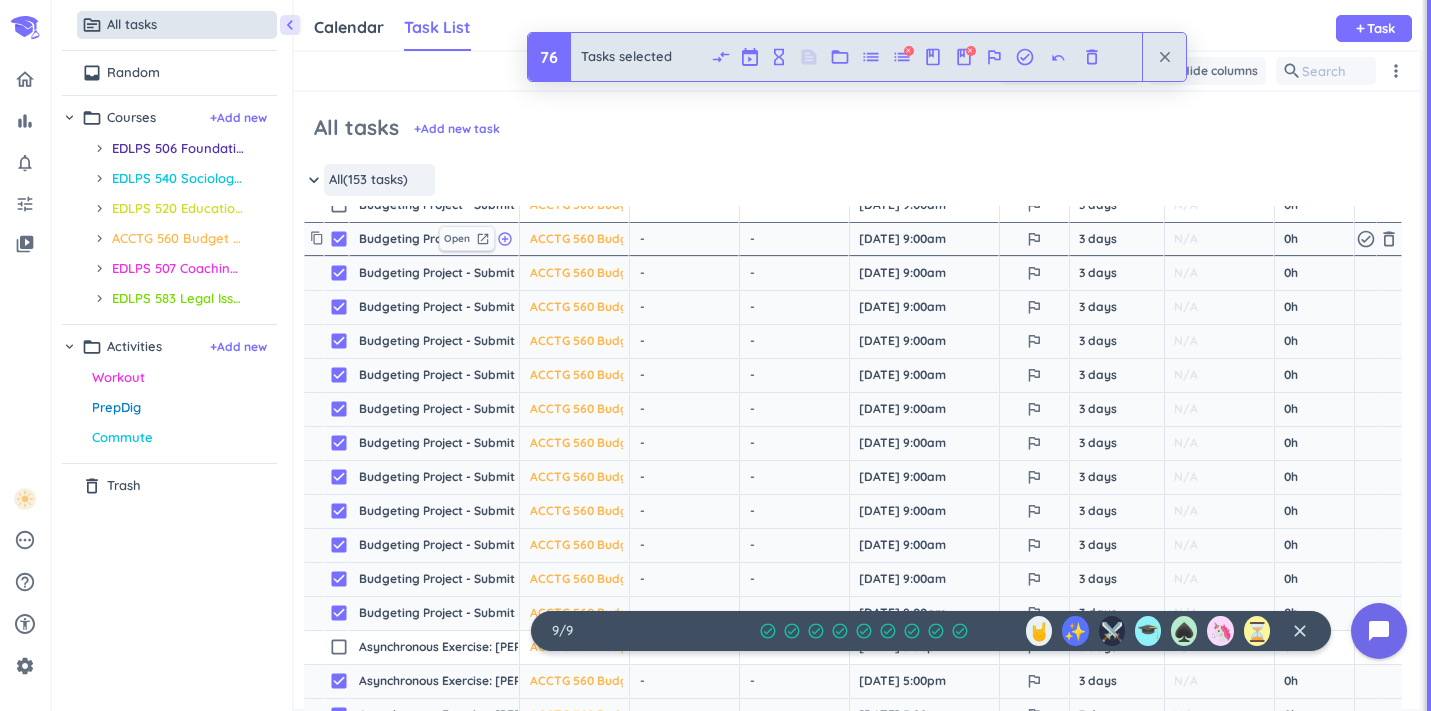 scroll, scrollTop: 2343, scrollLeft: 1, axis: both 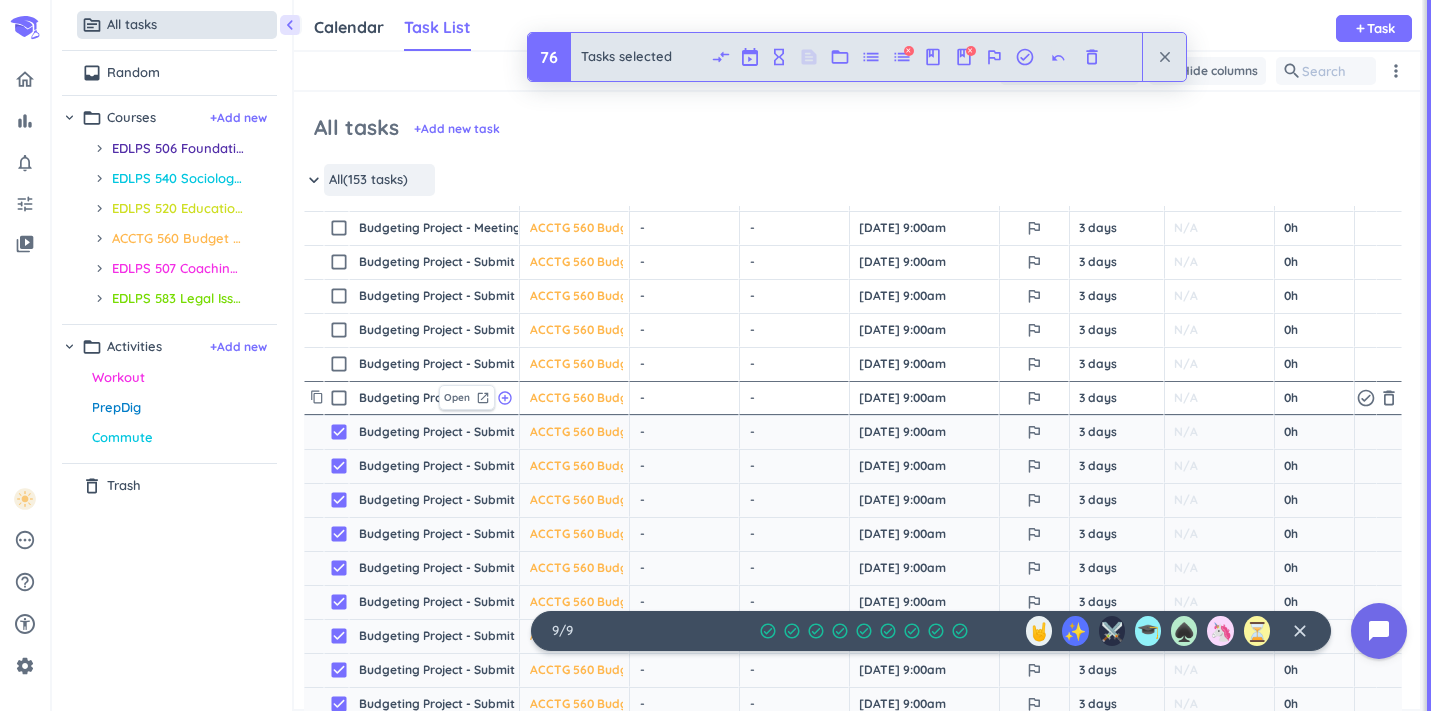 click on "check_box_outline_blank" at bounding box center [339, 398] 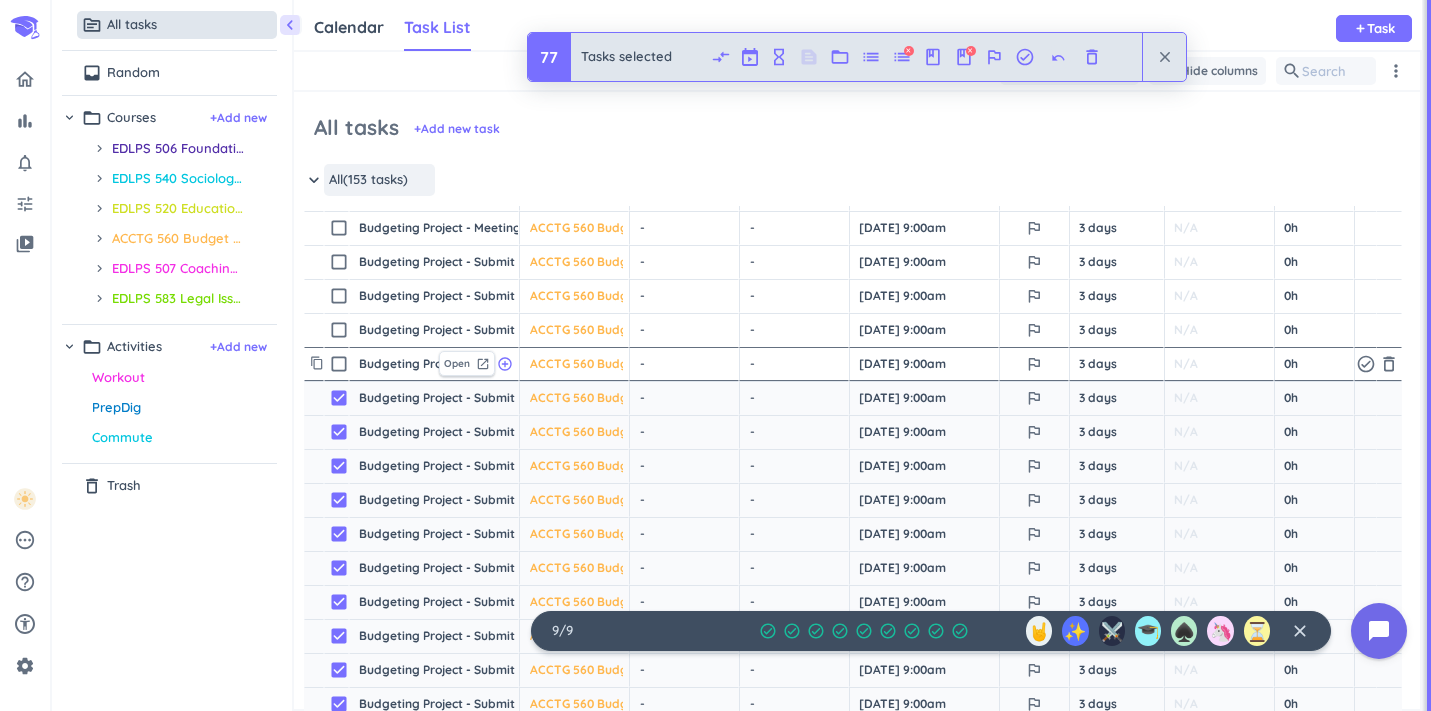 click on "check_box_outline_blank" at bounding box center (339, 364) 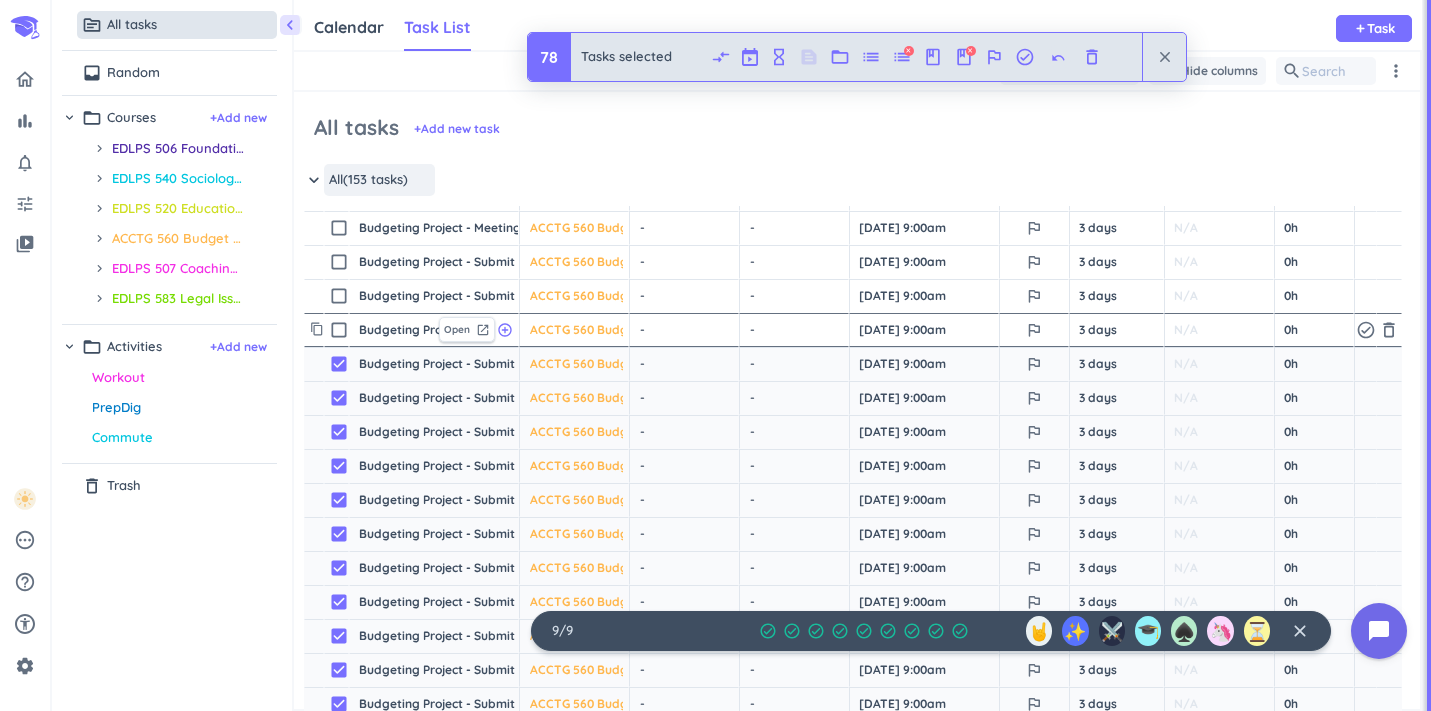click on "check_box_outline_blank" at bounding box center (339, 330) 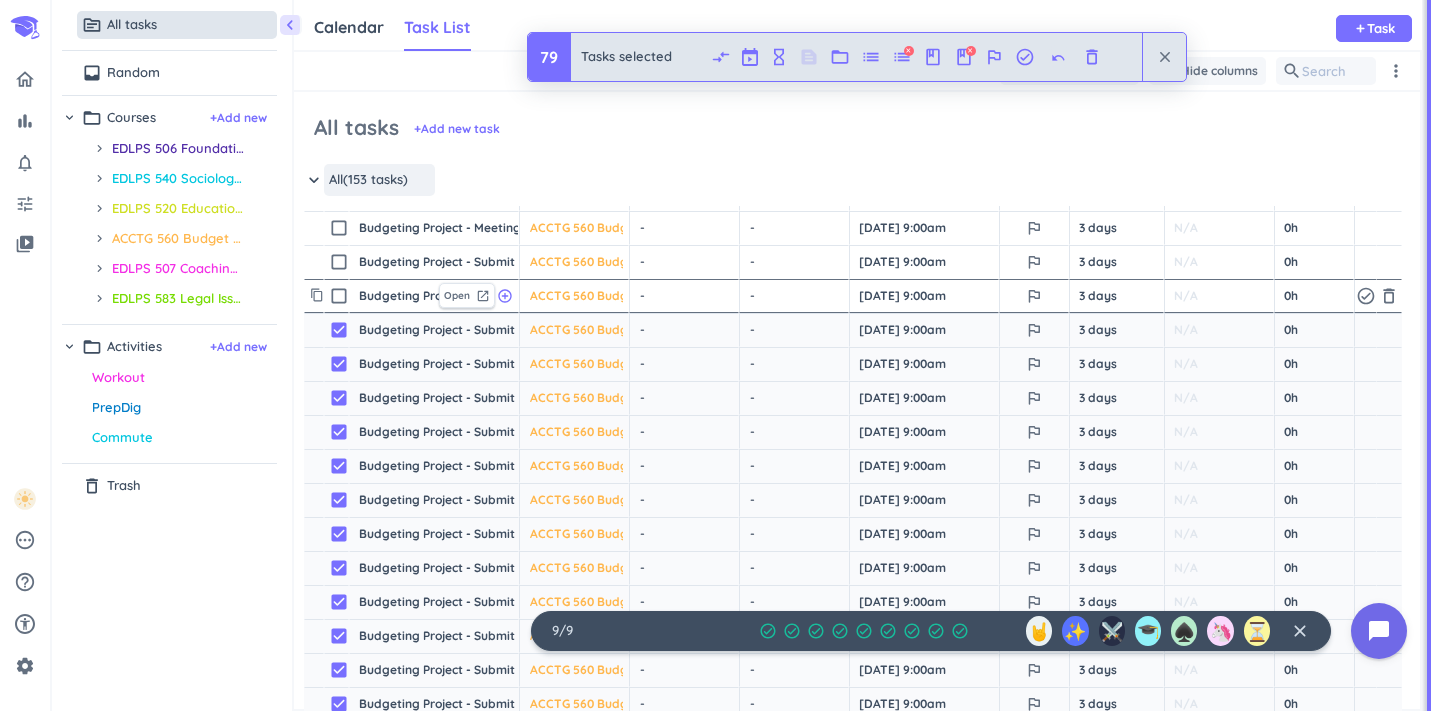 click on "check_box_outline_blank" at bounding box center (339, 296) 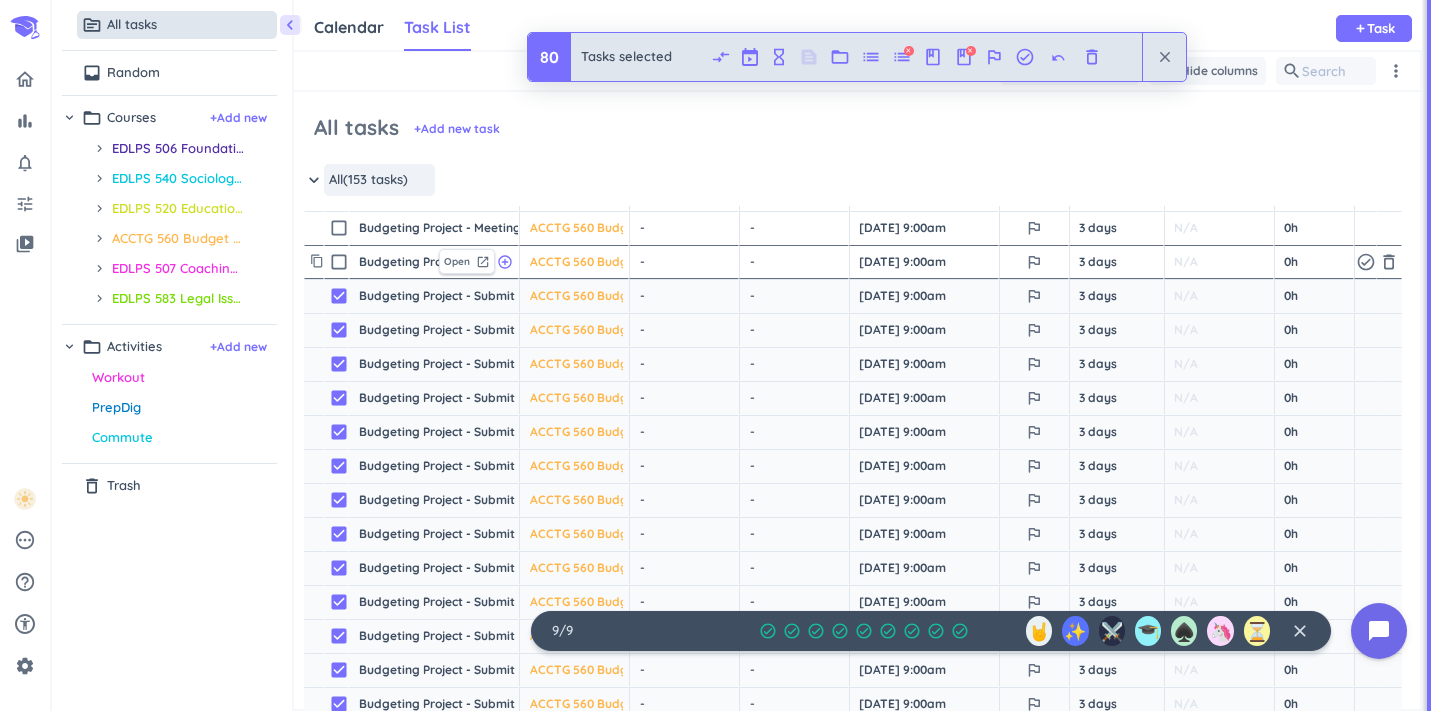 scroll, scrollTop: 2190, scrollLeft: 1, axis: both 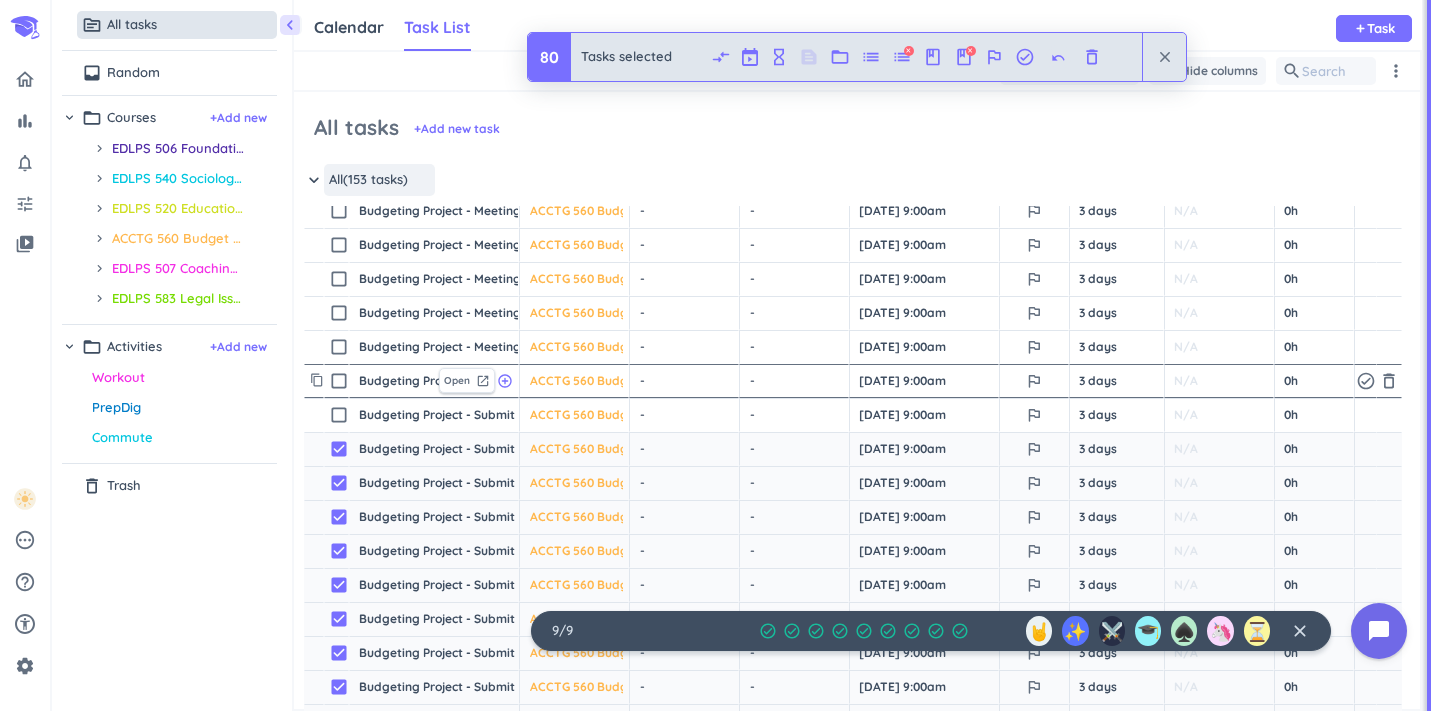 click on "check_box_outline_blank" at bounding box center (339, 381) 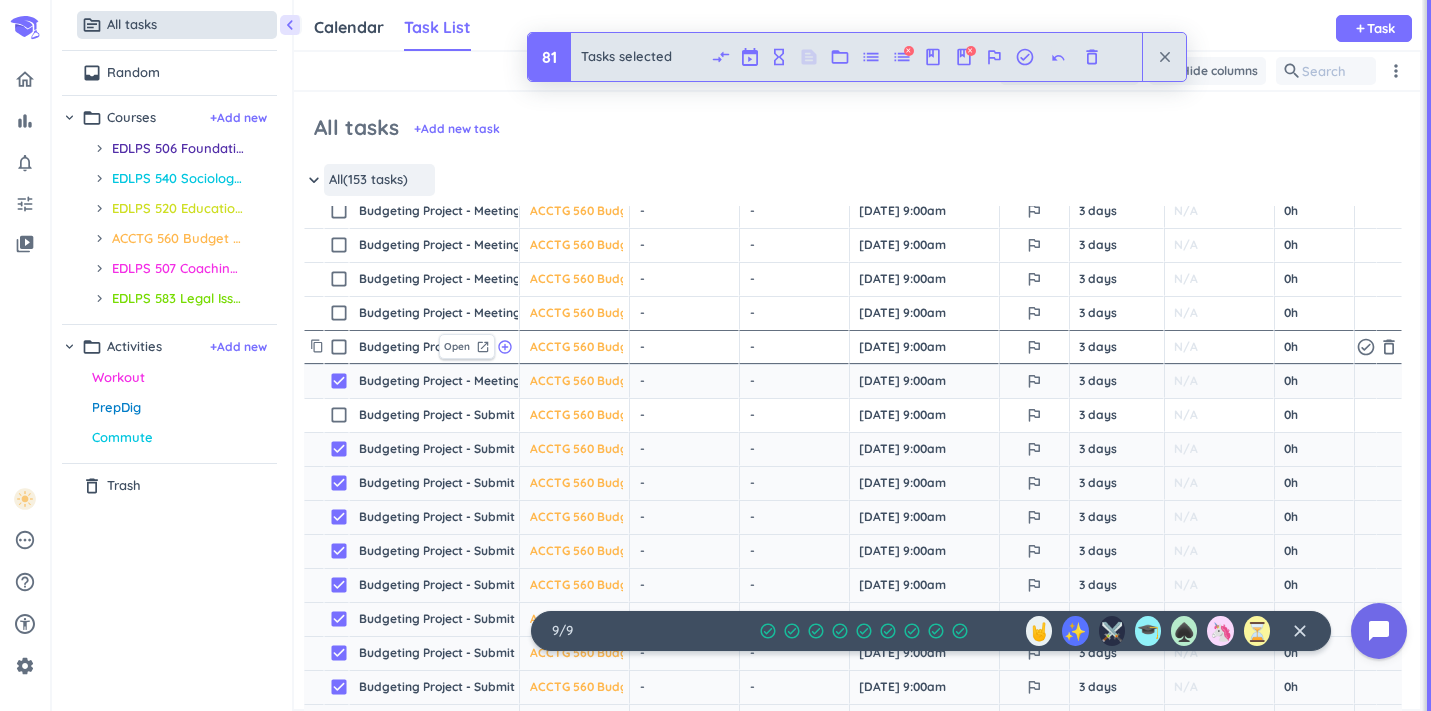 click on "check_box_outline_blank" at bounding box center [339, 347] 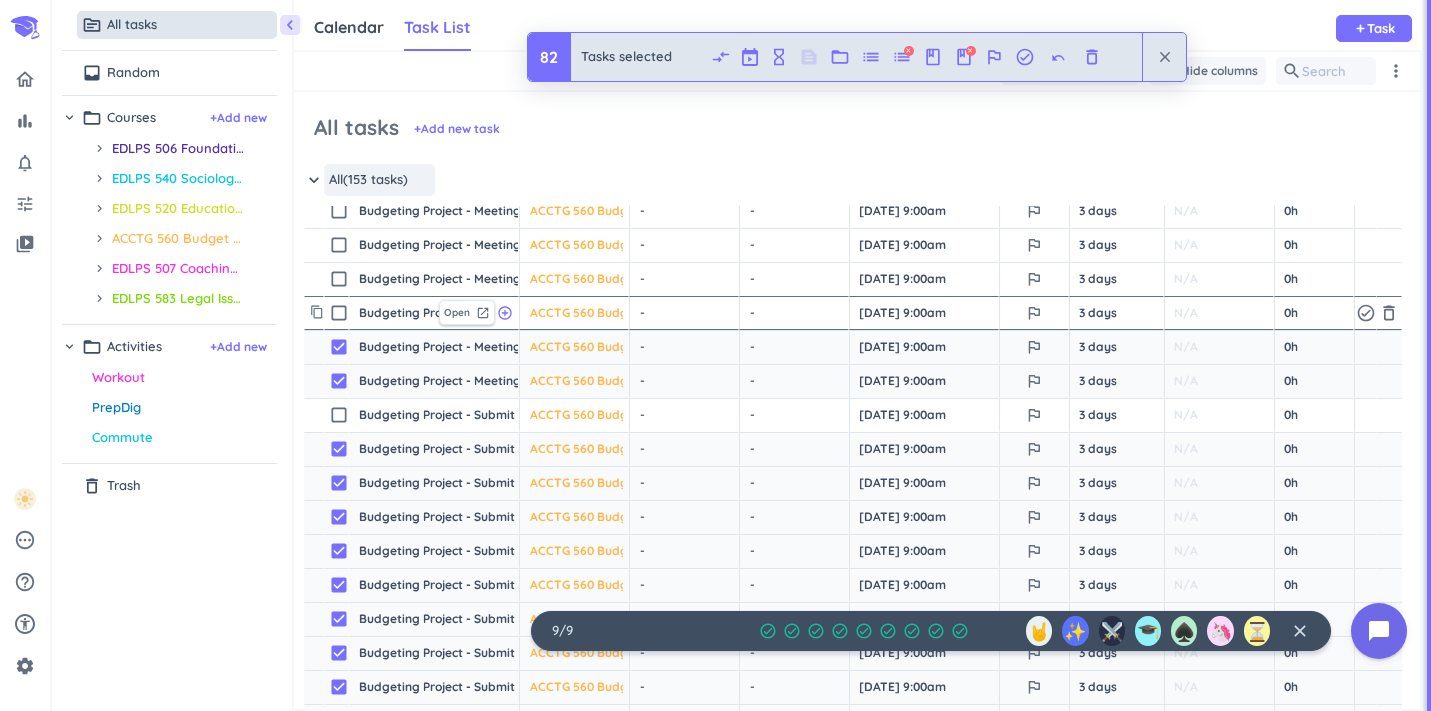click on "check_box_outline_blank" at bounding box center [339, 313] 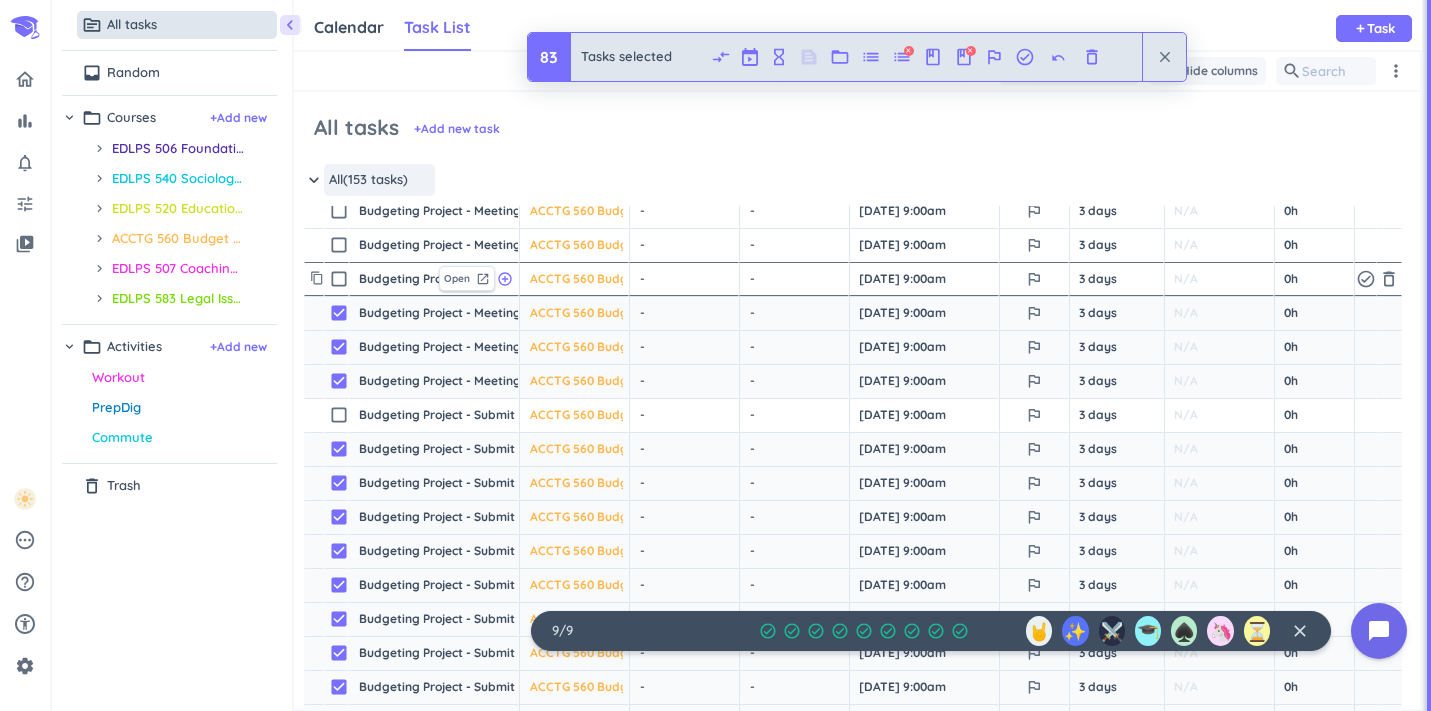 click on "check_box_outline_blank" at bounding box center [339, 279] 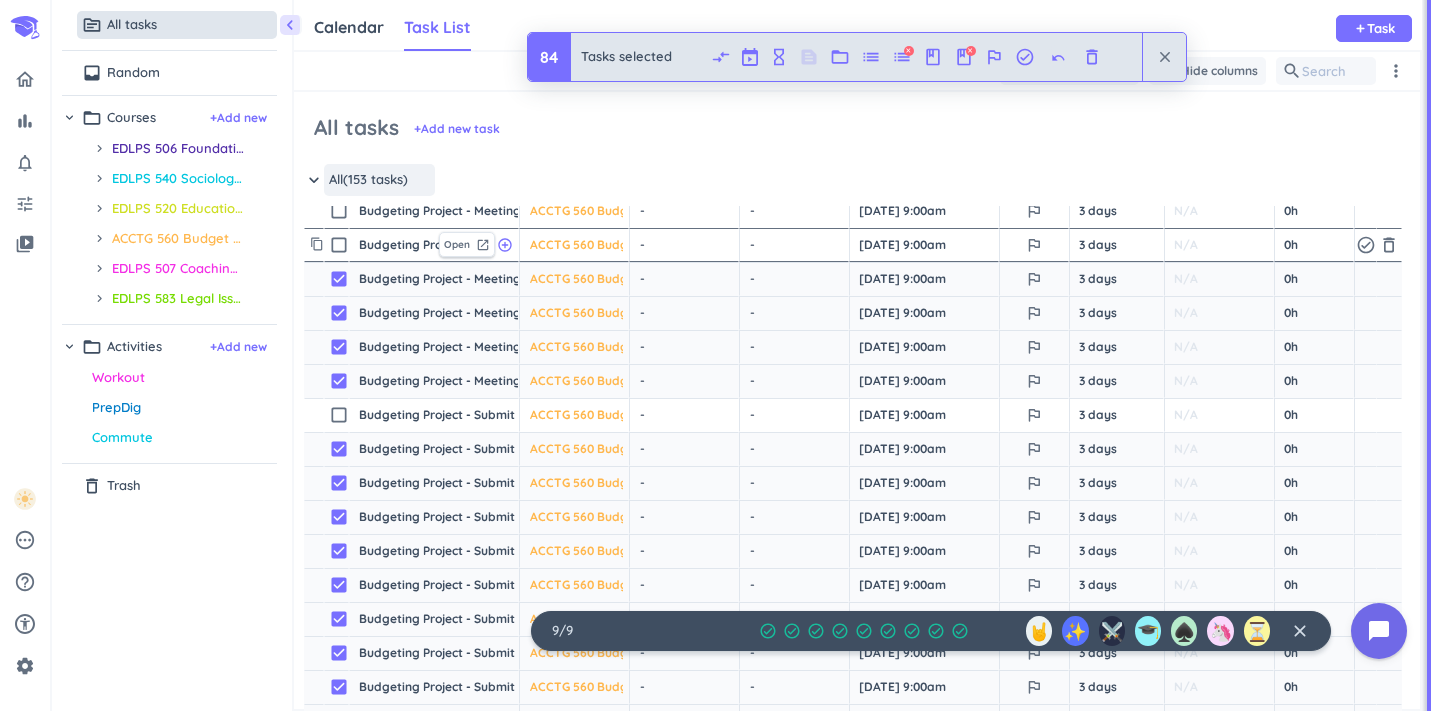 click on "check_box_outline_blank" at bounding box center [339, 245] 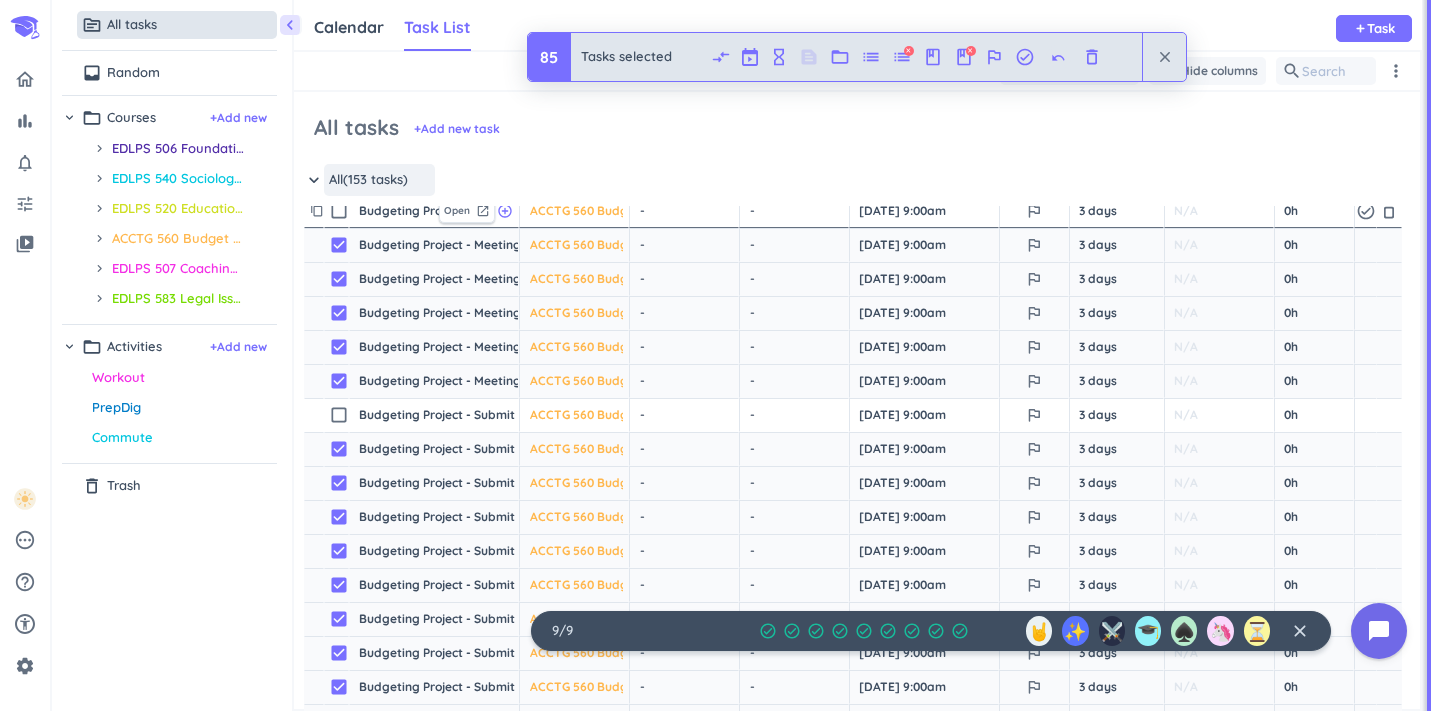 click on "check_box_outline_blank" at bounding box center (339, 211) 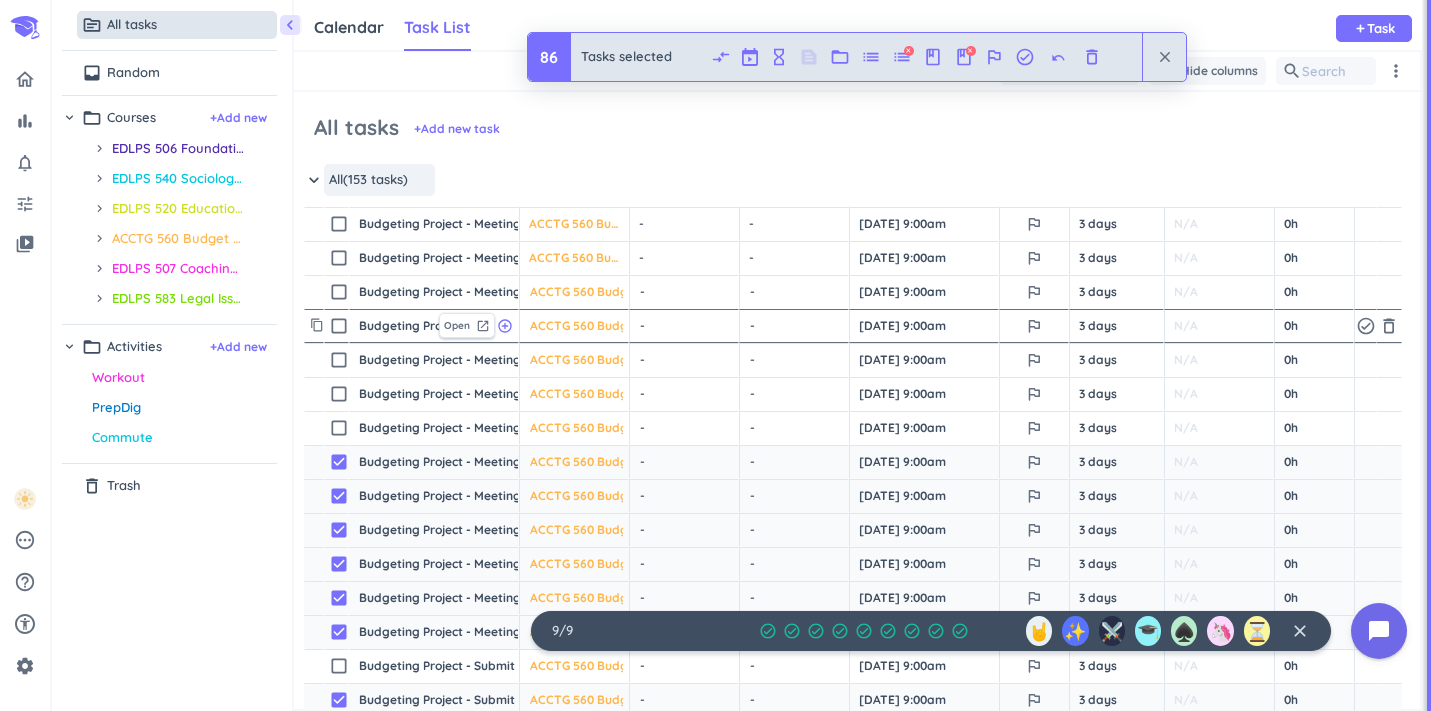scroll, scrollTop: 1935, scrollLeft: 1, axis: both 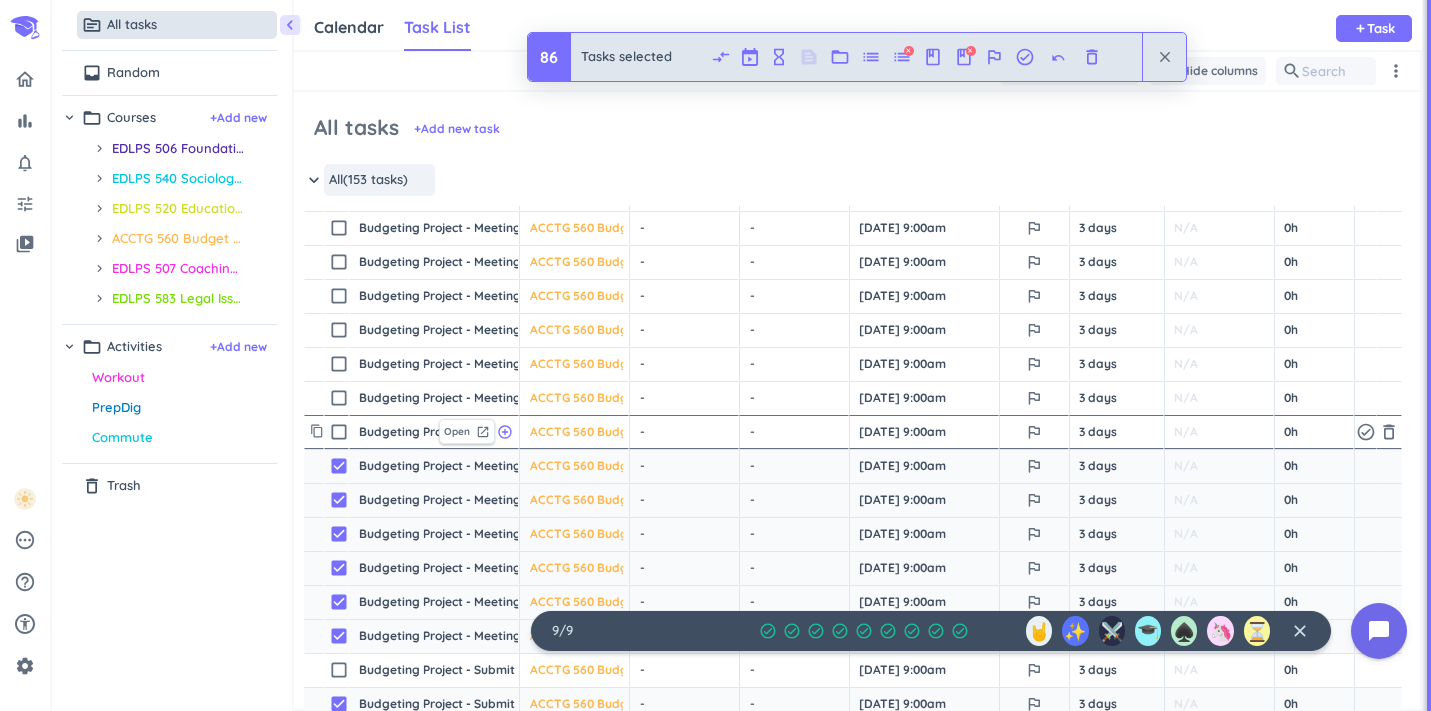 click on "check_box_outline_blank" at bounding box center (339, 432) 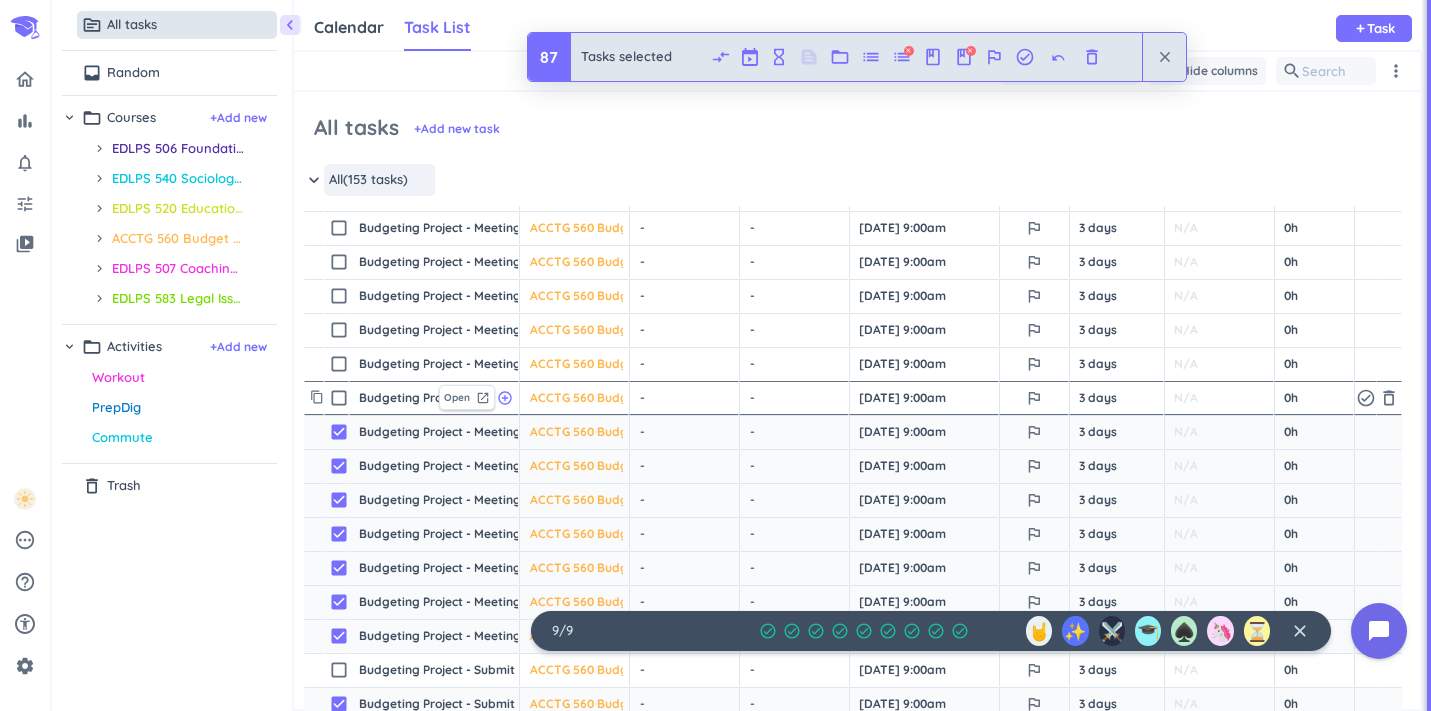 click on "check_box_outline_blank" at bounding box center (339, 398) 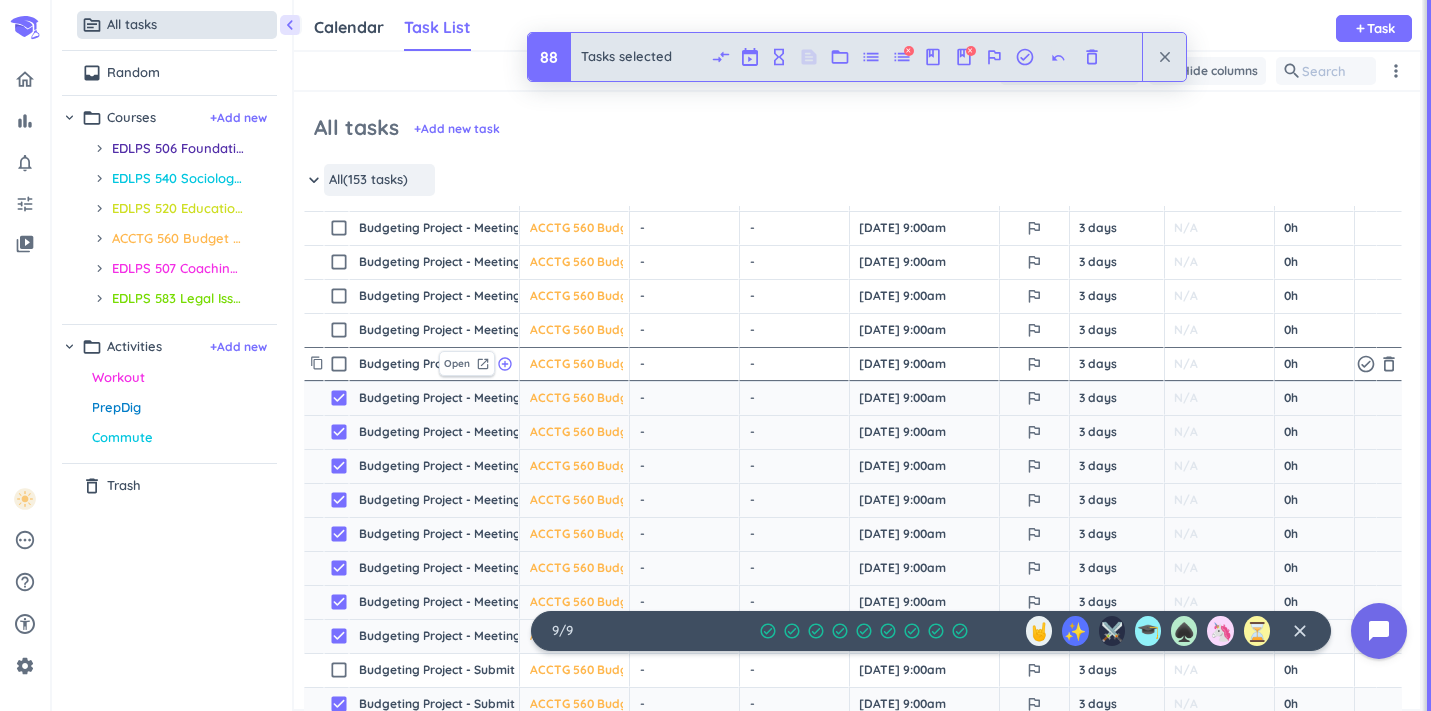 click on "check_box_outline_blank" at bounding box center [339, 364] 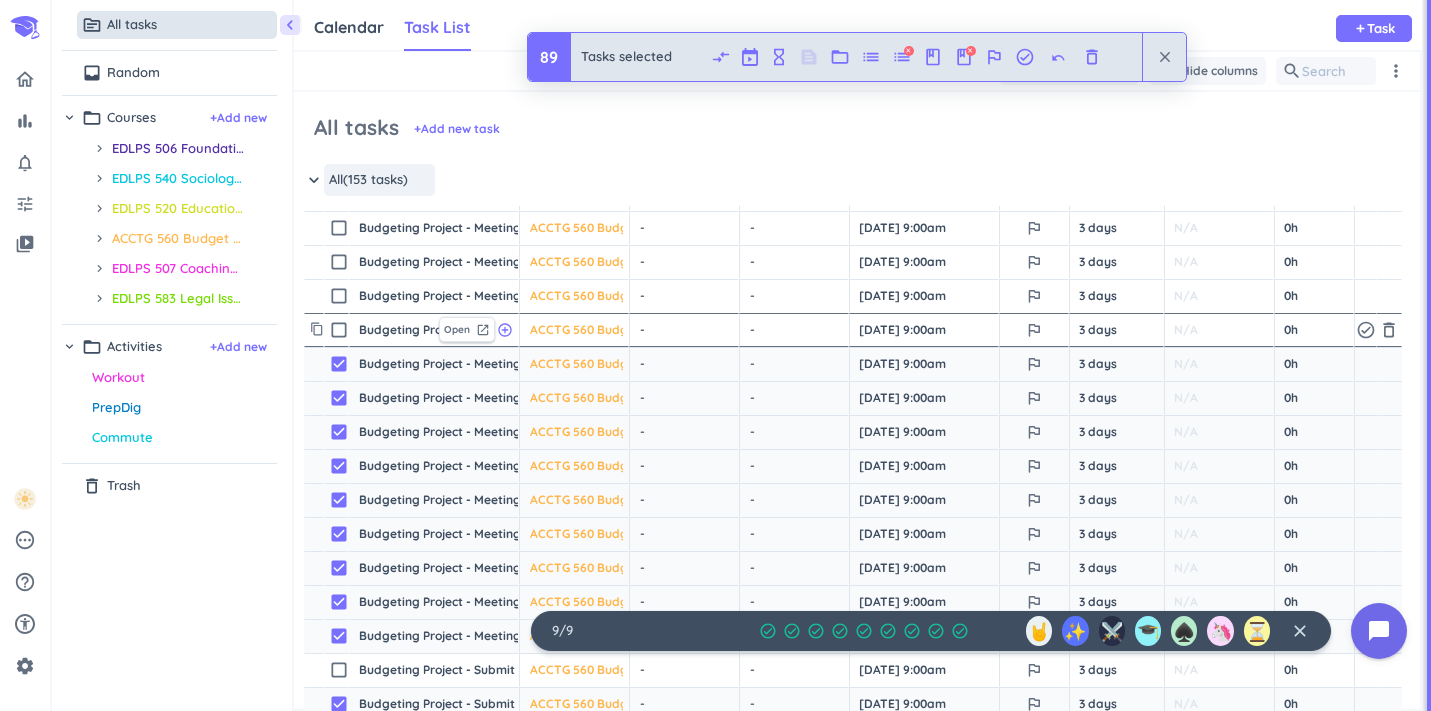 click on "check_box_outline_blank" at bounding box center (339, 330) 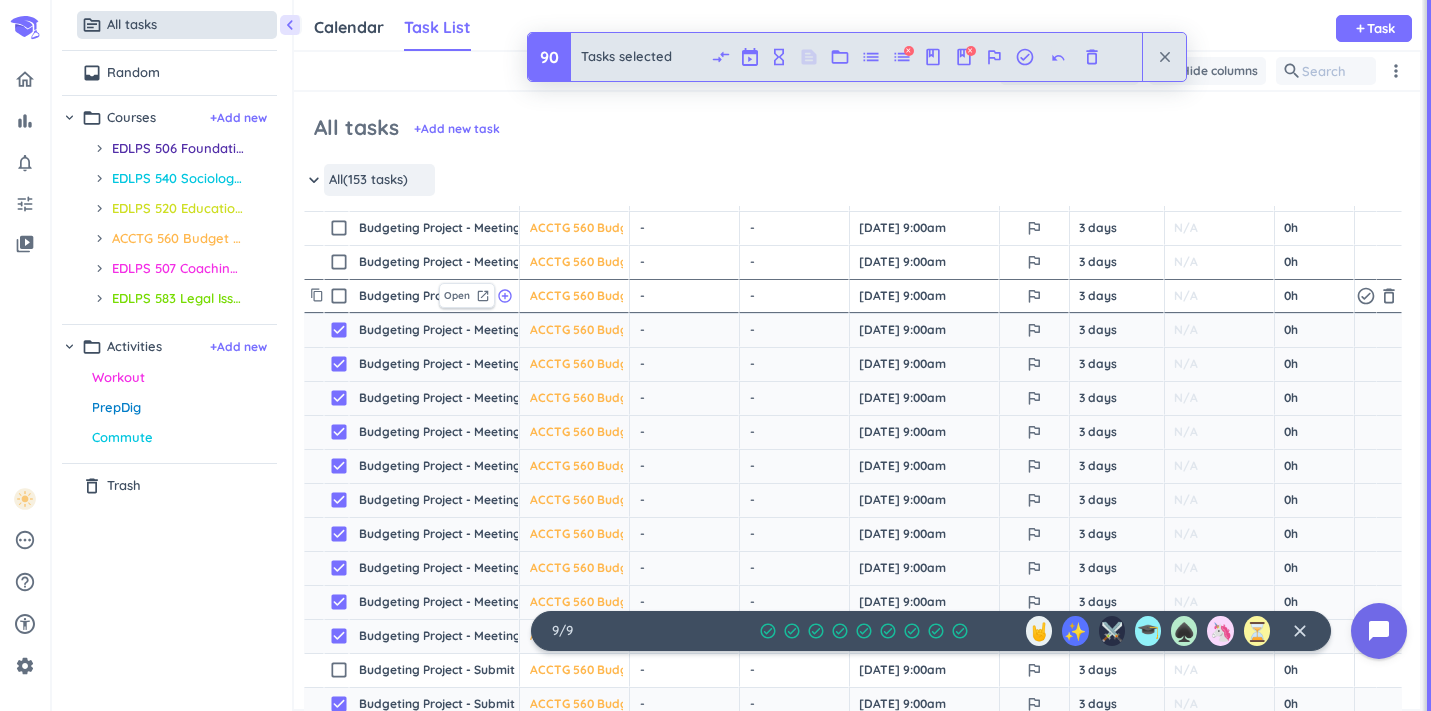 click on "check_box_outline_blank" at bounding box center (339, 296) 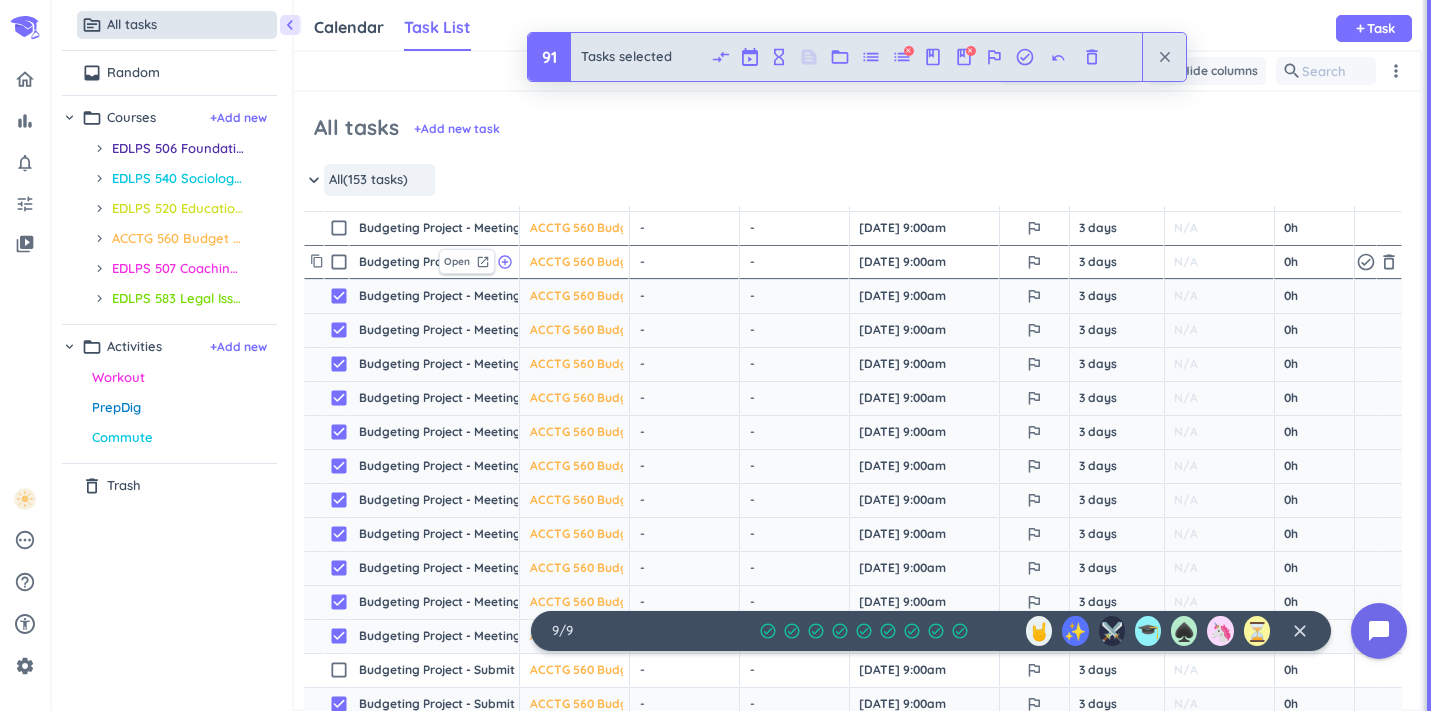 click on "check_box_outline_blank" at bounding box center (339, 262) 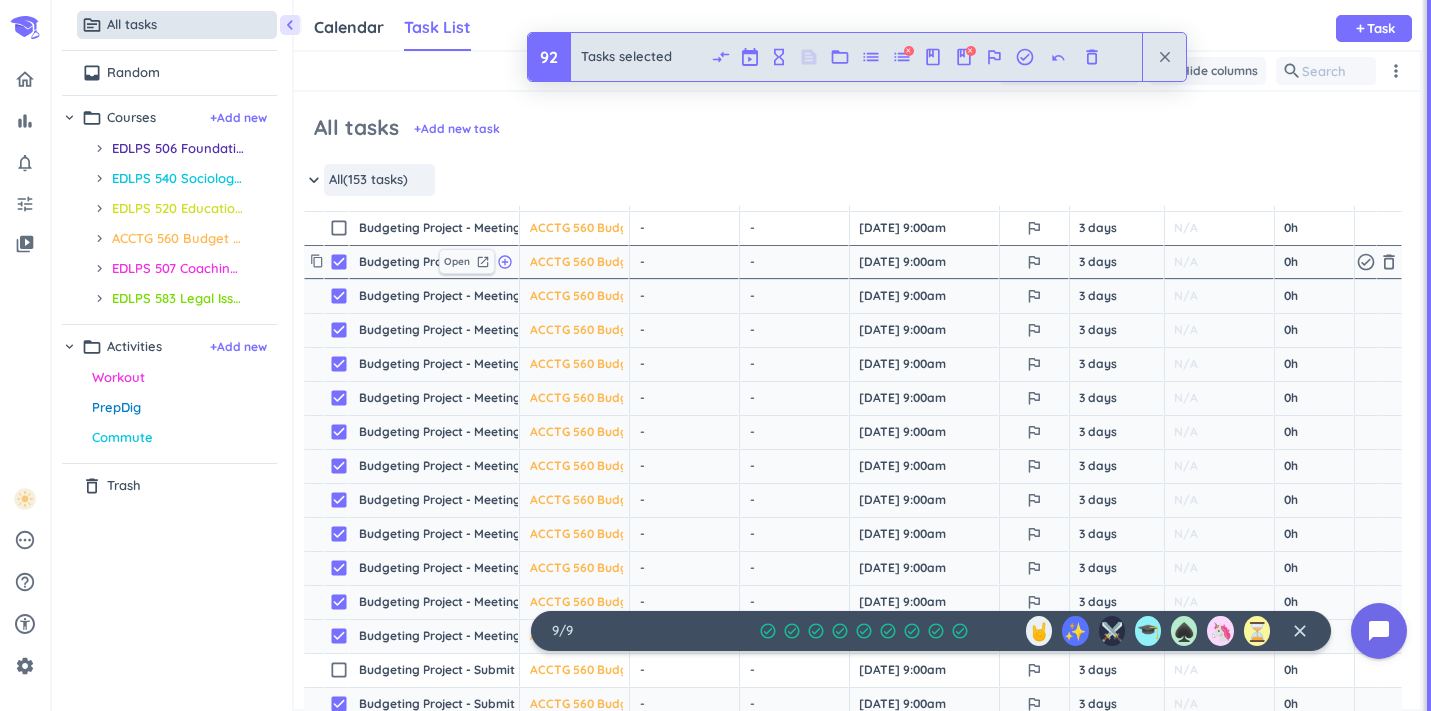scroll, scrollTop: 1831, scrollLeft: 1, axis: both 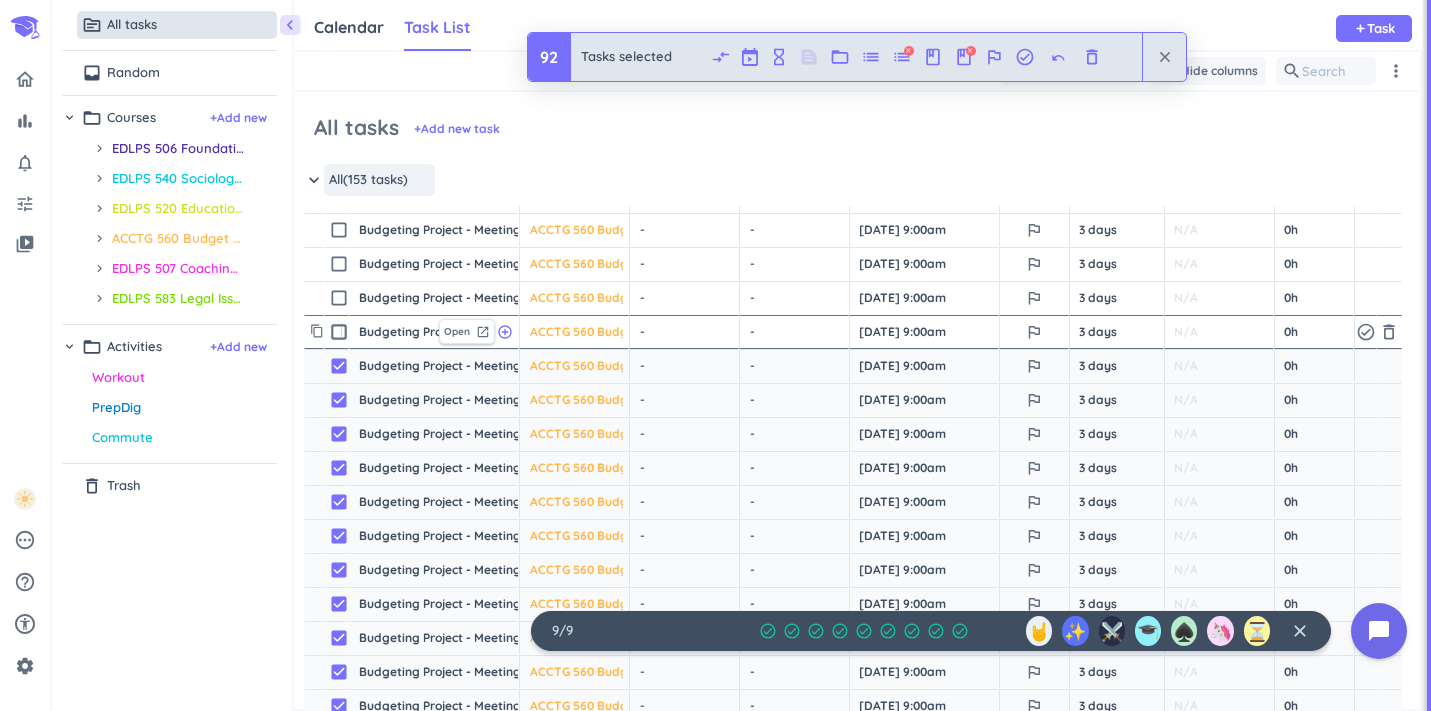 click on "check_box_outline_blank" at bounding box center [339, 332] 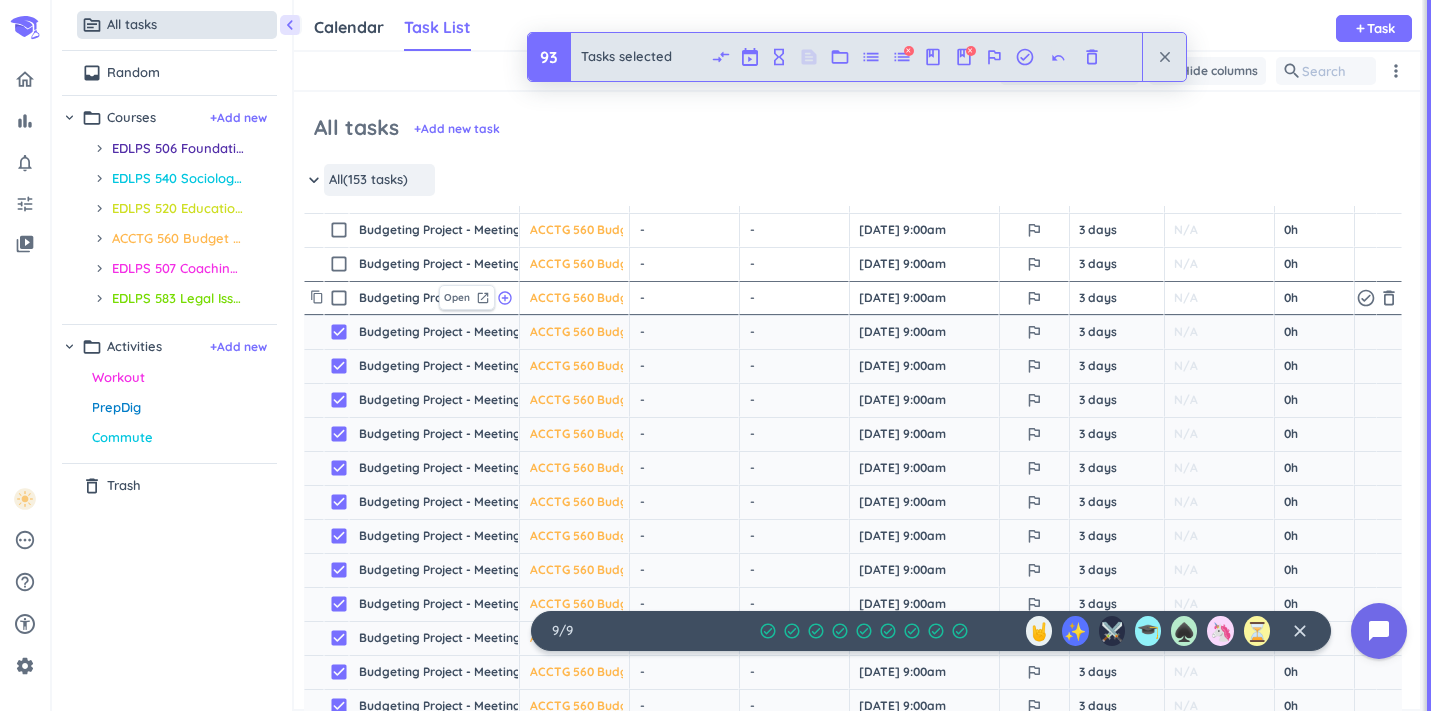 click on "check_box_outline_blank" at bounding box center (339, 298) 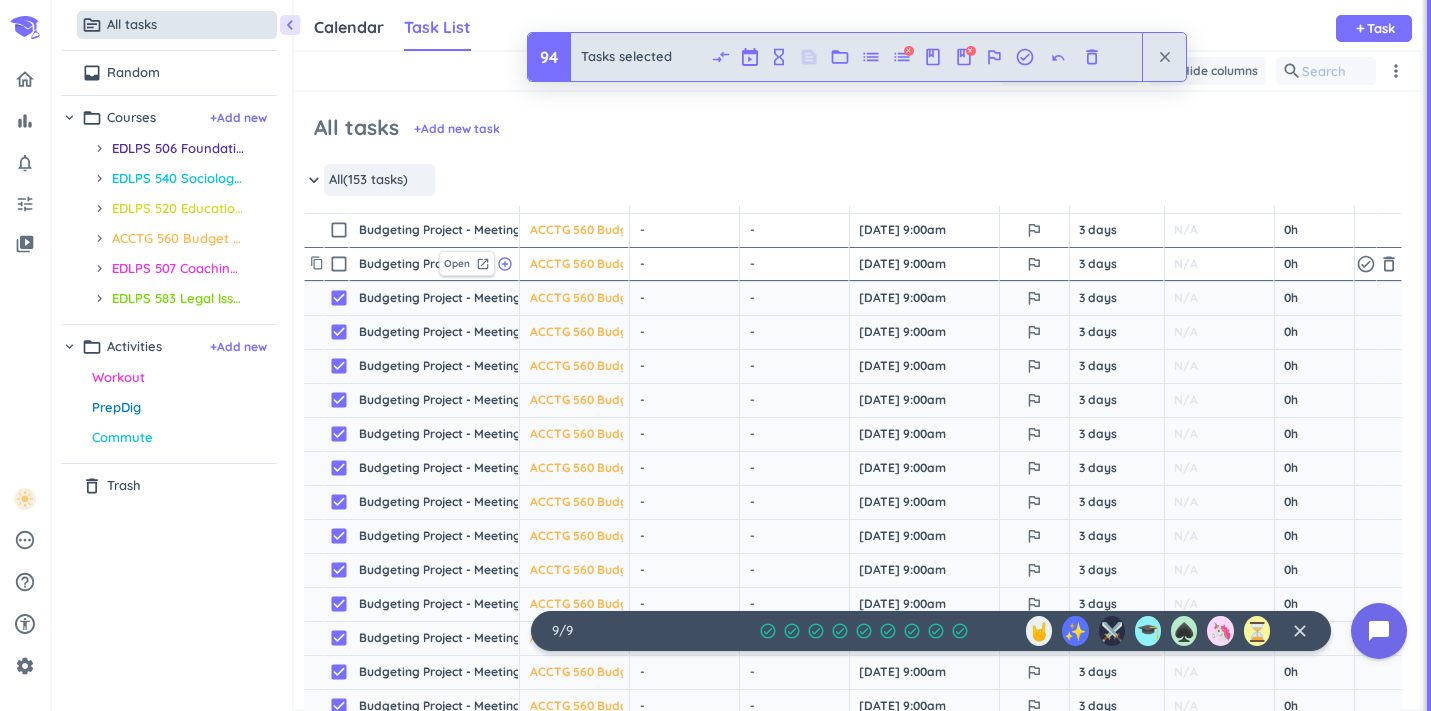 click on "check_box_outline_blank" at bounding box center [339, 264] 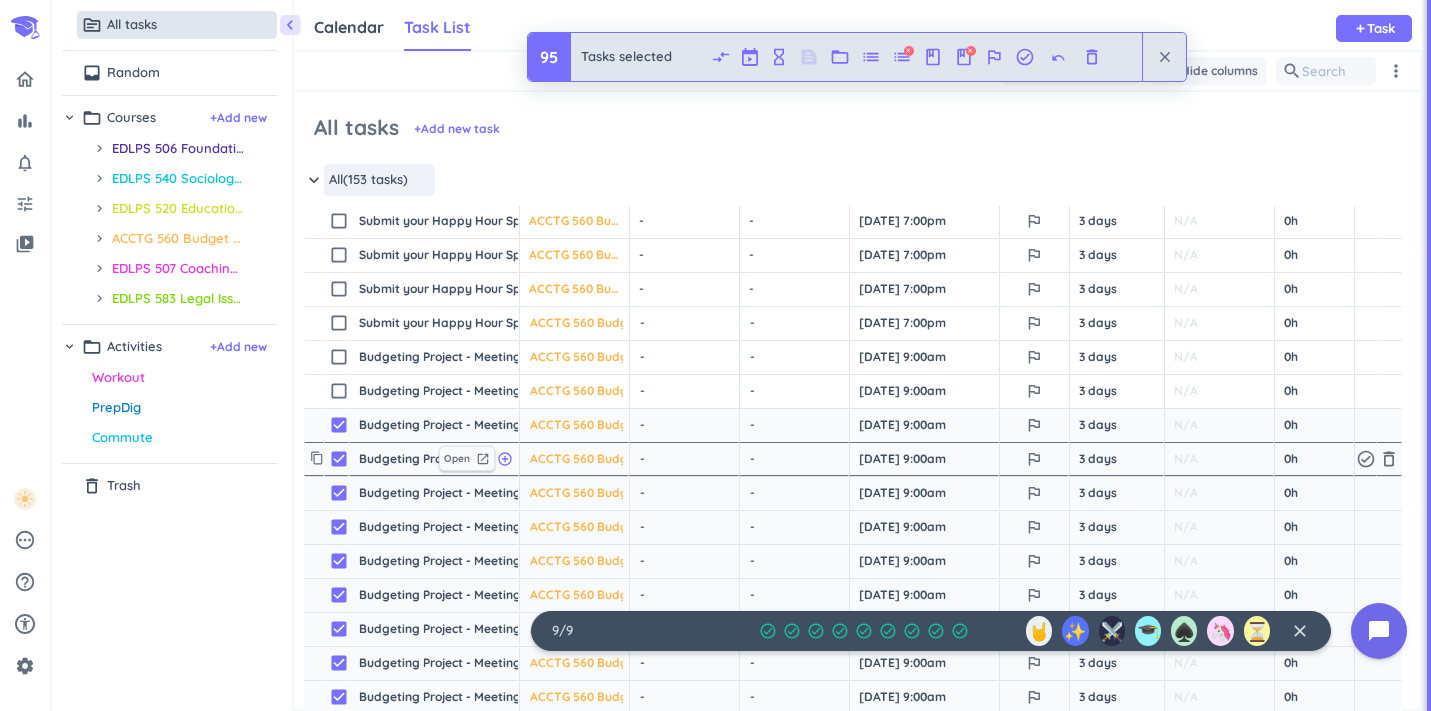 scroll, scrollTop: 1665, scrollLeft: 2, axis: both 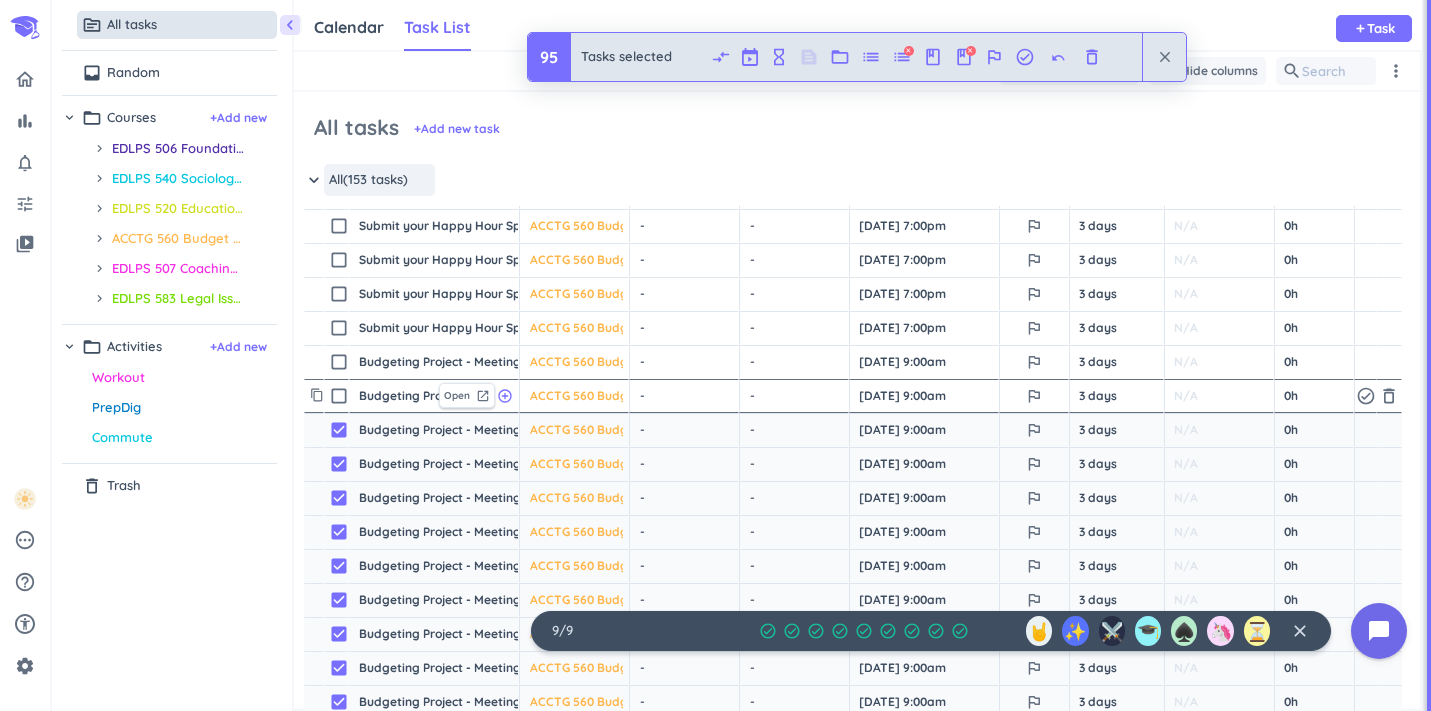 click on "check_box_outline_blank" at bounding box center (339, 396) 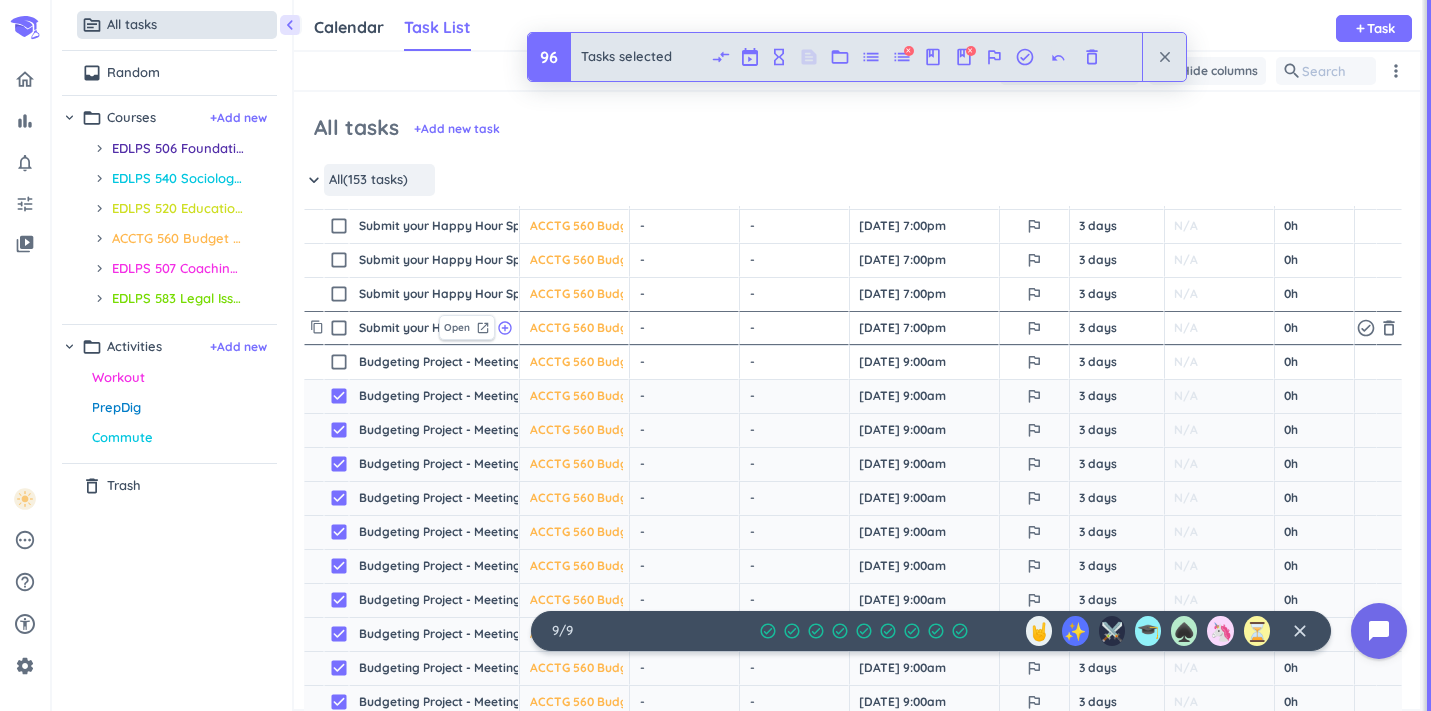 click on "check_box_outline_blank" at bounding box center (339, 328) 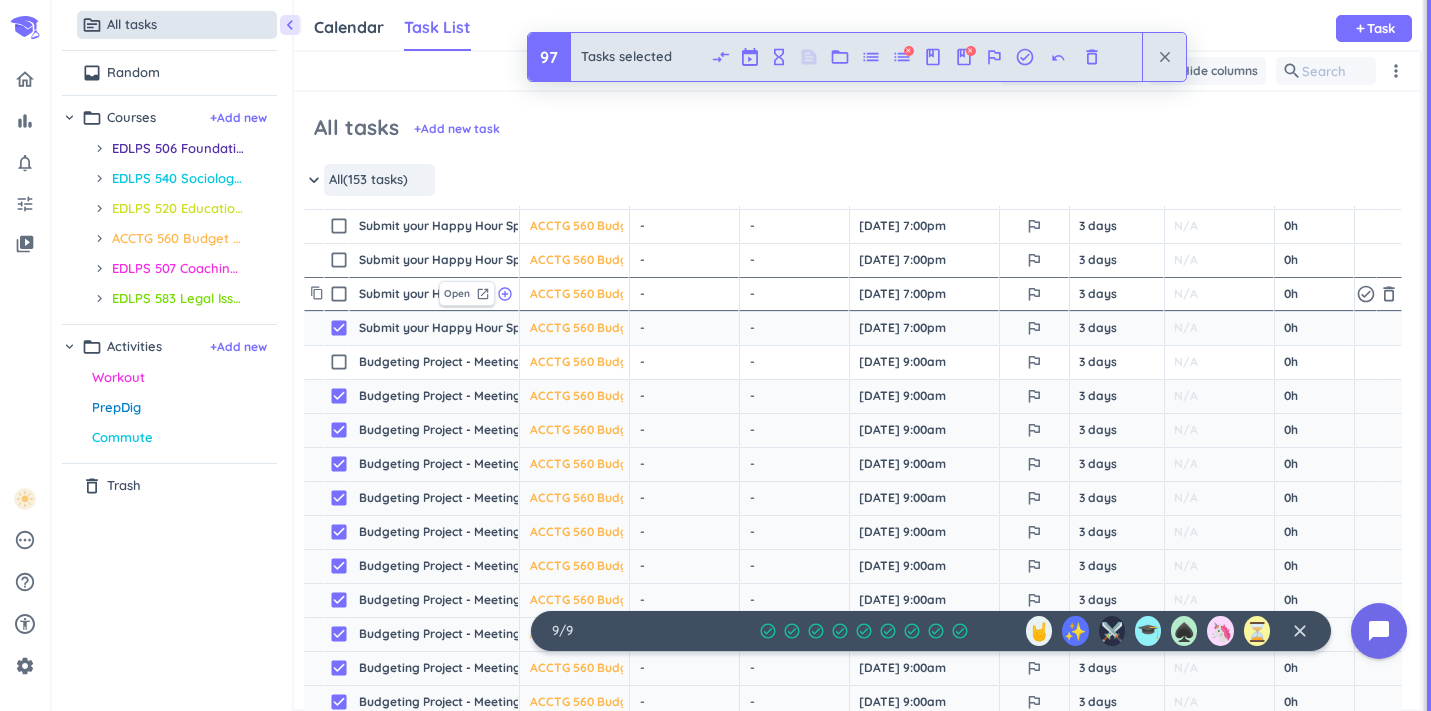 click on "check_box_outline_blank" at bounding box center (339, 294) 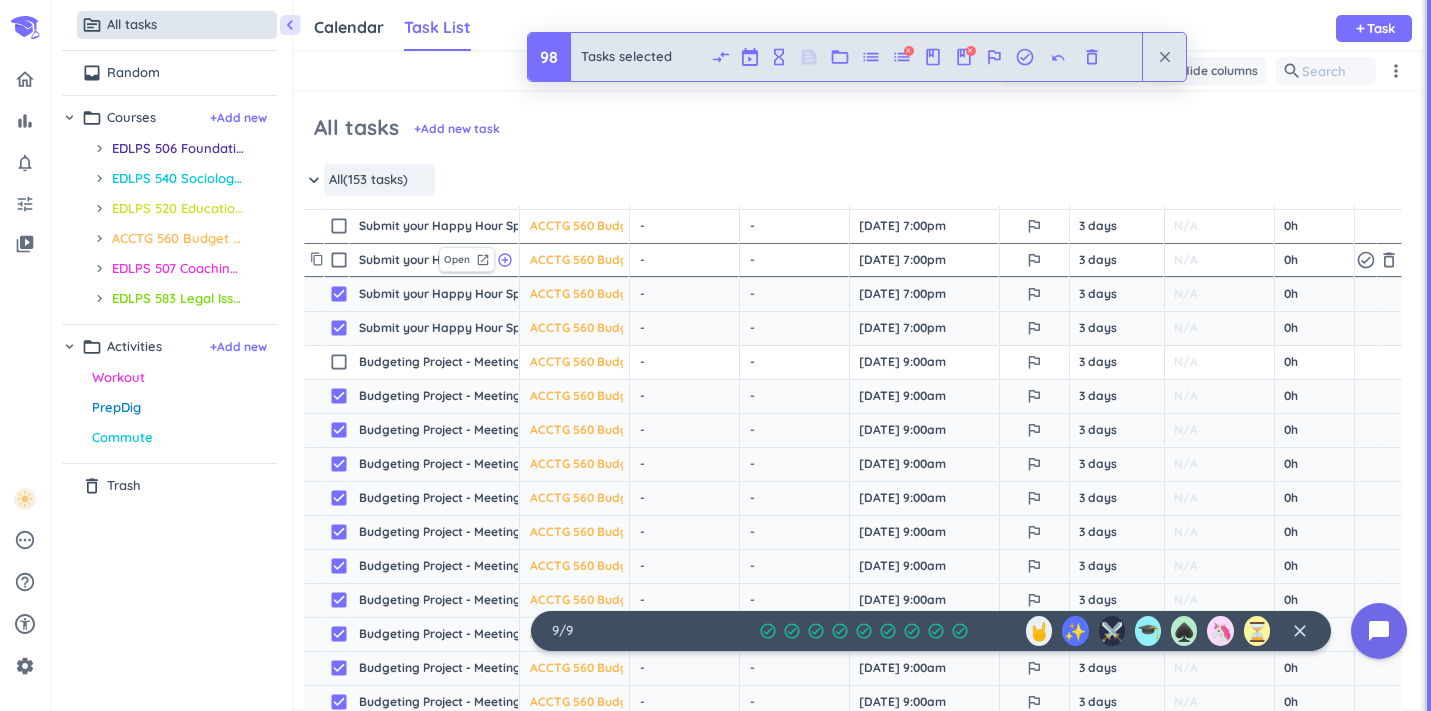 click on "check_box_outline_blank" at bounding box center (339, 260) 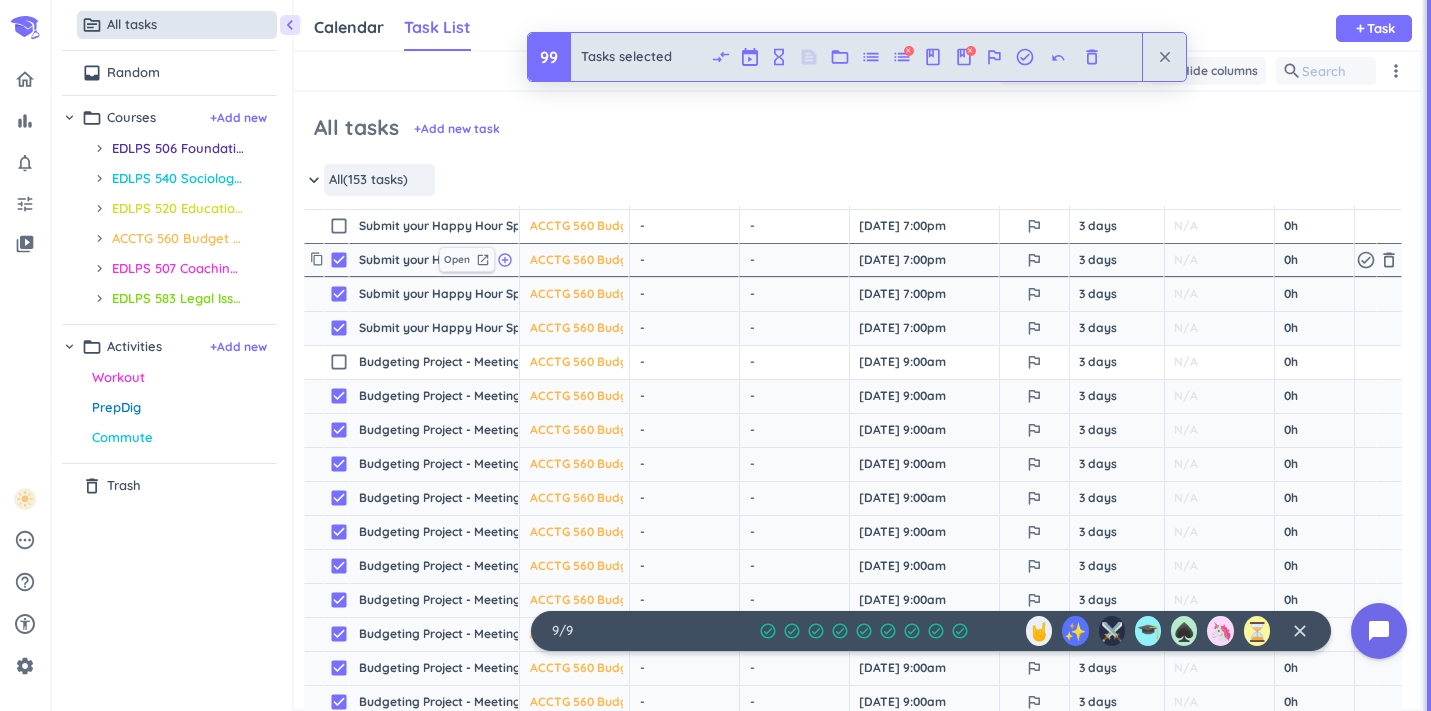 scroll, scrollTop: 1591, scrollLeft: 2, axis: both 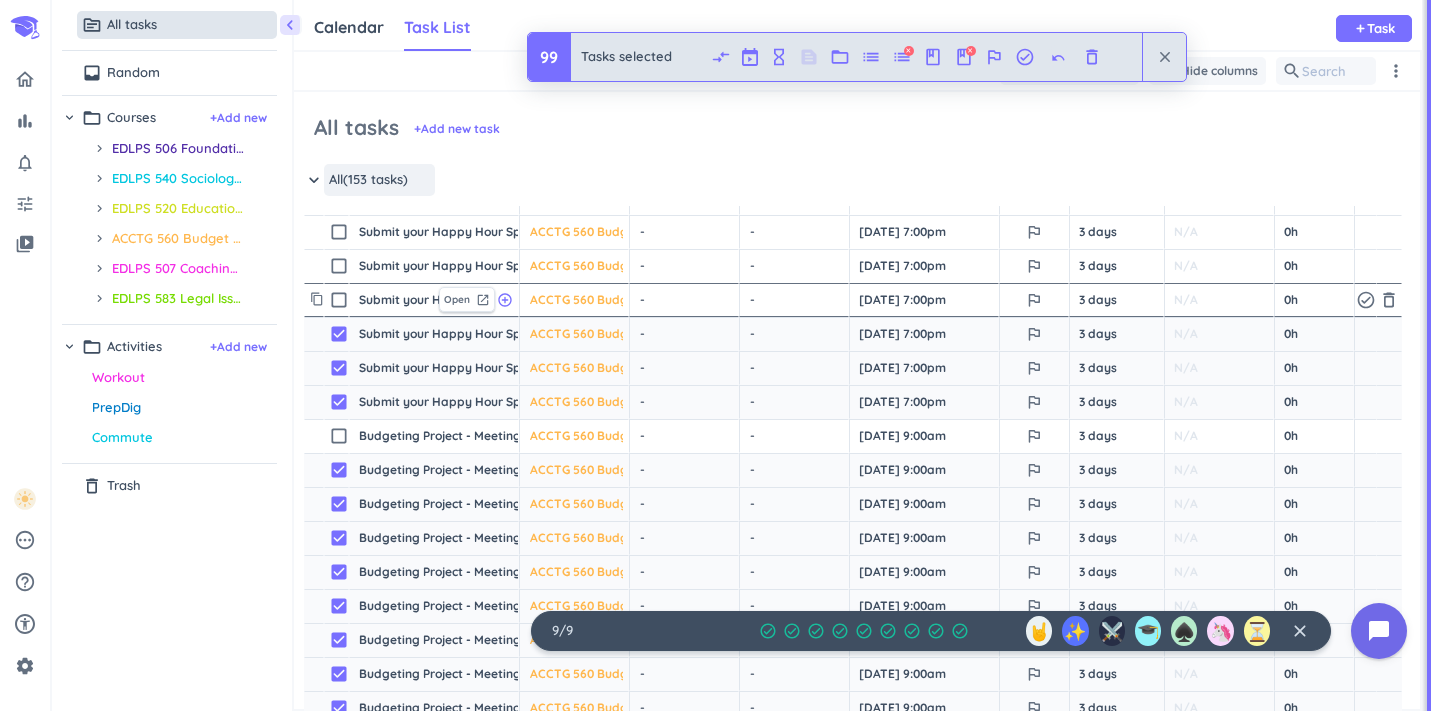 click on "check_box_outline_blank" at bounding box center (339, 300) 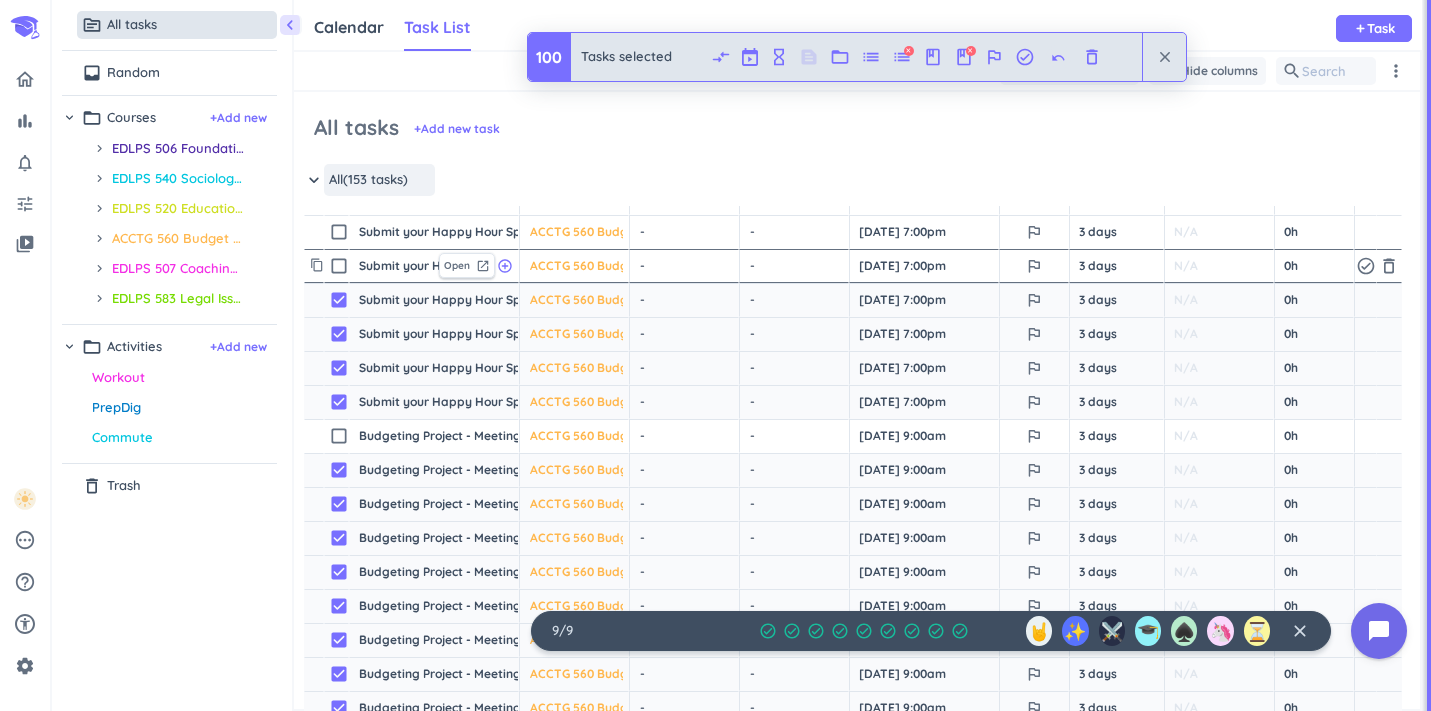 click on "check_box_outline_blank" at bounding box center [339, 266] 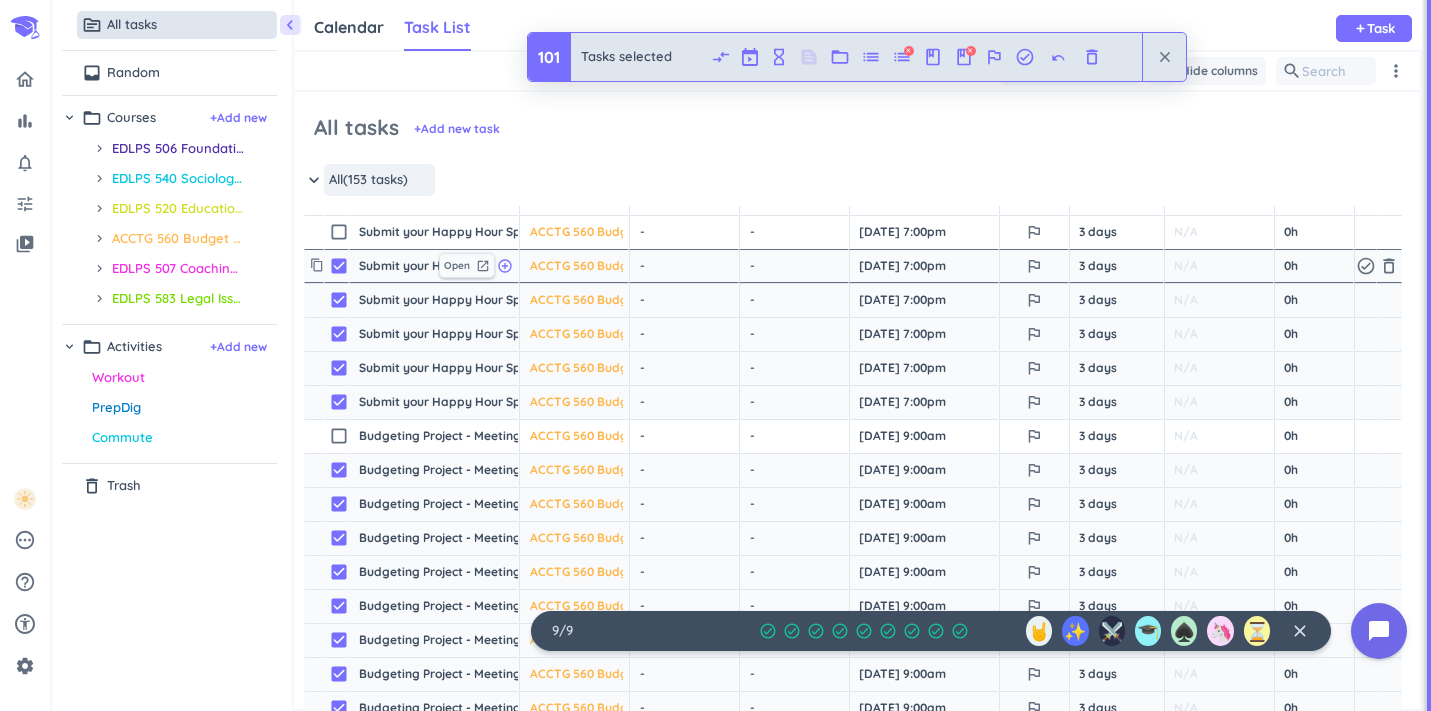 scroll, scrollTop: 1505, scrollLeft: 2, axis: both 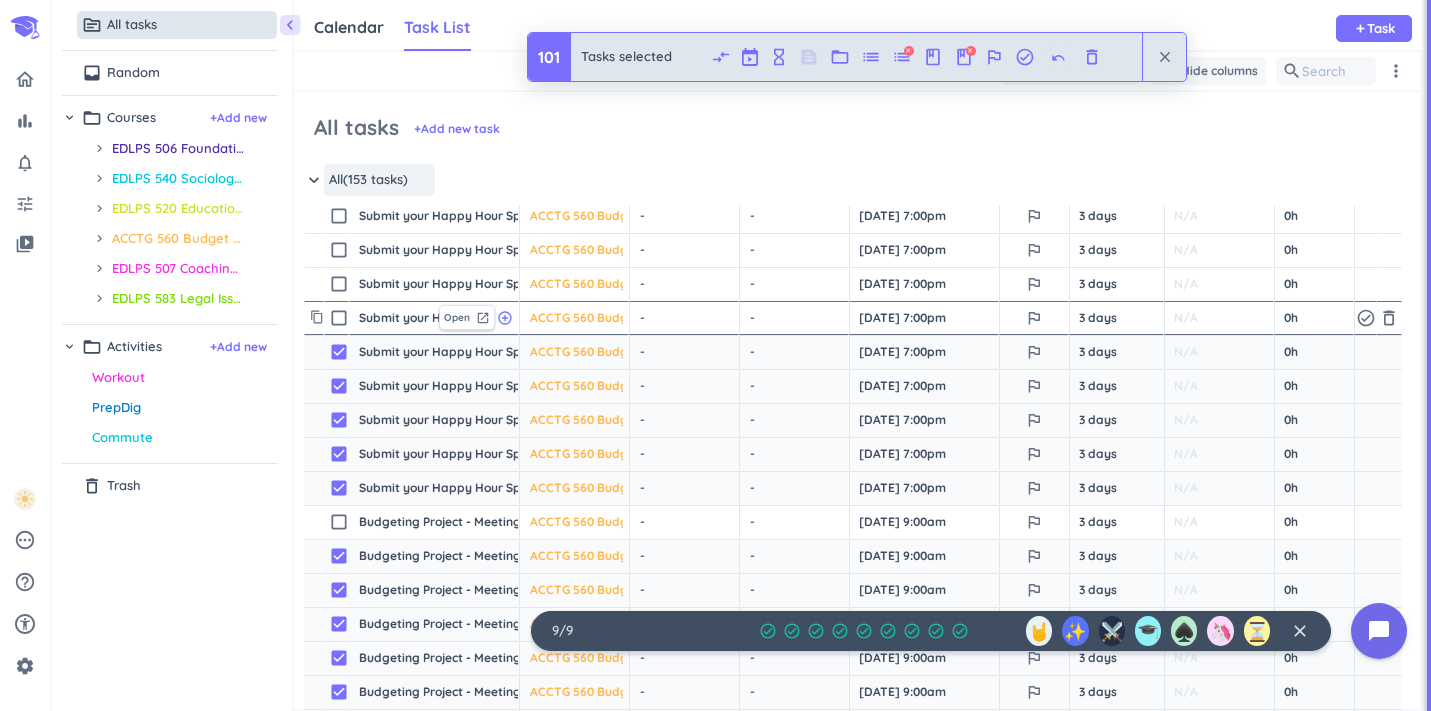 click on "check_box_outline_blank" at bounding box center [339, 318] 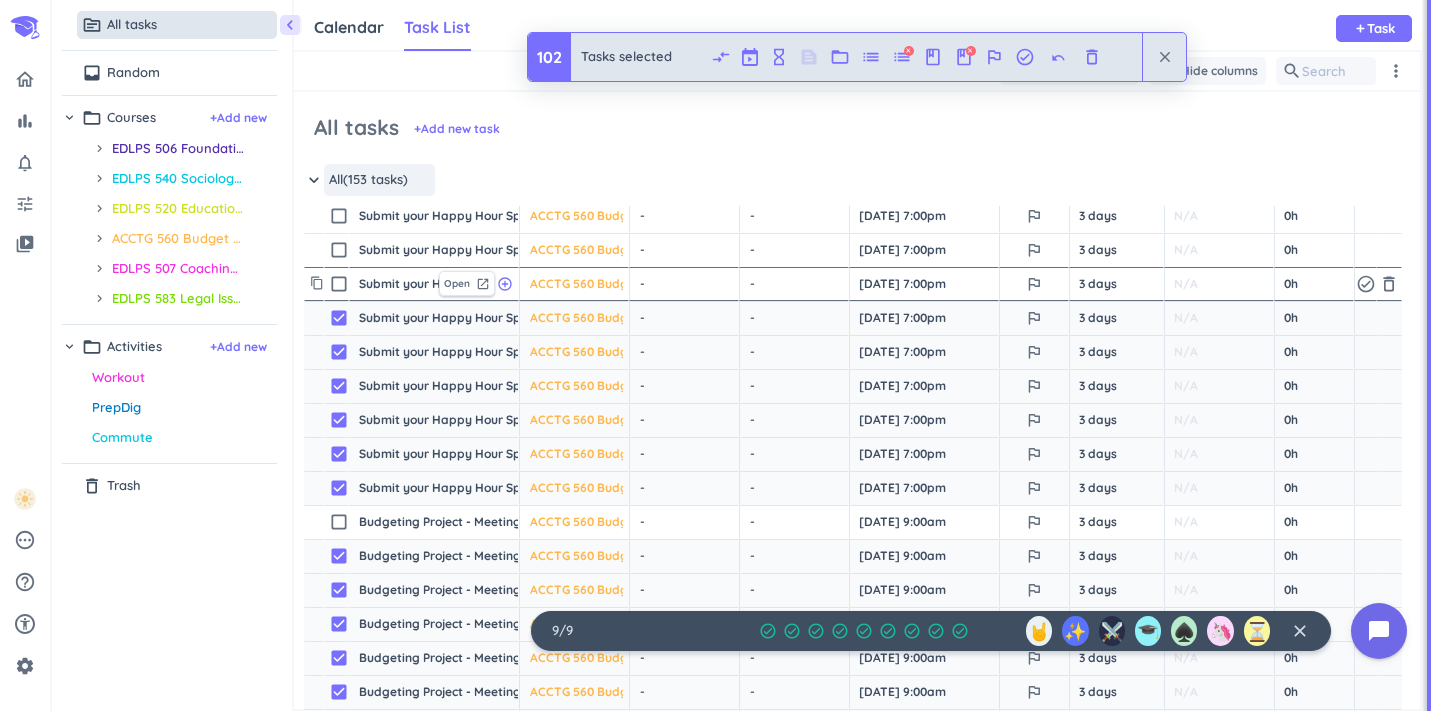 click on "check_box_outline_blank" at bounding box center [339, 284] 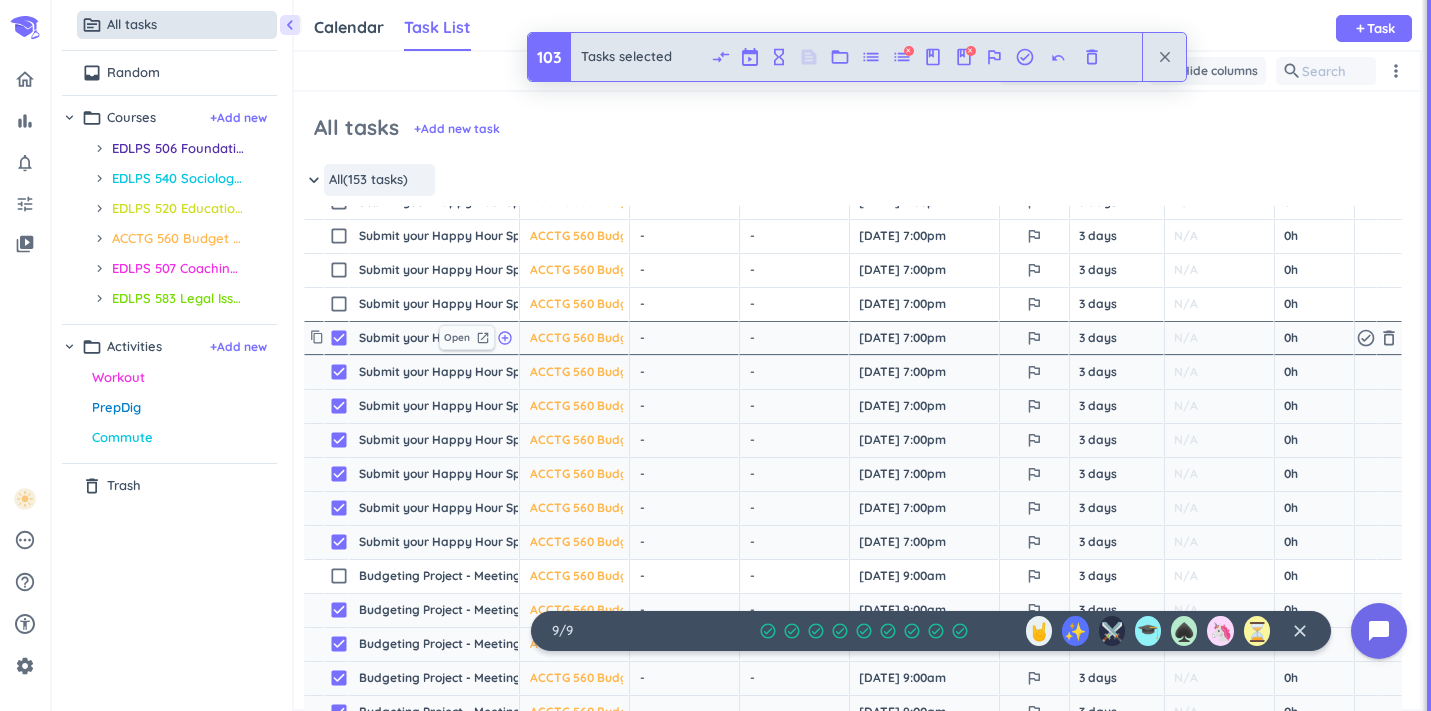 scroll, scrollTop: 1441, scrollLeft: 2, axis: both 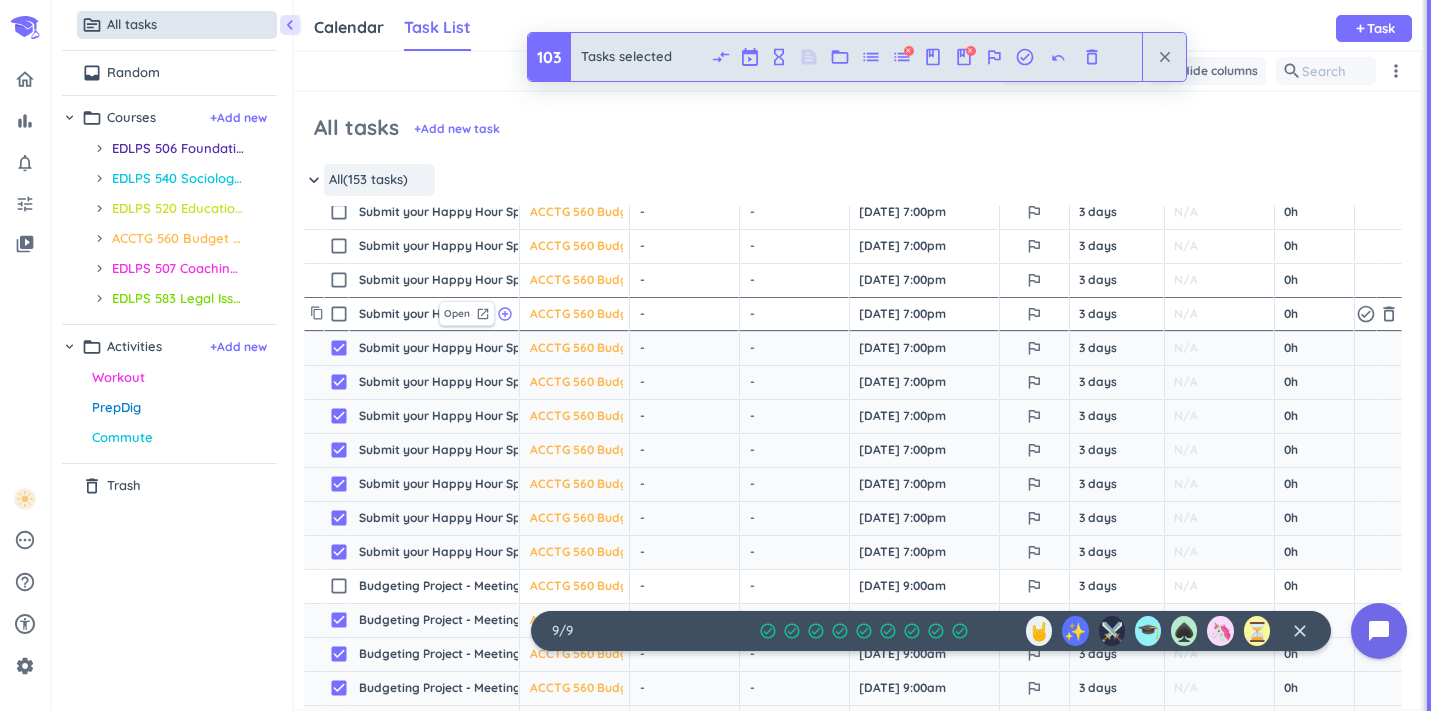 click on "check_box_outline_blank" at bounding box center [339, 314] 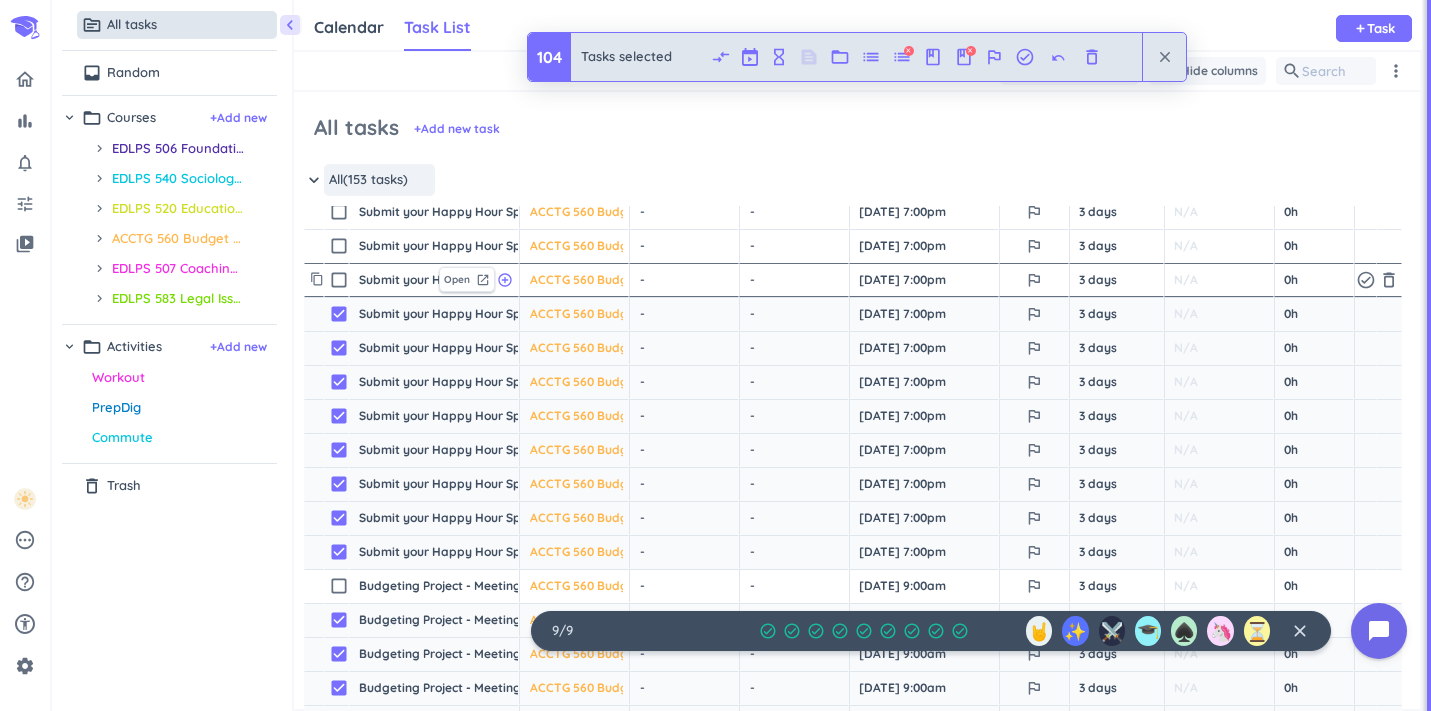 click on "check_box_outline_blank" at bounding box center [339, 280] 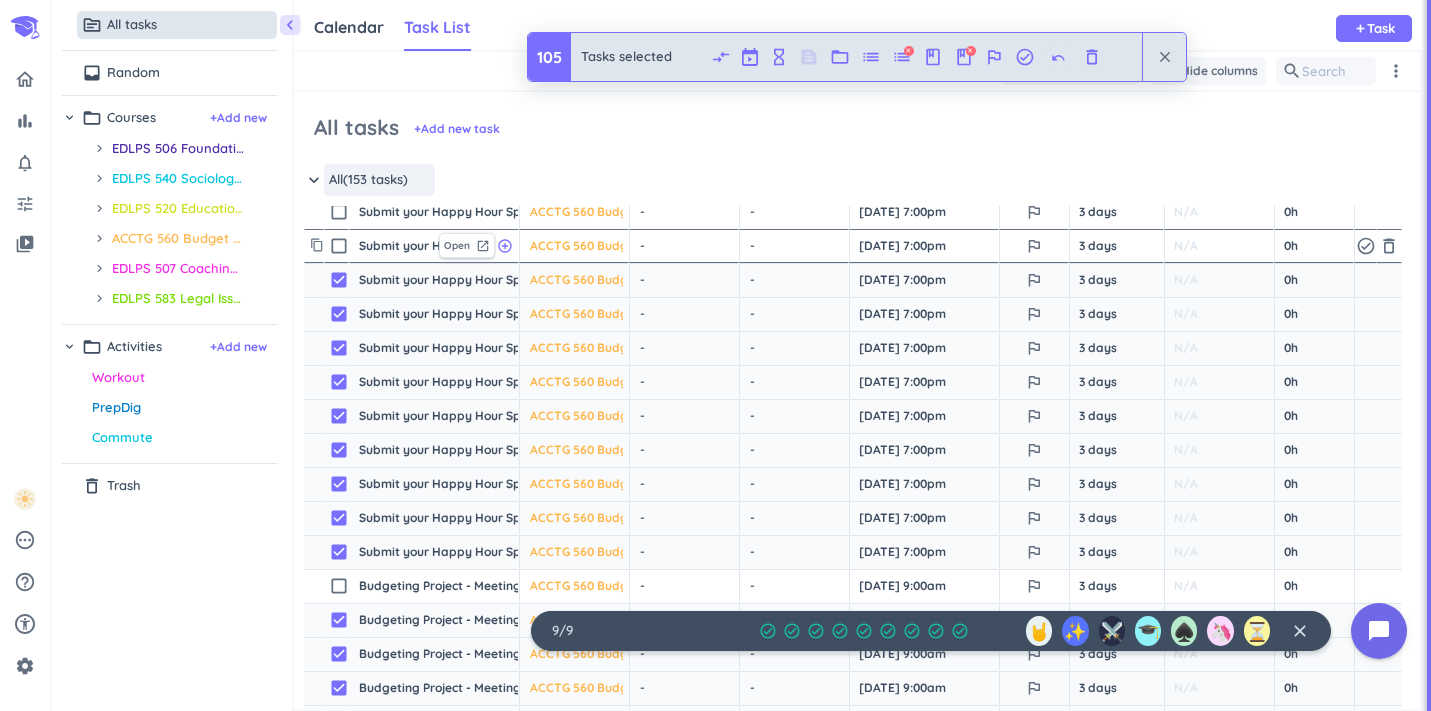 click on "check_box_outline_blank" at bounding box center [339, 246] 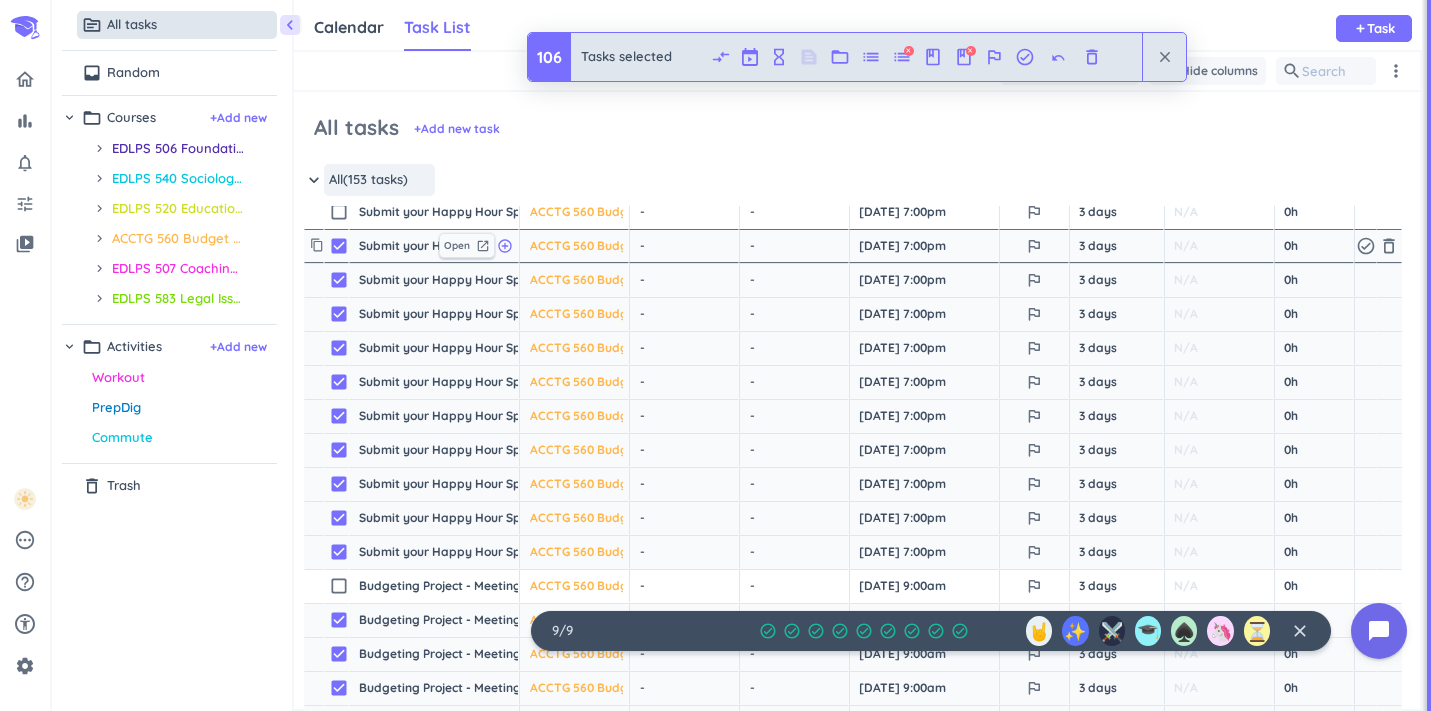 scroll, scrollTop: 1373, scrollLeft: 1, axis: both 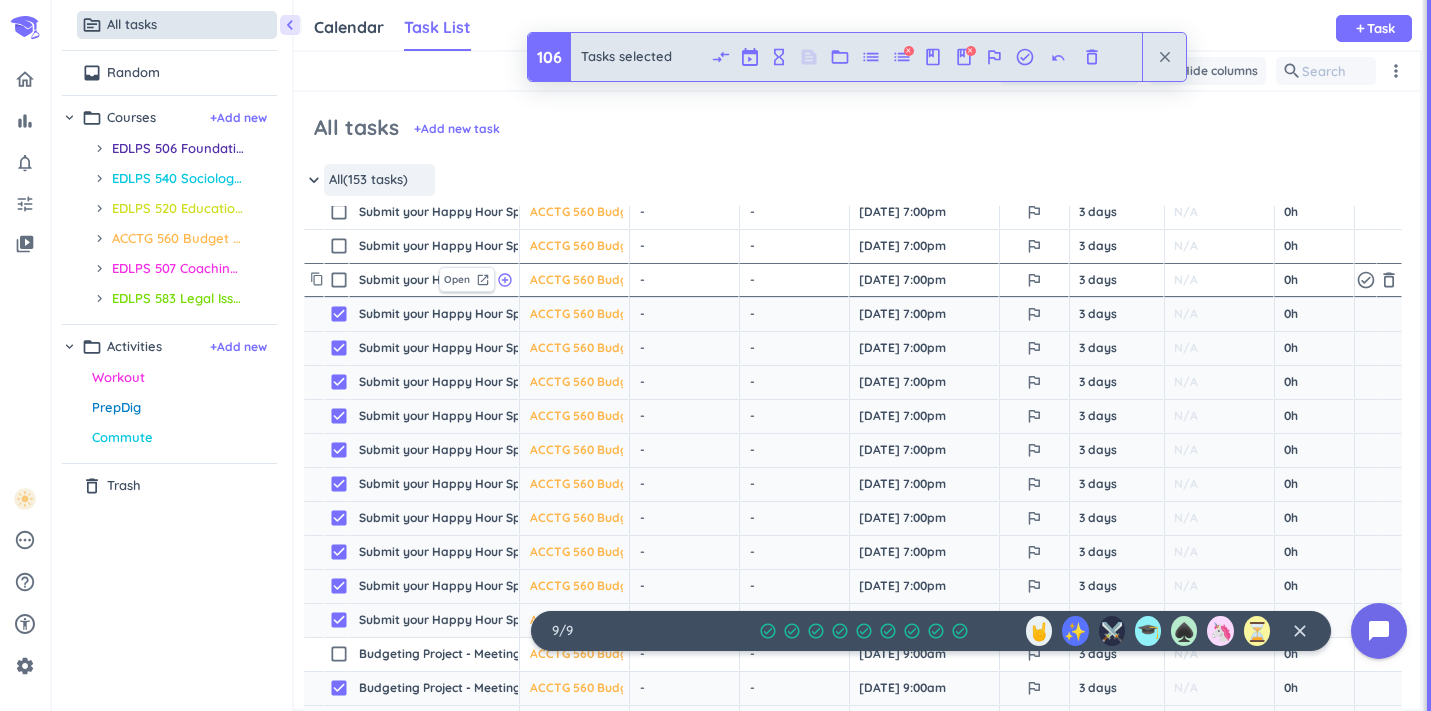 click on "check_box_outline_blank" at bounding box center [339, 280] 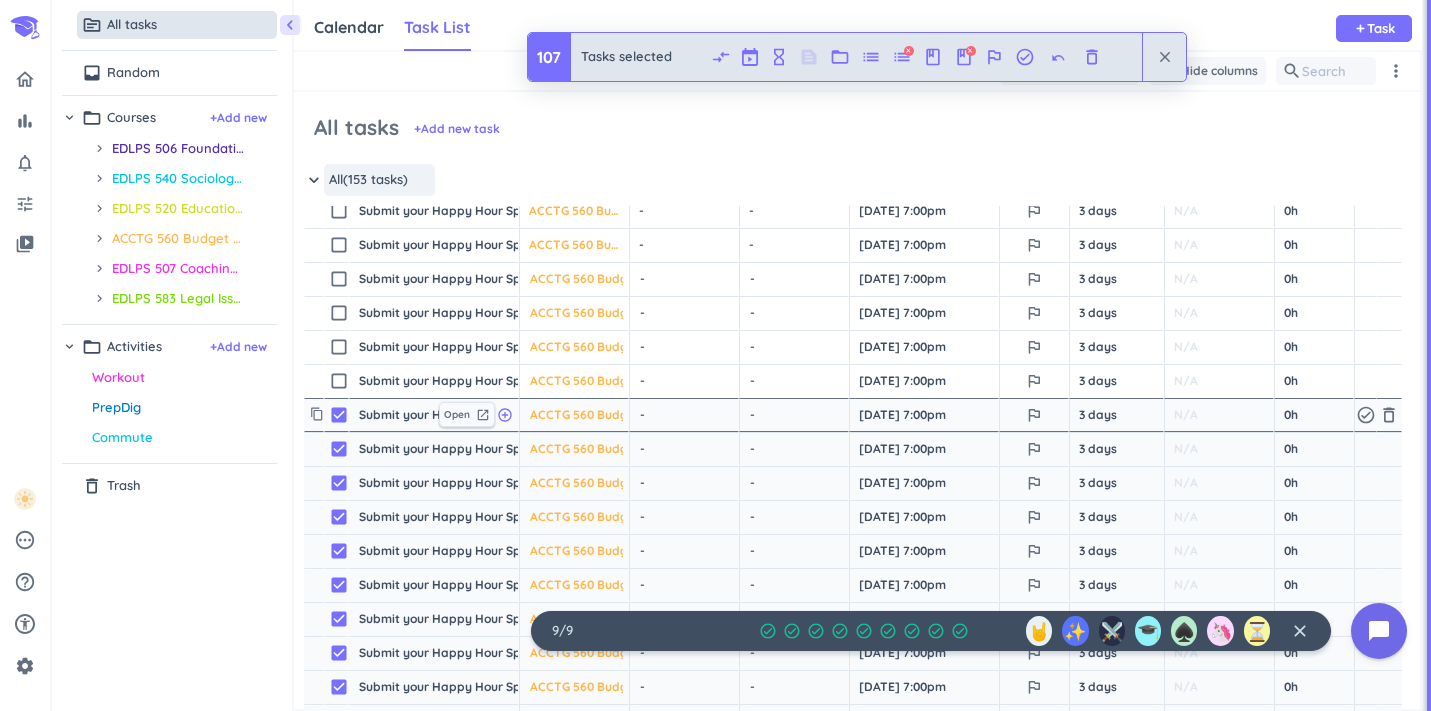scroll, scrollTop: 1234, scrollLeft: 1, axis: both 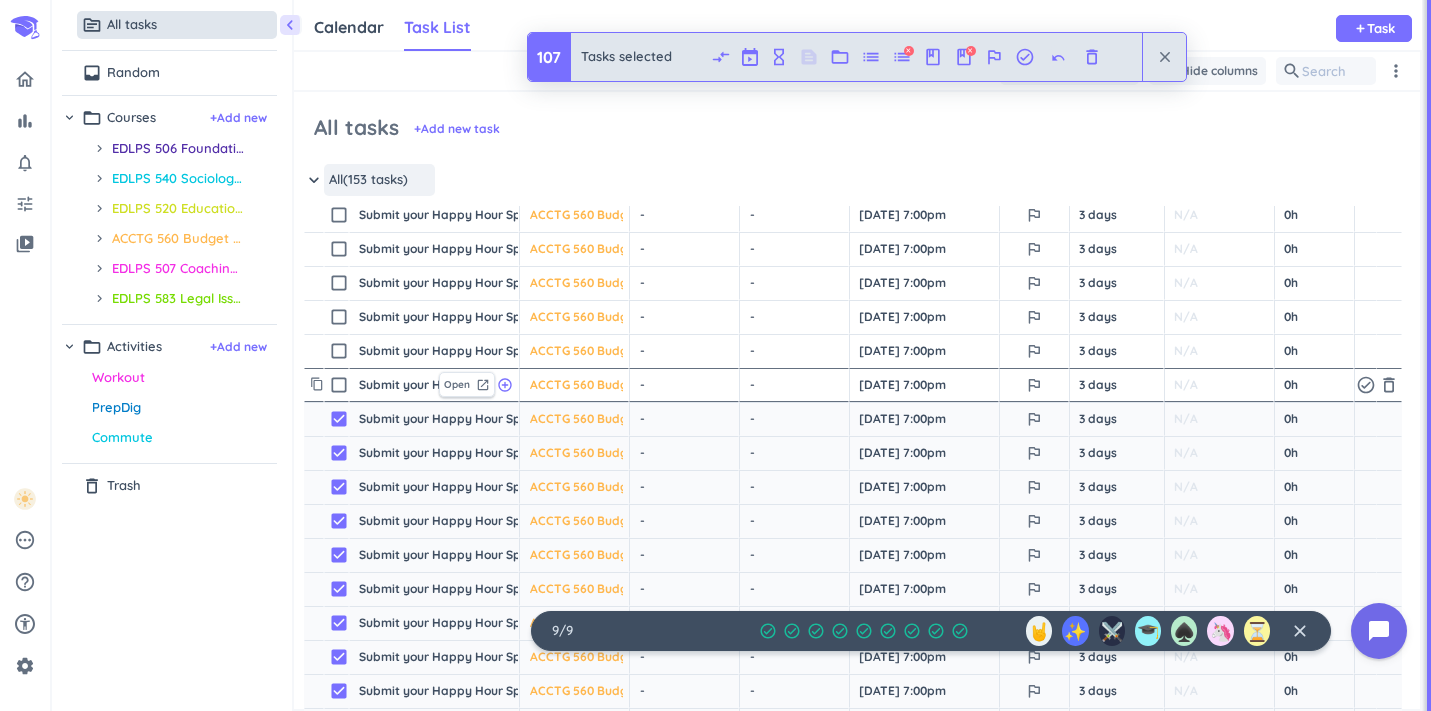 click on "check_box_outline_blank" at bounding box center [339, 385] 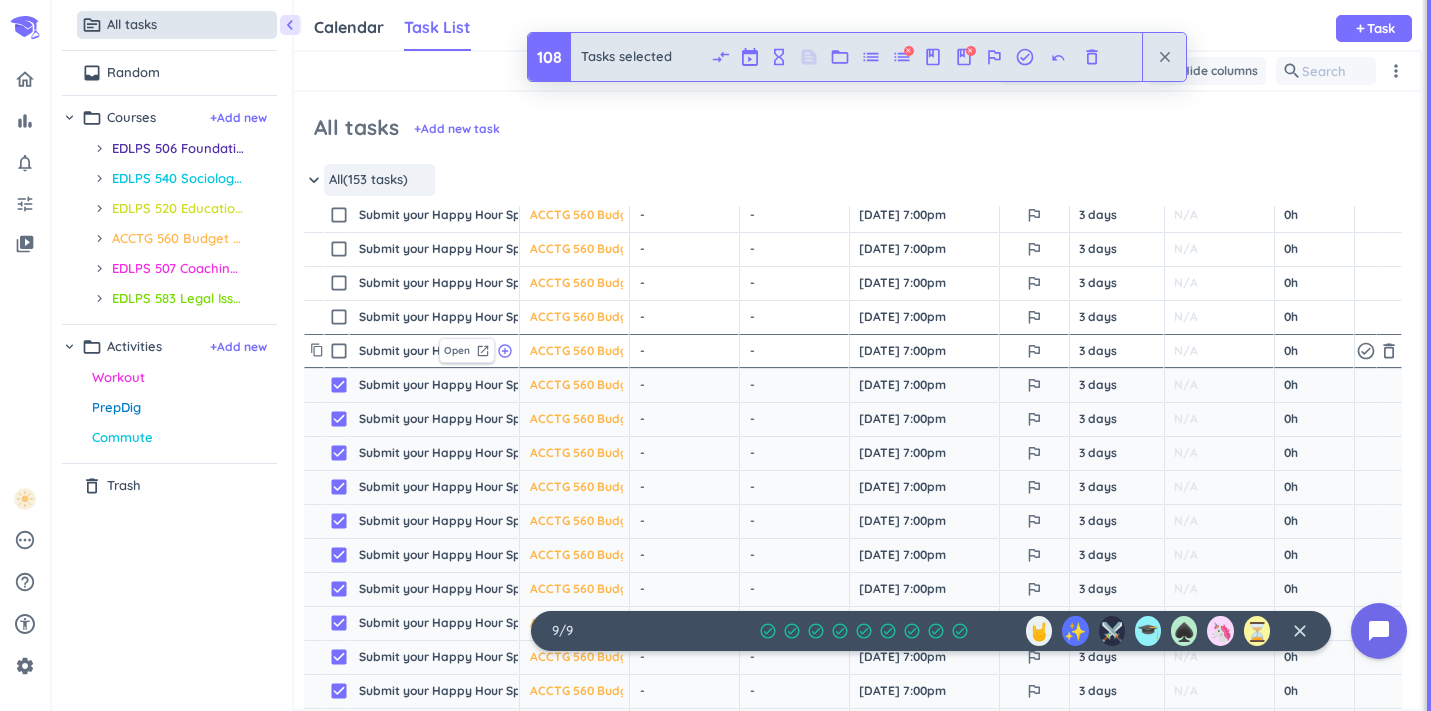 click on "check_box_outline_blank" at bounding box center (339, 351) 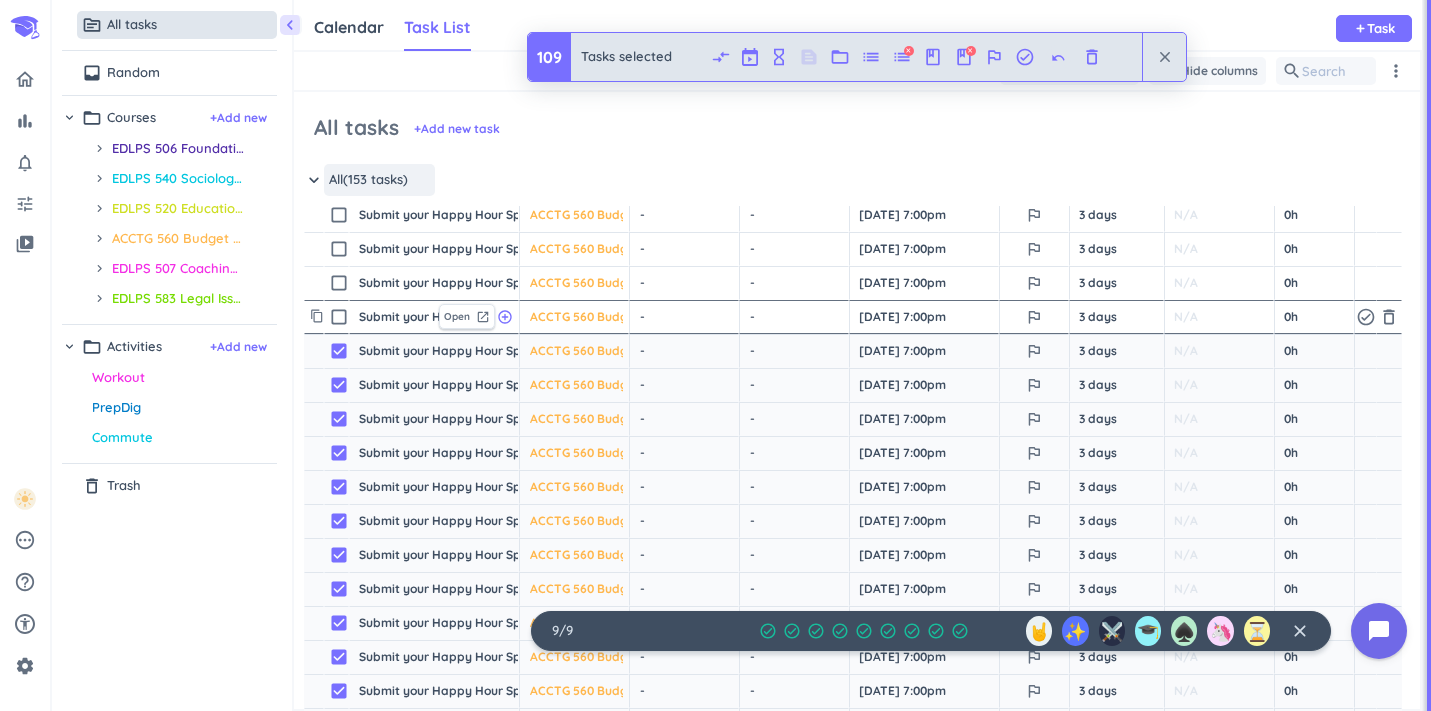 click on "check_box_outline_blank" at bounding box center [339, 317] 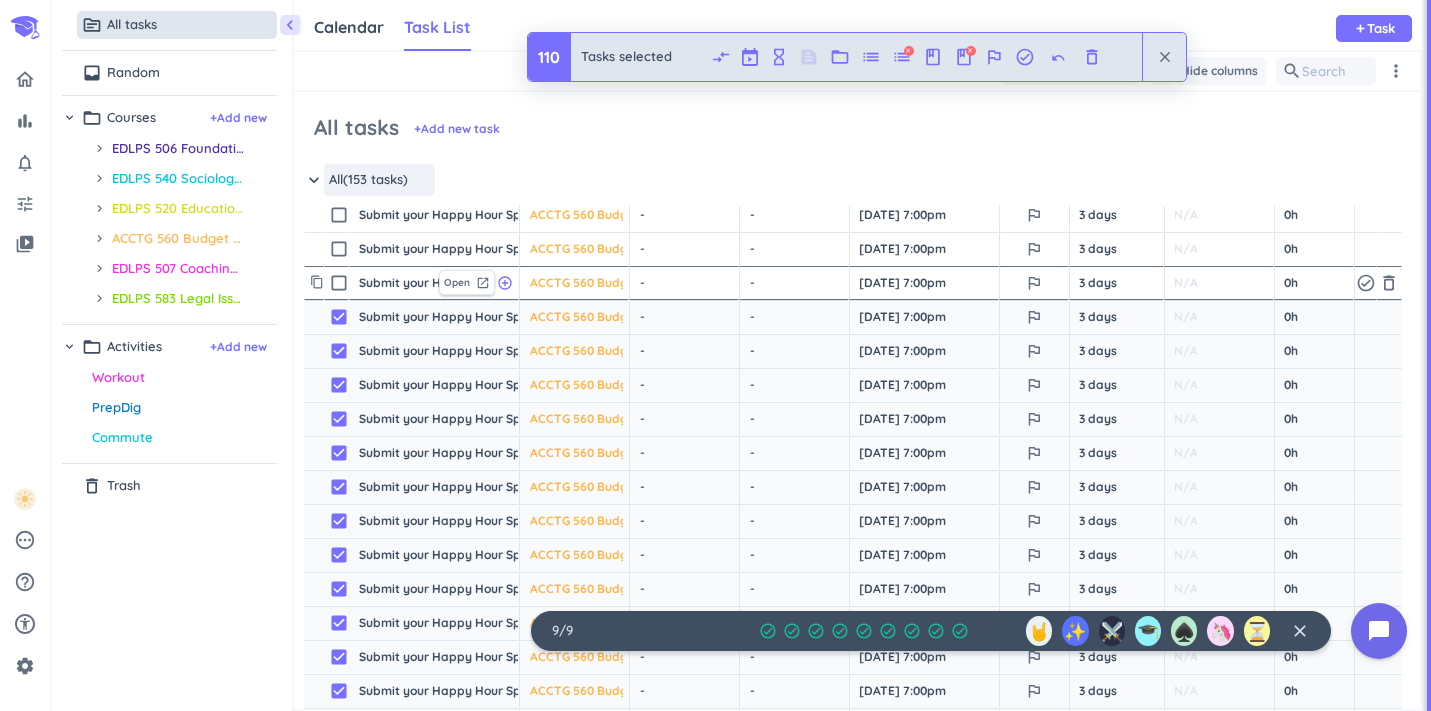 click on "check_box_outline_blank" at bounding box center (339, 283) 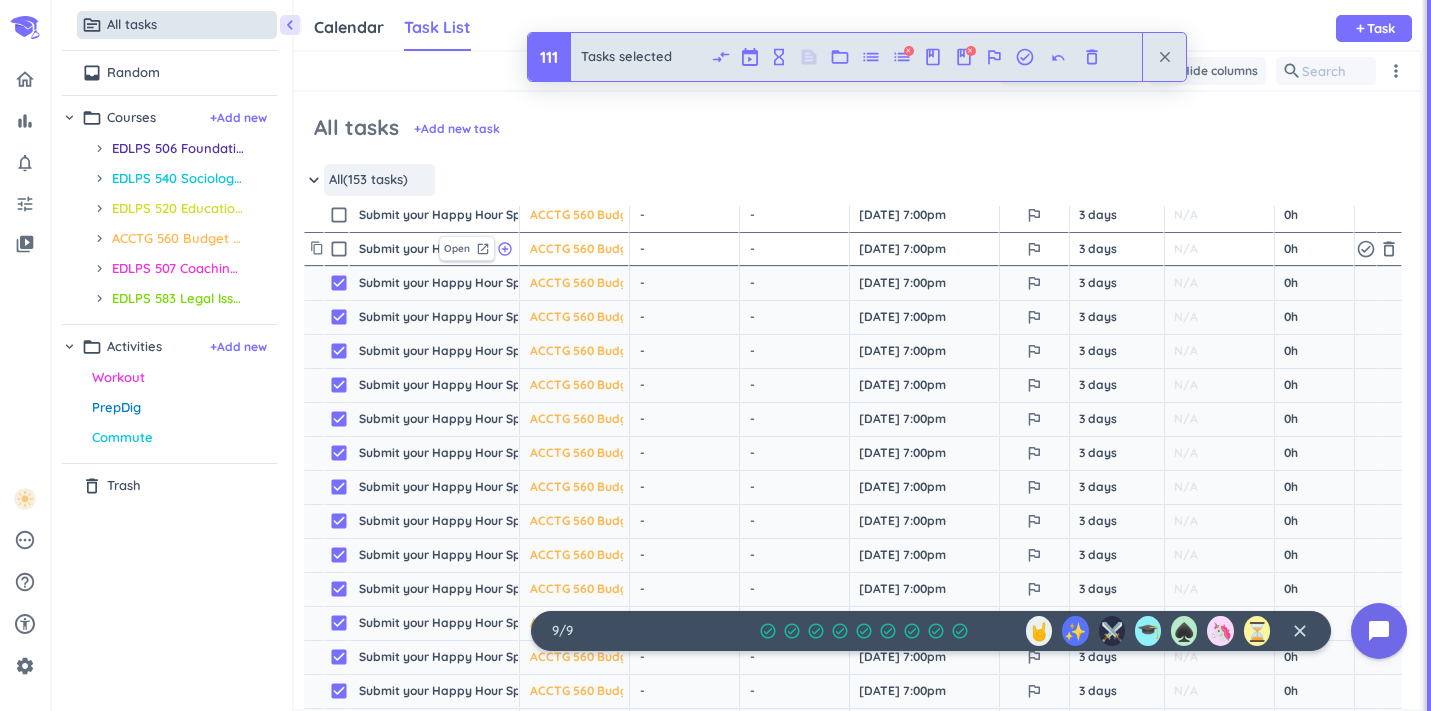 click on "check_box_outline_blank" at bounding box center [336, 249] 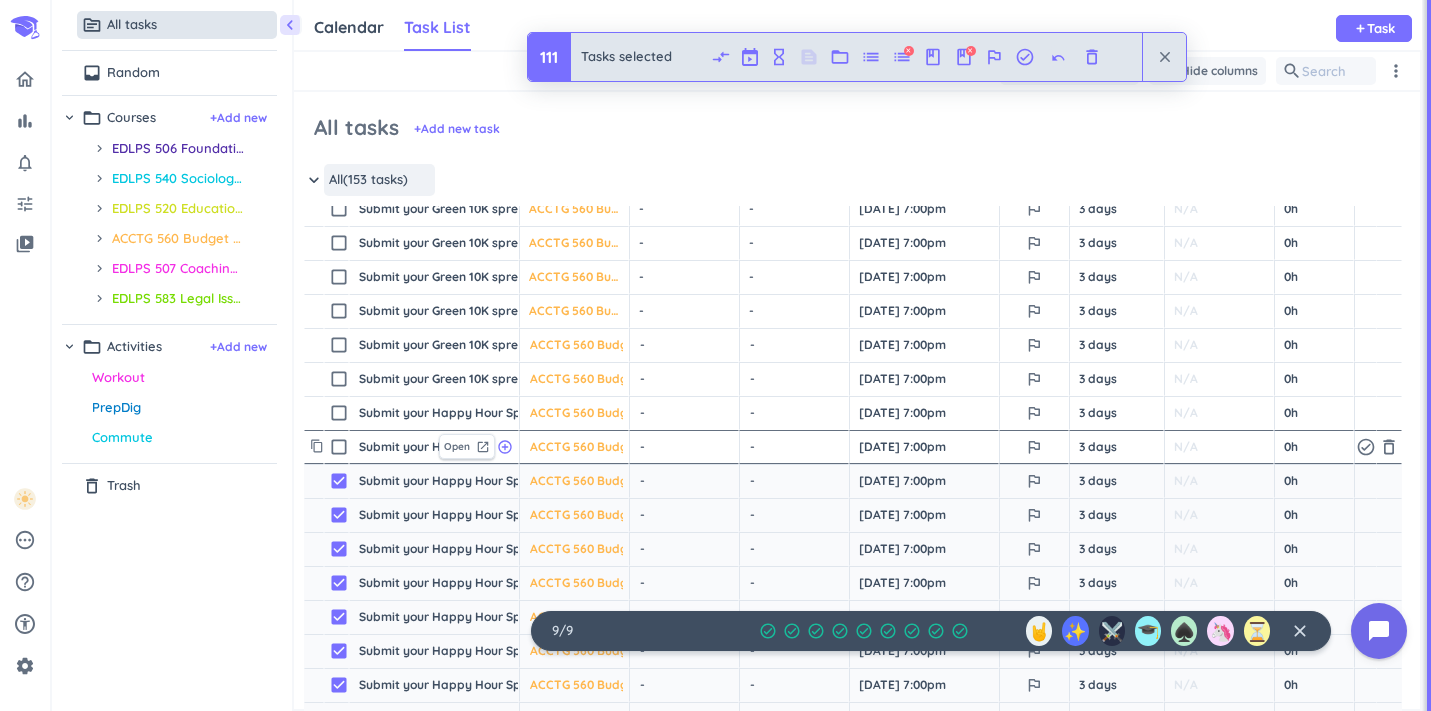 scroll, scrollTop: 1030, scrollLeft: 0, axis: vertical 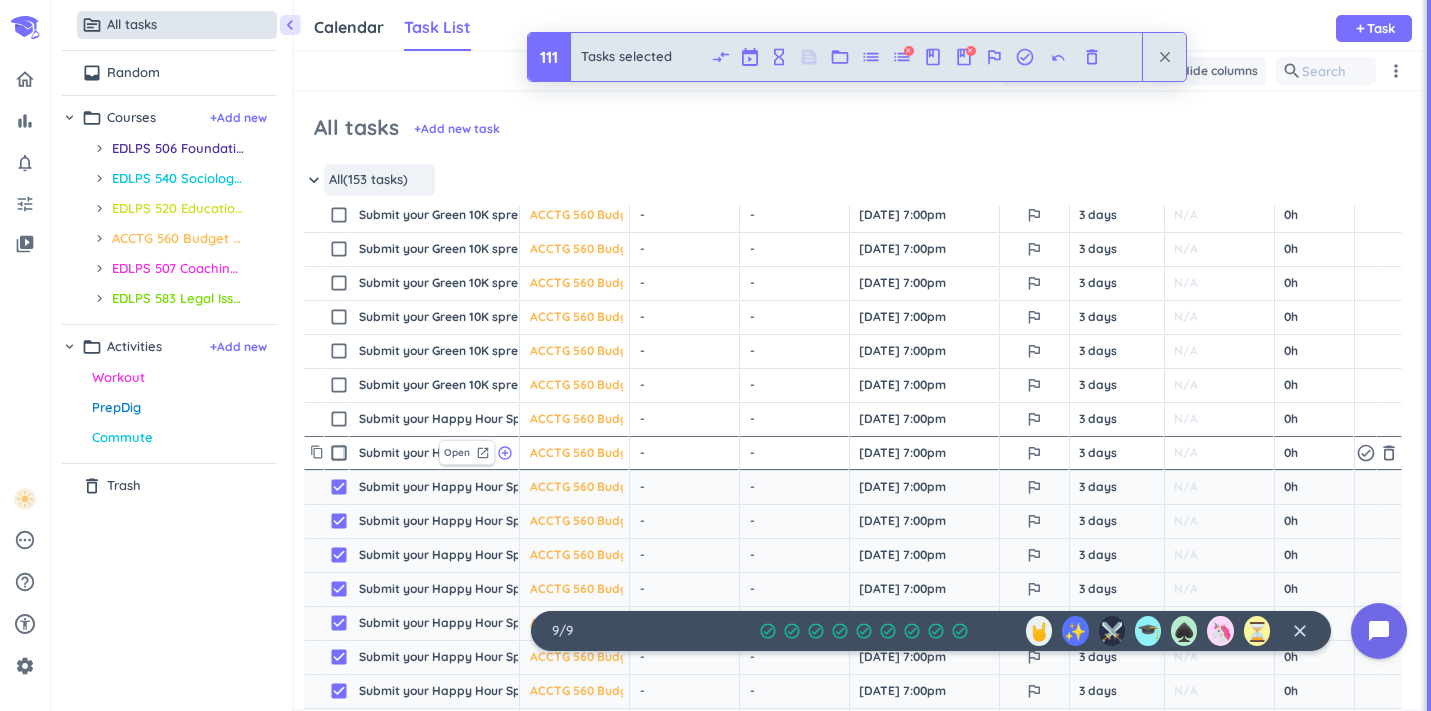 click on "check_box_outline_blank" at bounding box center (339, 453) 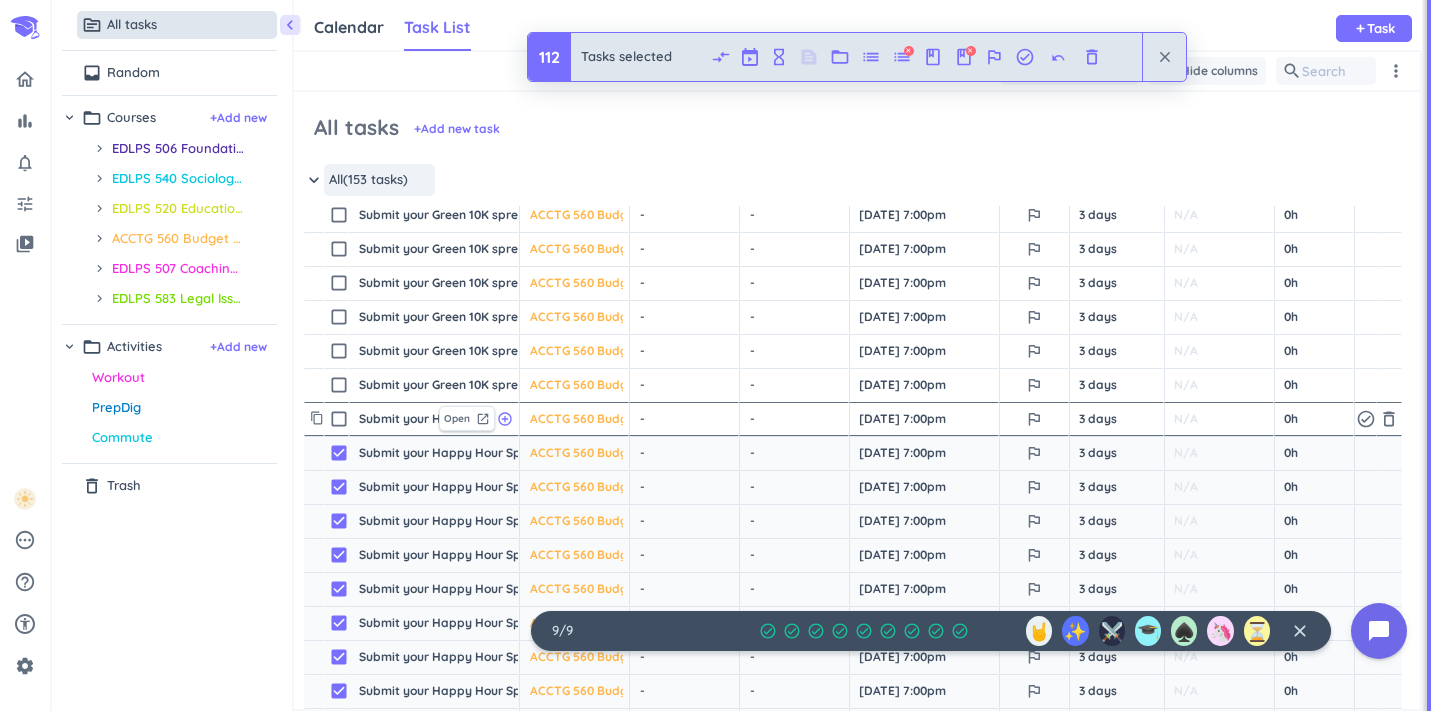 click on "check_box_outline_blank" at bounding box center [339, 419] 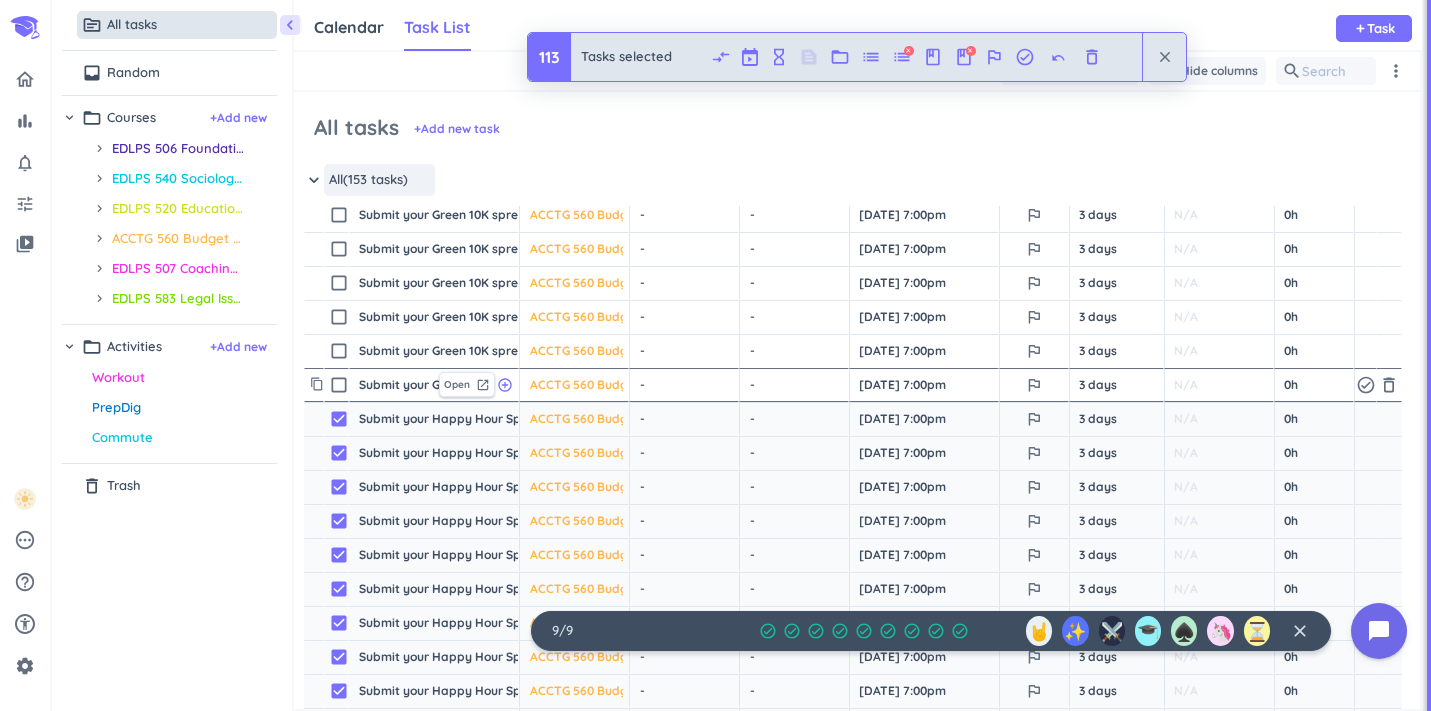 click on "check_box_outline_blank" at bounding box center (339, 385) 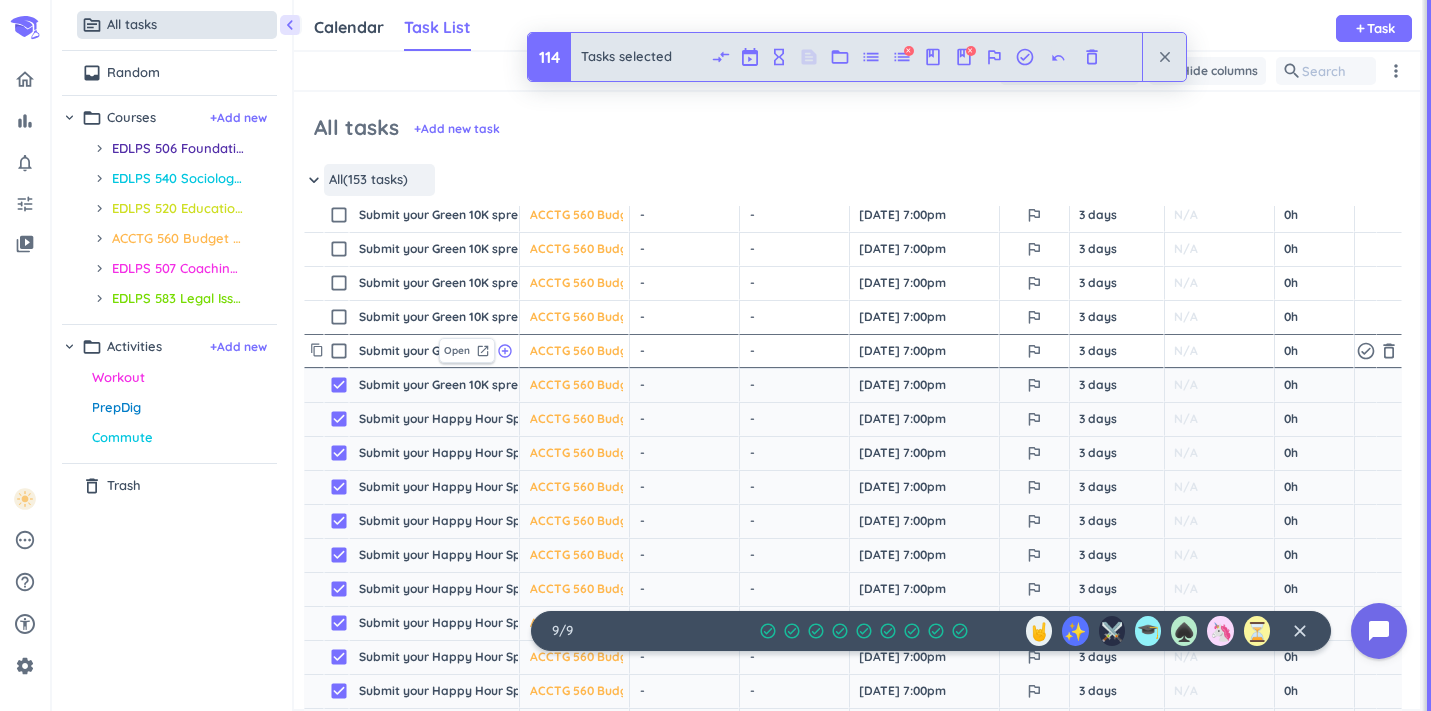 click on "check_box_outline_blank" at bounding box center (339, 351) 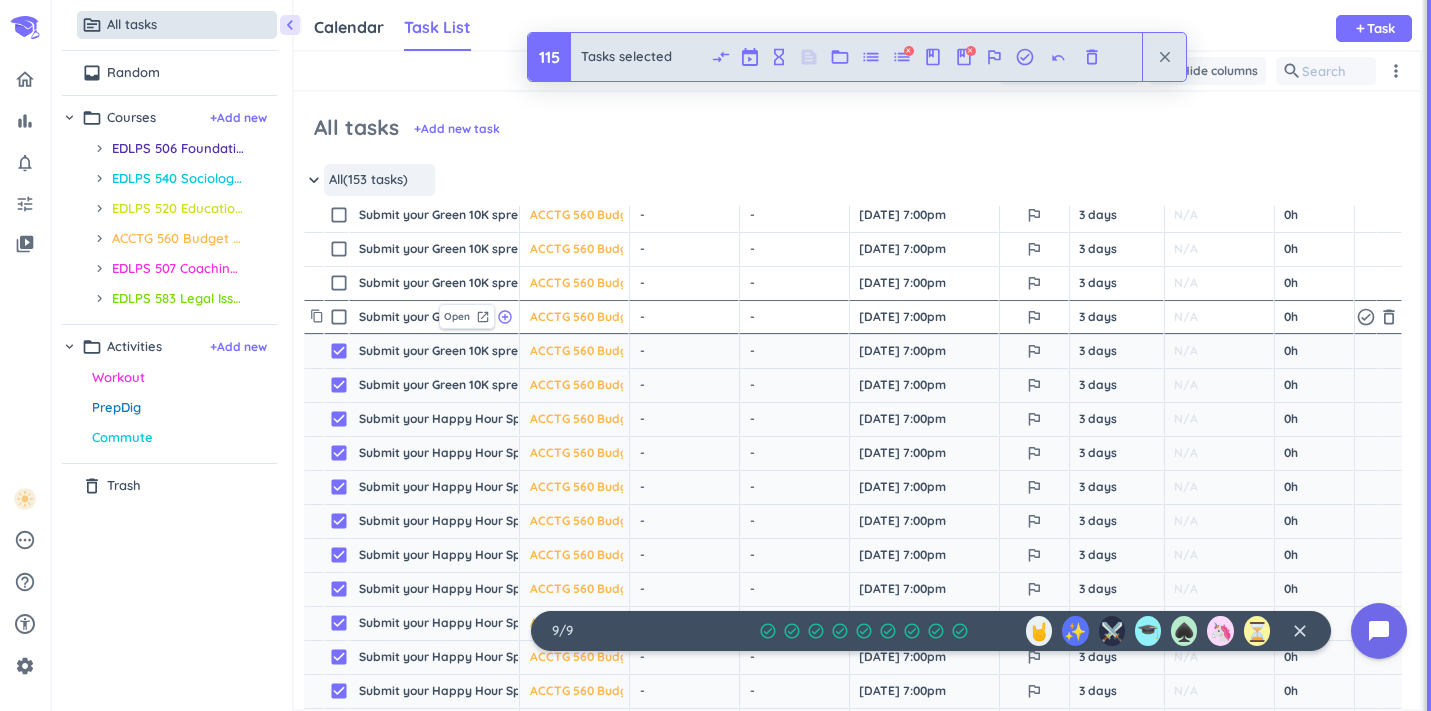 click on "check_box_outline_blank" at bounding box center (339, 317) 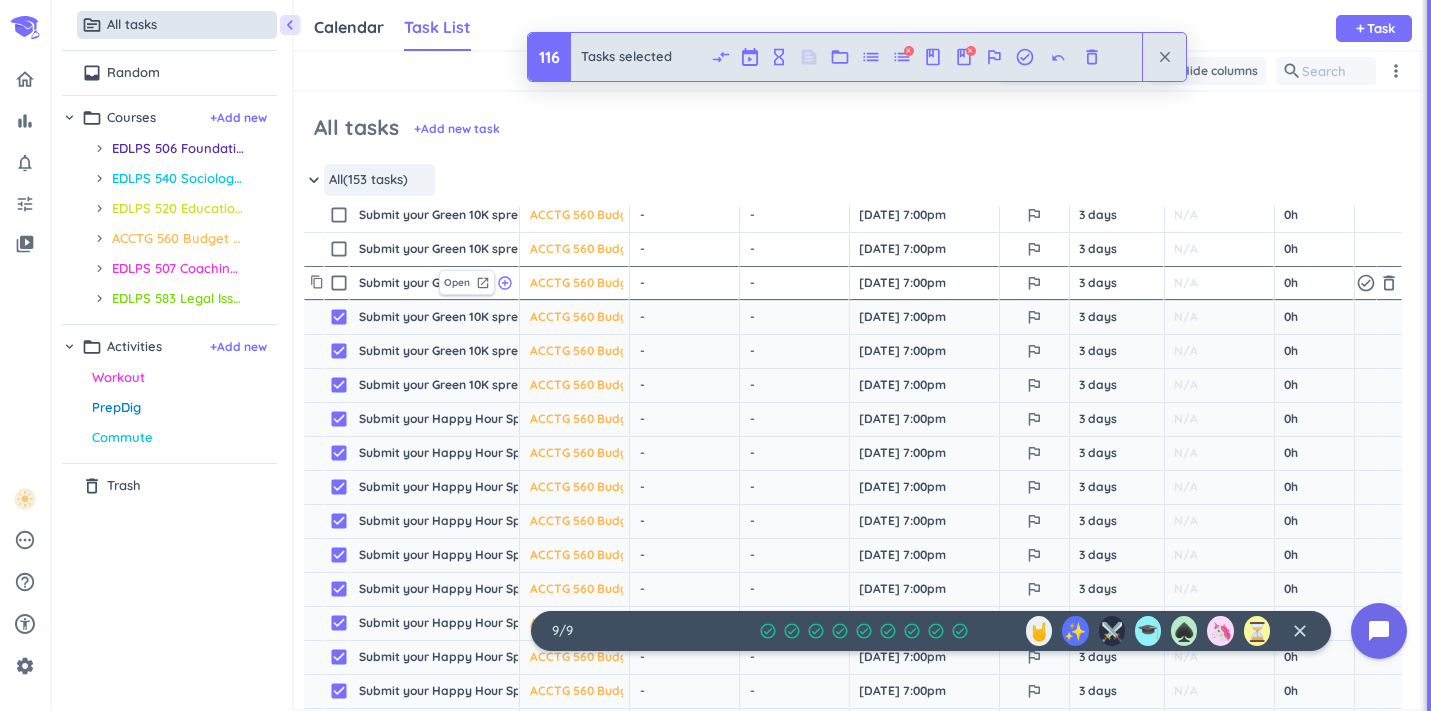 click on "check_box_outline_blank" at bounding box center [339, 283] 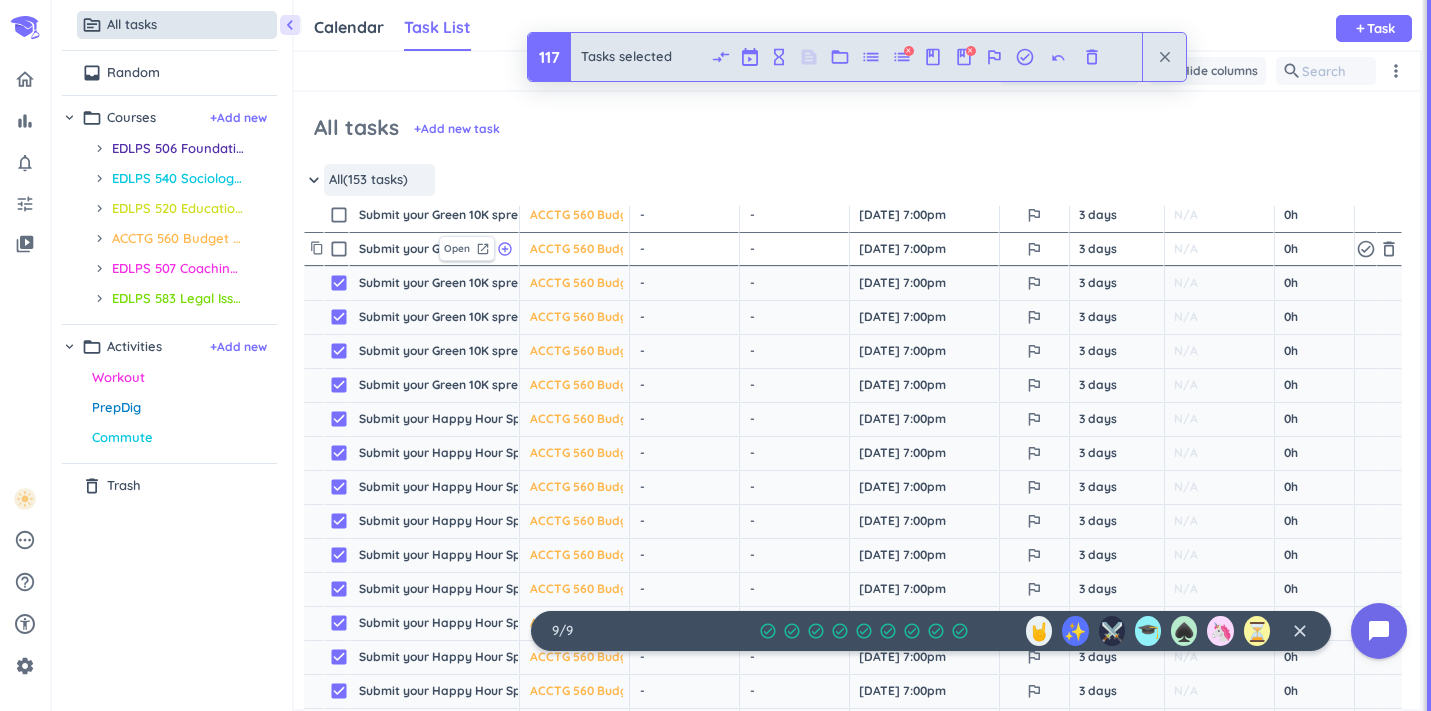 click on "check_box_outline_blank" at bounding box center (339, 249) 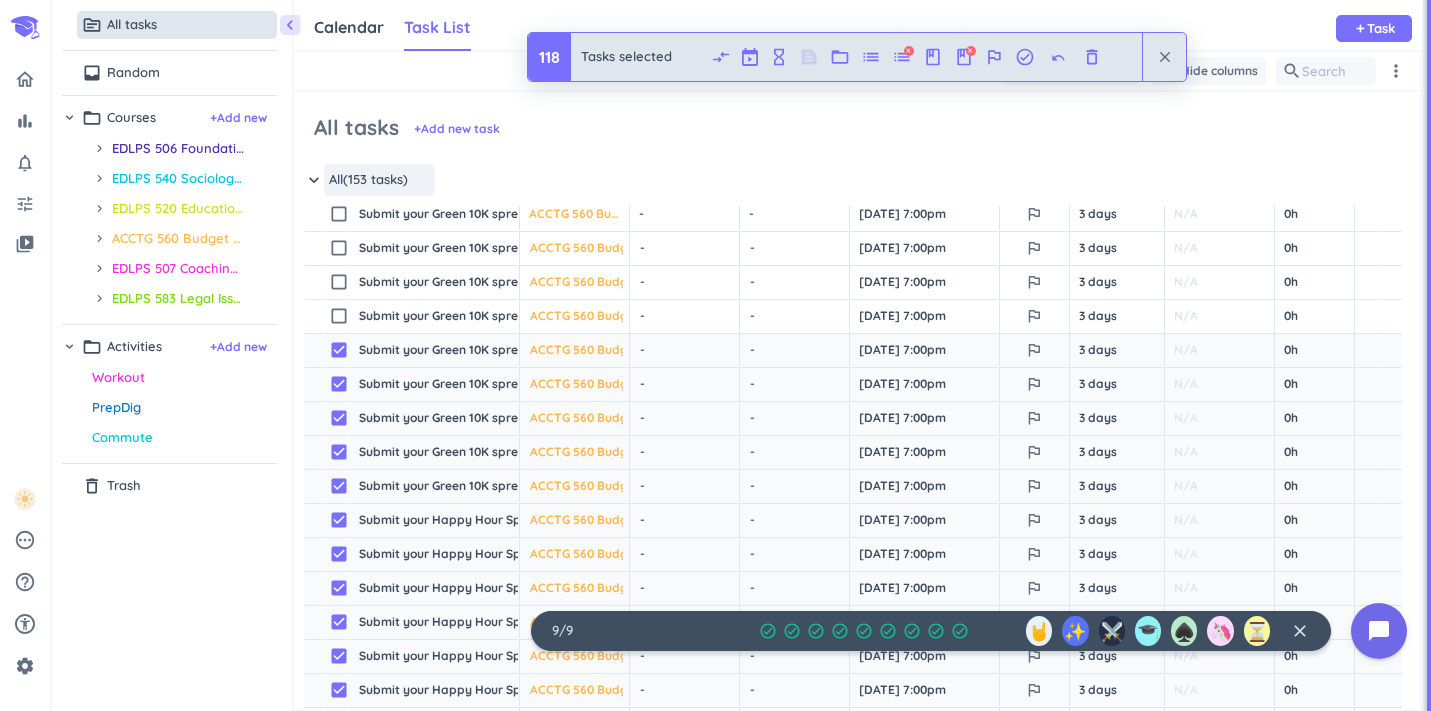 scroll, scrollTop: 918, scrollLeft: 0, axis: vertical 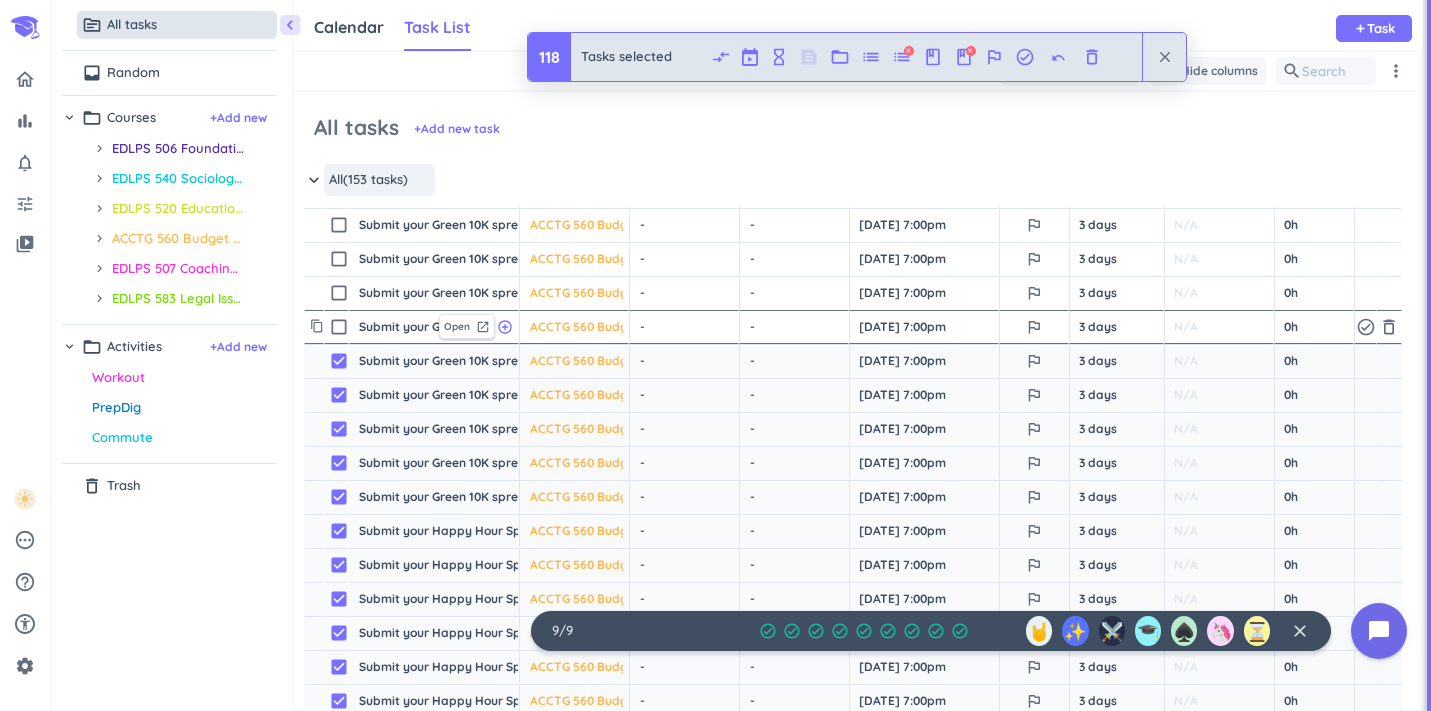 click on "check_box_outline_blank" at bounding box center (339, 327) 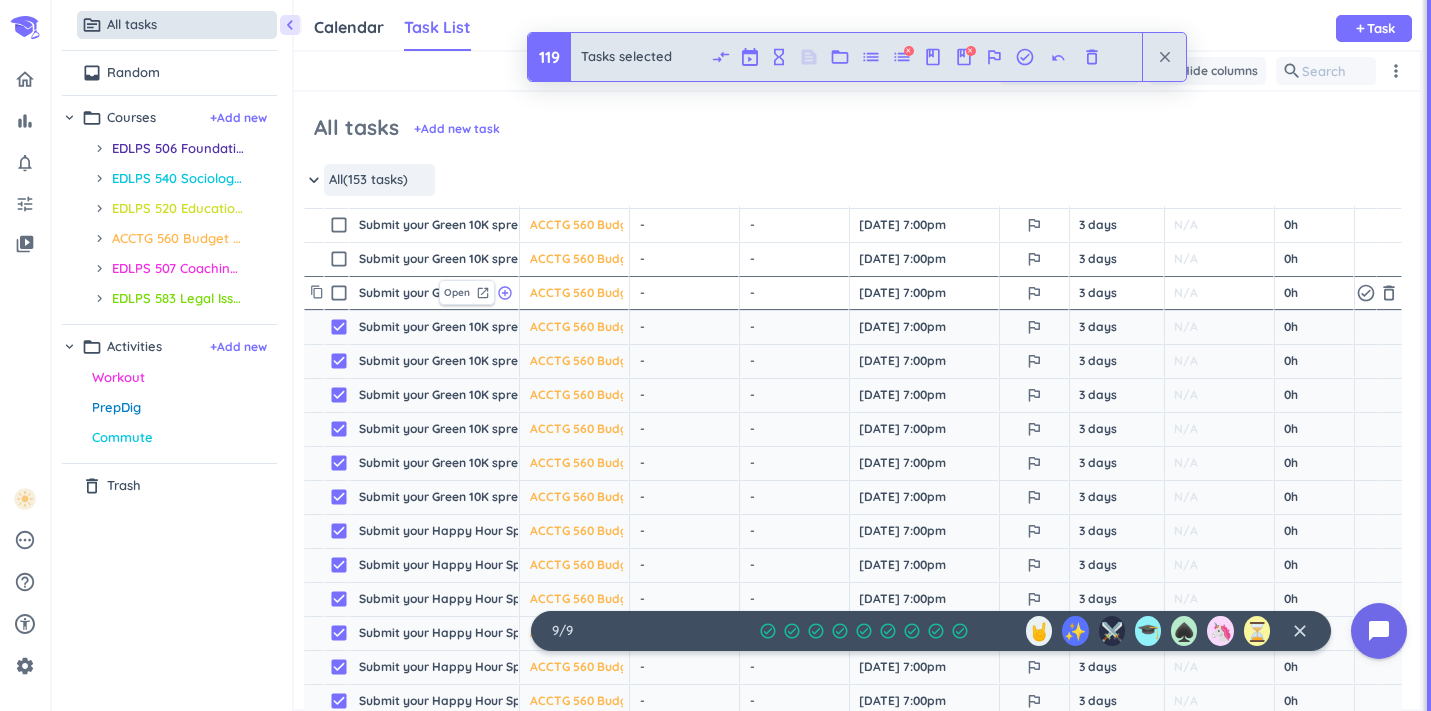 click on "check_box_outline_blank" at bounding box center (339, 293) 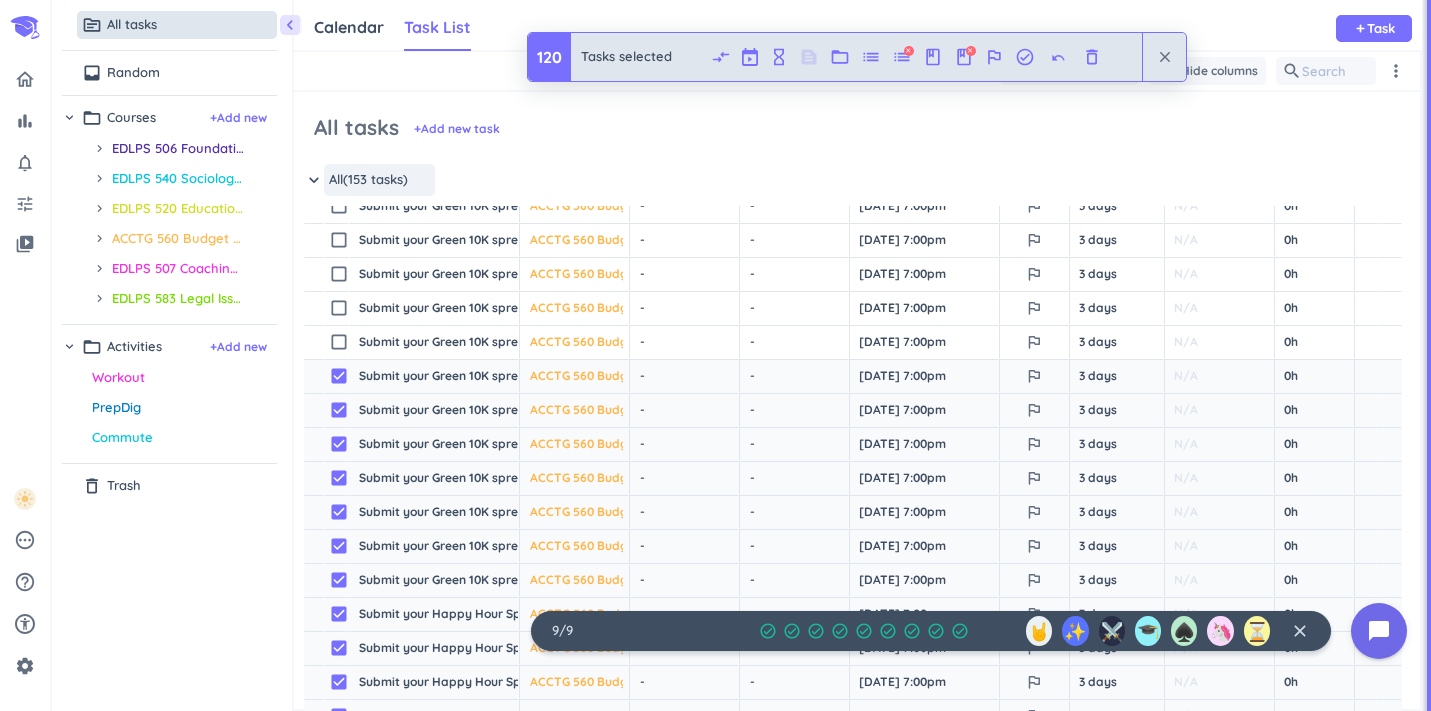 scroll, scrollTop: 835, scrollLeft: 0, axis: vertical 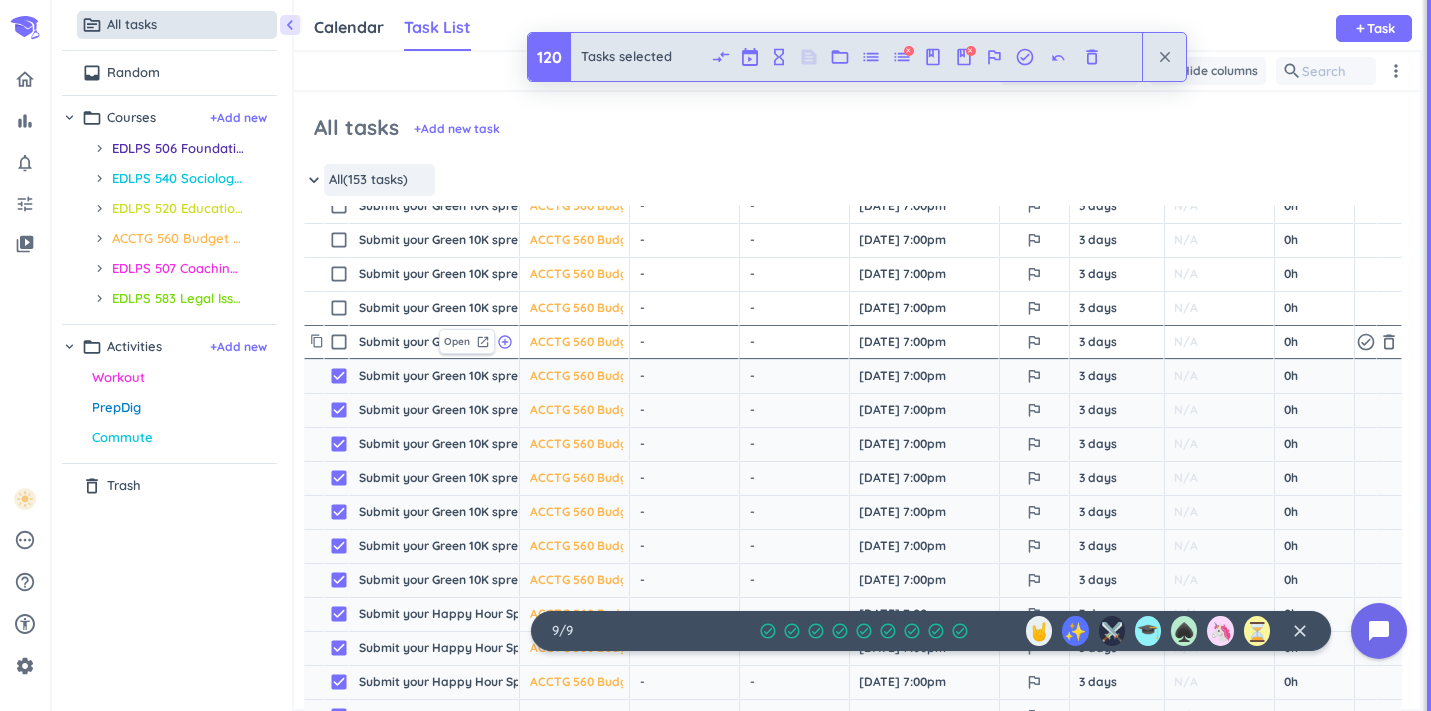 click on "check_box_outline_blank" at bounding box center (339, 342) 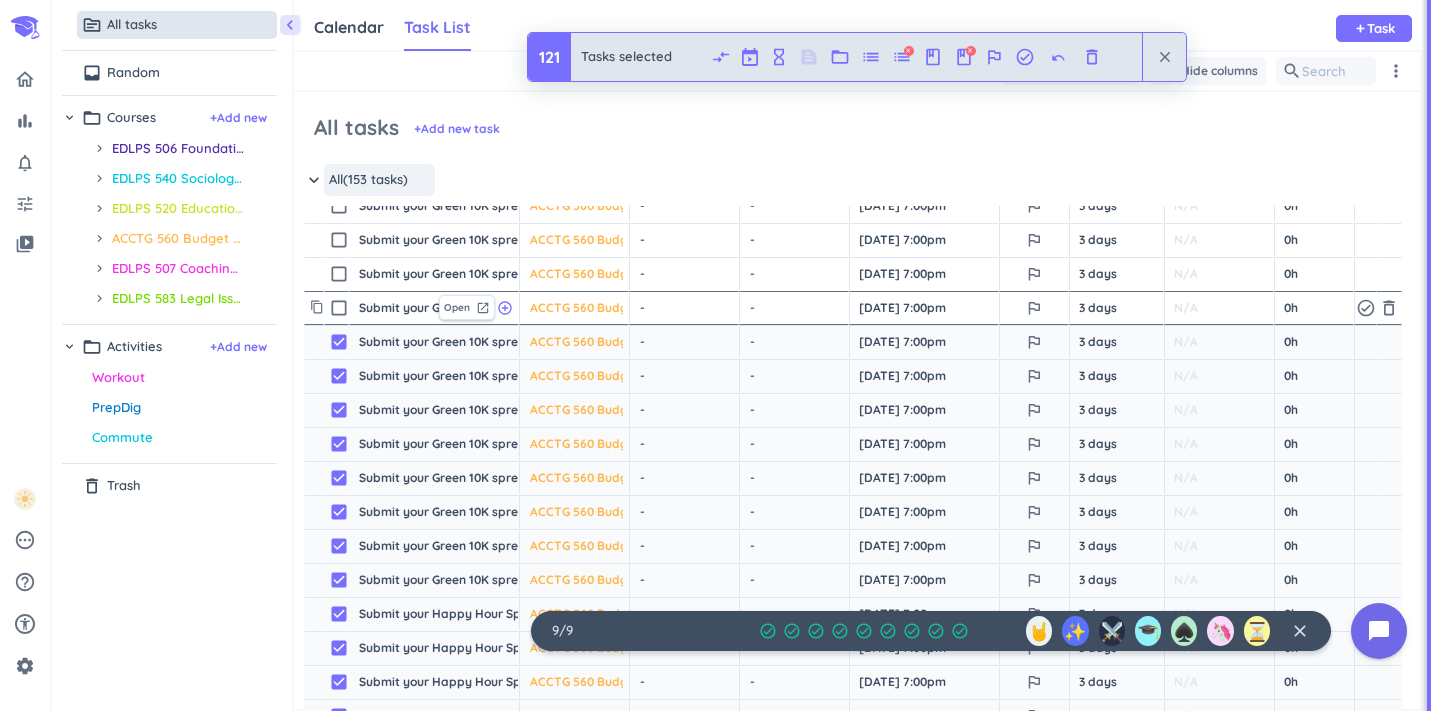 click on "check_box_outline_blank" at bounding box center (336, 308) 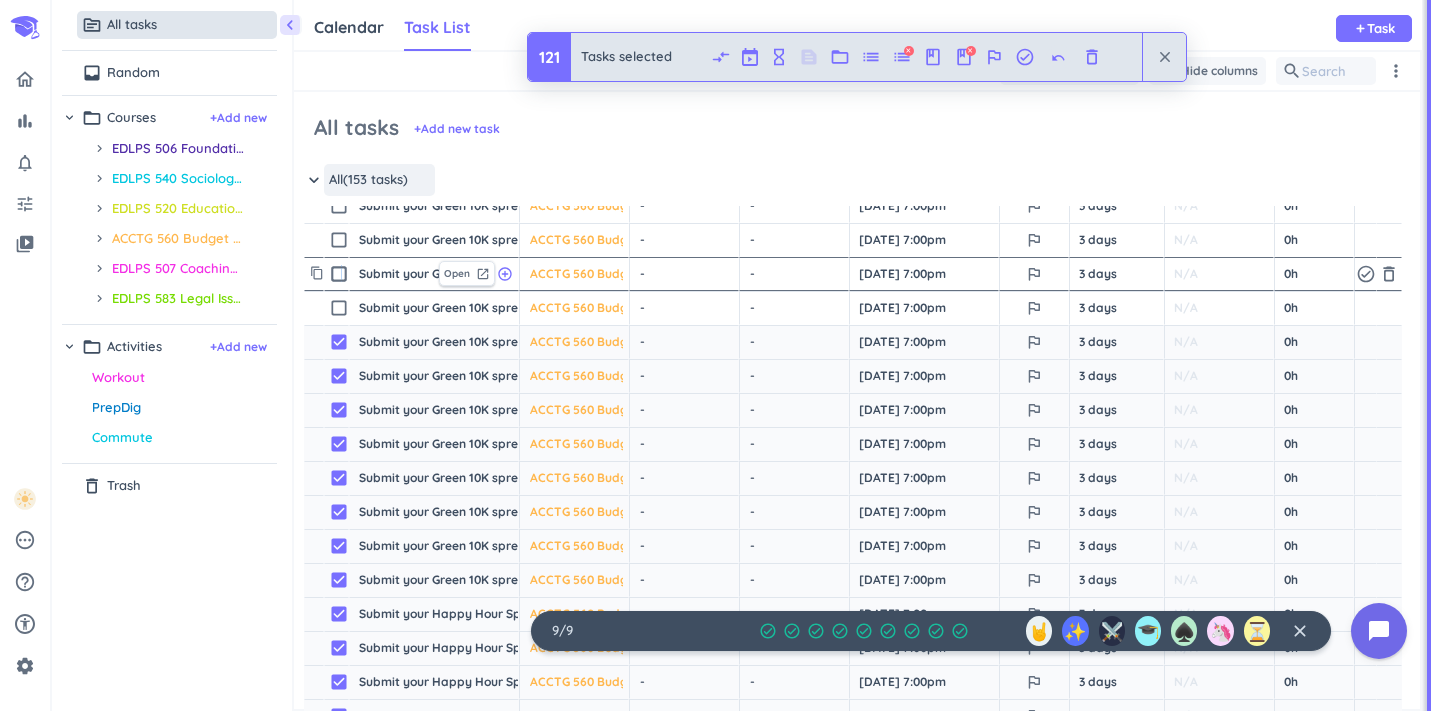 click on "check_box_outline_blank" at bounding box center (339, 274) 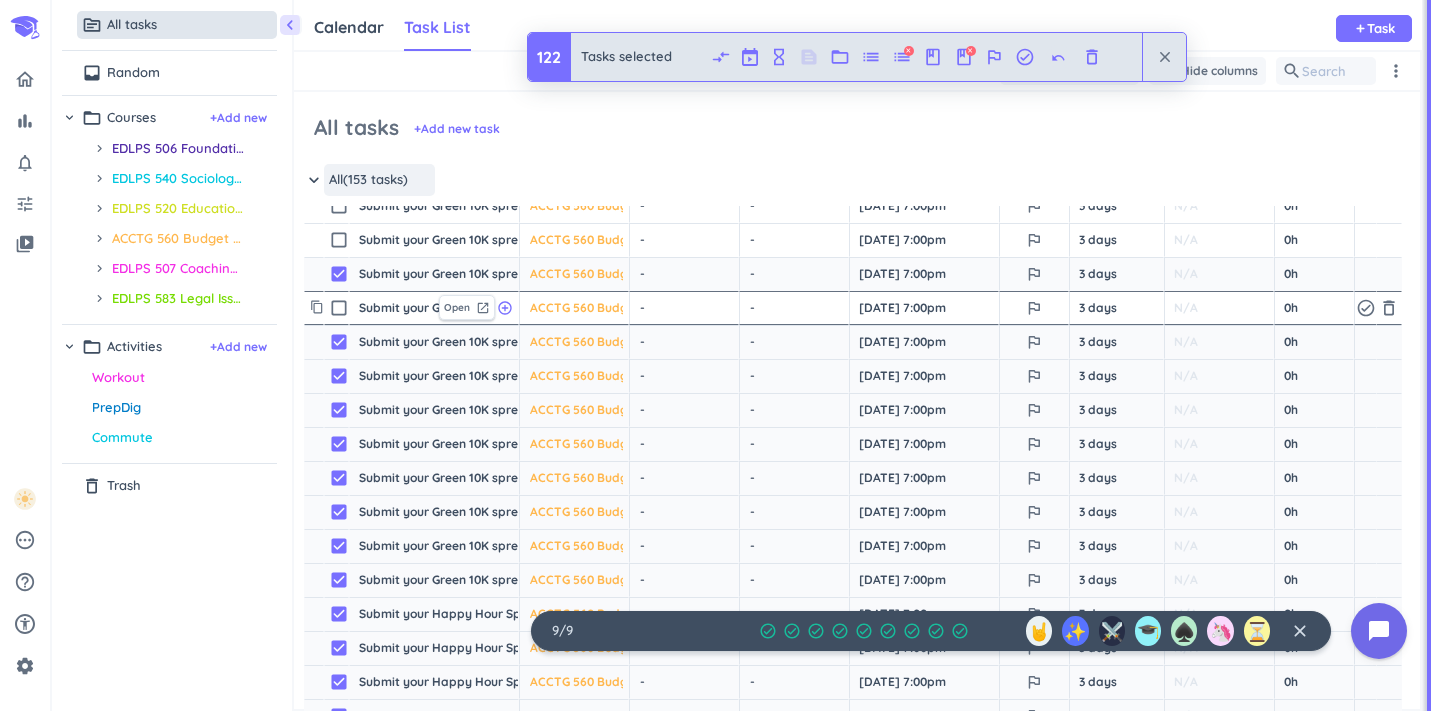 click on "check_box_outline_blank" at bounding box center [339, 308] 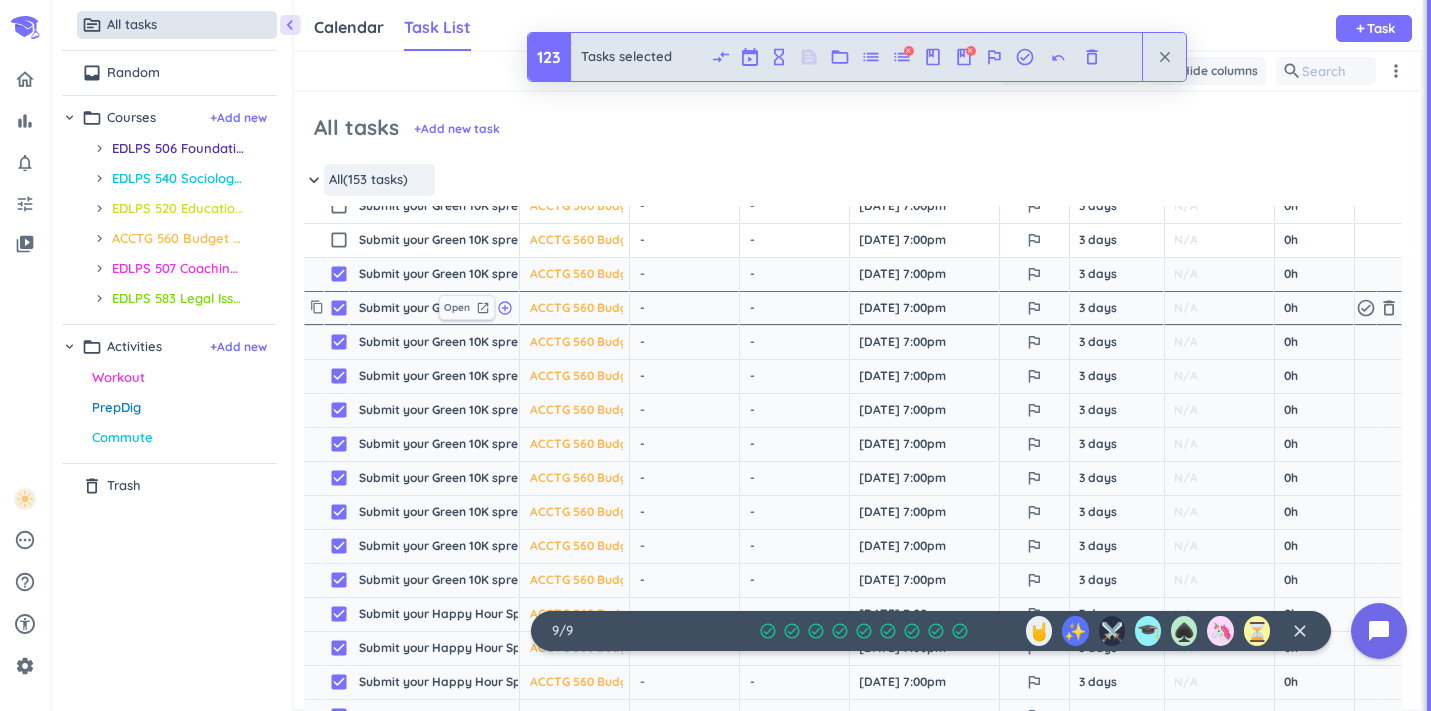 scroll, scrollTop: 780, scrollLeft: 0, axis: vertical 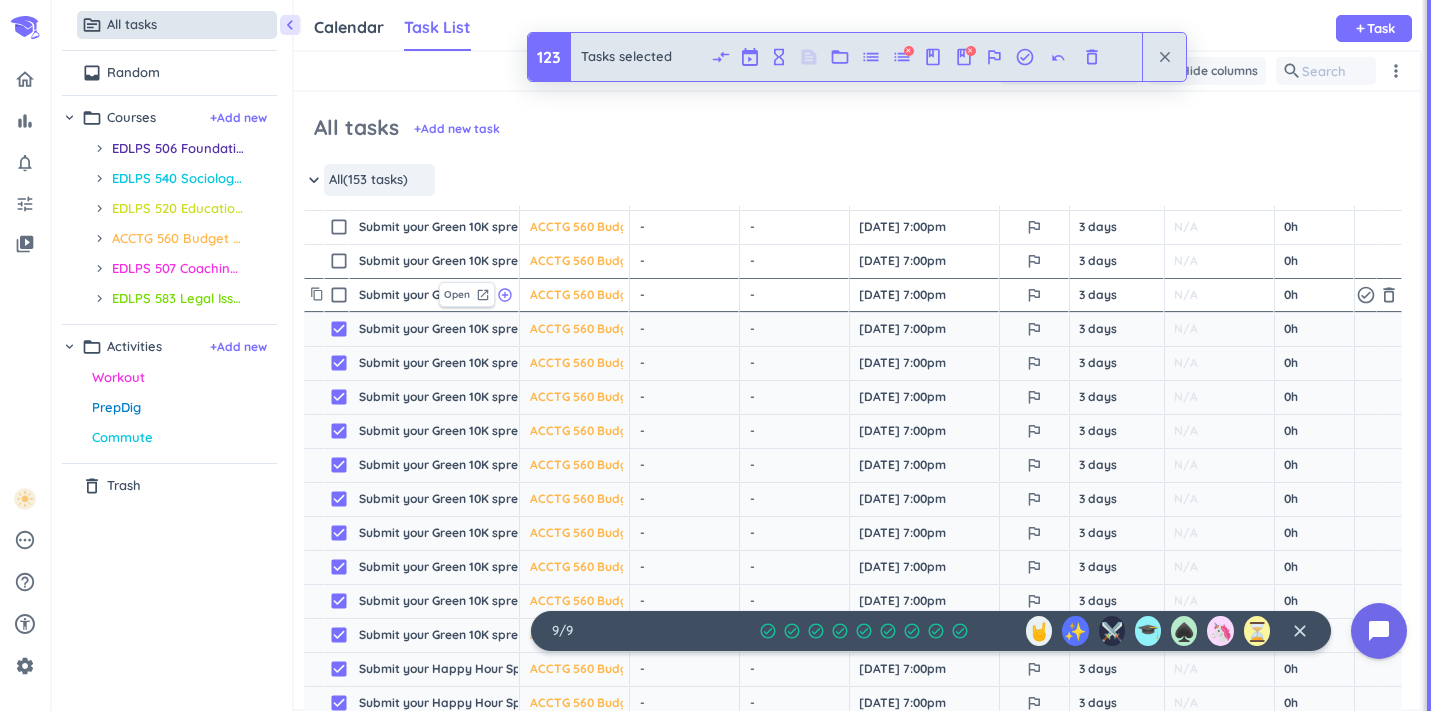 click on "check_box_outline_blank" at bounding box center (339, 295) 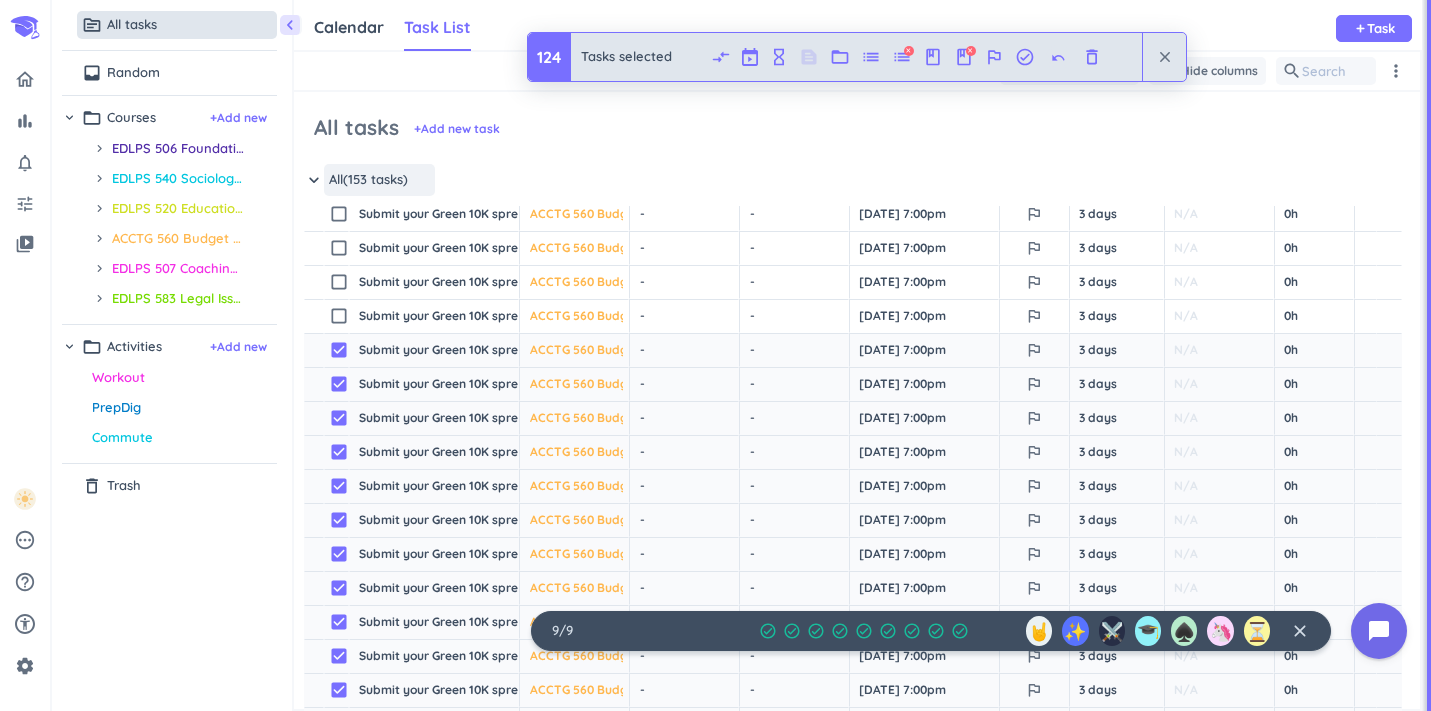 scroll, scrollTop: 721, scrollLeft: 0, axis: vertical 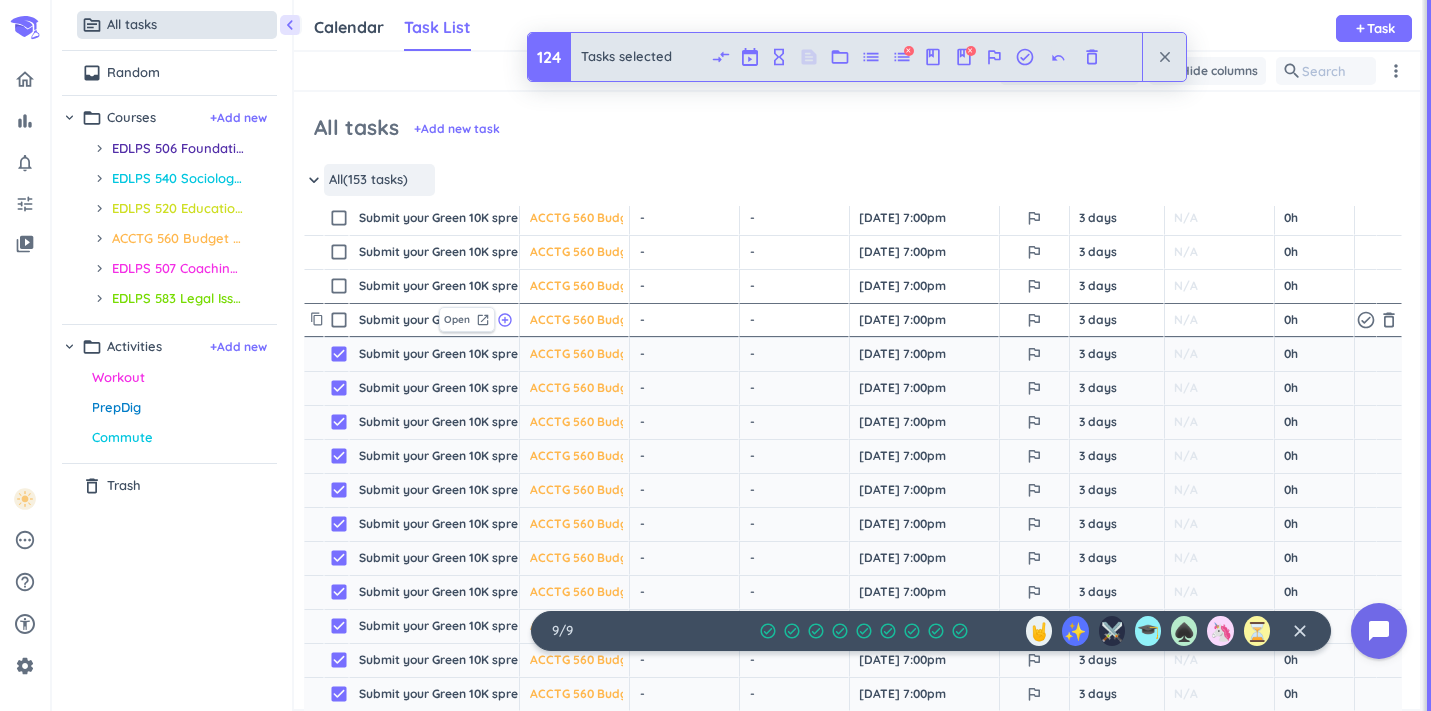 click on "check_box_outline_blank" at bounding box center [339, 320] 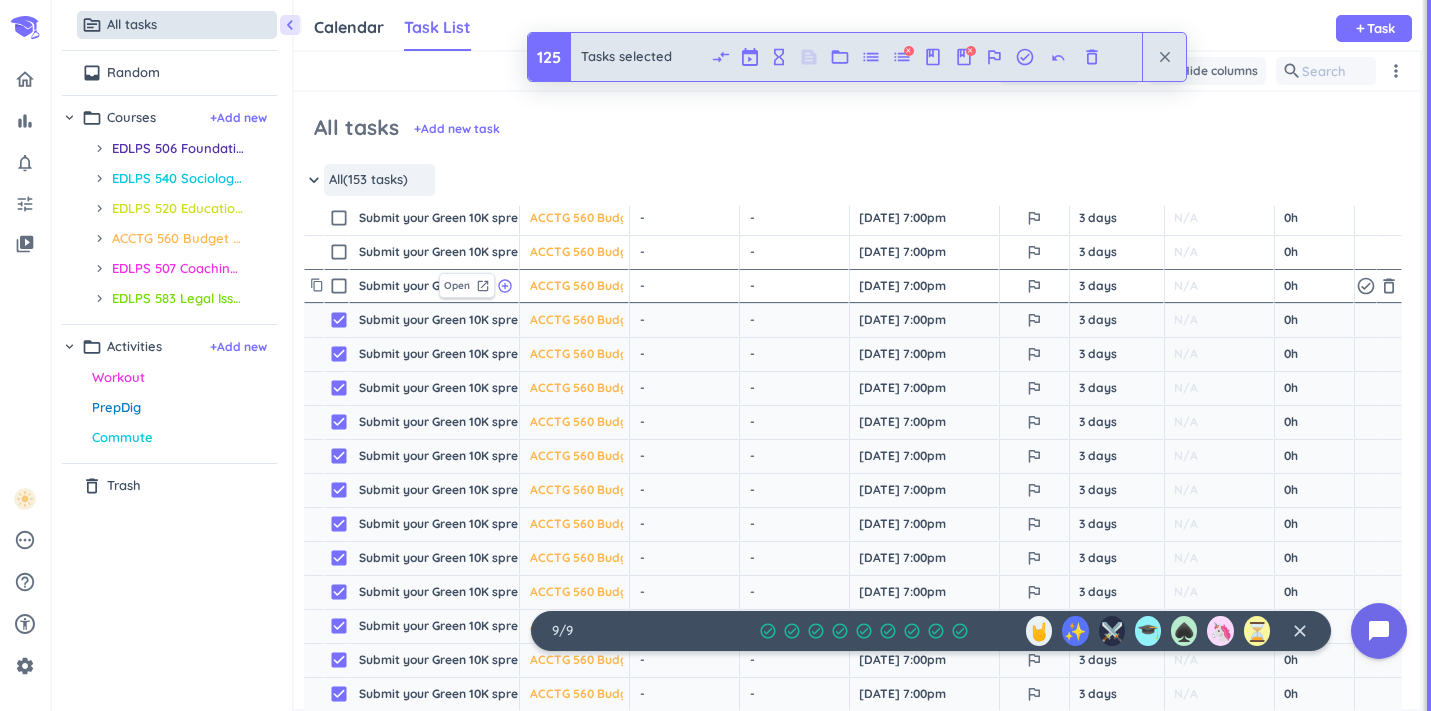 click on "check_box_outline_blank" at bounding box center [336, 286] 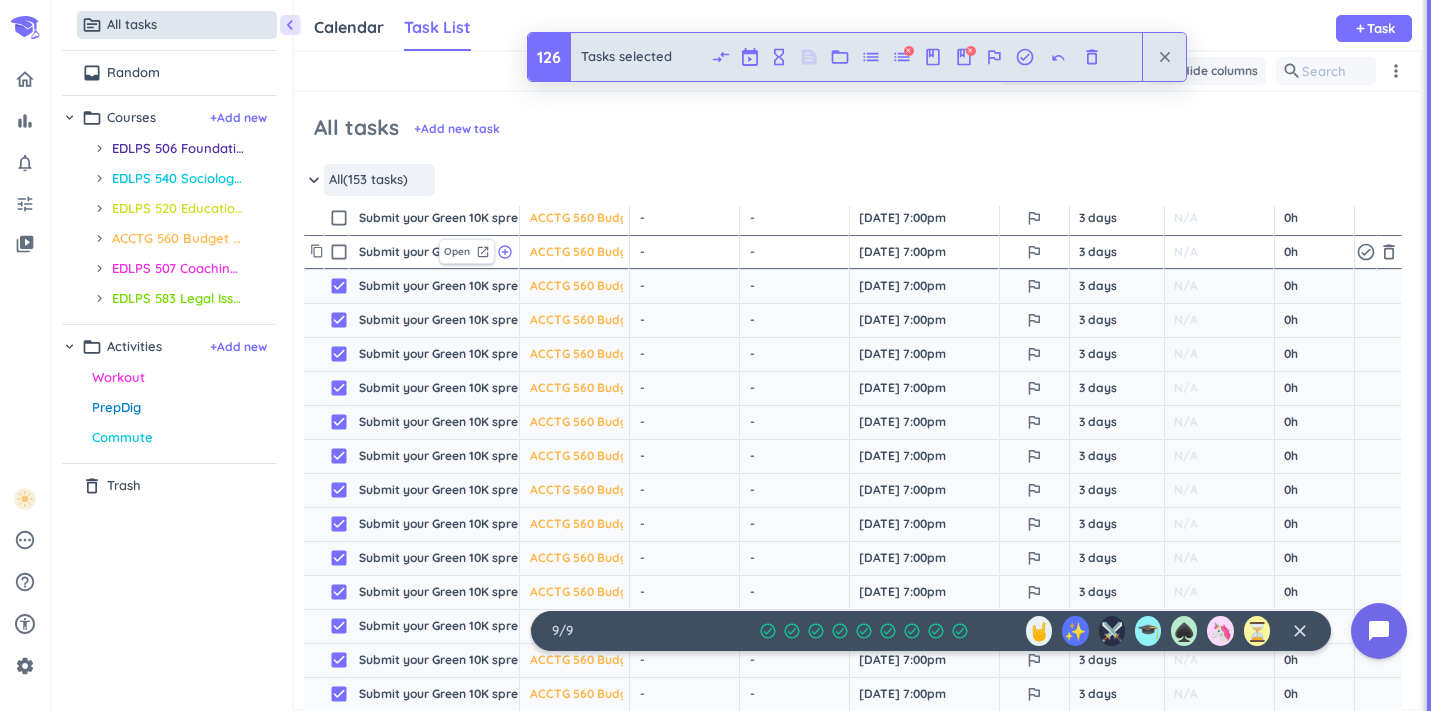 click on "check_box_outline_blank" at bounding box center (339, 252) 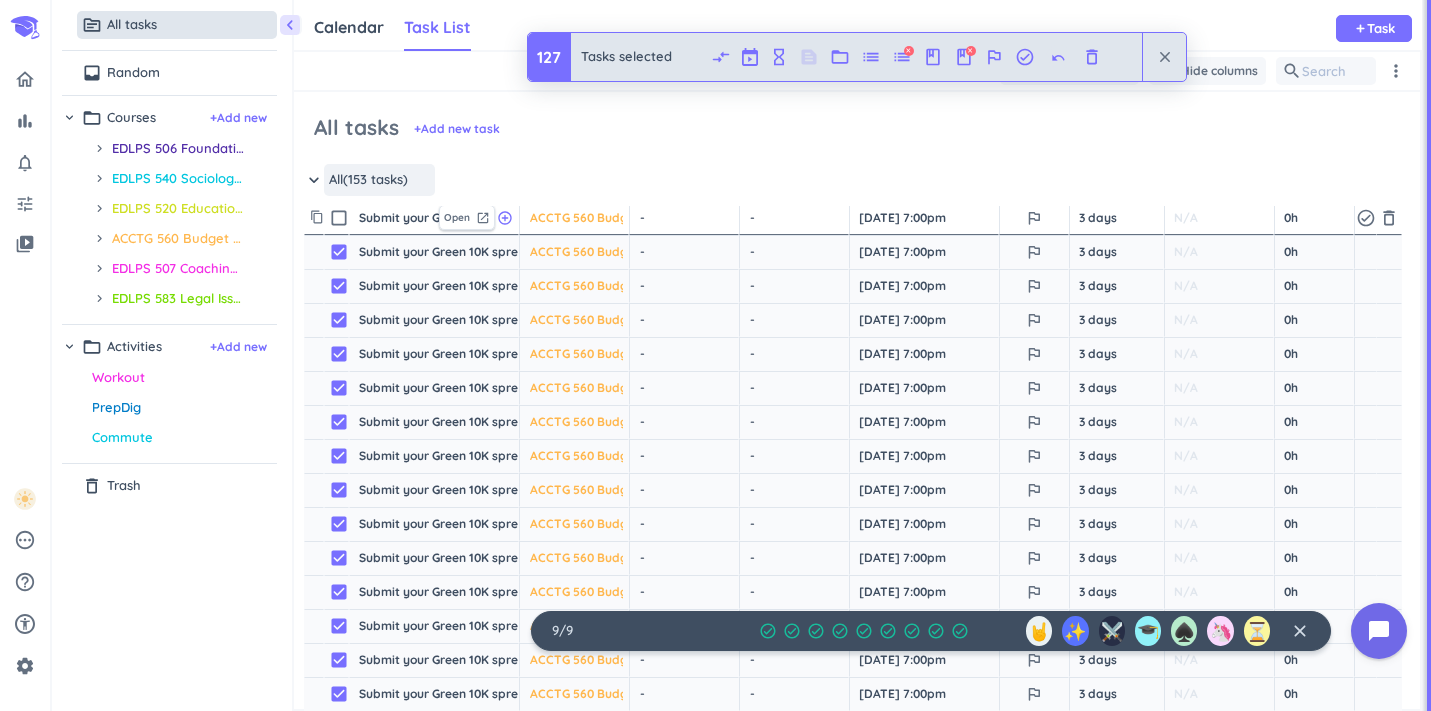 click on "check_box_outline_blank" at bounding box center [339, 218] 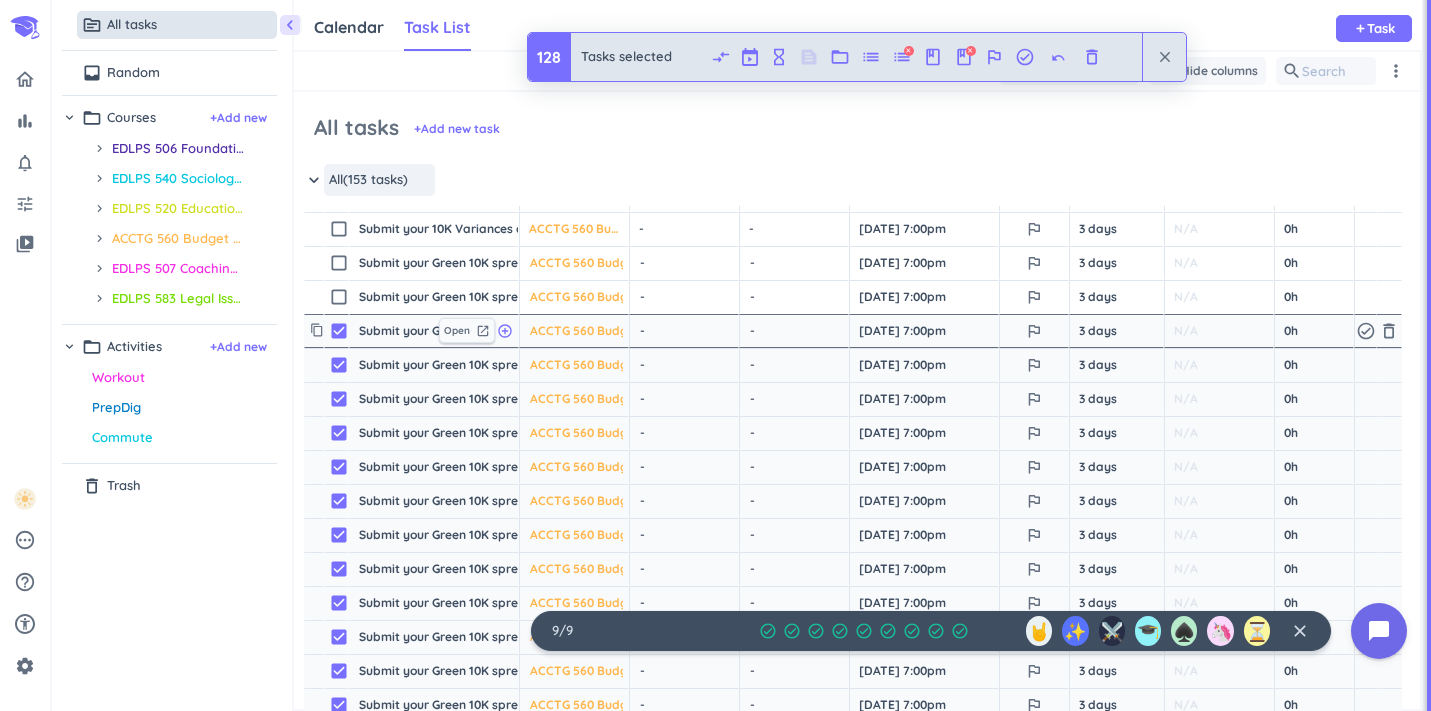 scroll, scrollTop: 584, scrollLeft: 0, axis: vertical 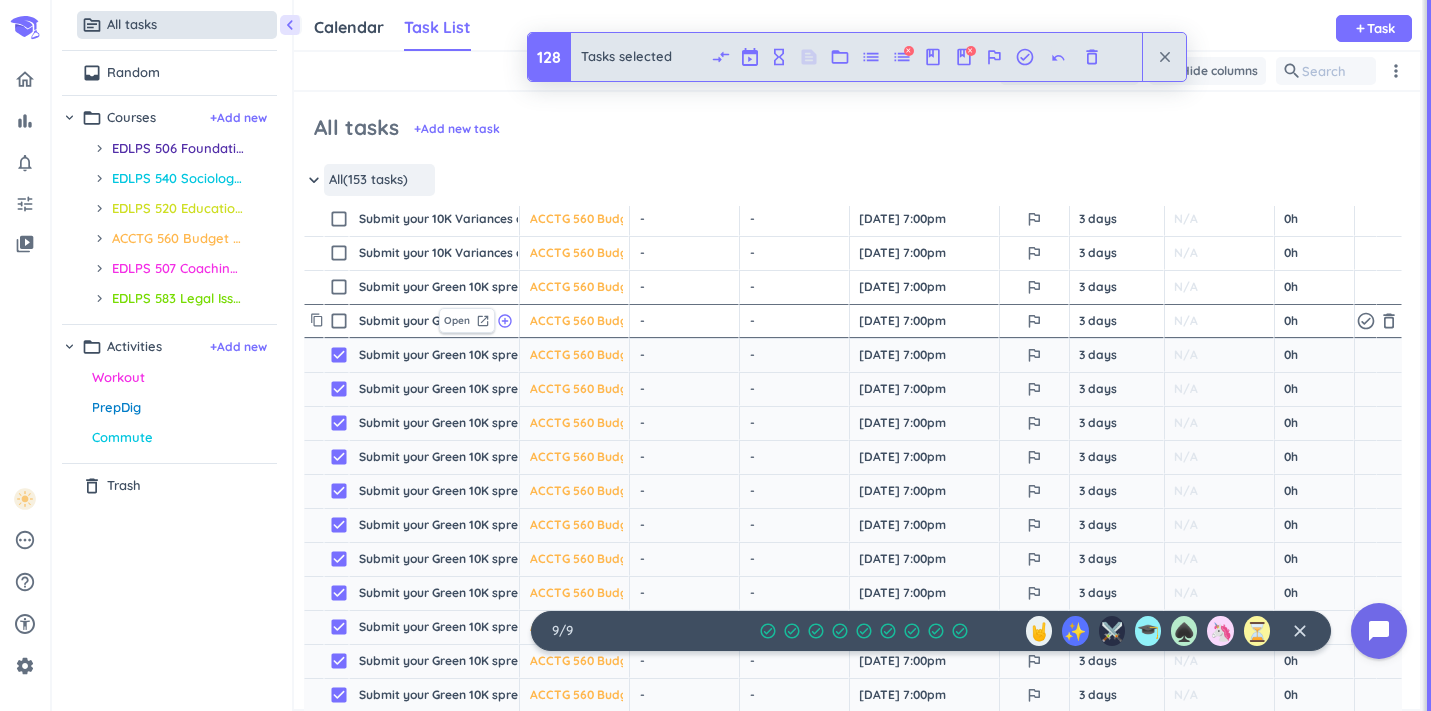 click on "check_box_outline_blank" at bounding box center [339, 321] 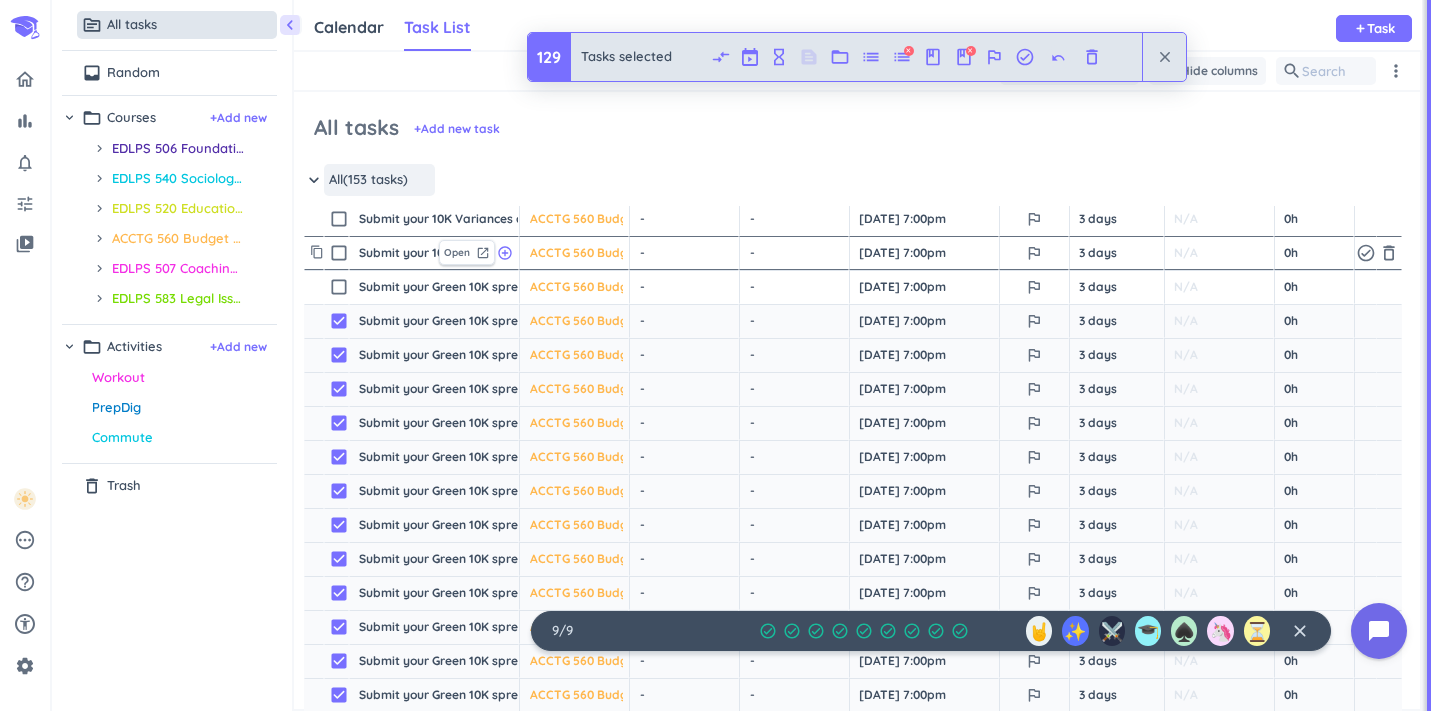 click on "check_box_outline_blank" at bounding box center (339, 253) 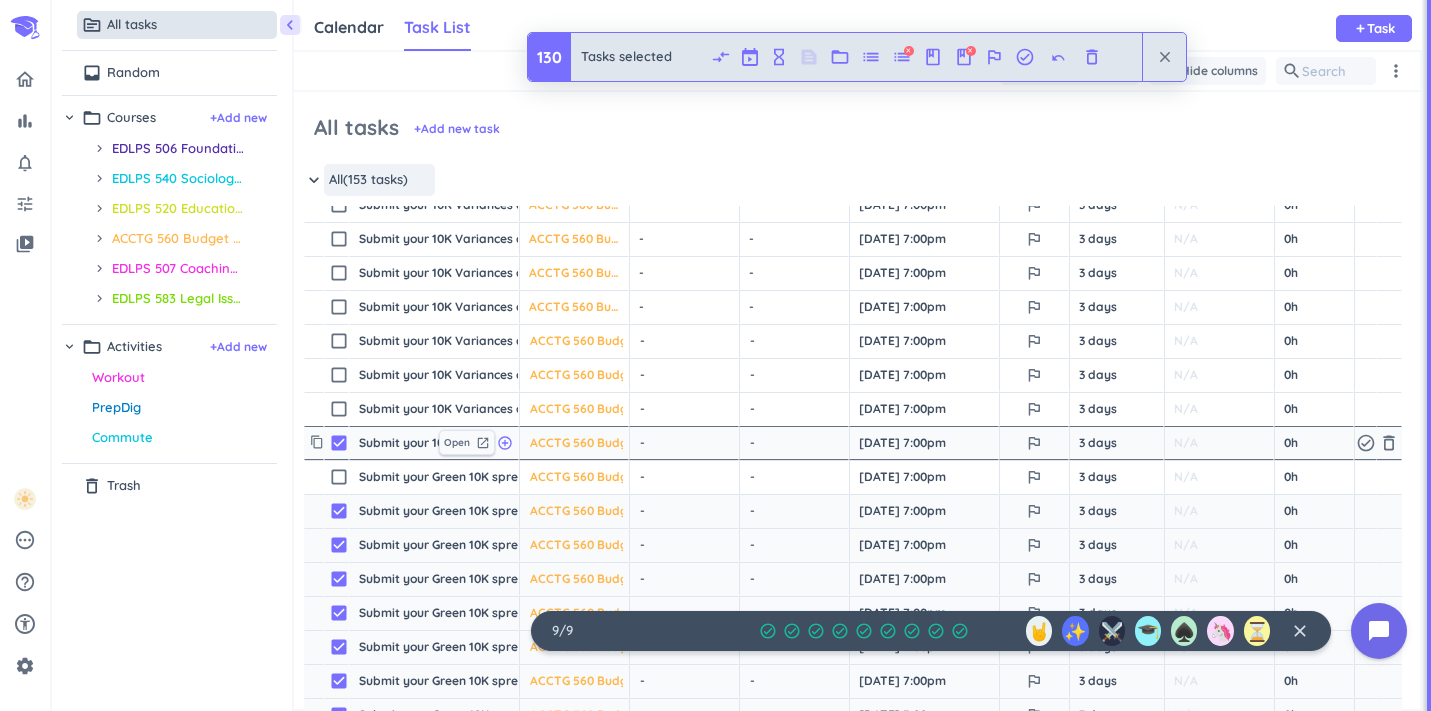 scroll, scrollTop: 380, scrollLeft: 0, axis: vertical 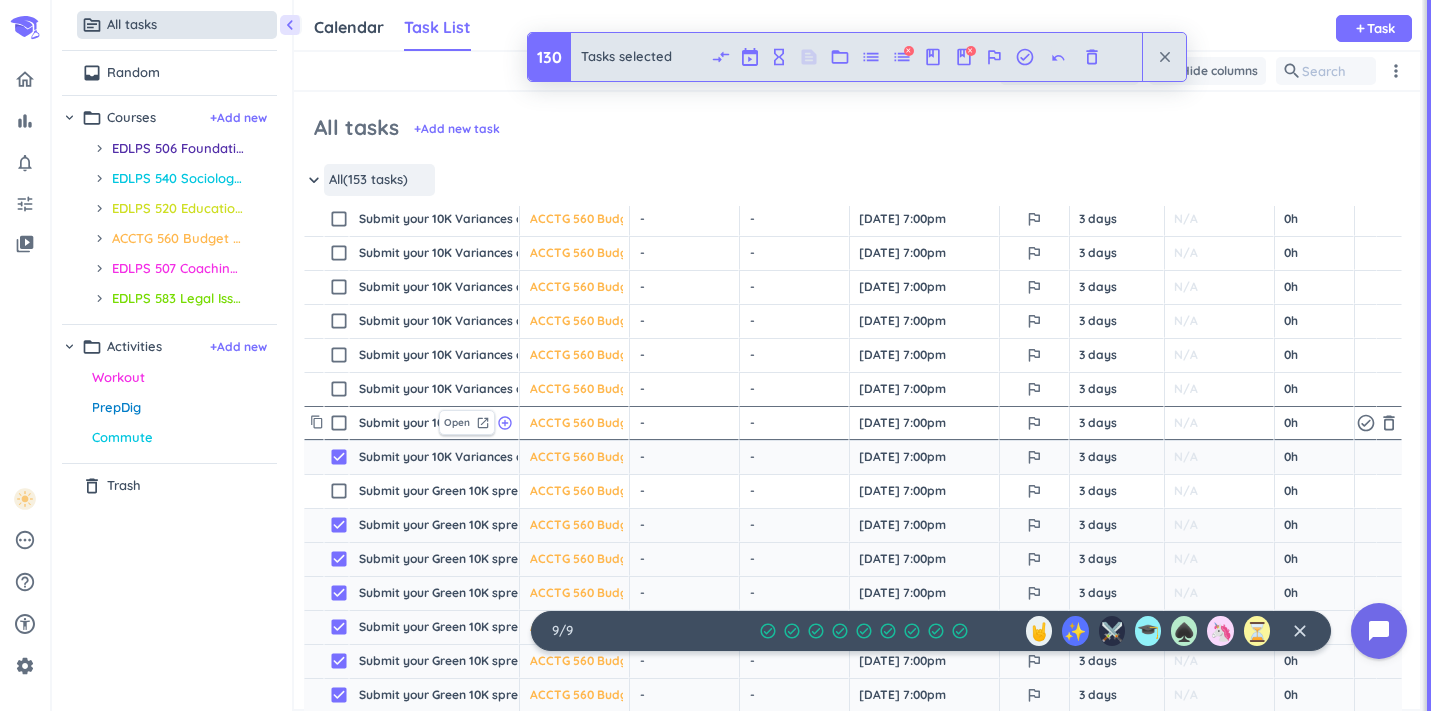 click on "check_box_outline_blank" at bounding box center (339, 423) 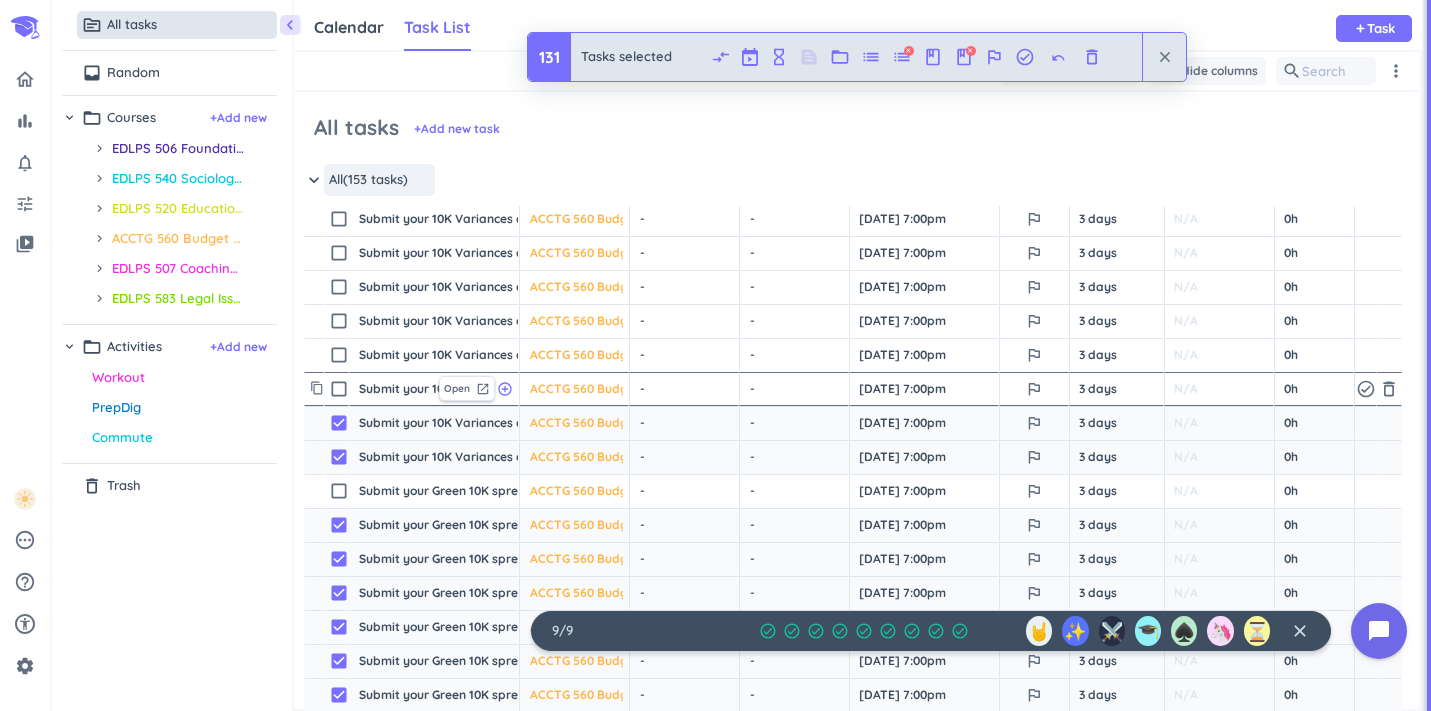 click on "check_box_outline_blank" at bounding box center [339, 389] 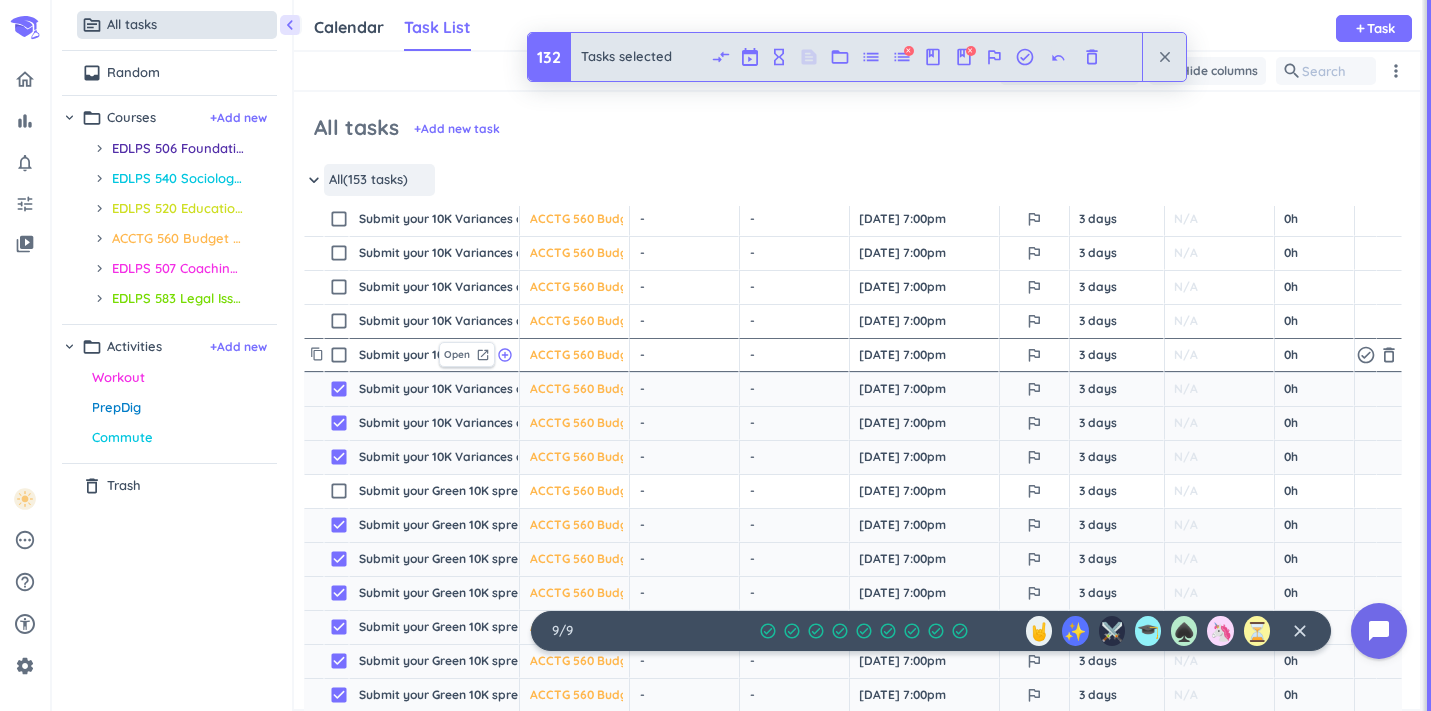 click on "check_box_outline_blank" at bounding box center [339, 355] 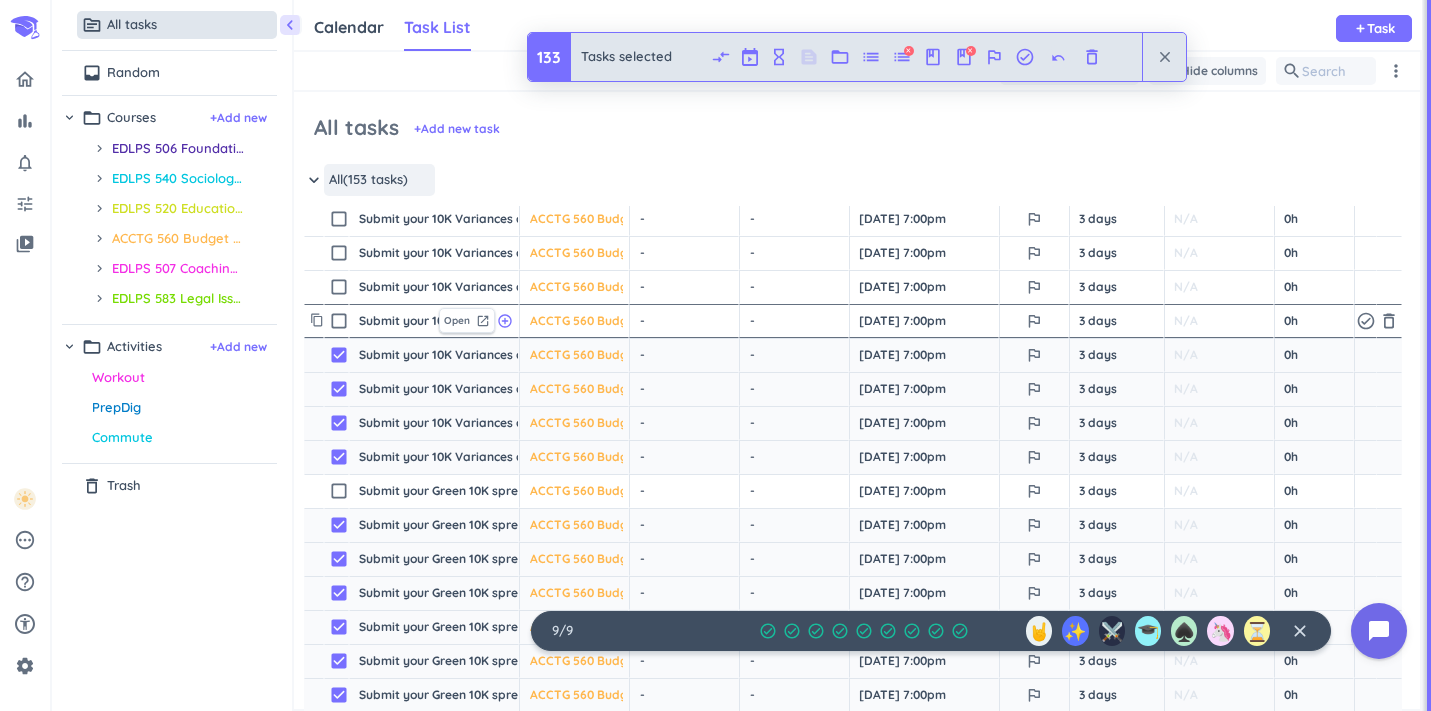 click on "check_box_outline_blank" at bounding box center [339, 321] 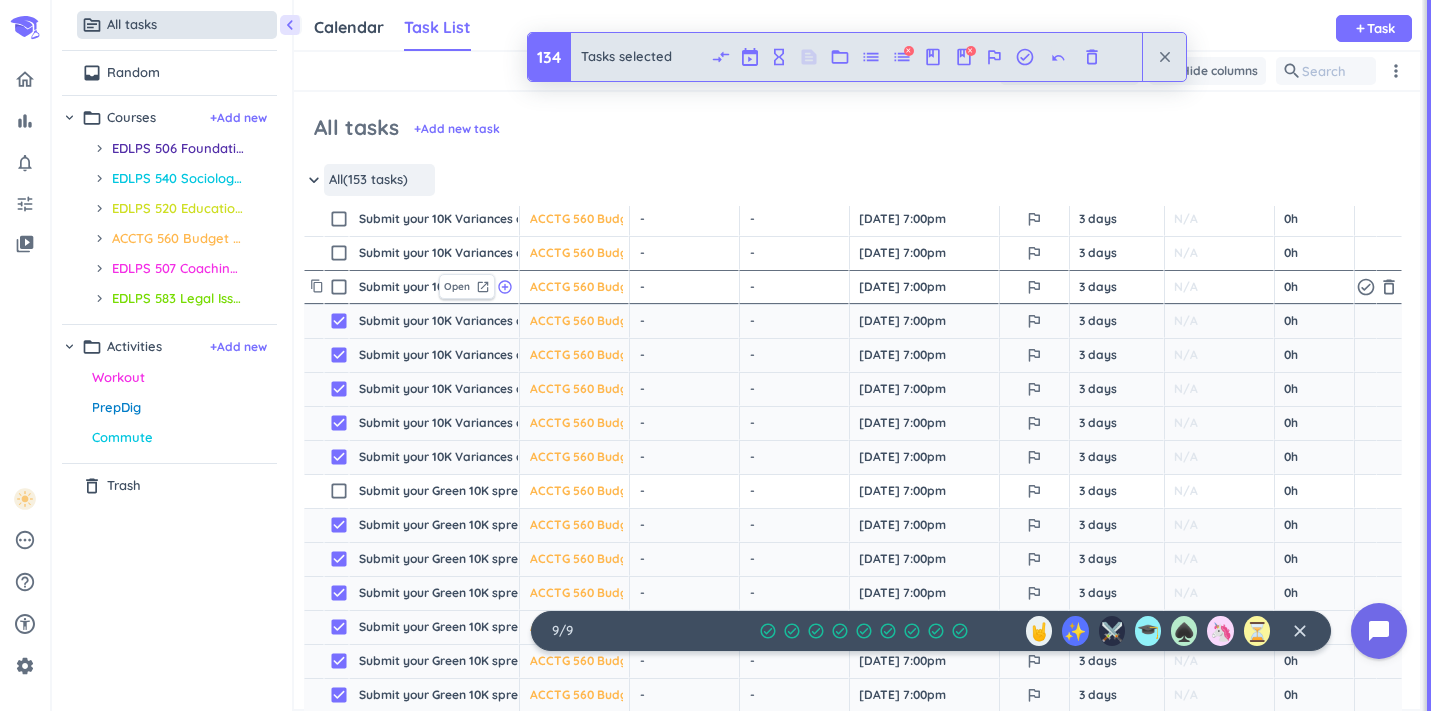 click on "check_box_outline_blank" at bounding box center [339, 287] 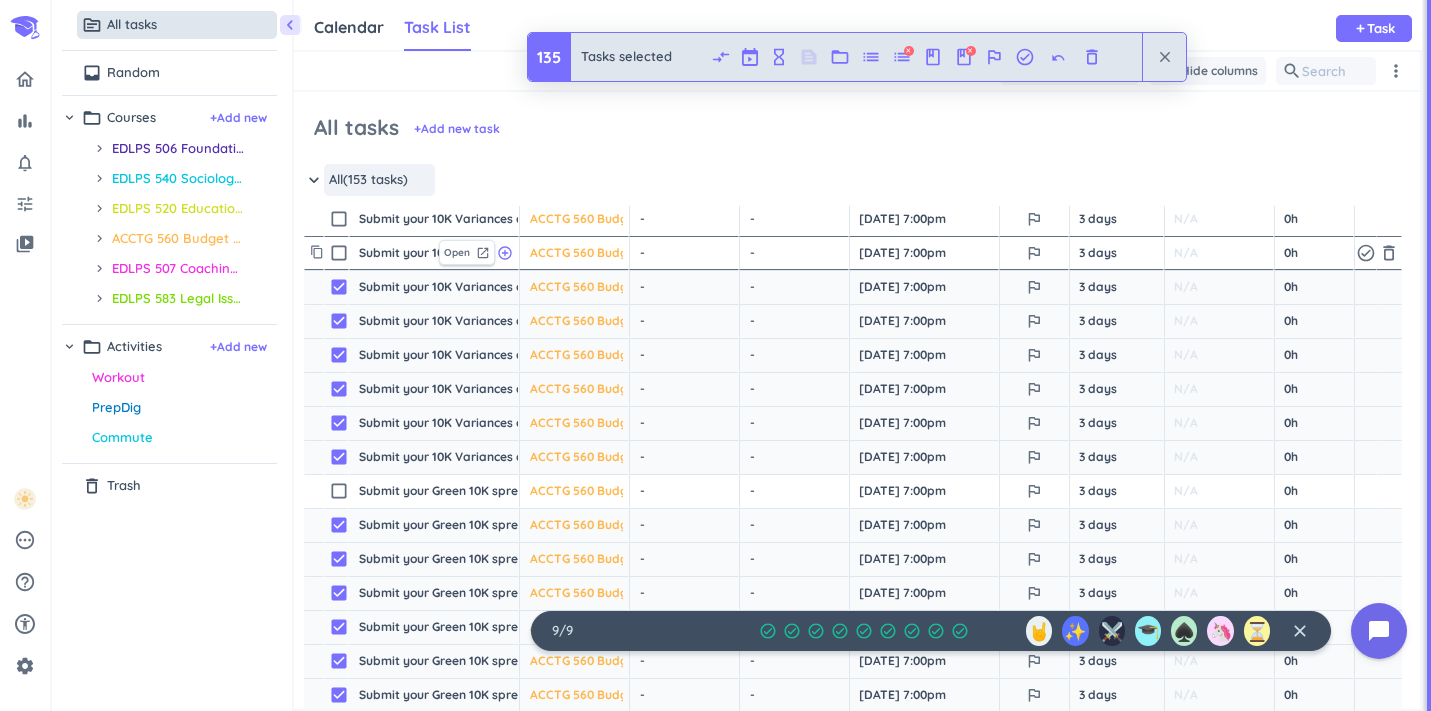 click on "check_box_outline_blank" at bounding box center [339, 253] 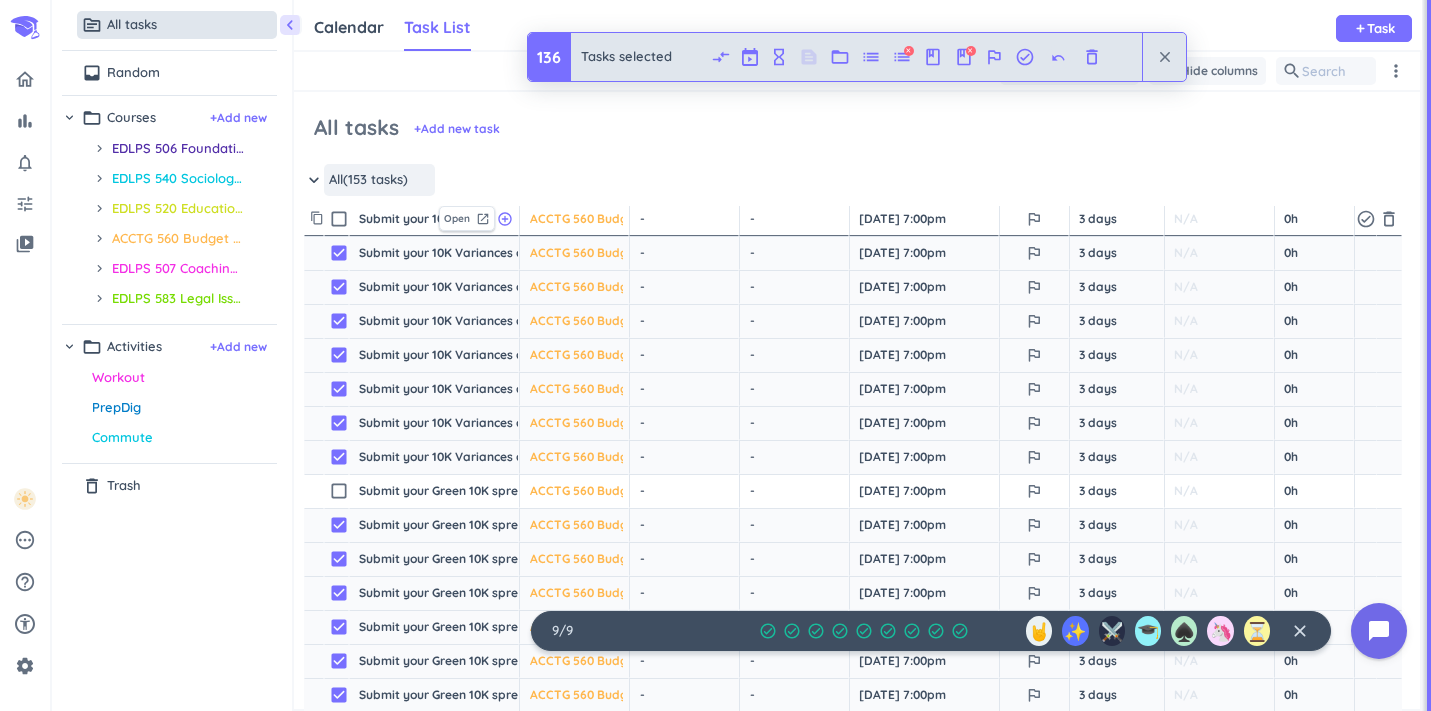 click on "check_box_outline_blank" at bounding box center (339, 219) 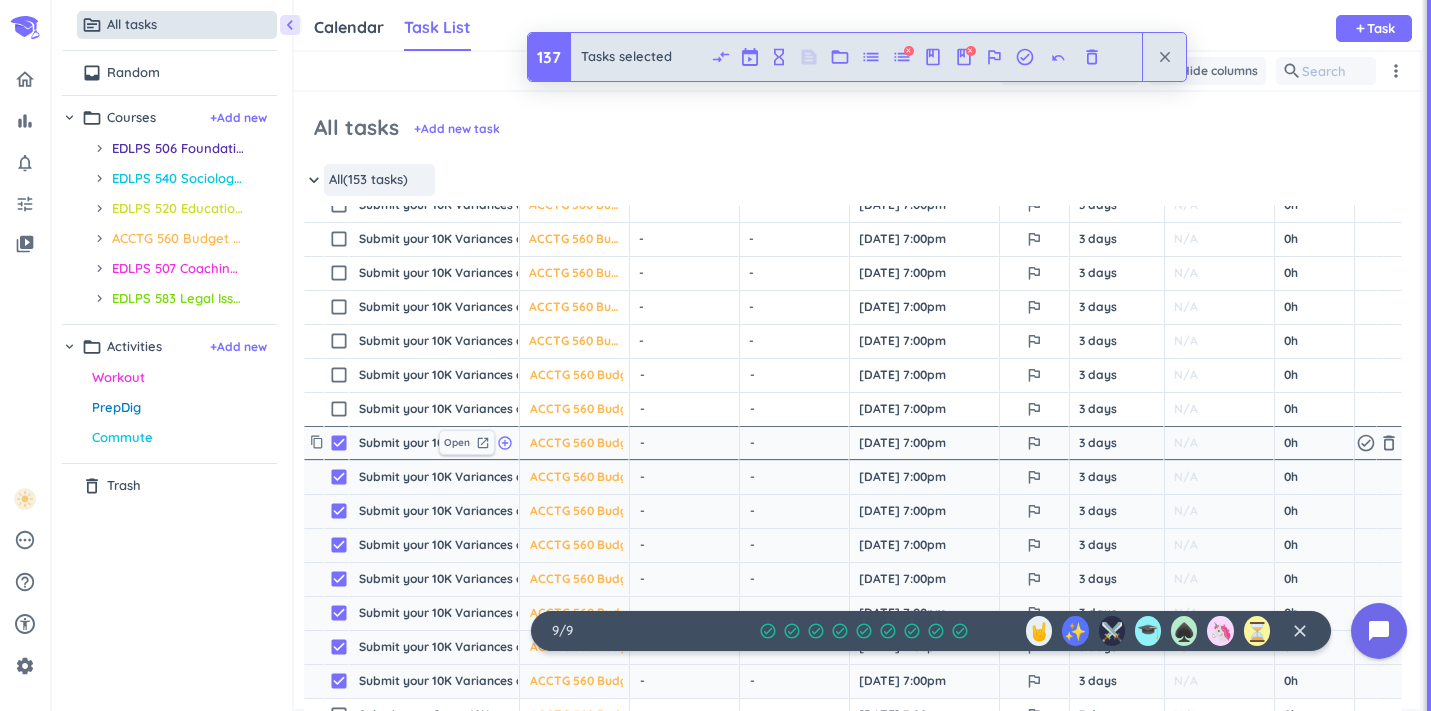 scroll, scrollTop: 78, scrollLeft: 0, axis: vertical 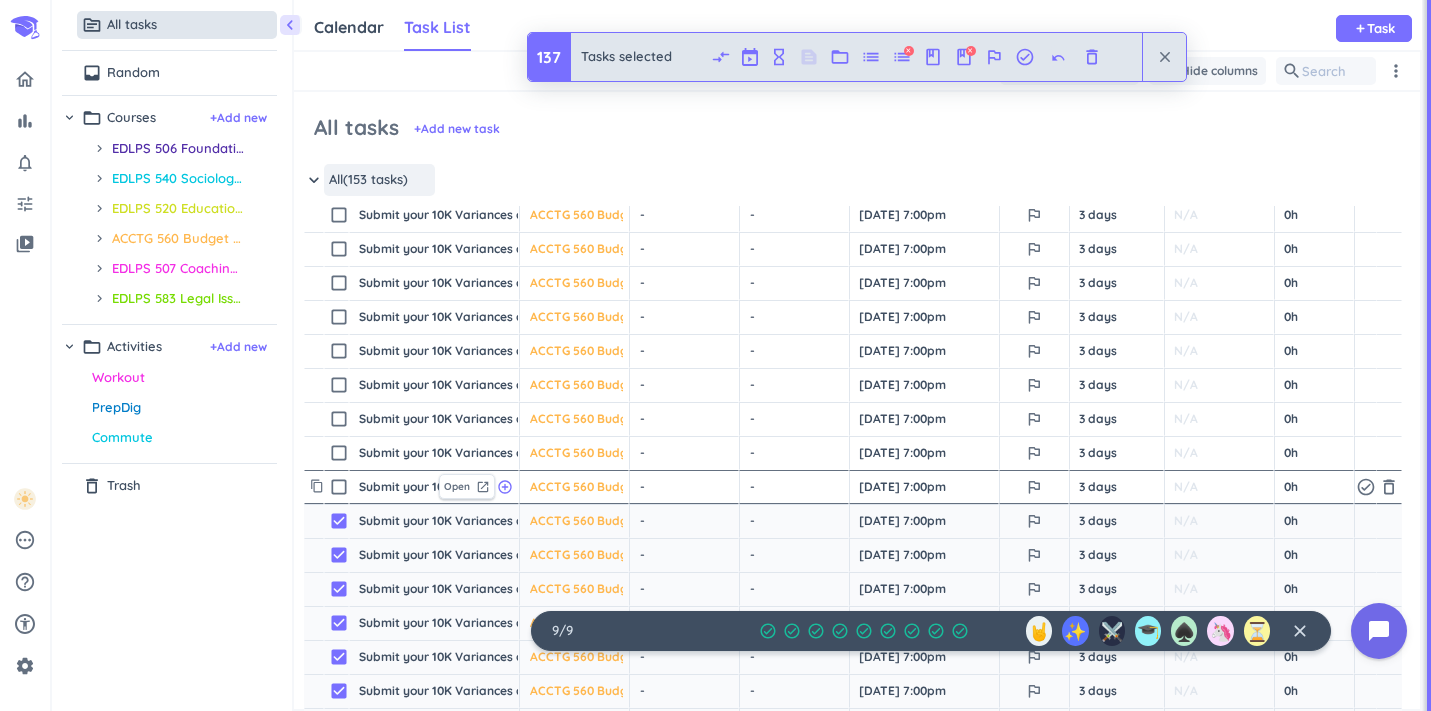 click on "check_box_outline_blank" at bounding box center (339, 487) 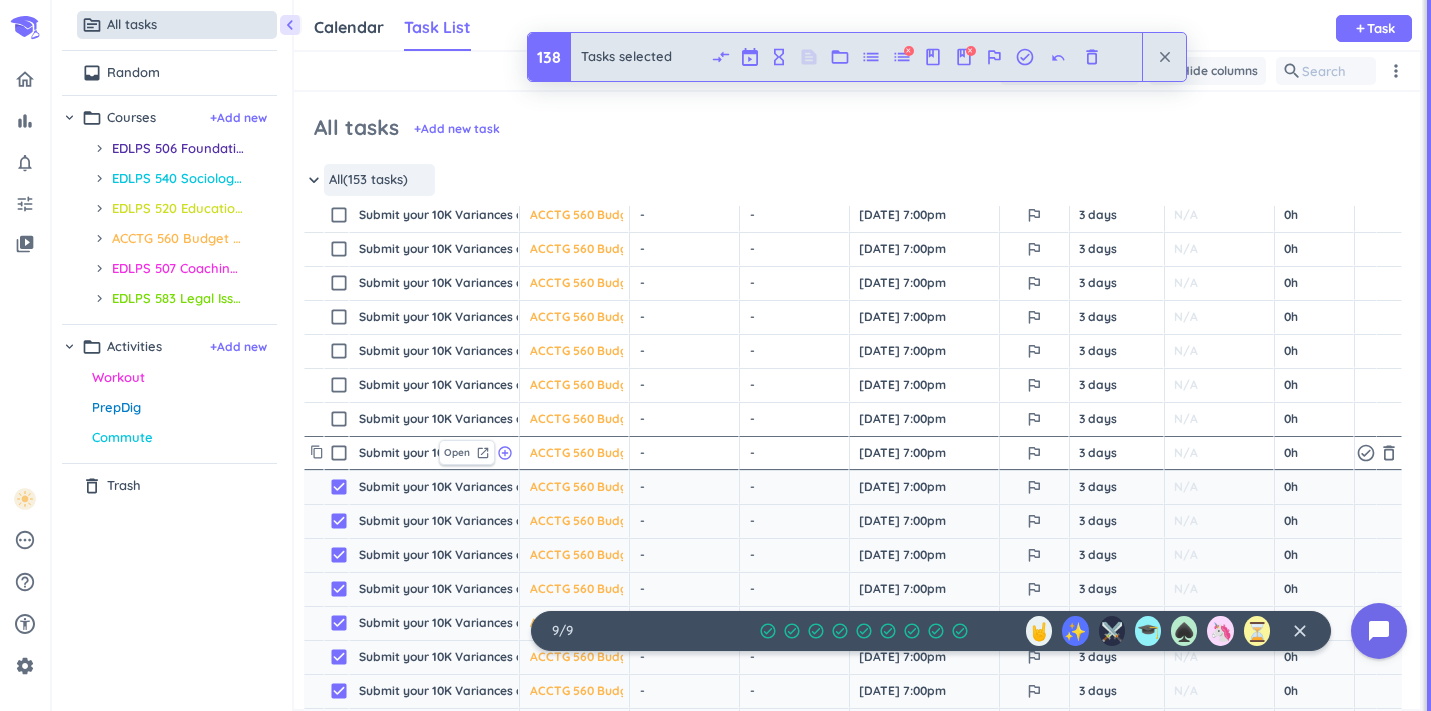 click on "check_box_outline_blank" at bounding box center (339, 453) 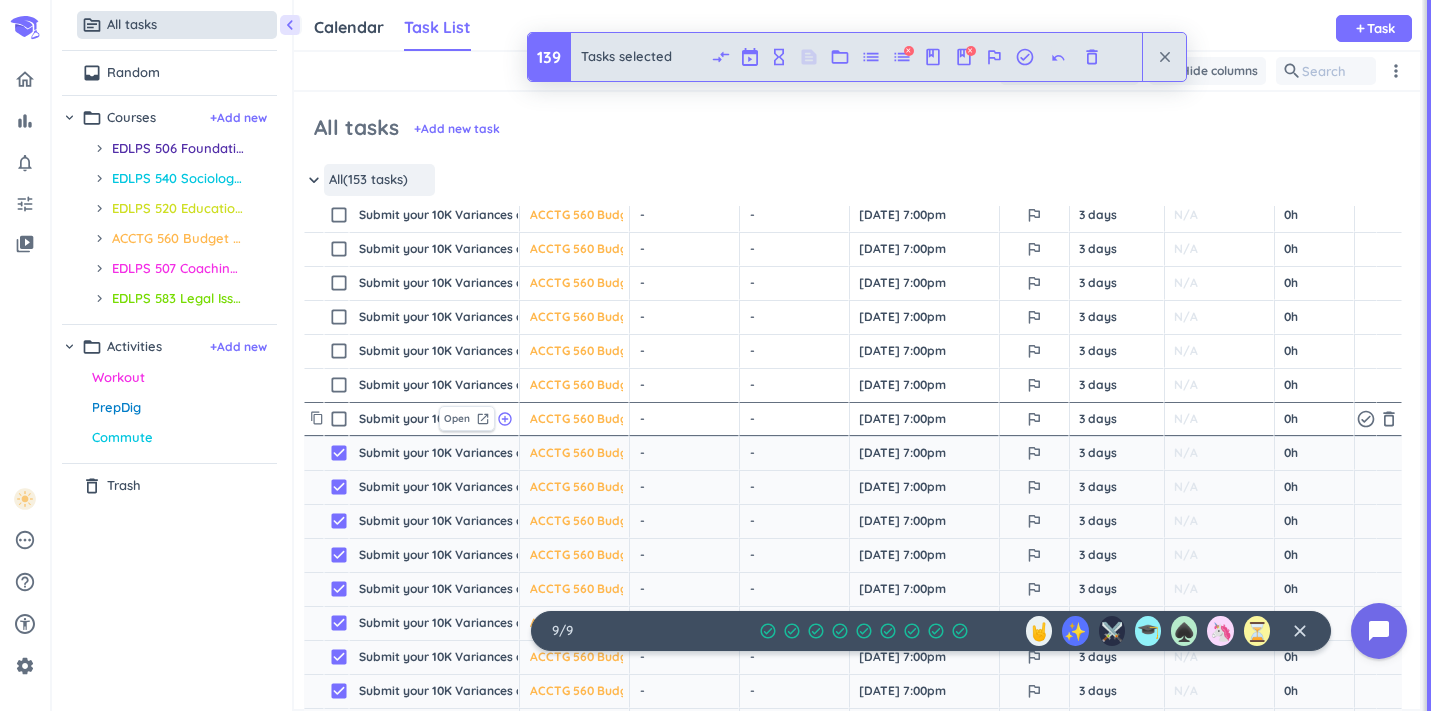 click on "check_box_outline_blank" at bounding box center (339, 419) 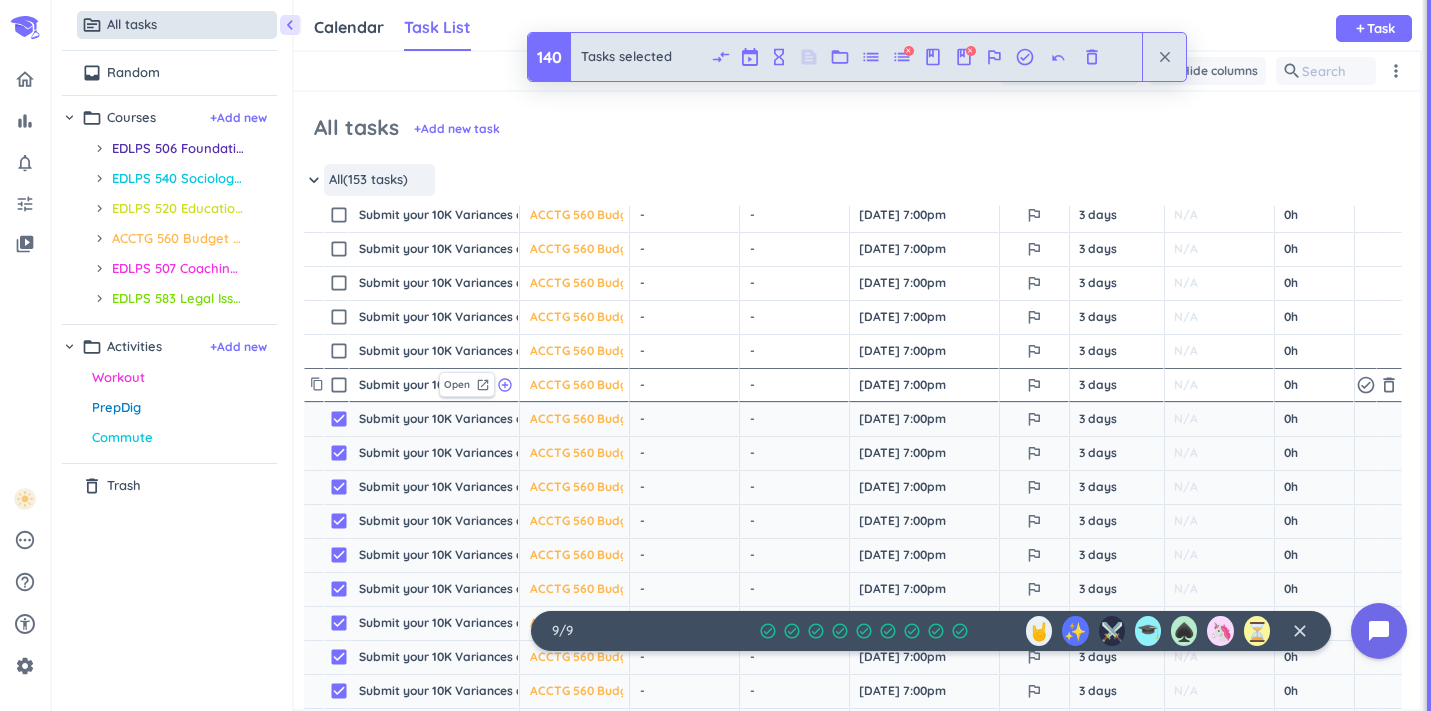 click on "check_box_outline_blank" at bounding box center [339, 385] 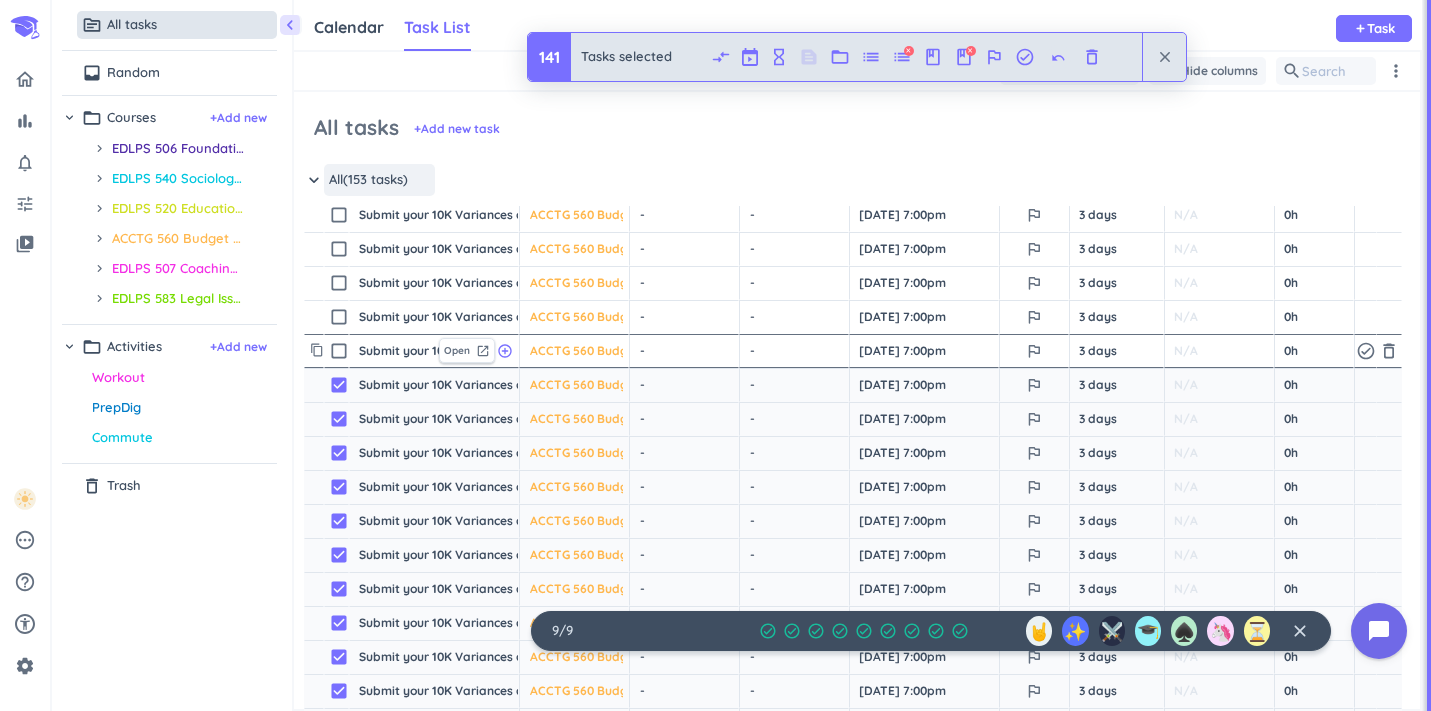 click on "check_box_outline_blank" at bounding box center [339, 351] 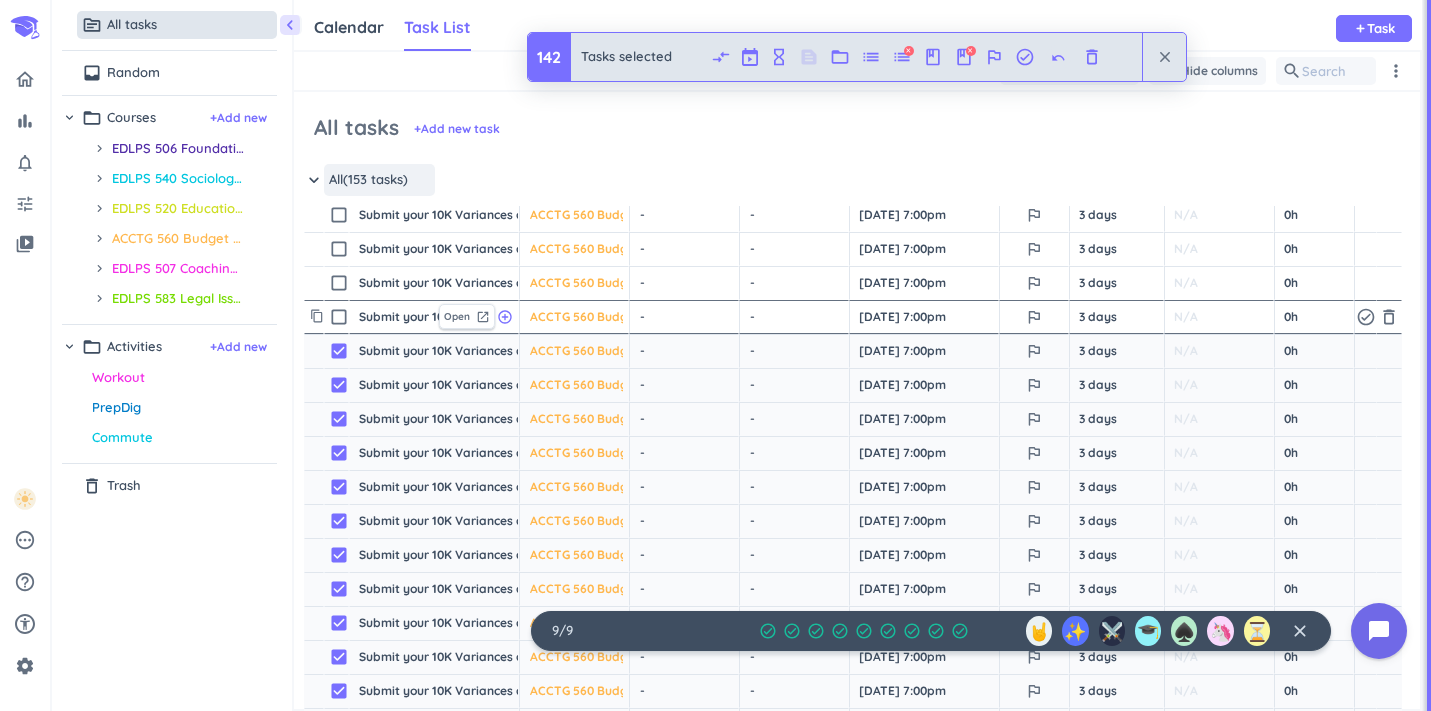 click on "check_box_outline_blank" at bounding box center [339, 317] 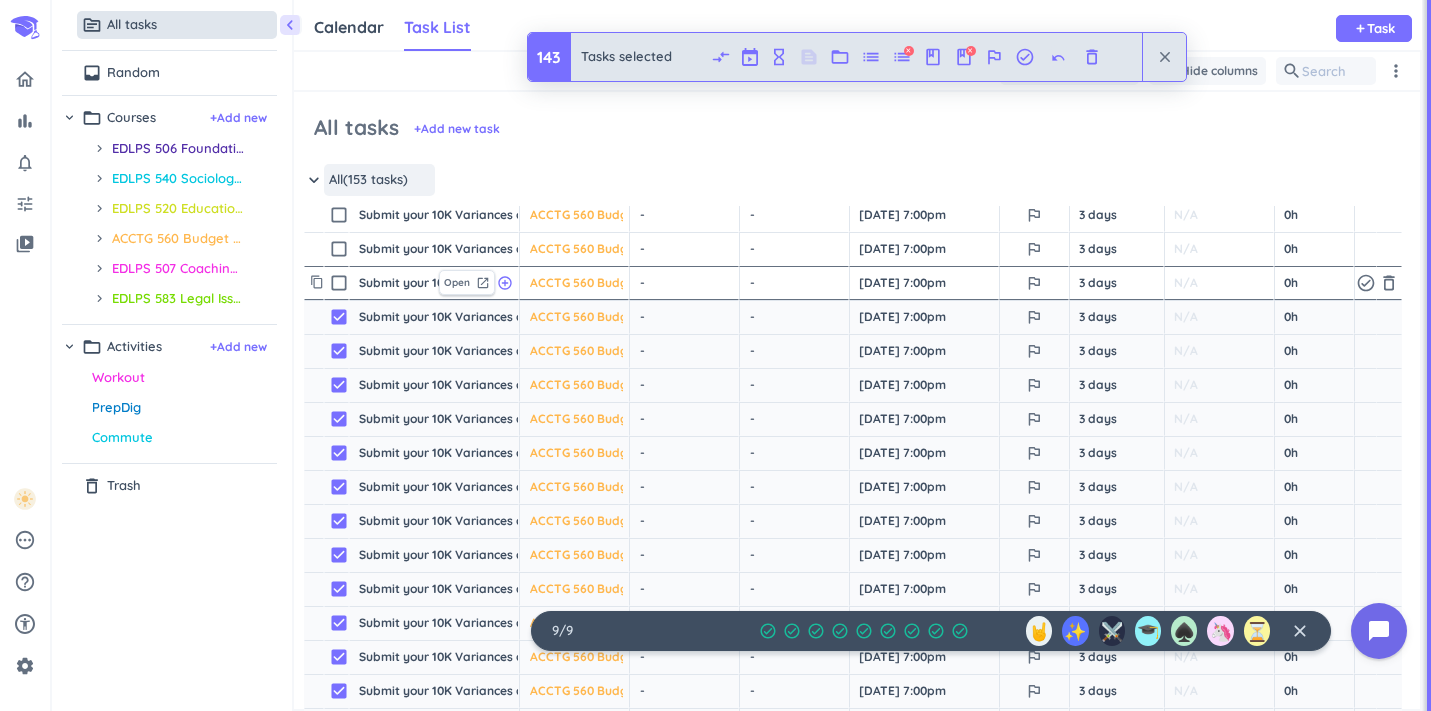 click on "check_box_outline_blank" at bounding box center (339, 283) 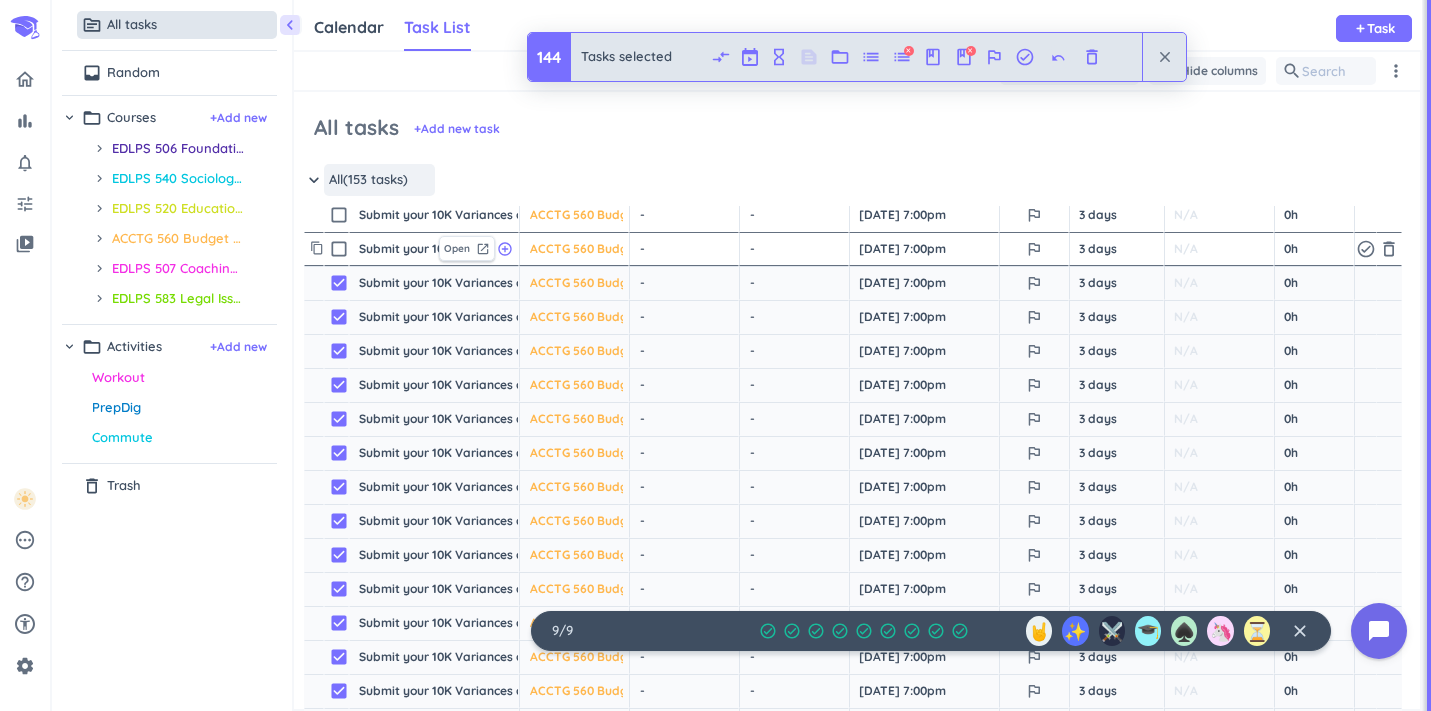 click on "check_box_outline_blank" at bounding box center (339, 249) 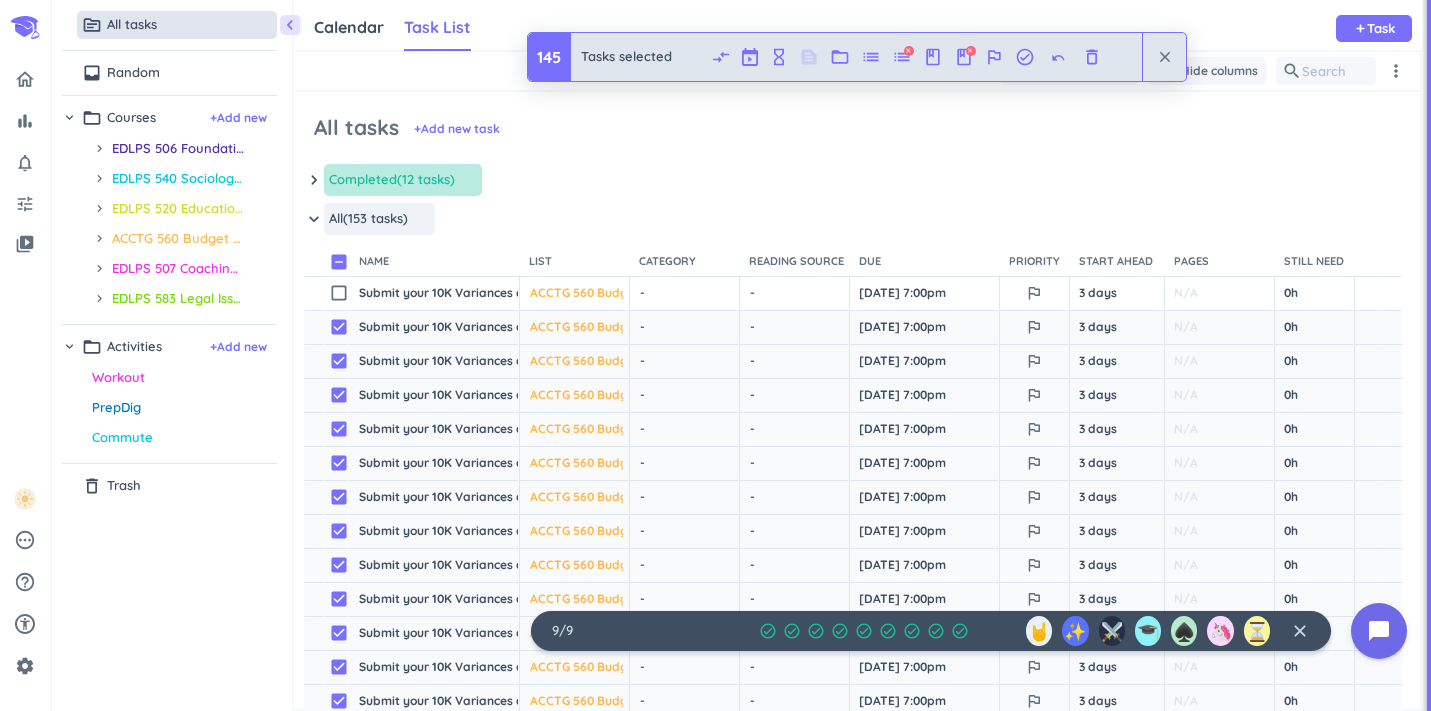 scroll, scrollTop: 0, scrollLeft: 0, axis: both 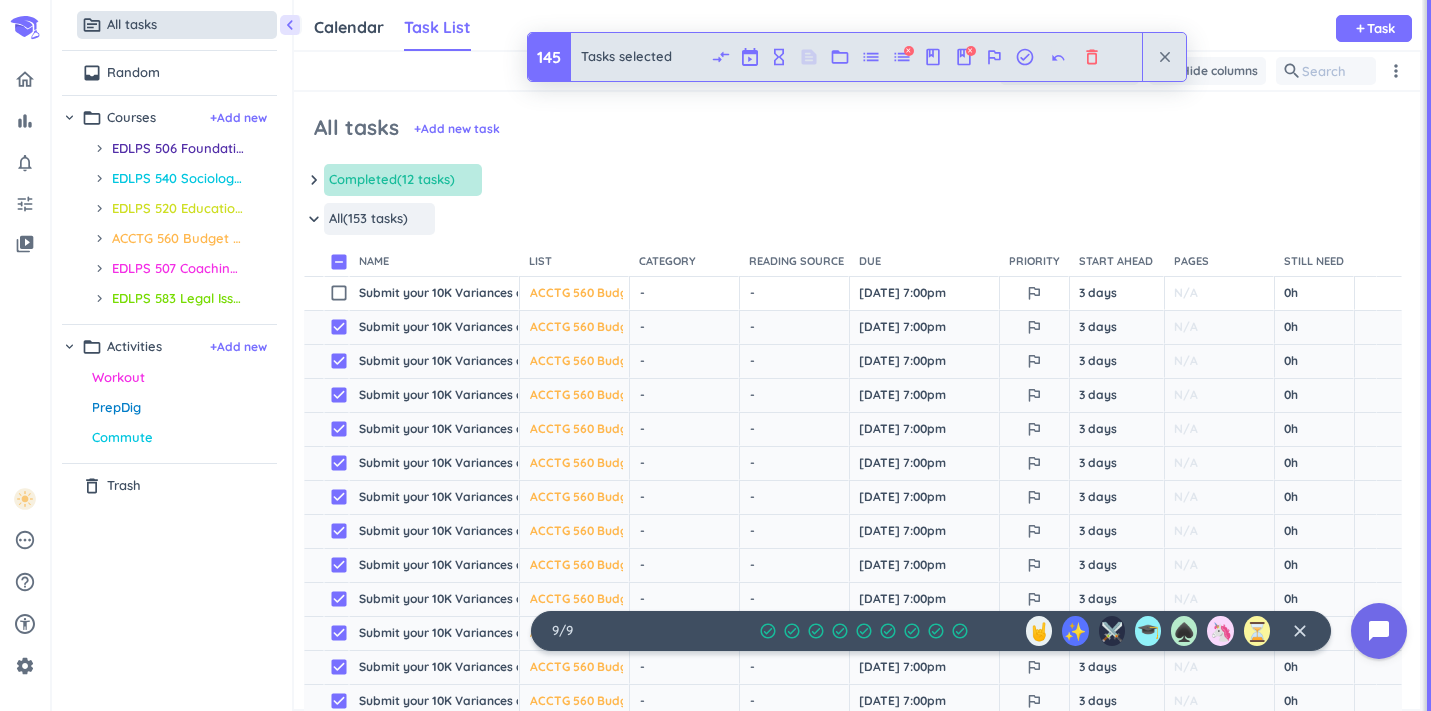 click on "delete_outline" at bounding box center (1092, 57) 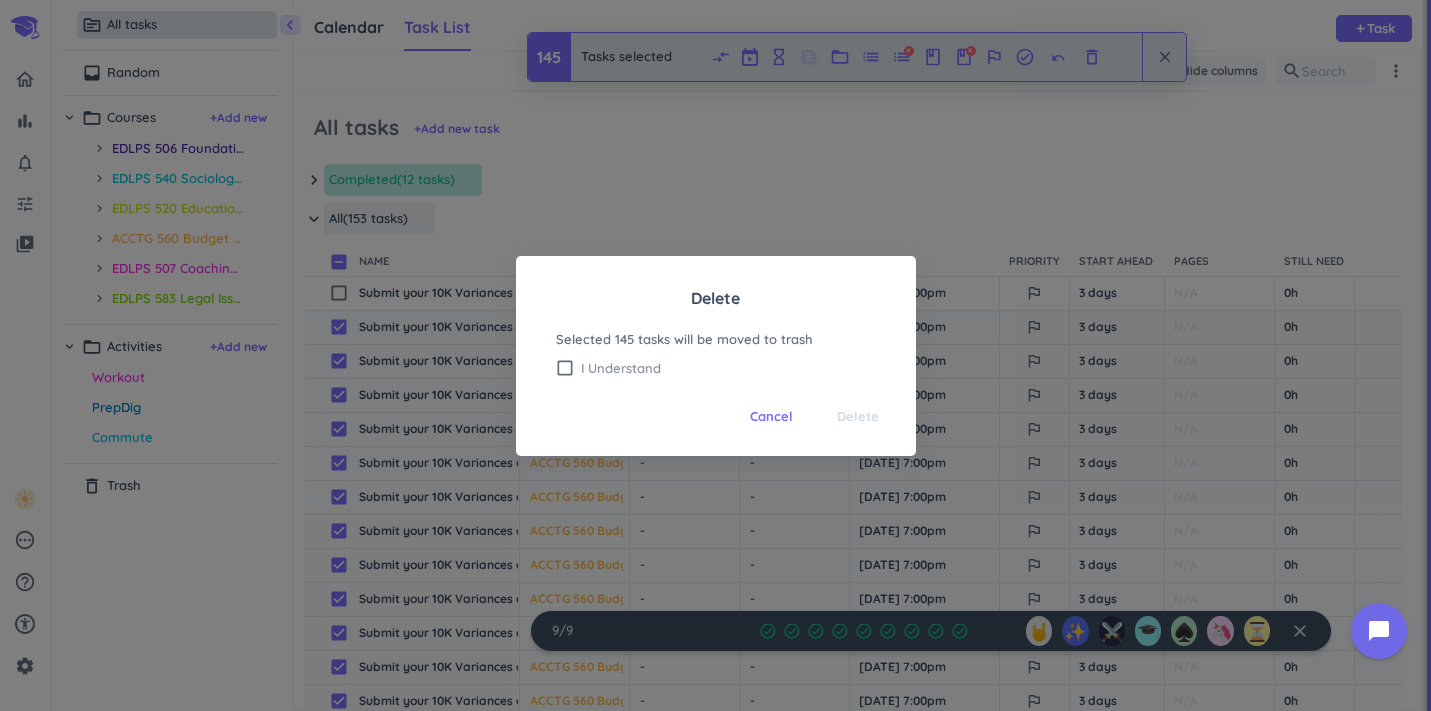 click on "I Understand" at bounding box center [728, 368] 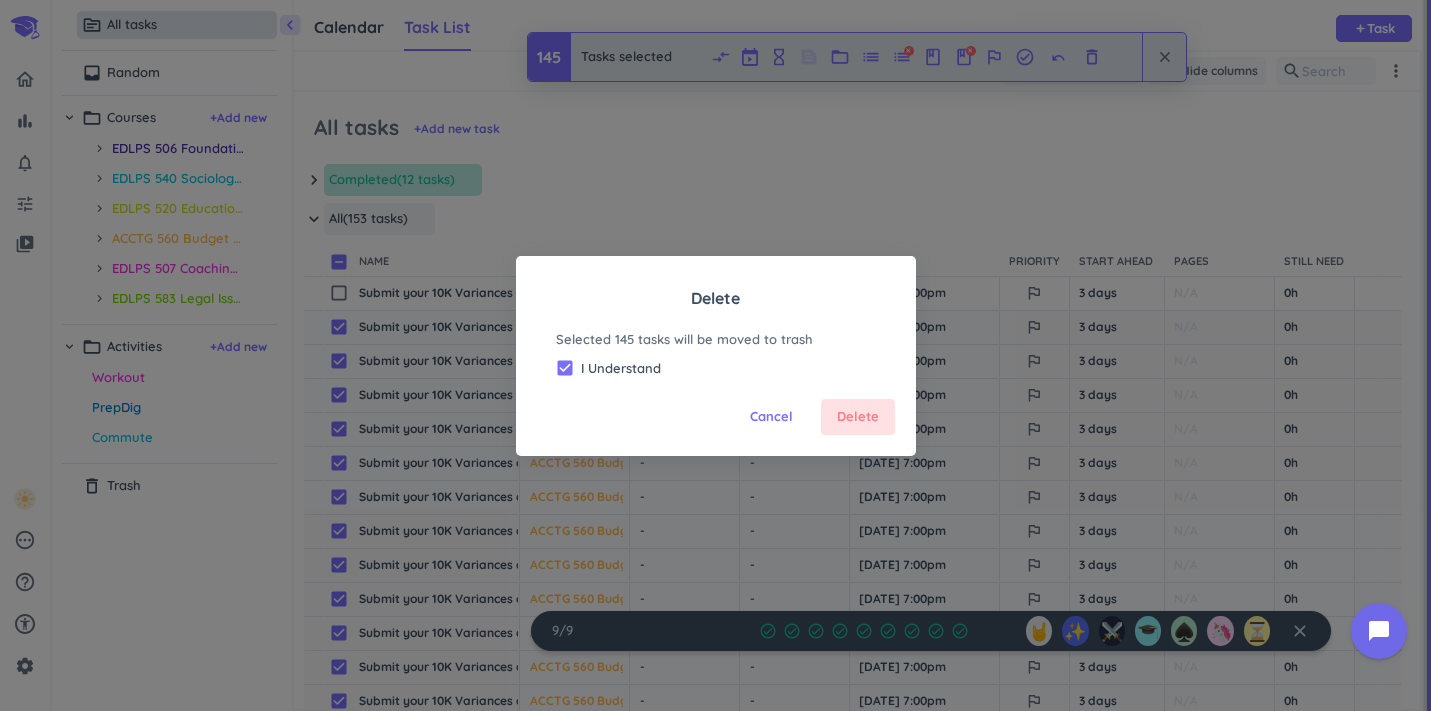click on "Delete" at bounding box center (858, 417) 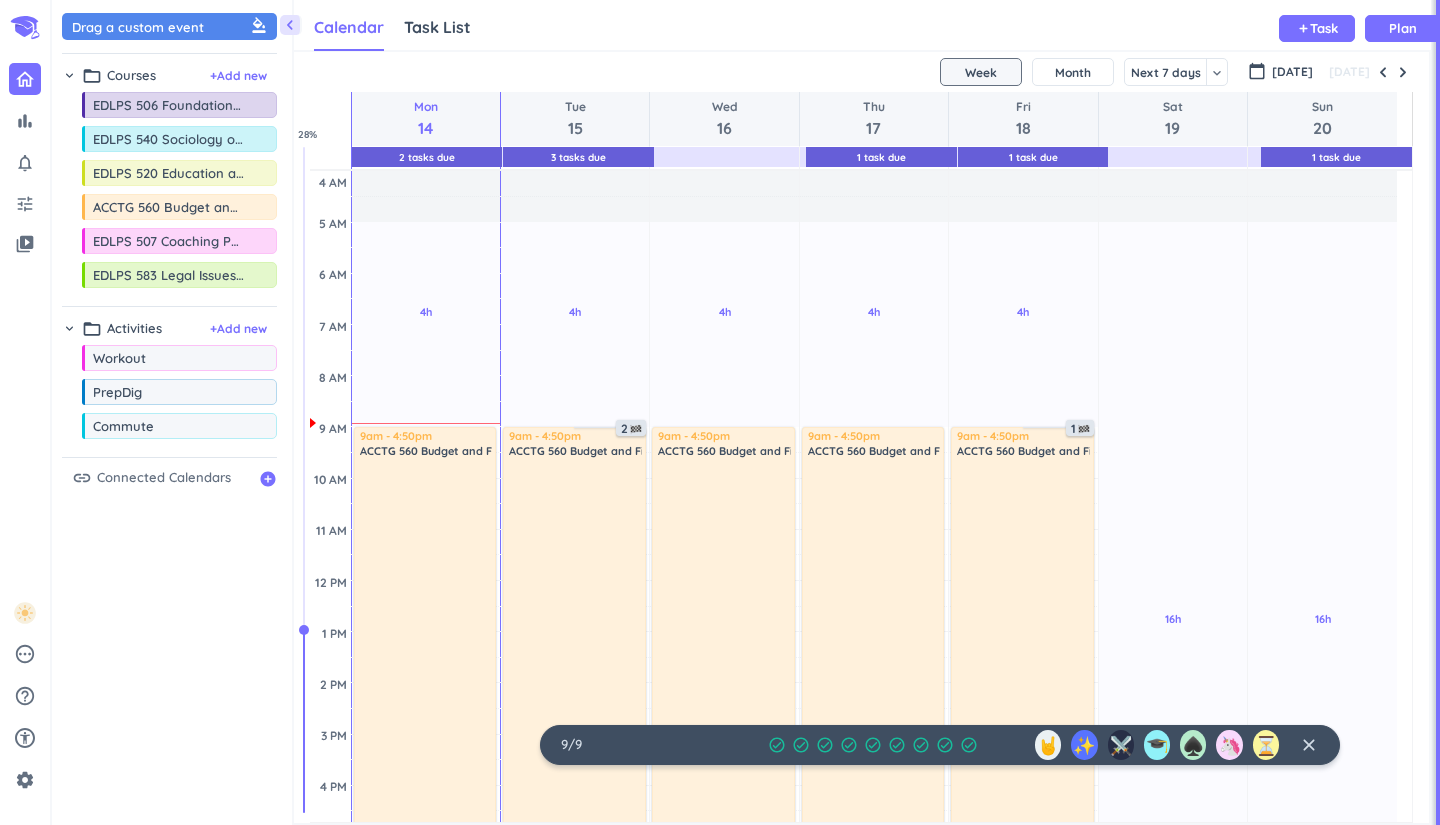 scroll, scrollTop: 0, scrollLeft: 0, axis: both 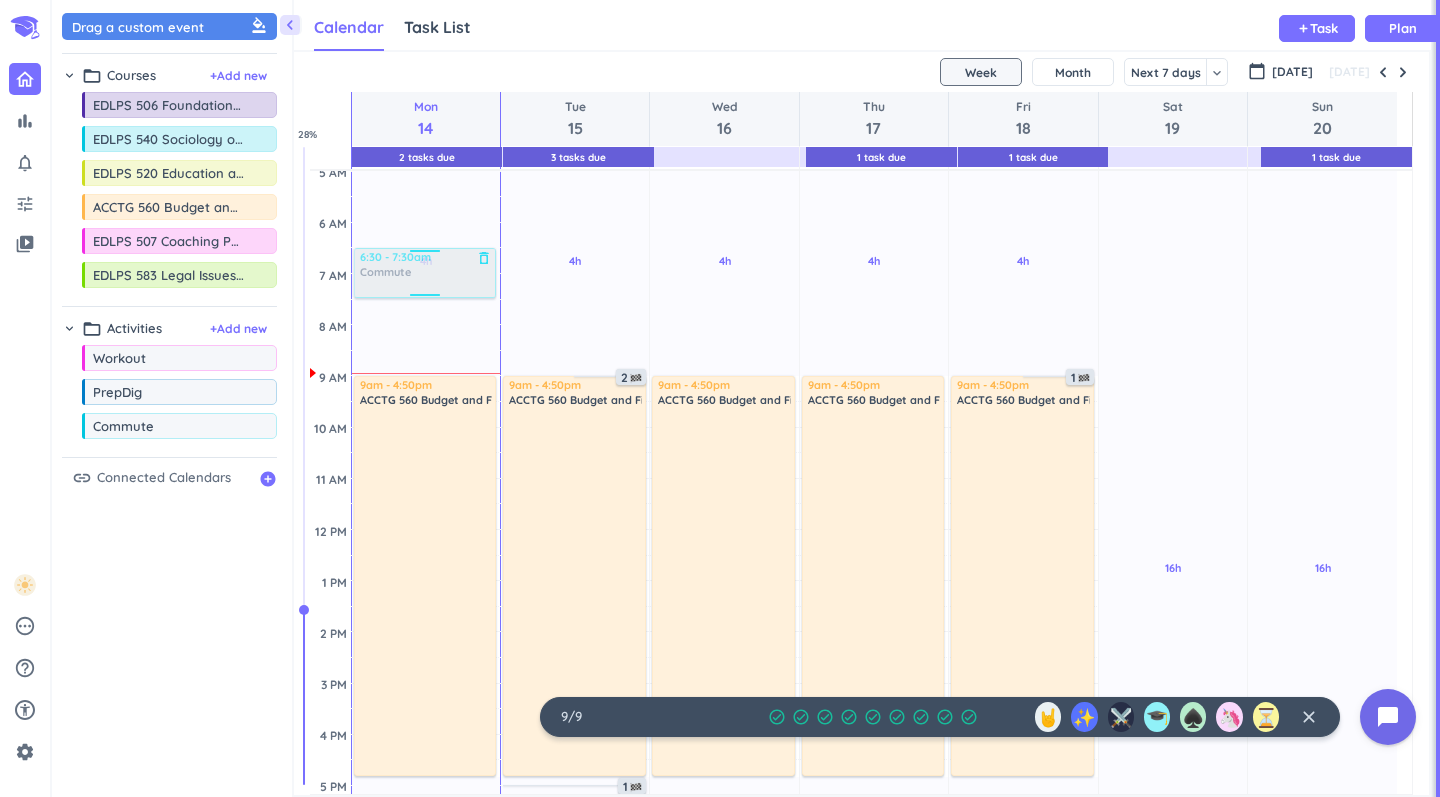 drag, startPoint x: 178, startPoint y: 436, endPoint x: 397, endPoint y: 250, distance: 287.32733 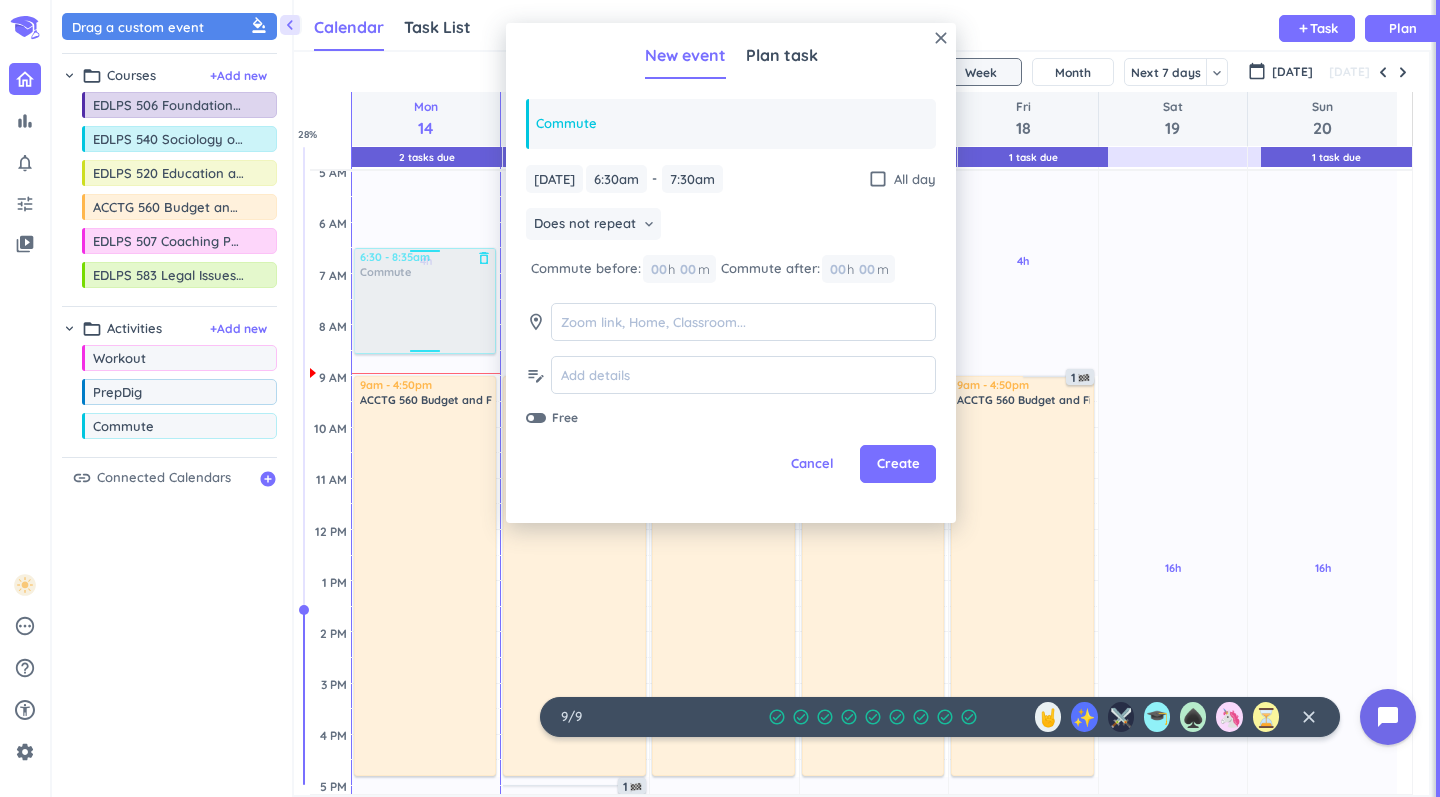 drag, startPoint x: 417, startPoint y: 295, endPoint x: 413, endPoint y: 352, distance: 57.14018 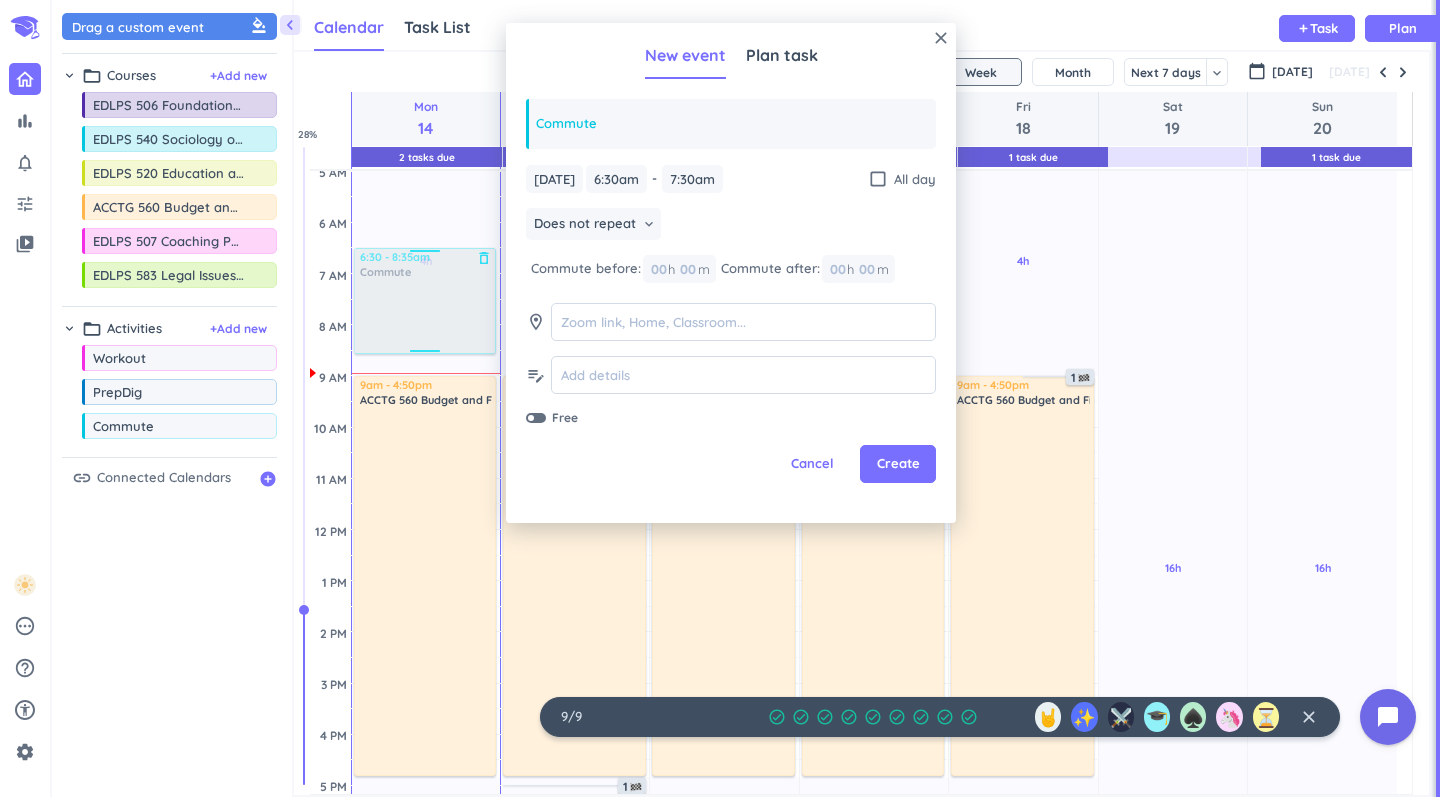 click on "4h  Past due Plan 4h 10m Past due Plan Adjust Awake Time Adjust Awake Time 6:30 - 7:30am Commute delete_outline 9am - 4:50pm ACCTG 560 Budget and Financial Reporting delete_outline 2  6:30 - 8:35am Commute delete_outline" at bounding box center (426, 734) 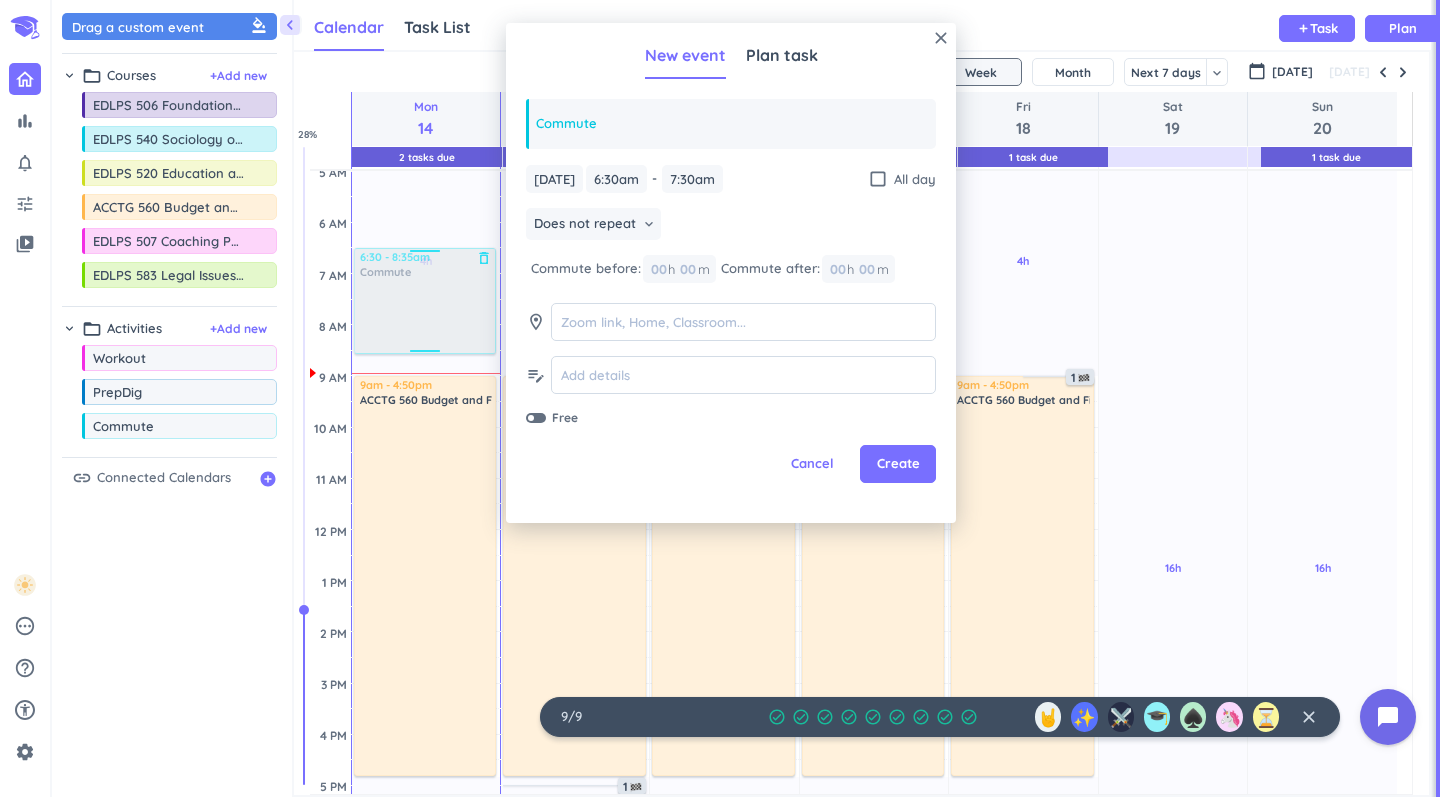 type on "8:35am" 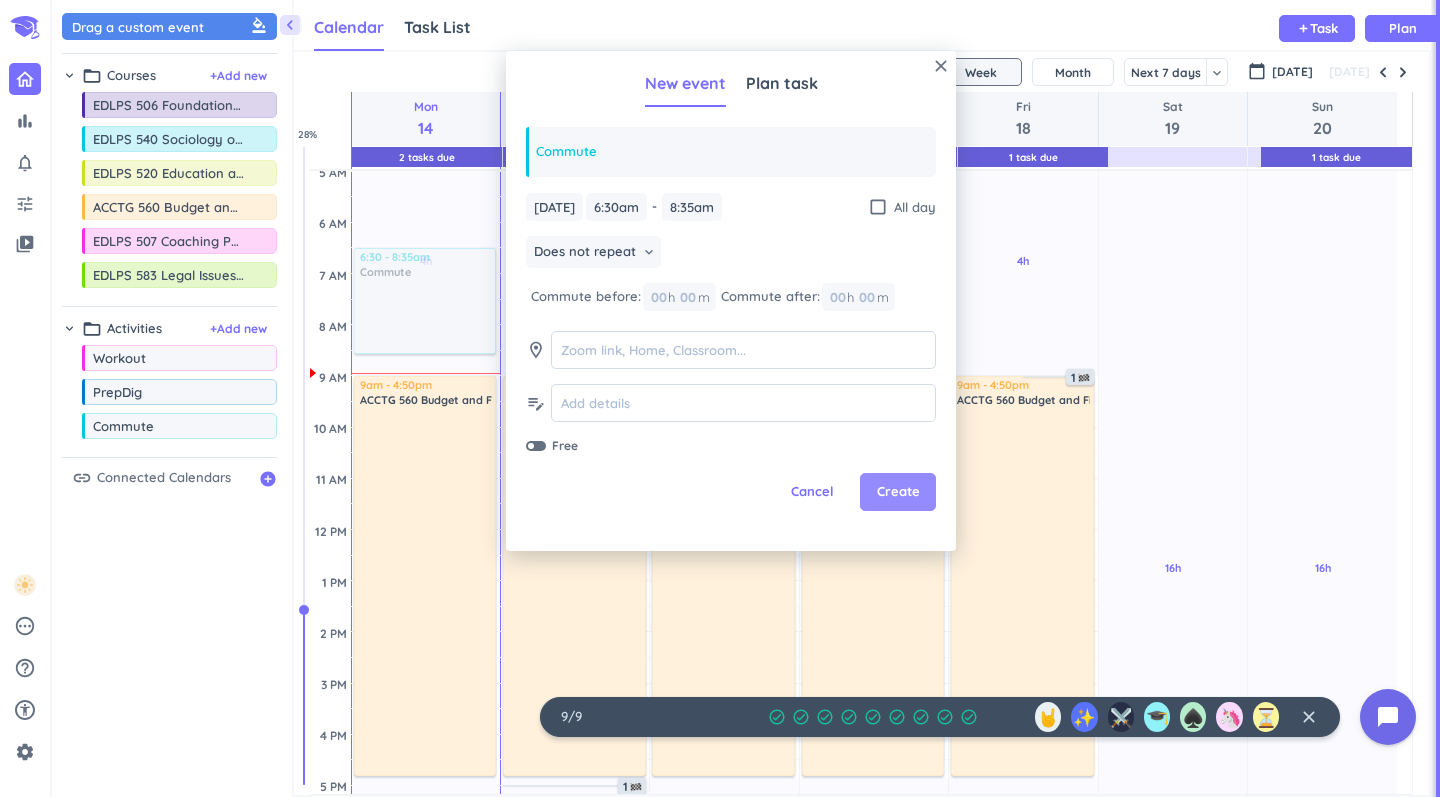 click on "Create" at bounding box center (898, 492) 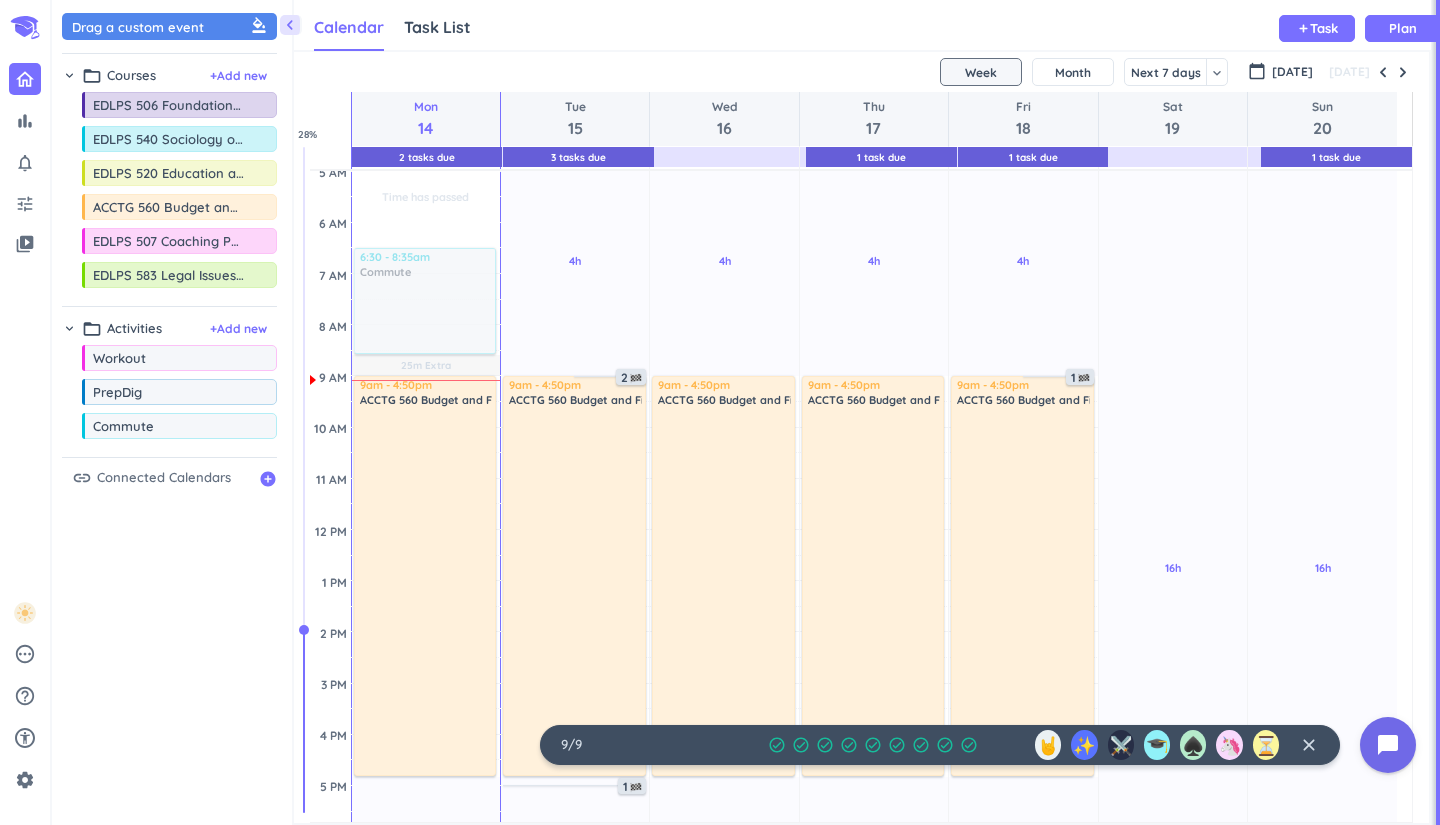 scroll, scrollTop: 16, scrollLeft: 16, axis: both 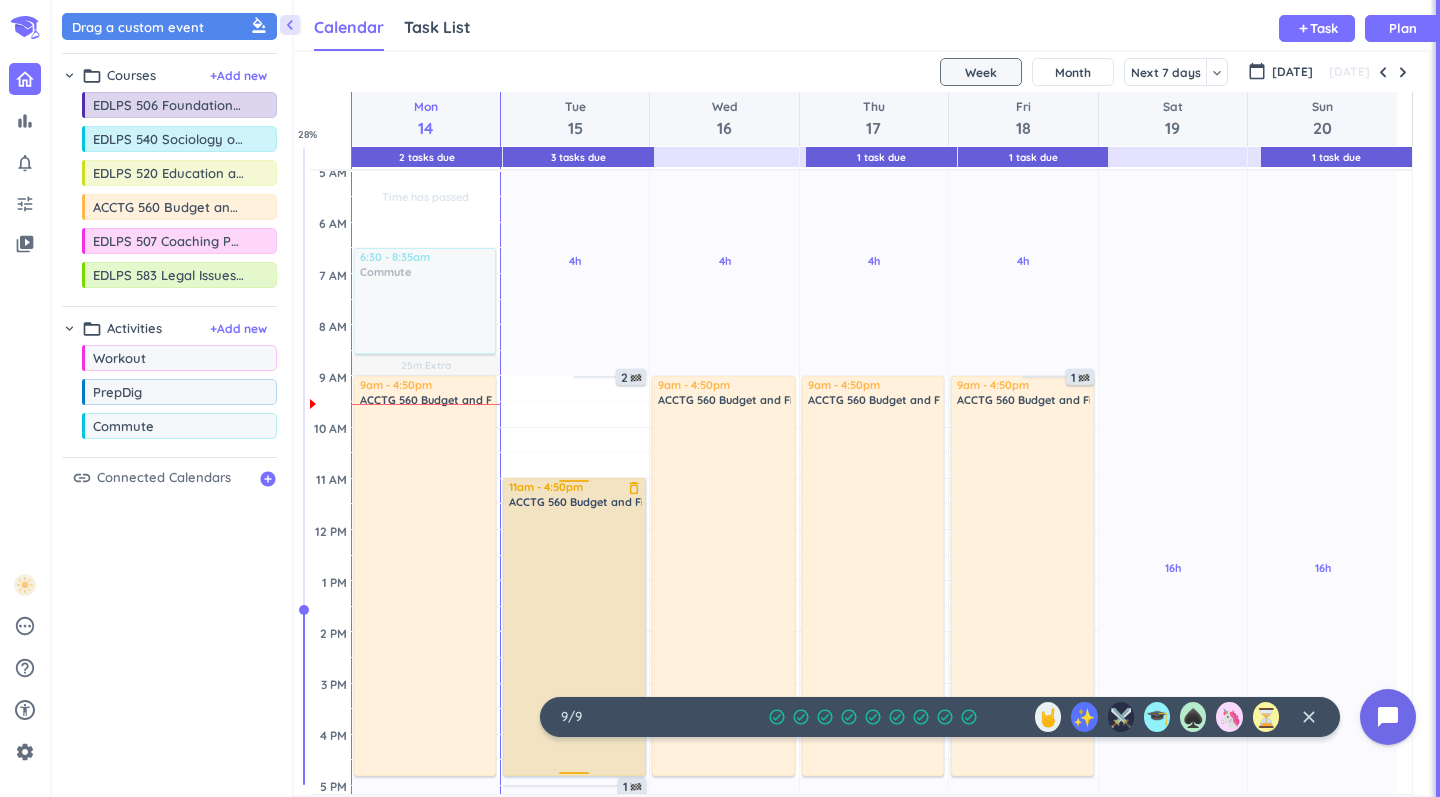 drag, startPoint x: 573, startPoint y: 378, endPoint x: 598, endPoint y: 482, distance: 106.96261 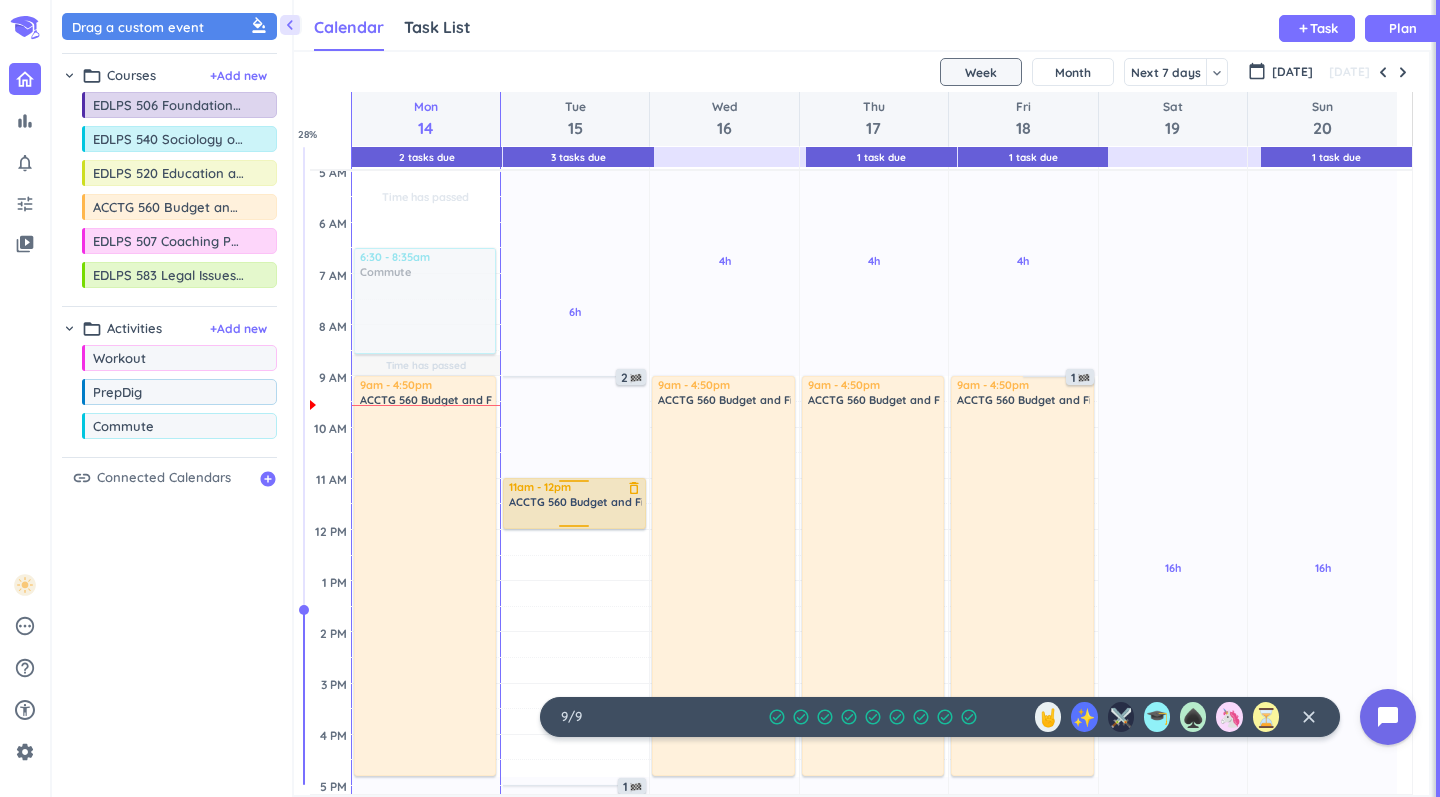drag, startPoint x: 572, startPoint y: 775, endPoint x: 569, endPoint y: 528, distance: 247.01822 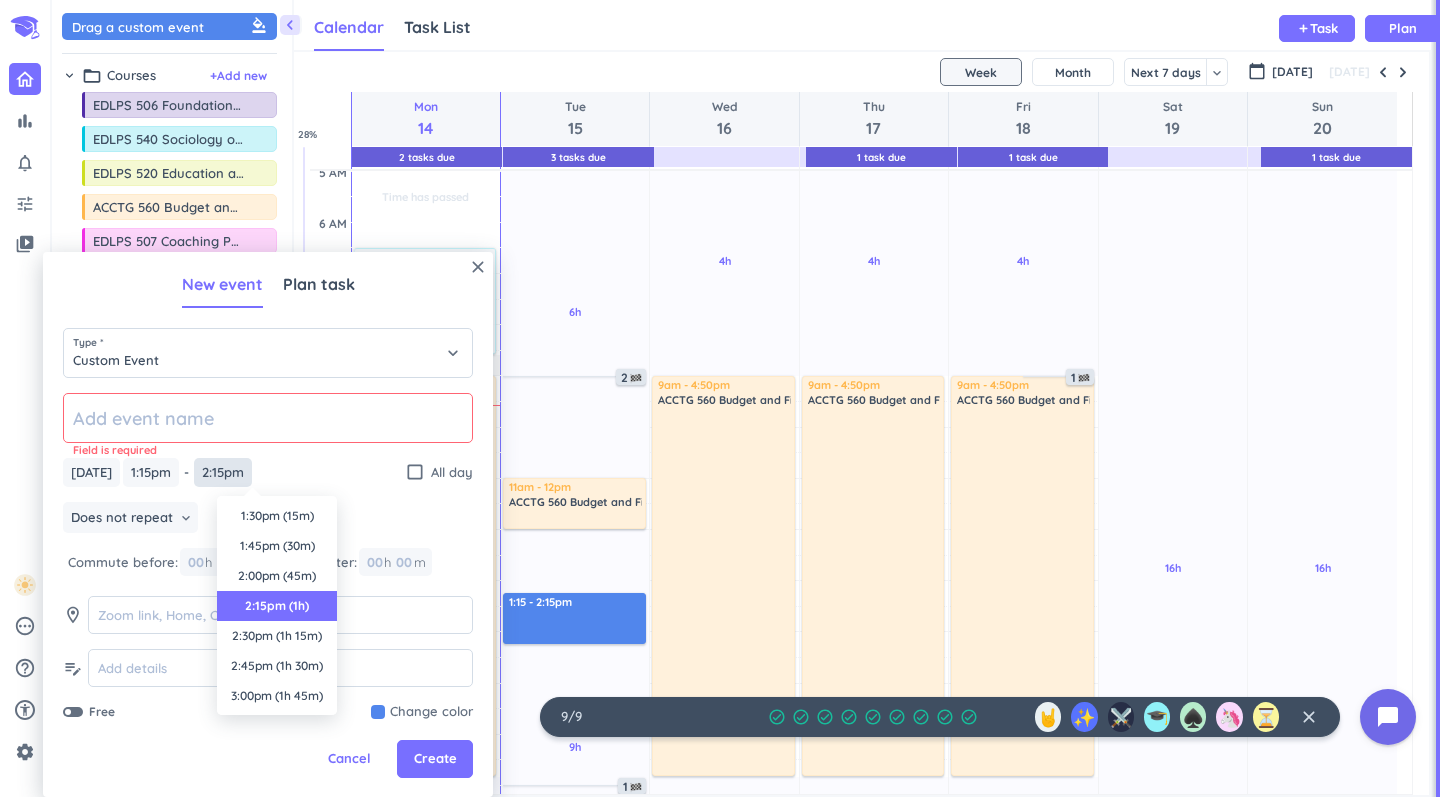 click on "2:15pm" at bounding box center [223, 472] 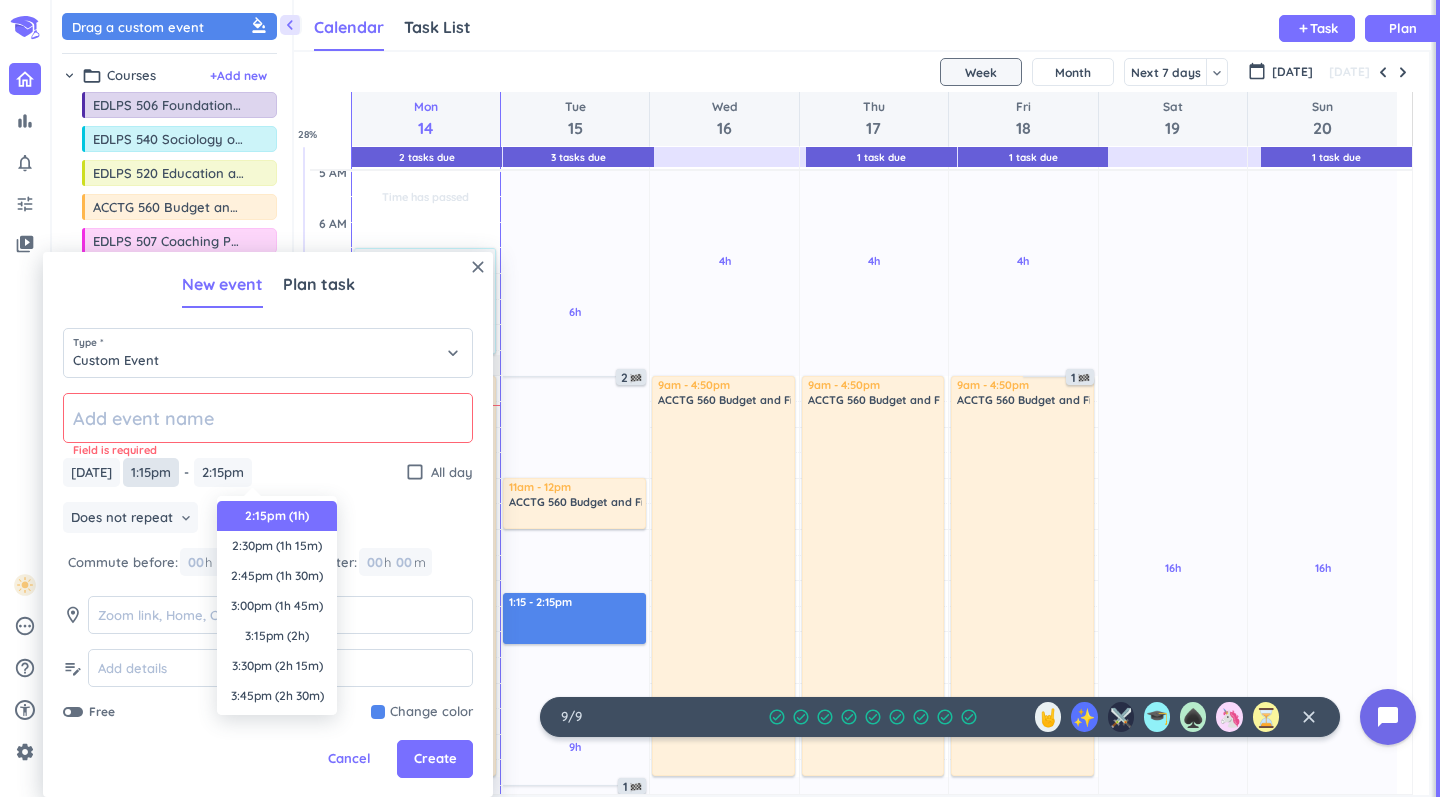 click on "1:15pm" at bounding box center [151, 472] 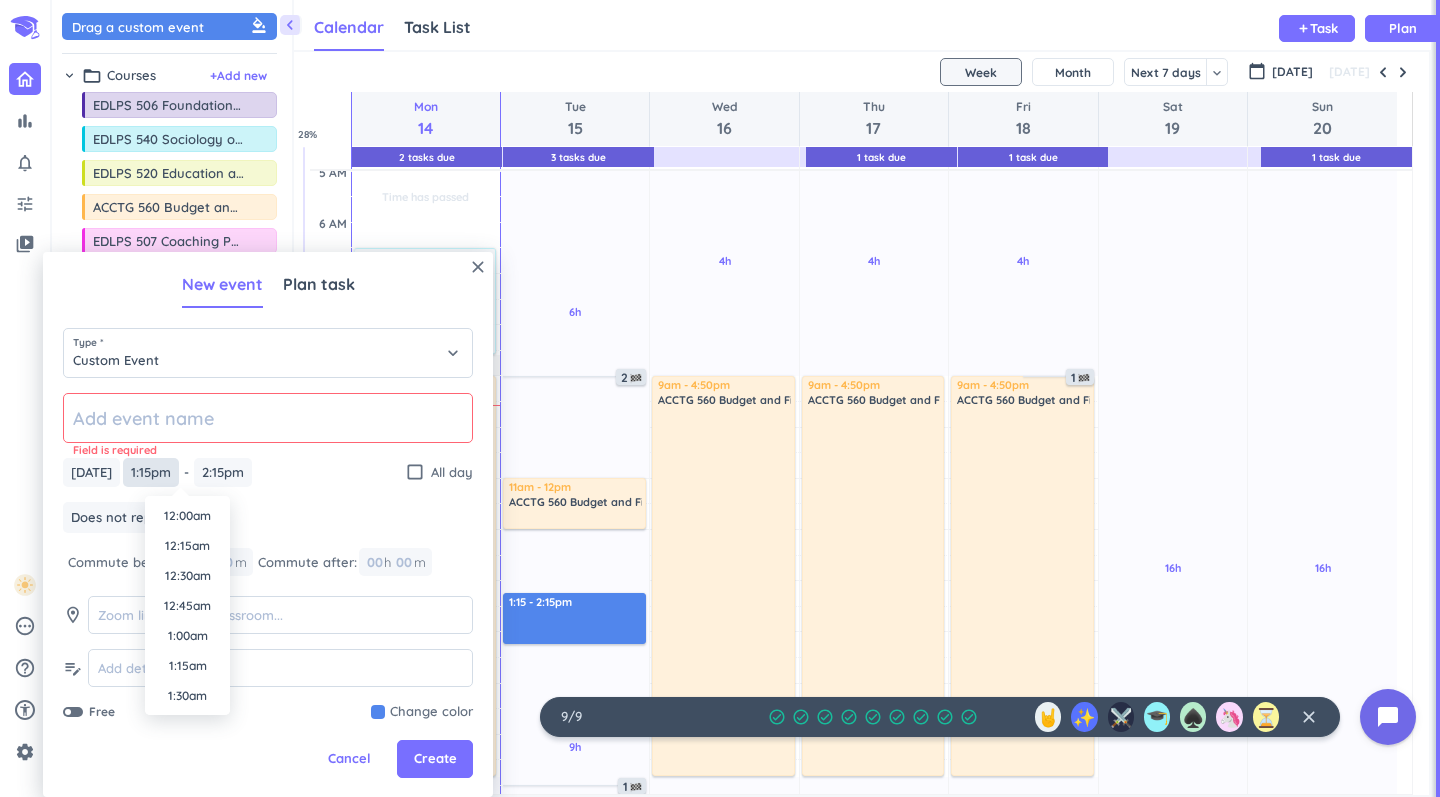 scroll, scrollTop: 1500, scrollLeft: 0, axis: vertical 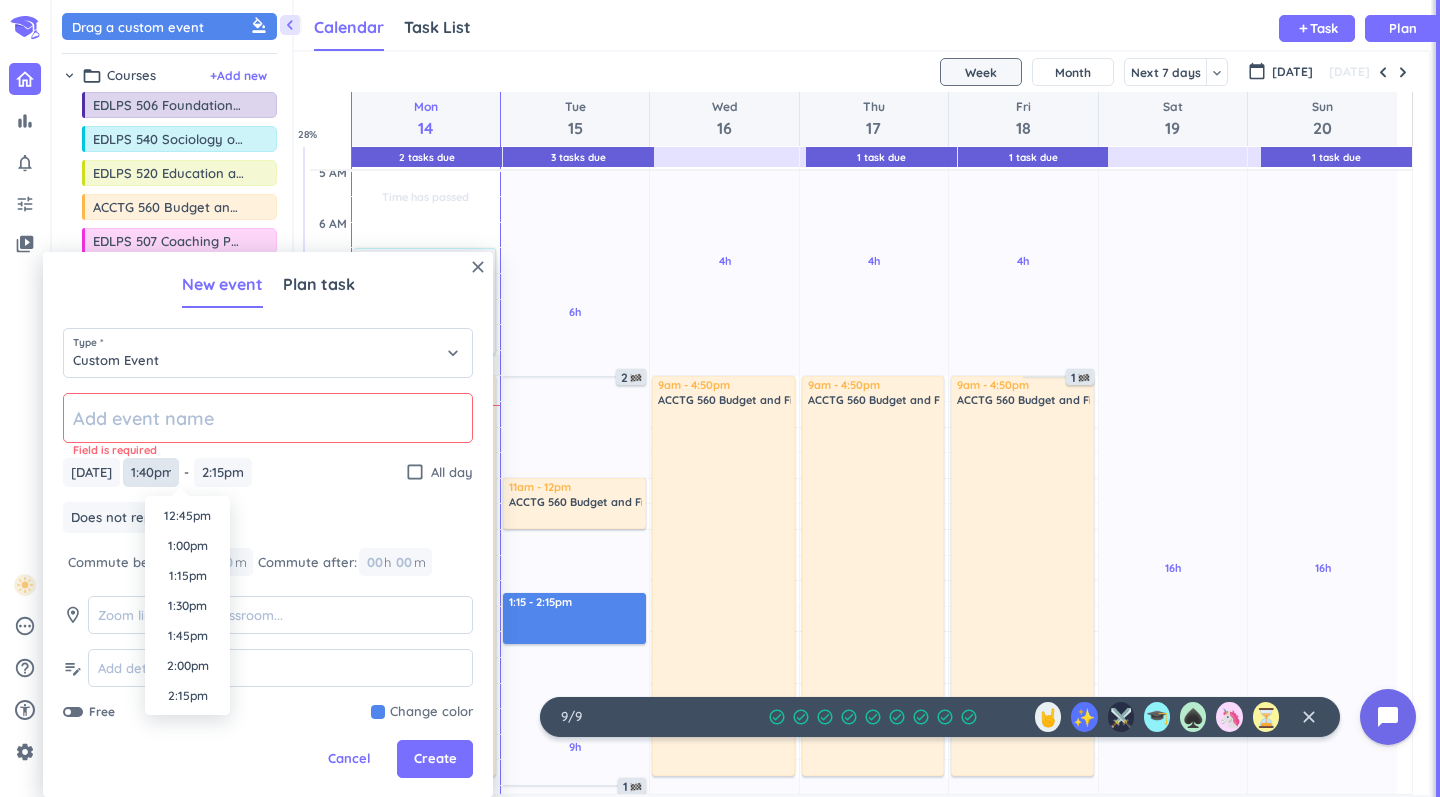 type on "1:40pm" 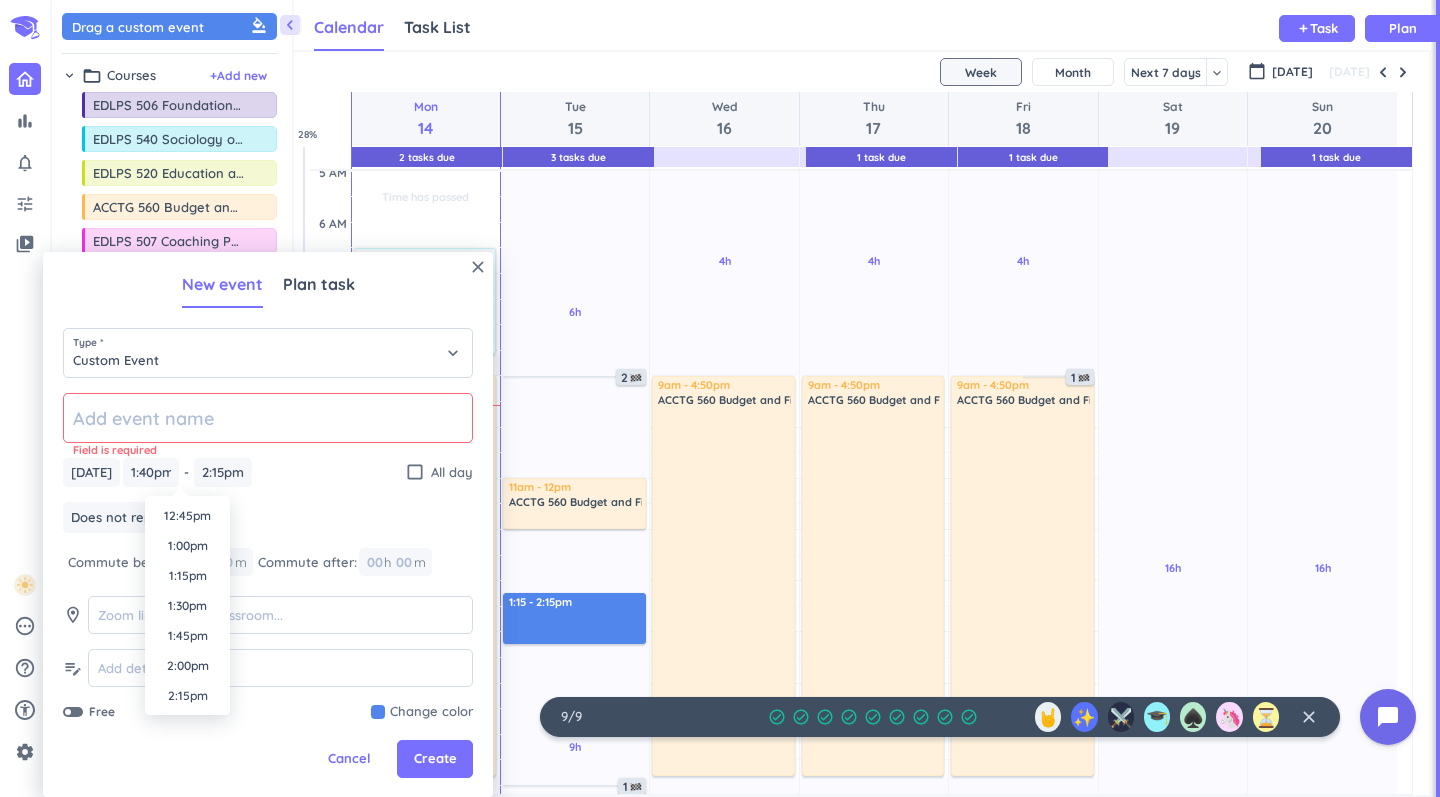 click 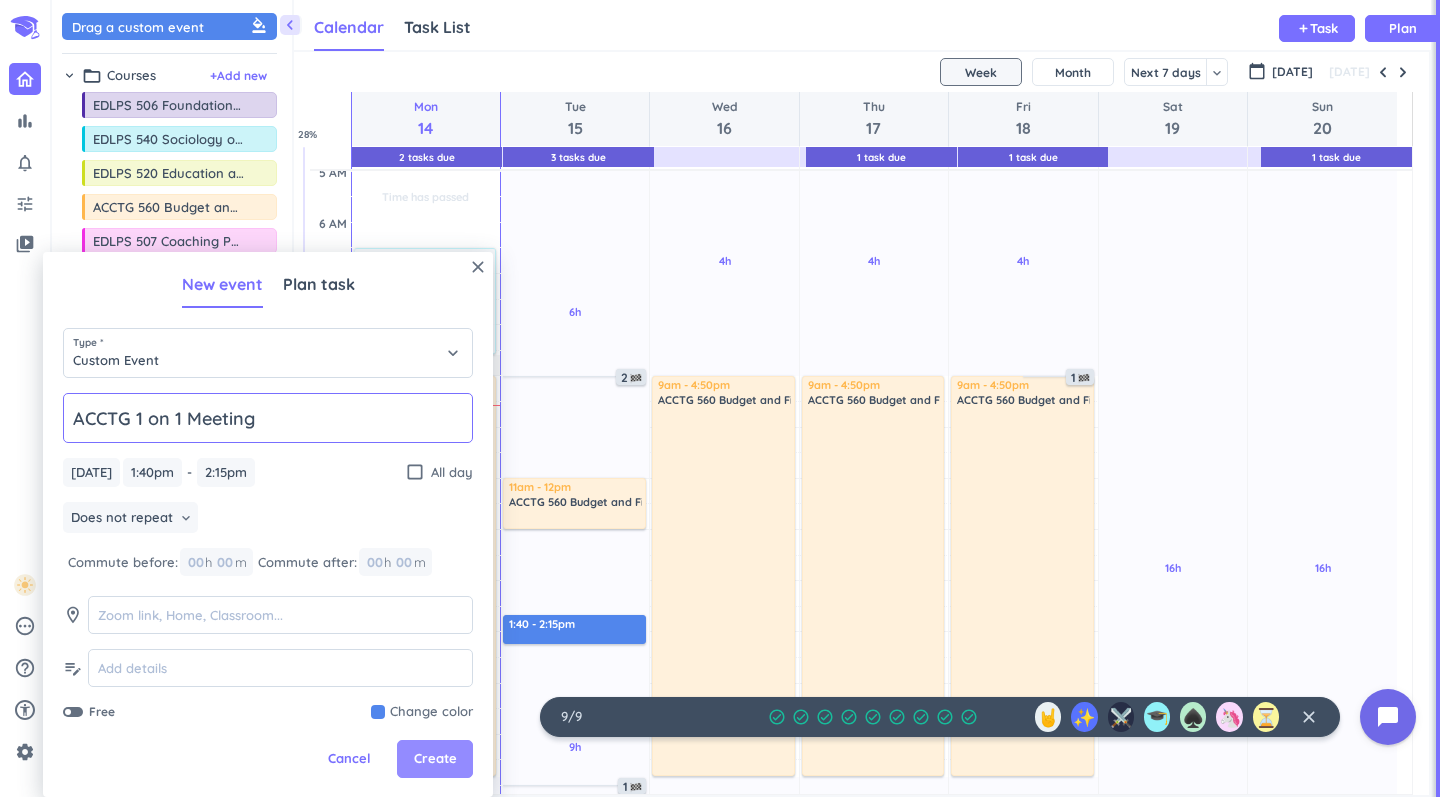 type on "ACCTG 1 on 1 Meeting" 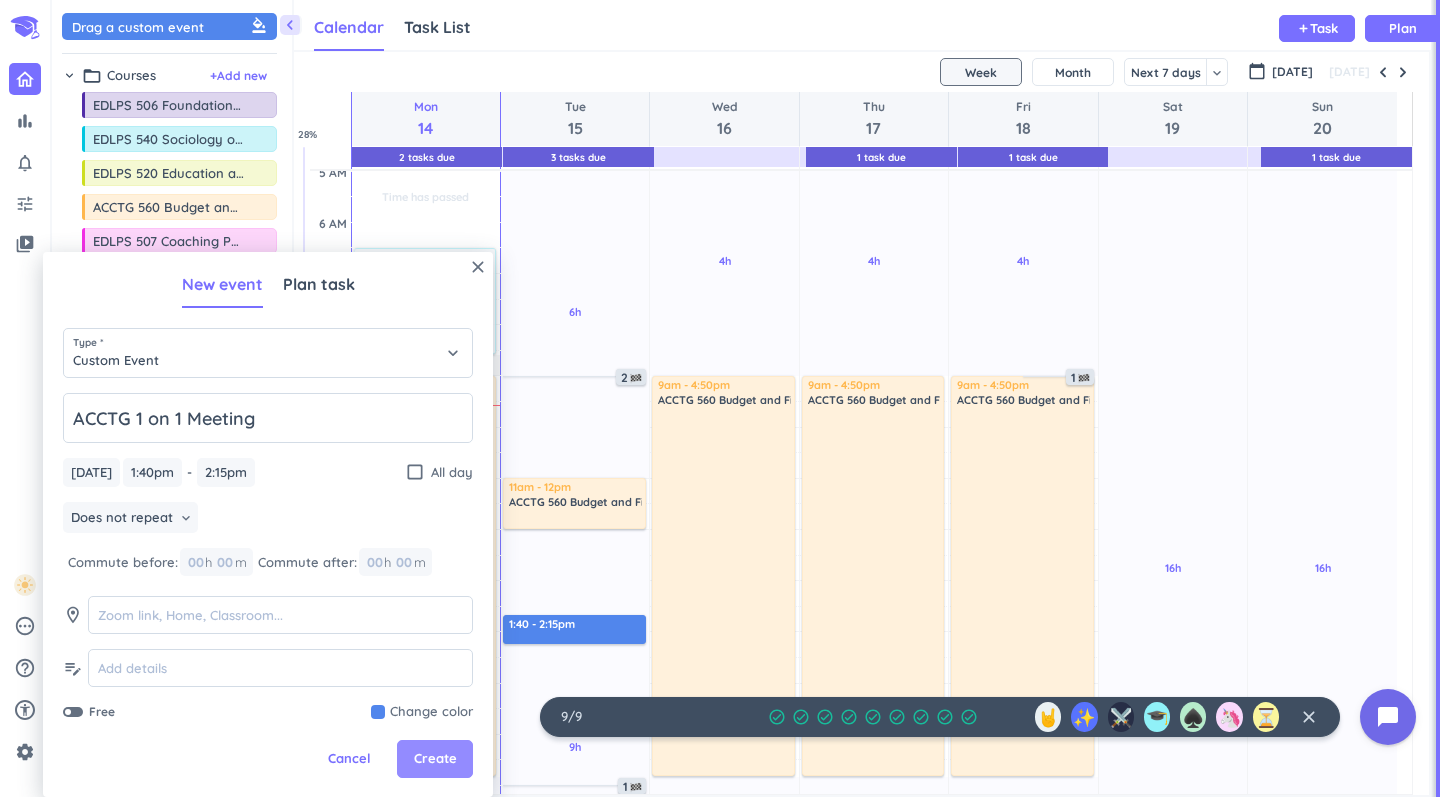 click on "Create" at bounding box center (435, 759) 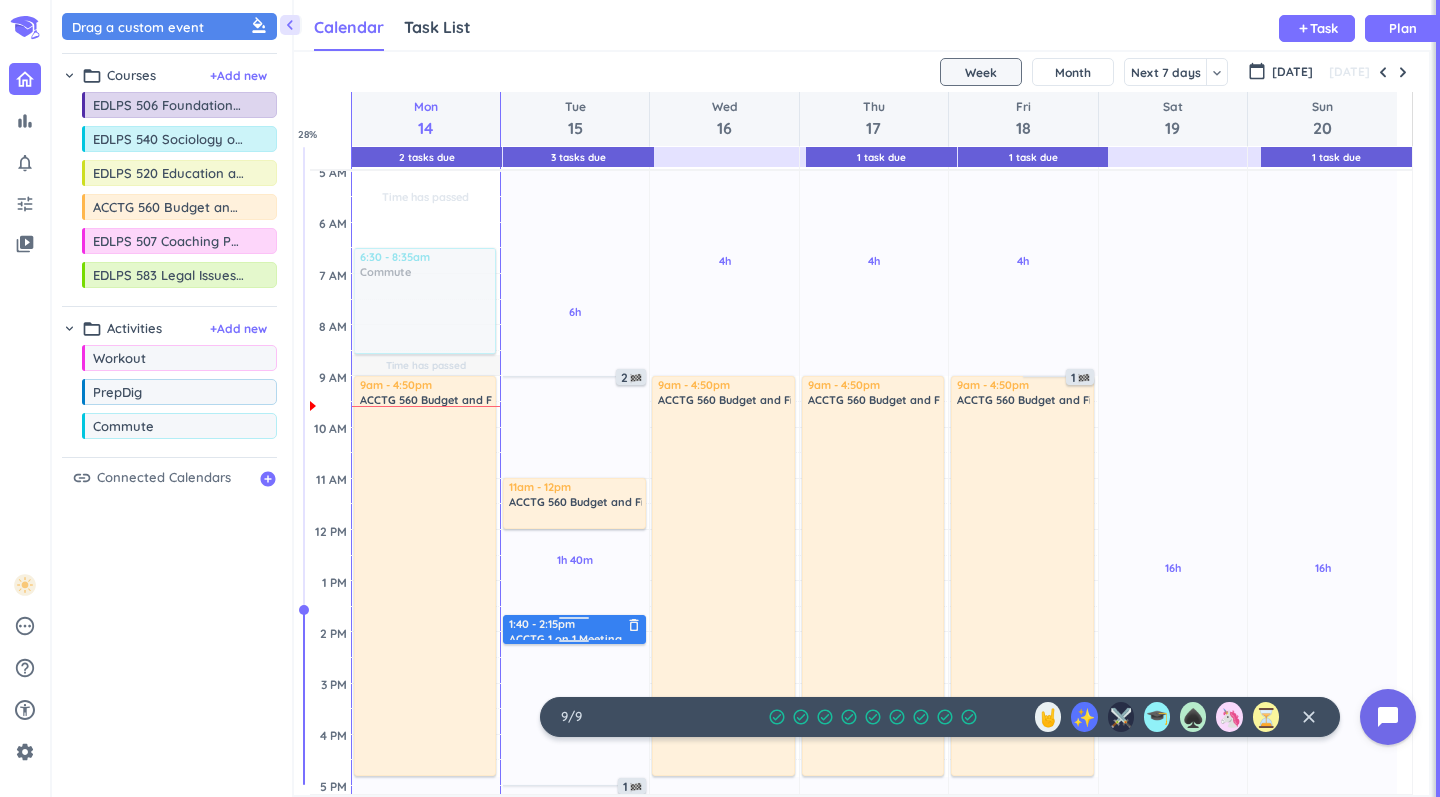 click on "ACCTG 1 on 1 Meeting" at bounding box center [565, 636] 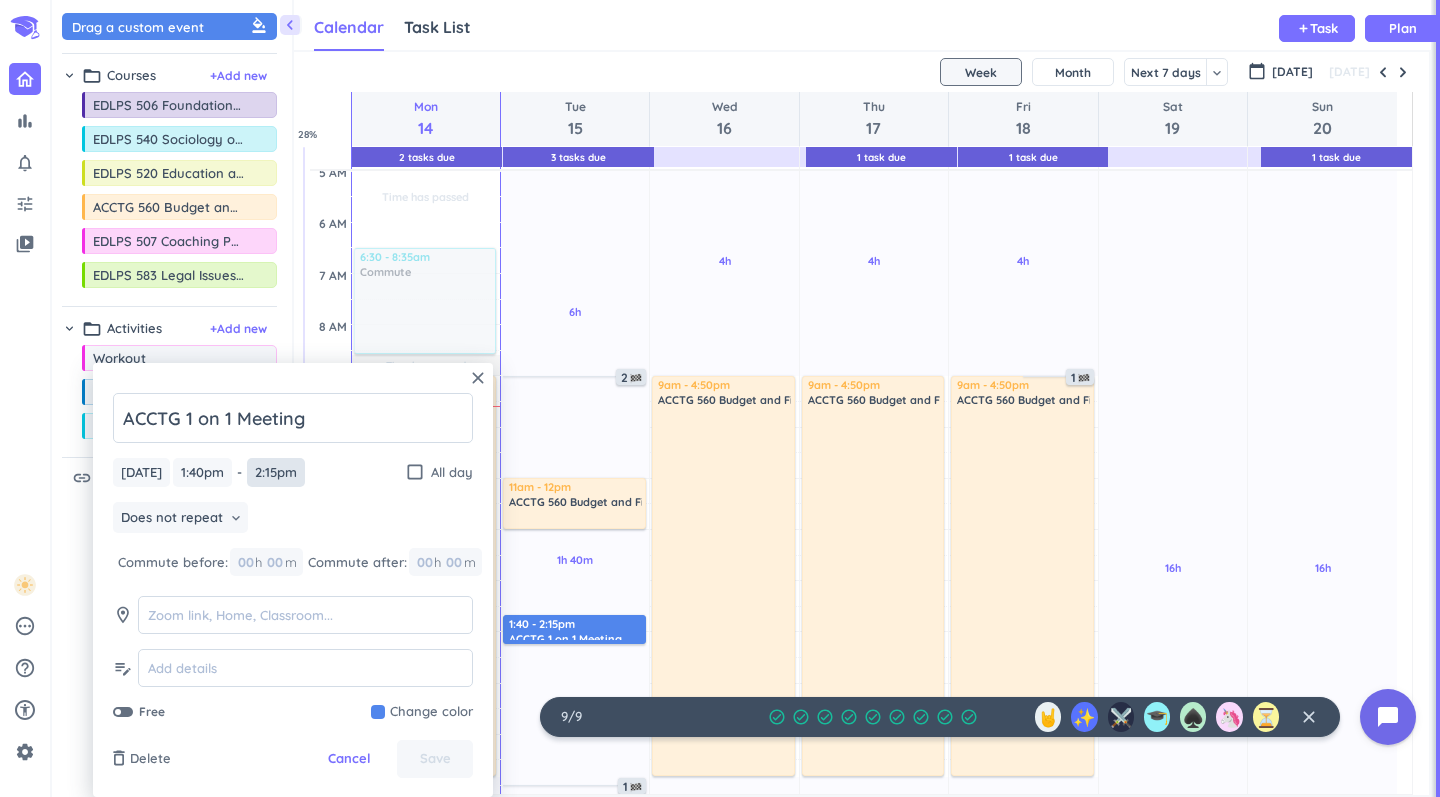 click on "2:15pm" at bounding box center (276, 472) 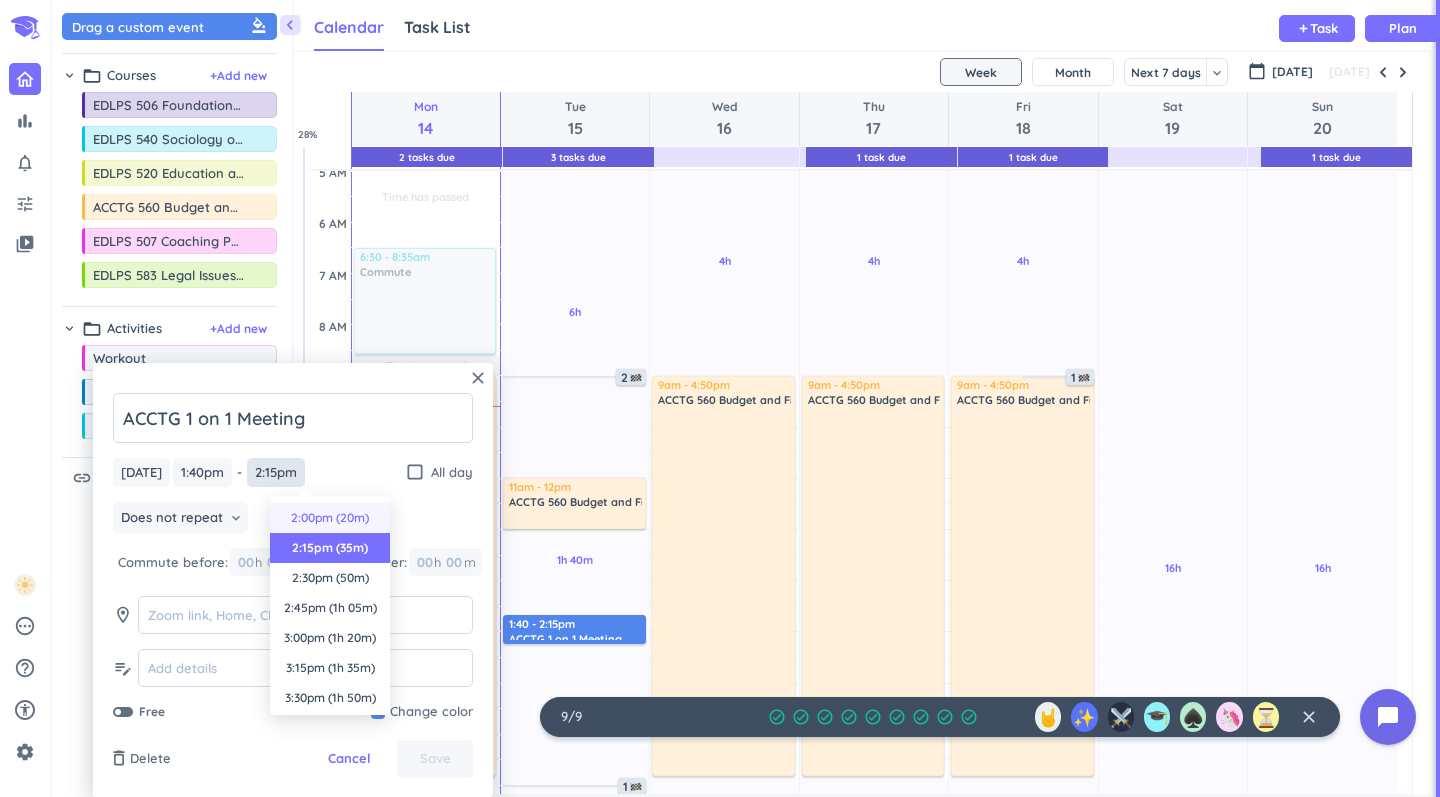 scroll, scrollTop: 0, scrollLeft: 0, axis: both 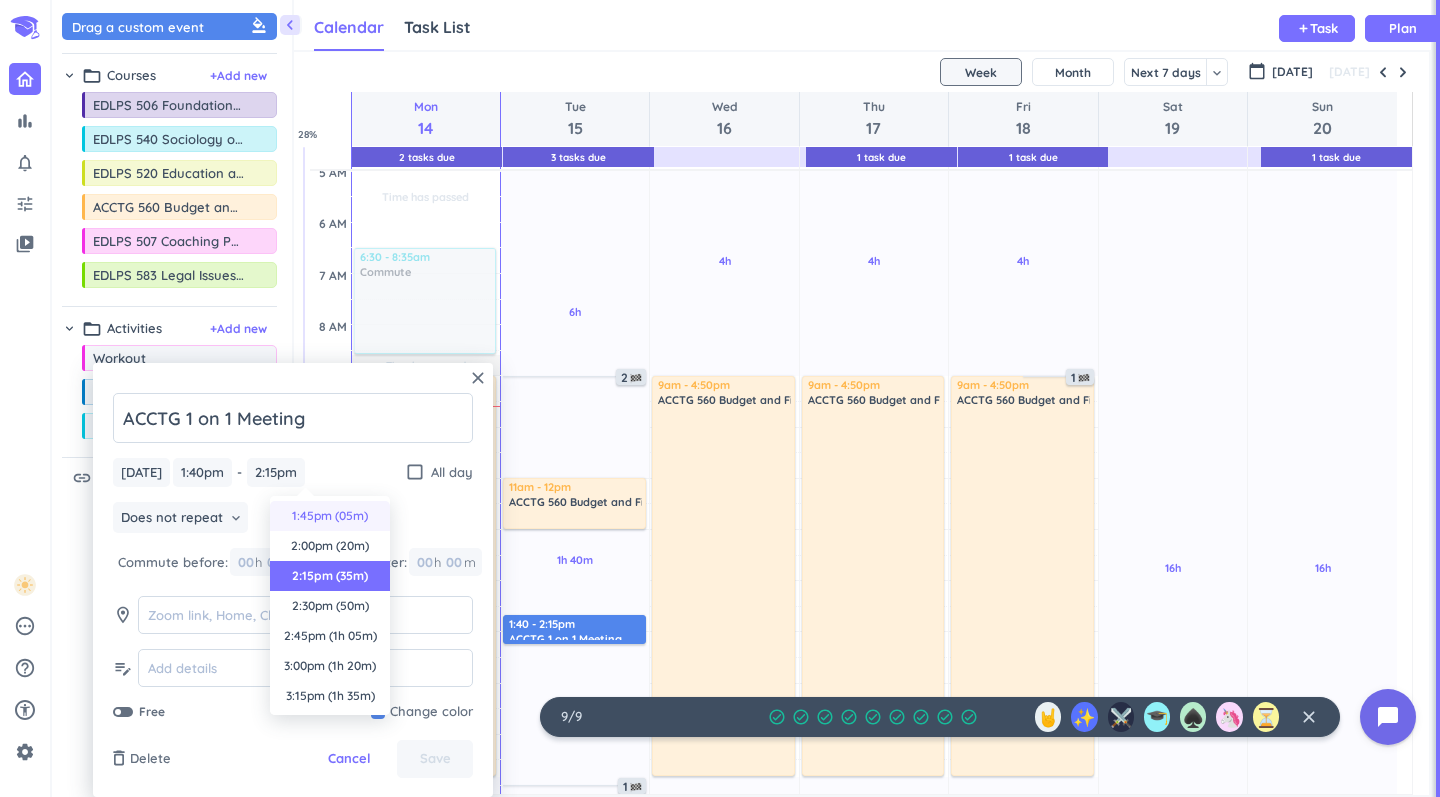 click on "1:45pm (05m)" at bounding box center (330, 516) 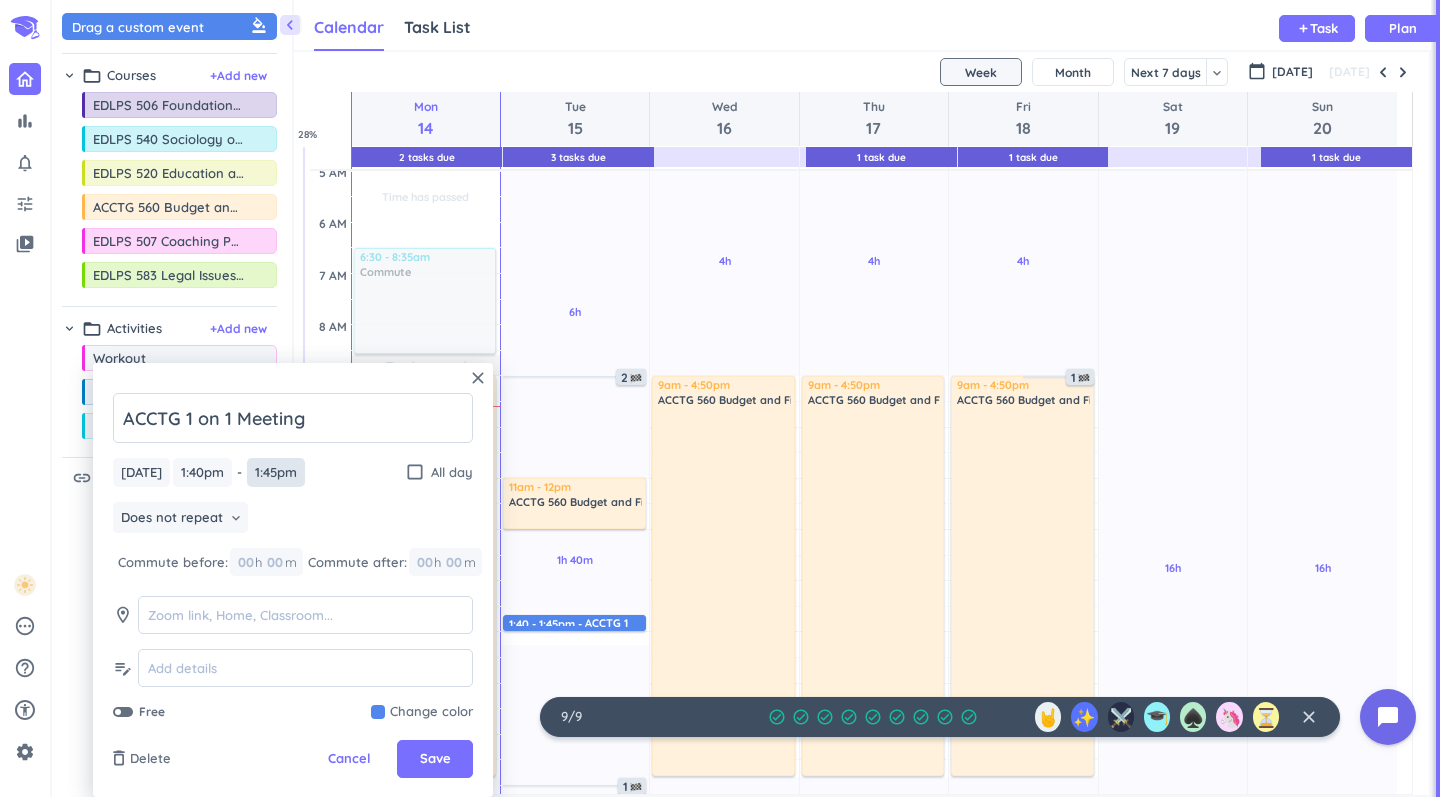 click on "1:45pm" at bounding box center (276, 472) 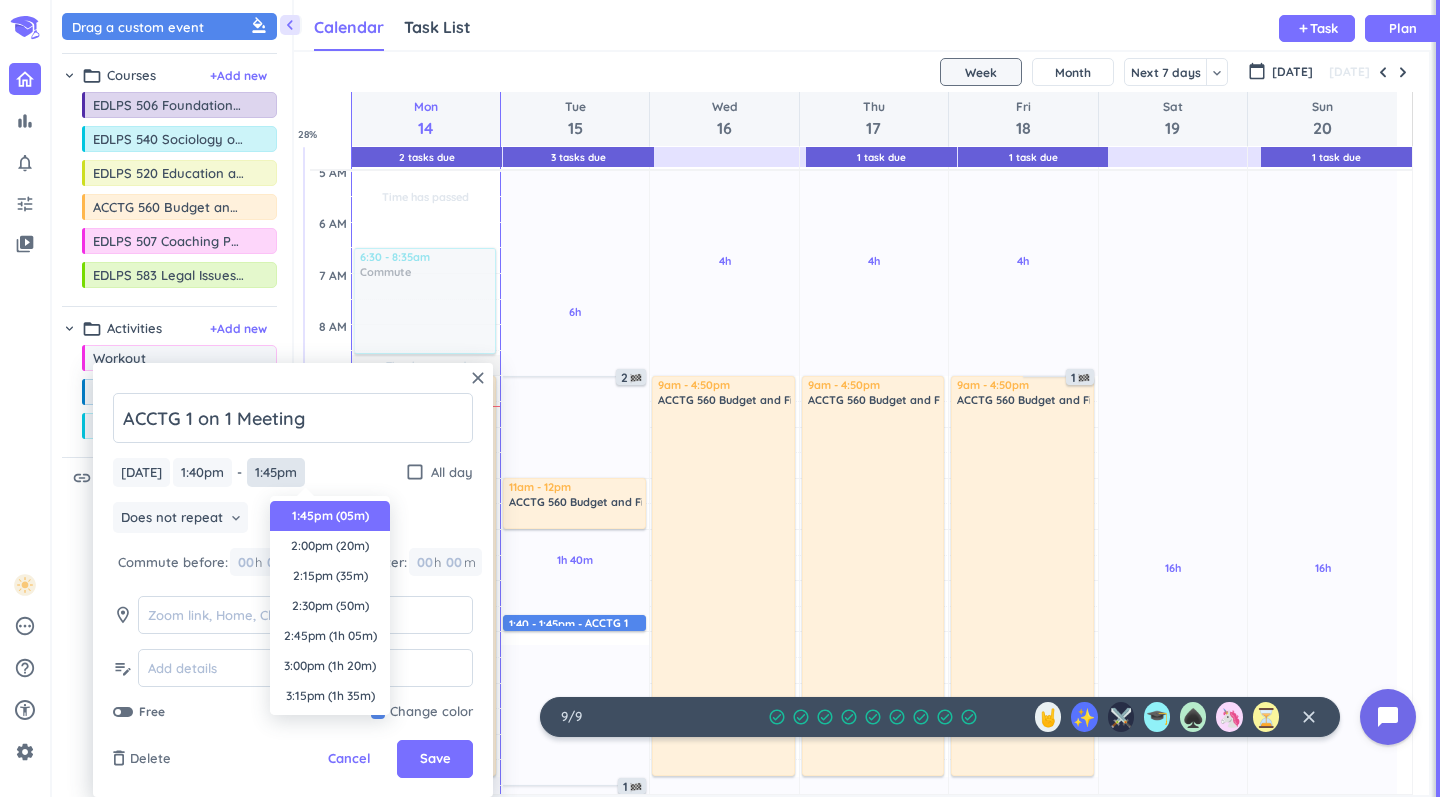 click on "1:45pm" at bounding box center (276, 472) 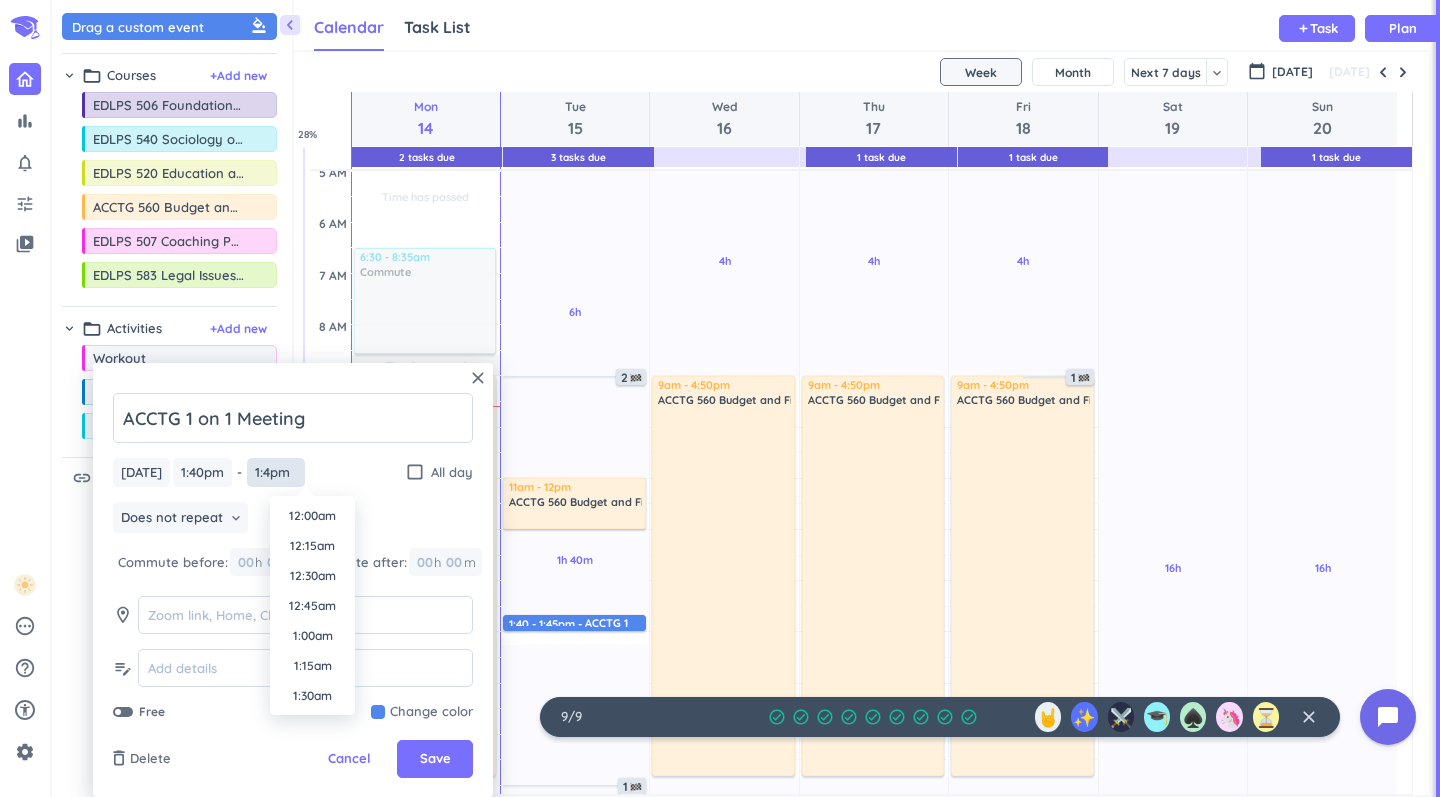 scroll, scrollTop: 1470, scrollLeft: 0, axis: vertical 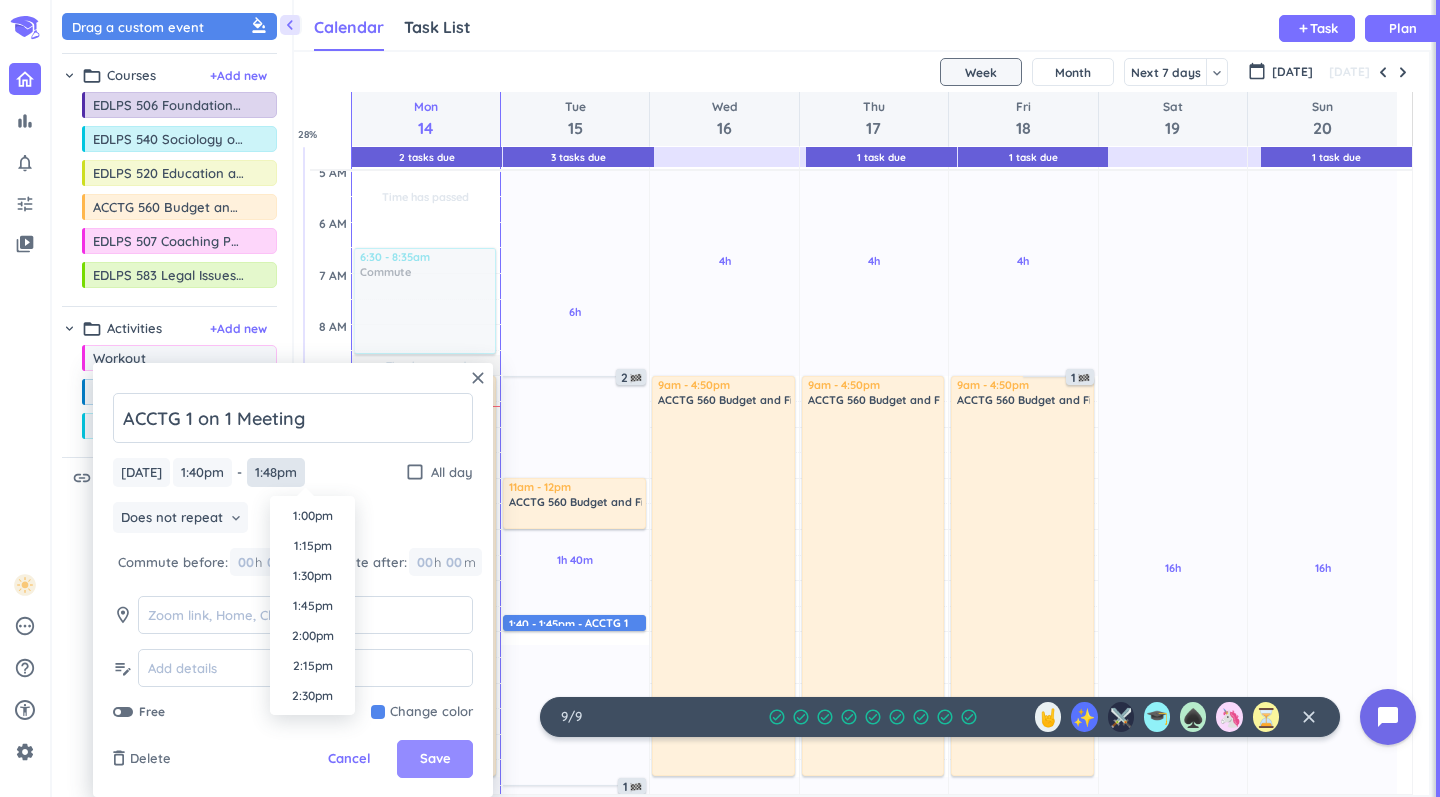 type on "1:48pm" 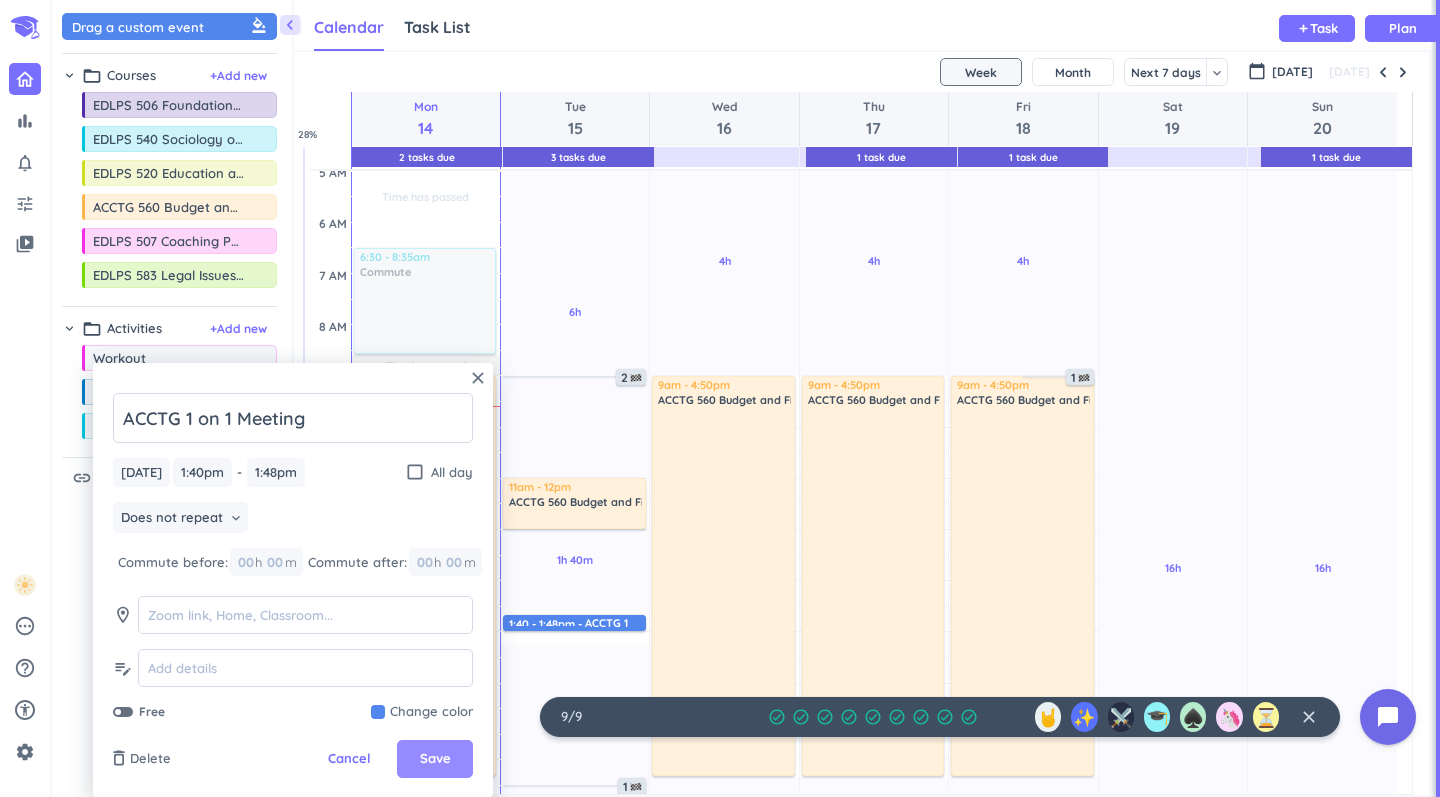 click on "Save" at bounding box center [435, 759] 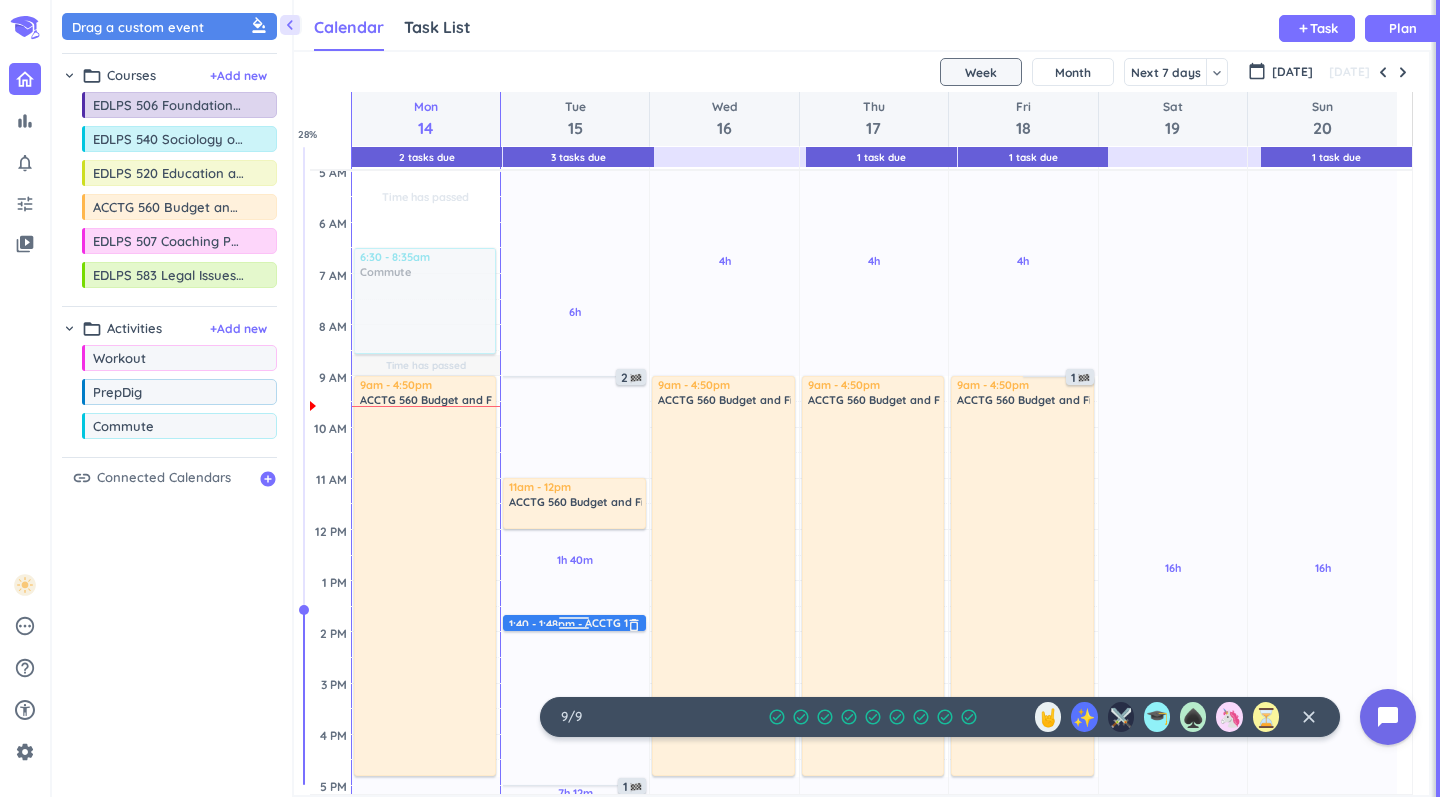 click at bounding box center [574, 621] 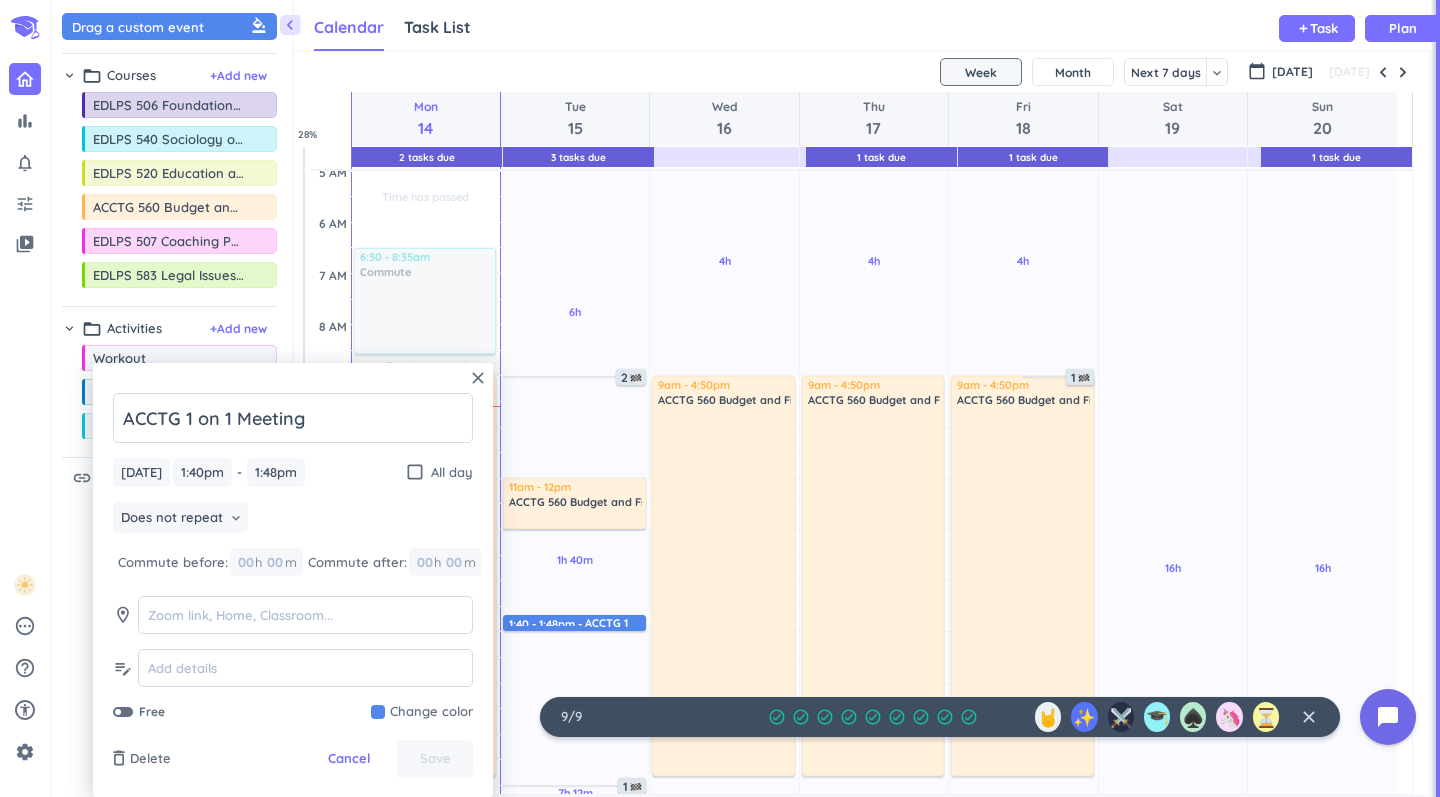 drag, startPoint x: 186, startPoint y: 419, endPoint x: 103, endPoint y: 416, distance: 83.0542 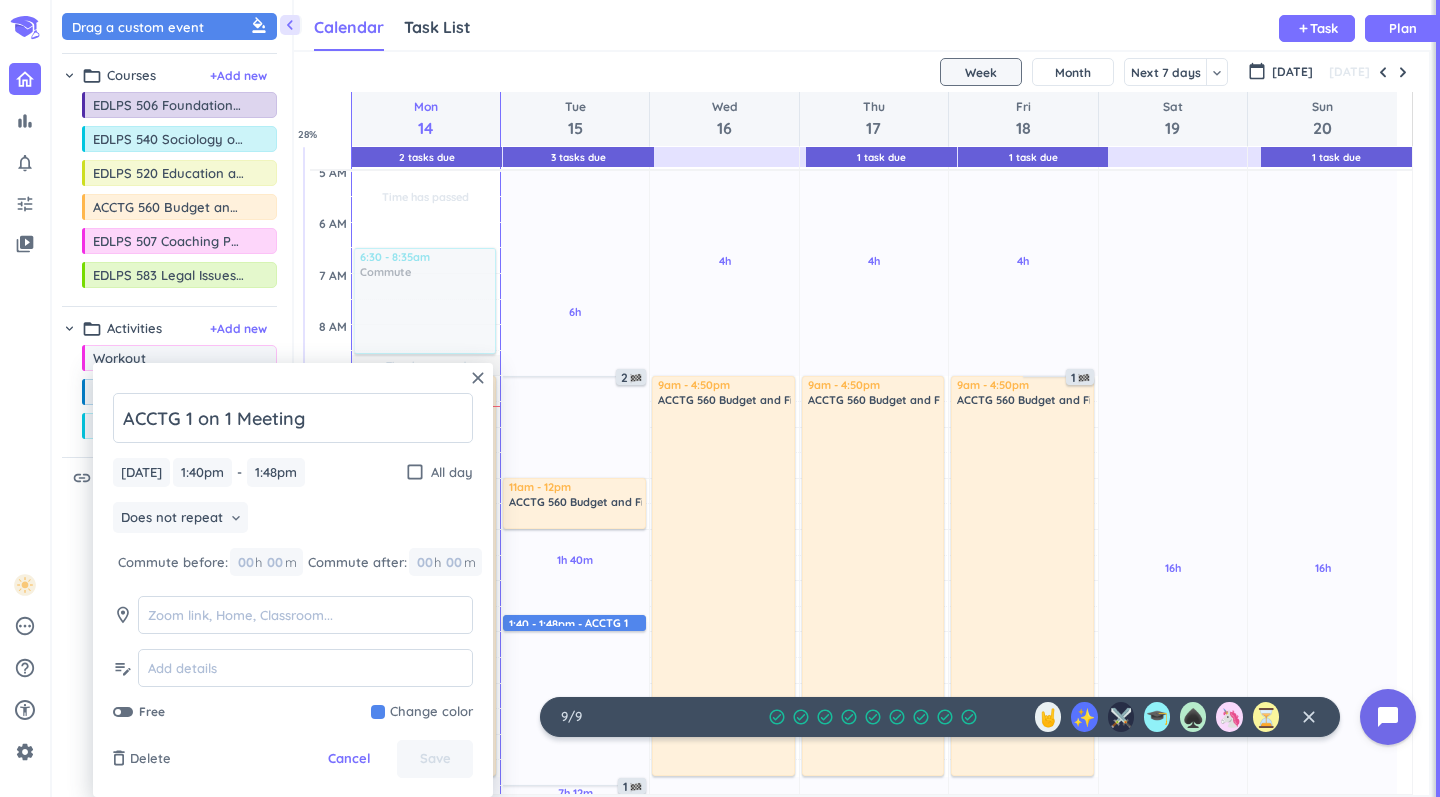 click on "close ACCTG 1 on 1 Meeting Tue, Jul 15 Tue, Jul 15   1:40pm 1:40pm - 1:48pm 1:48pm check_box_outline_blank All day Does not repeat keyboard_arrow_down Commute before: 00 h 00 m Commute after: 00 h 00 m room edit_note Free Change color delete_outline Delete Cancel Save" at bounding box center [293, 580] 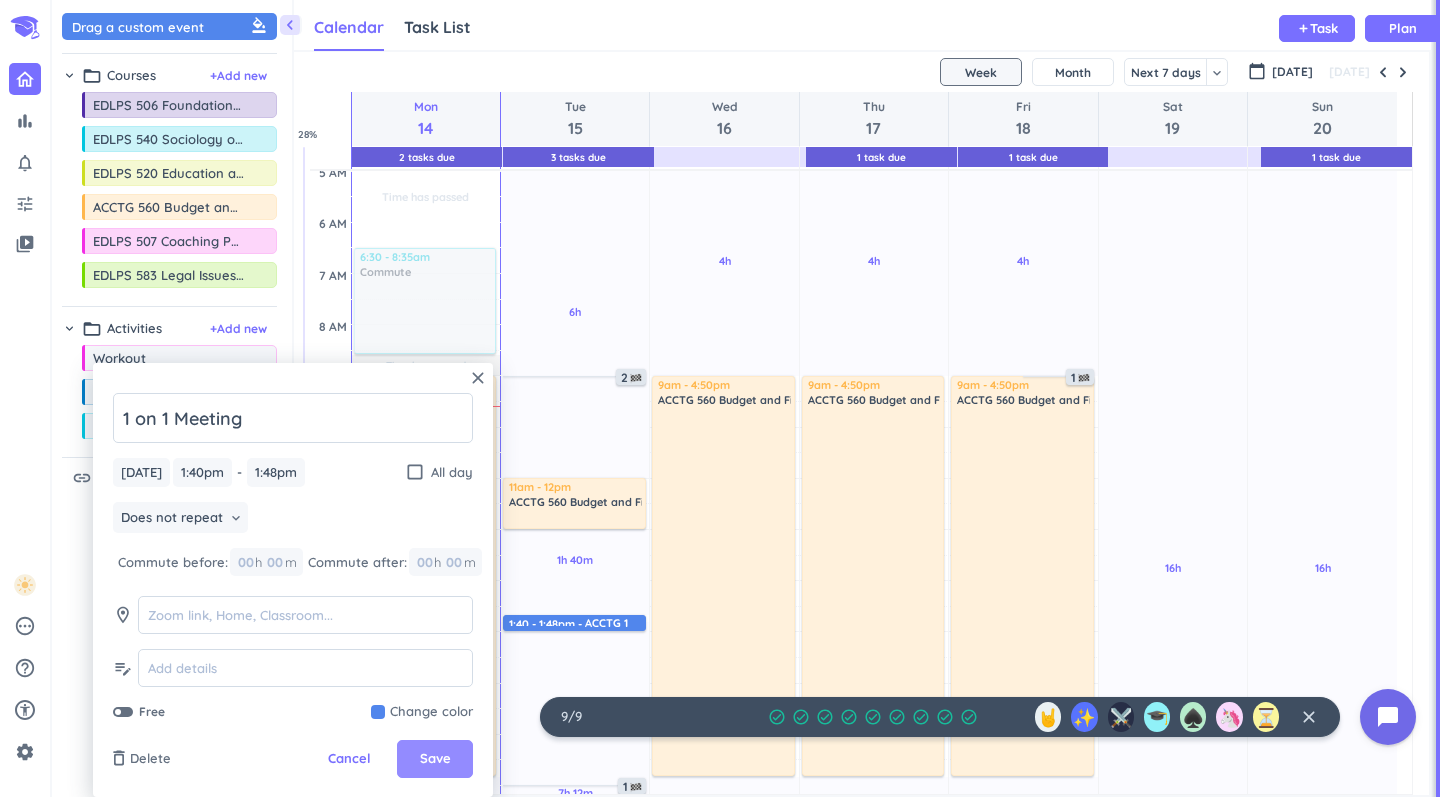 type on "1 on 1 Meeting" 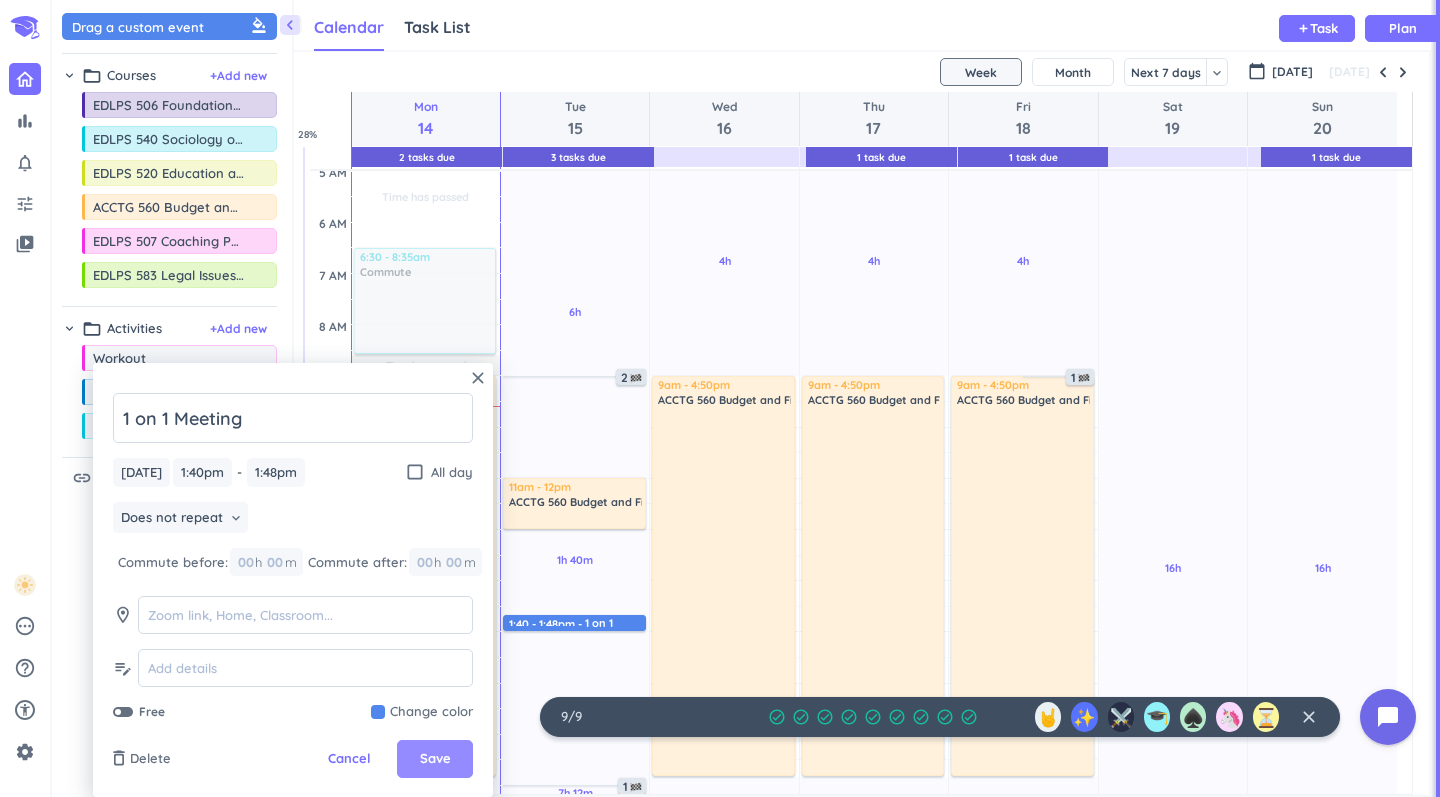 click on "Save" at bounding box center [435, 759] 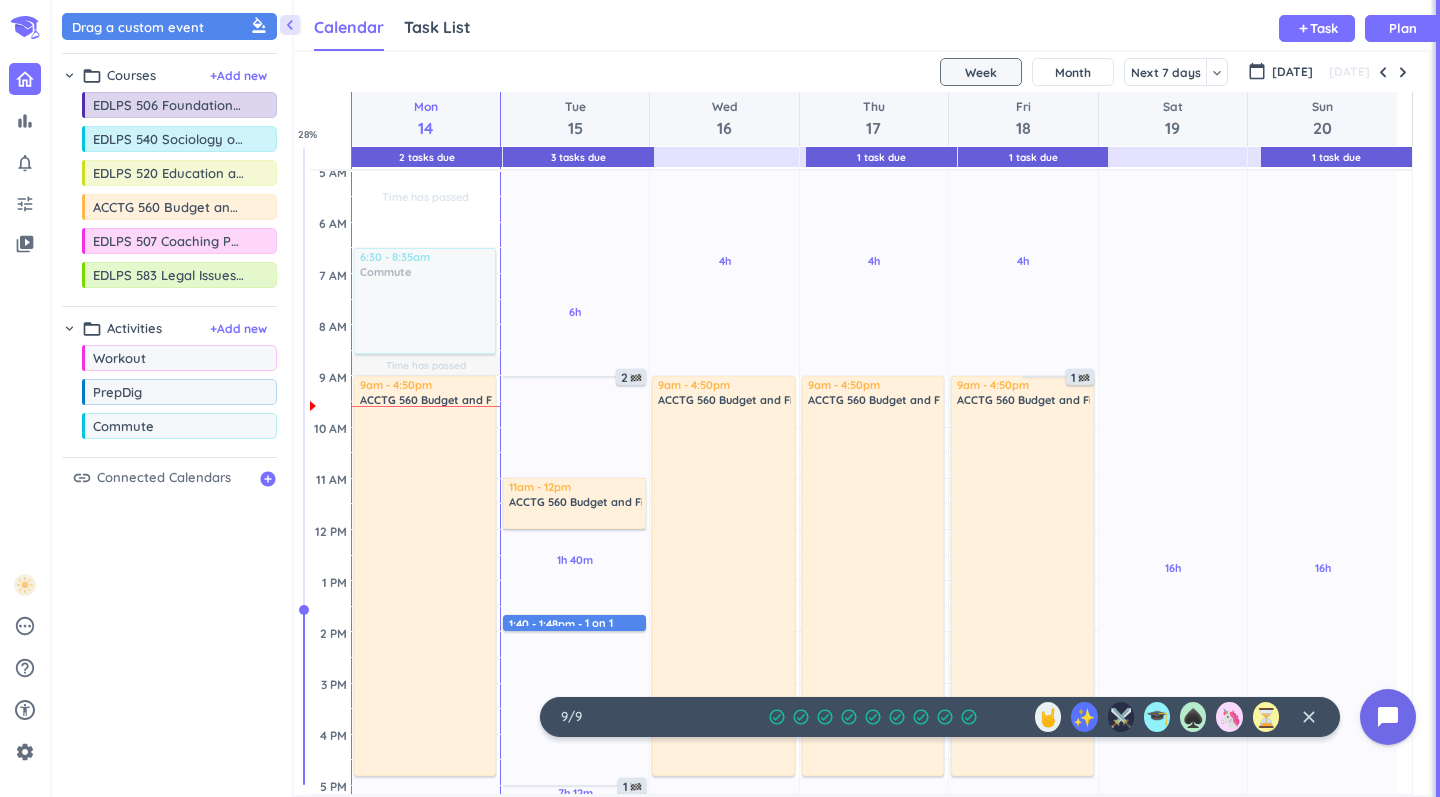 click on "Drag a custom event format_color_fill chevron_right folder_open Courses   +  Add new drag_indicator EDLPS 506 Foundations of Leadership more_horiz drag_indicator EDLPS 540 Sociology of Education more_horiz drag_indicator EDLPS 520 Education as a Moral Endeavor more_horiz drag_indicator ACCTG 560 Budget and Financial Reporting more_horiz drag_indicator EDLPS 507 Coaching Philosophy & Pedagogy more_horiz drag_indicator EDLPS 583 Legal Issues in Higher Education more_horiz chevron_right folder_open Activities   +  Add new drag_indicator Workout more_horiz drag_indicator PrepDig more_horiz drag_indicator Commute more_horiz link Connected Calendars add_circle" at bounding box center [172, 403] 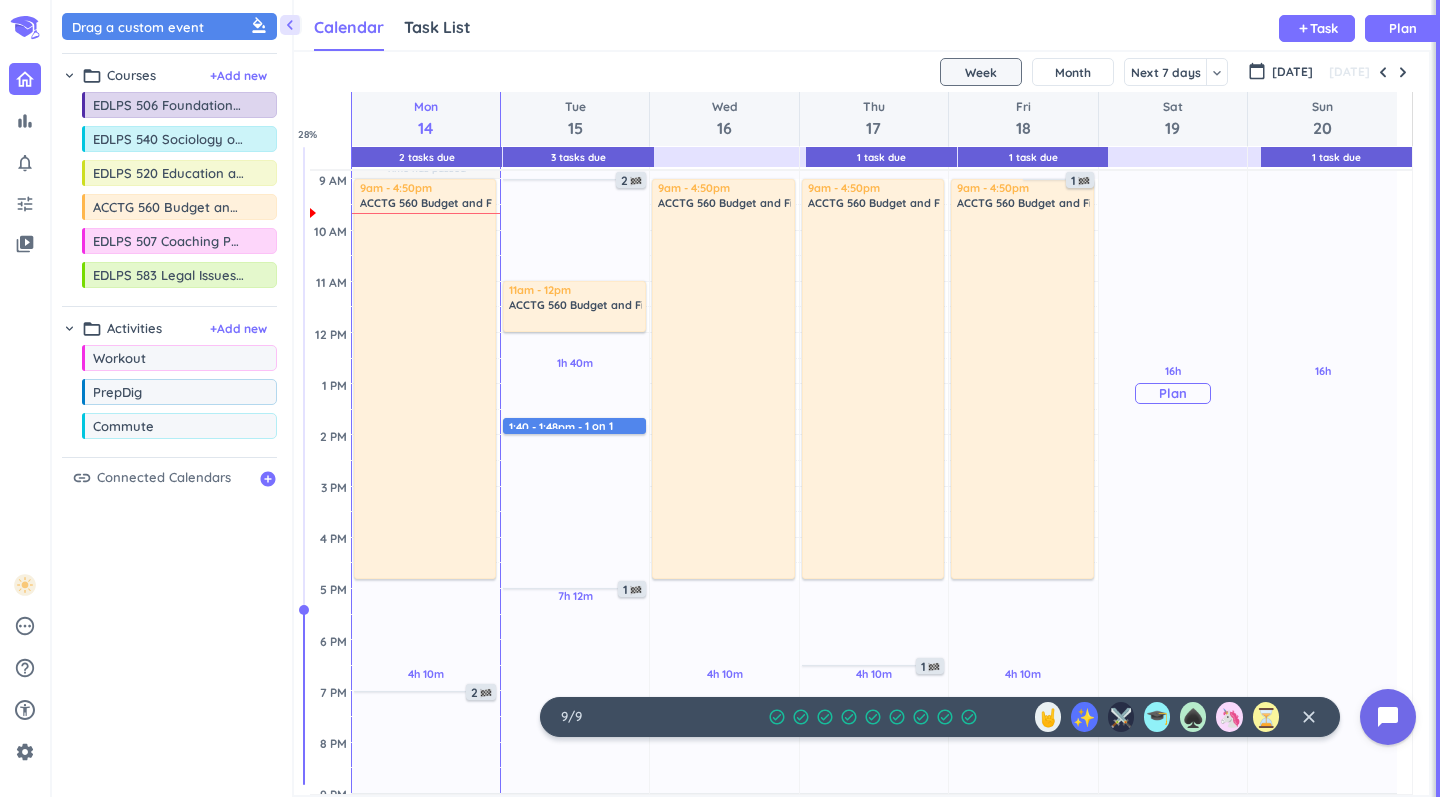 scroll, scrollTop: 279, scrollLeft: 0, axis: vertical 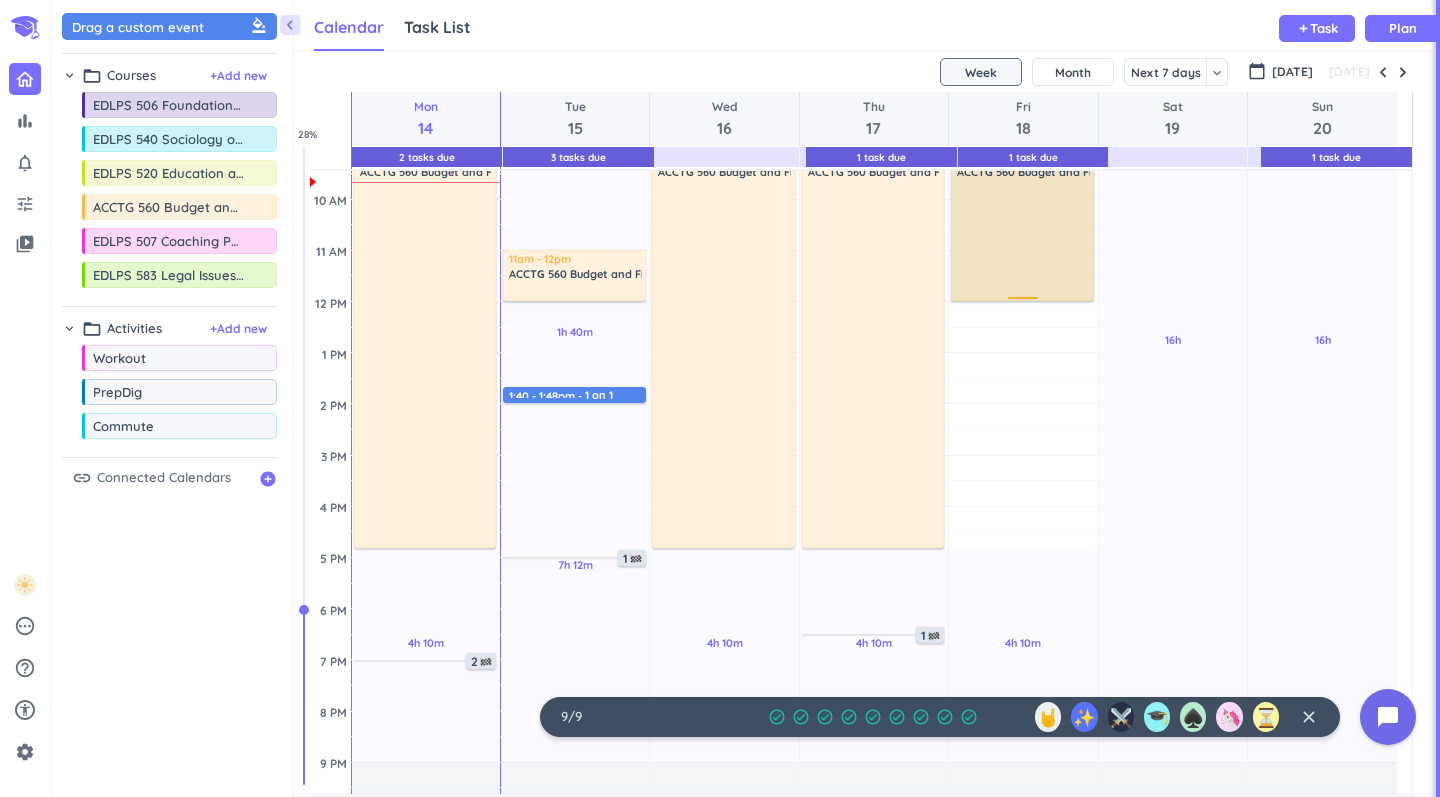 drag, startPoint x: 1019, startPoint y: 545, endPoint x: 1021, endPoint y: 298, distance: 247.0081 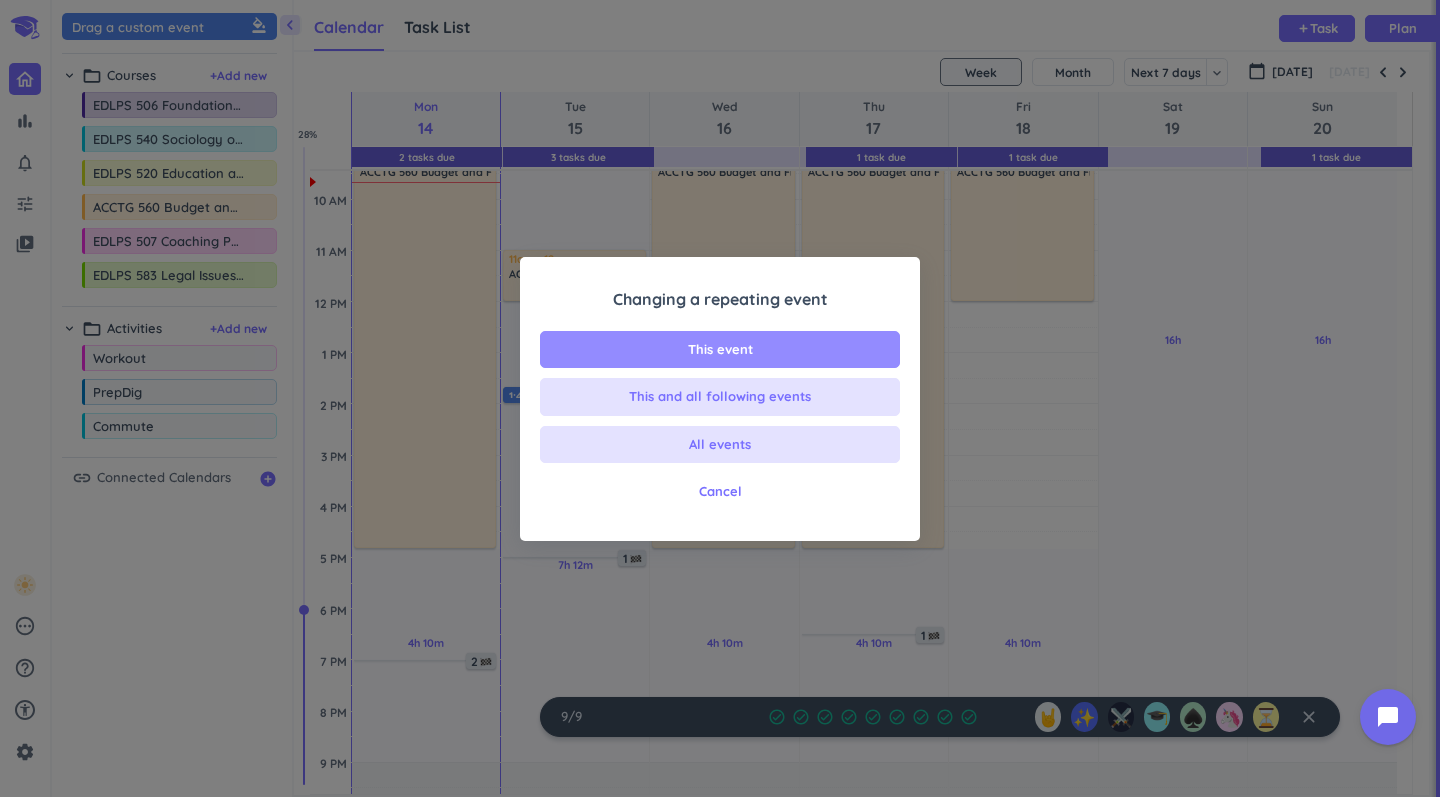 click on "This event" at bounding box center [720, 350] 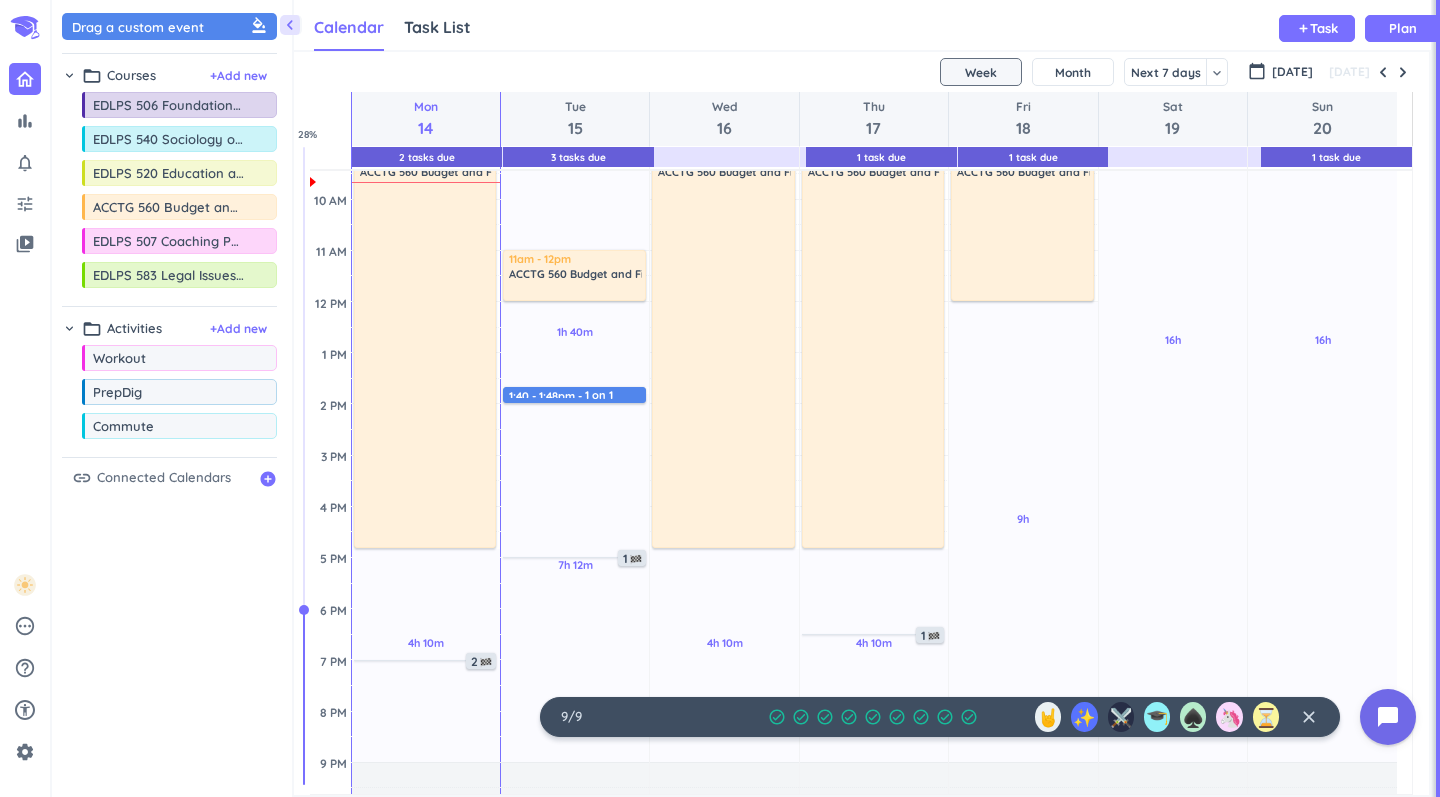 scroll, scrollTop: 212, scrollLeft: 0, axis: vertical 